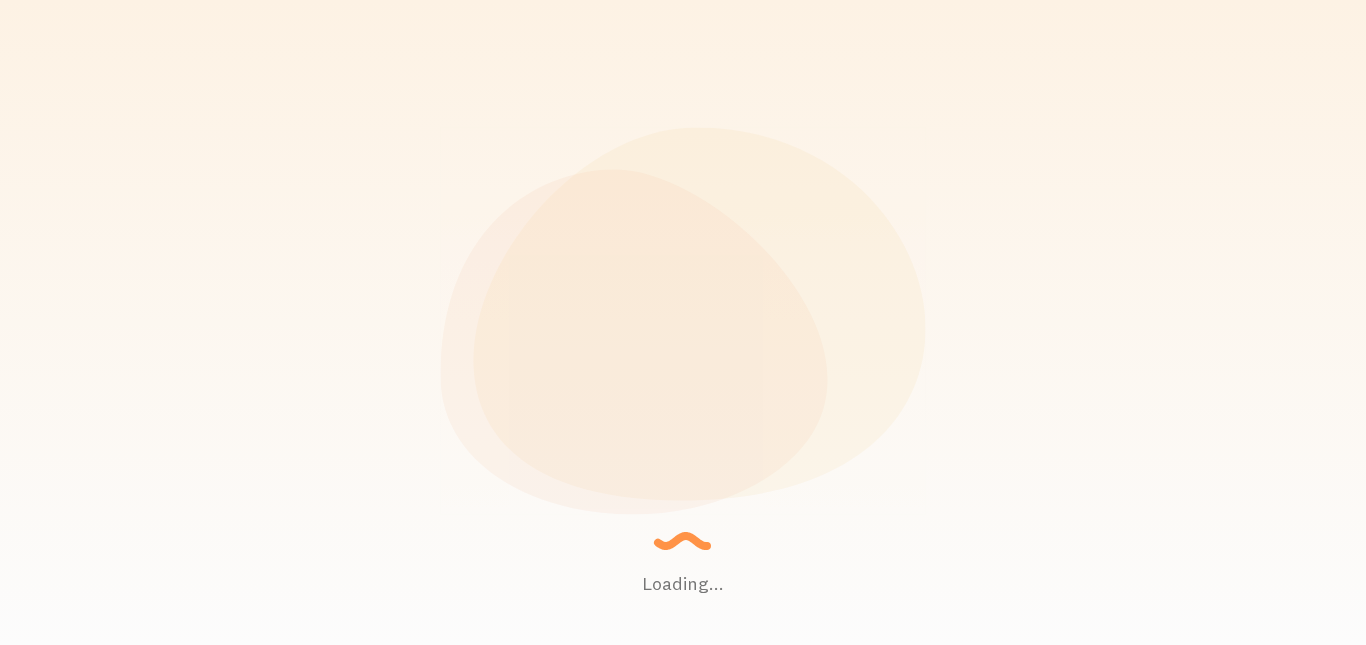 scroll, scrollTop: 0, scrollLeft: 0, axis: both 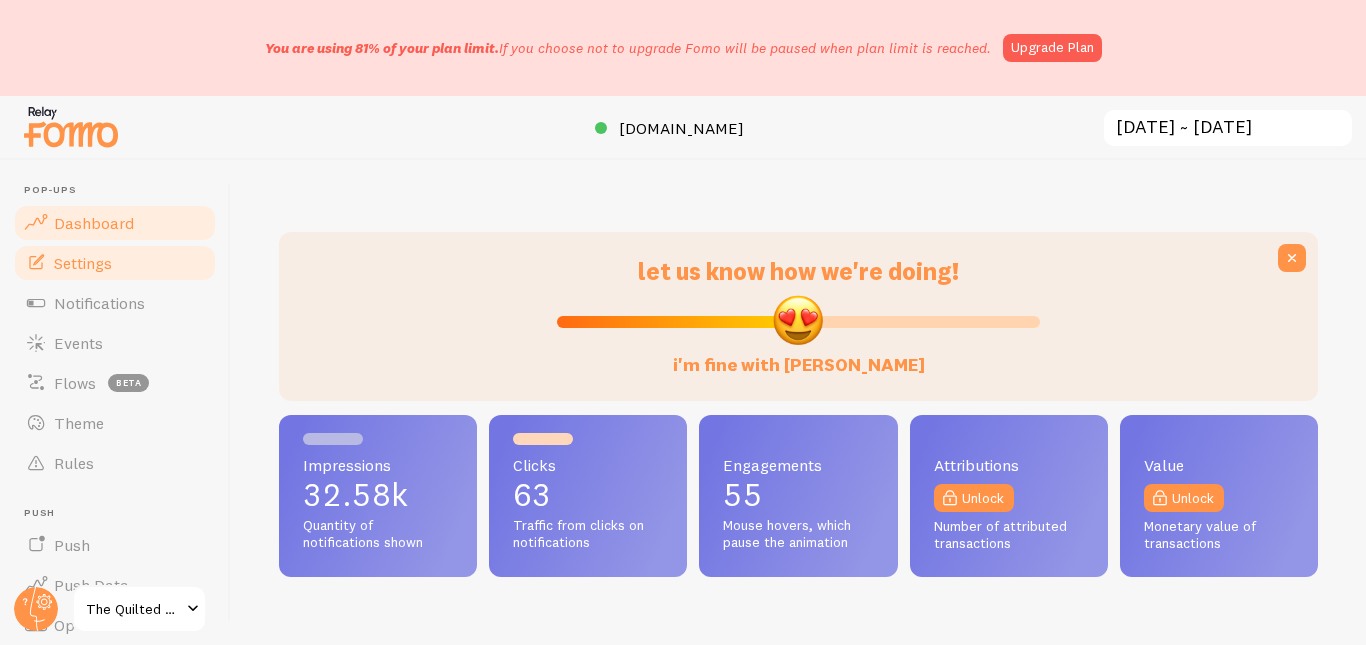 click on "Settings" at bounding box center [115, 263] 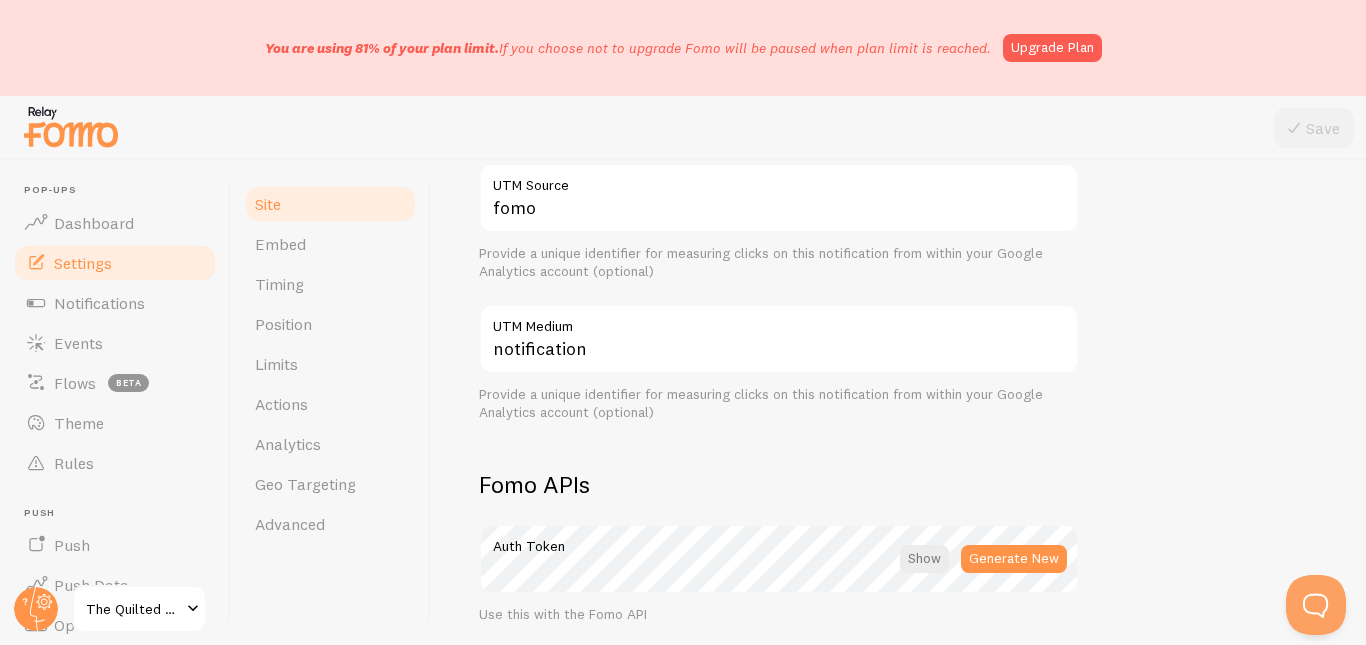 scroll, scrollTop: 0, scrollLeft: 0, axis: both 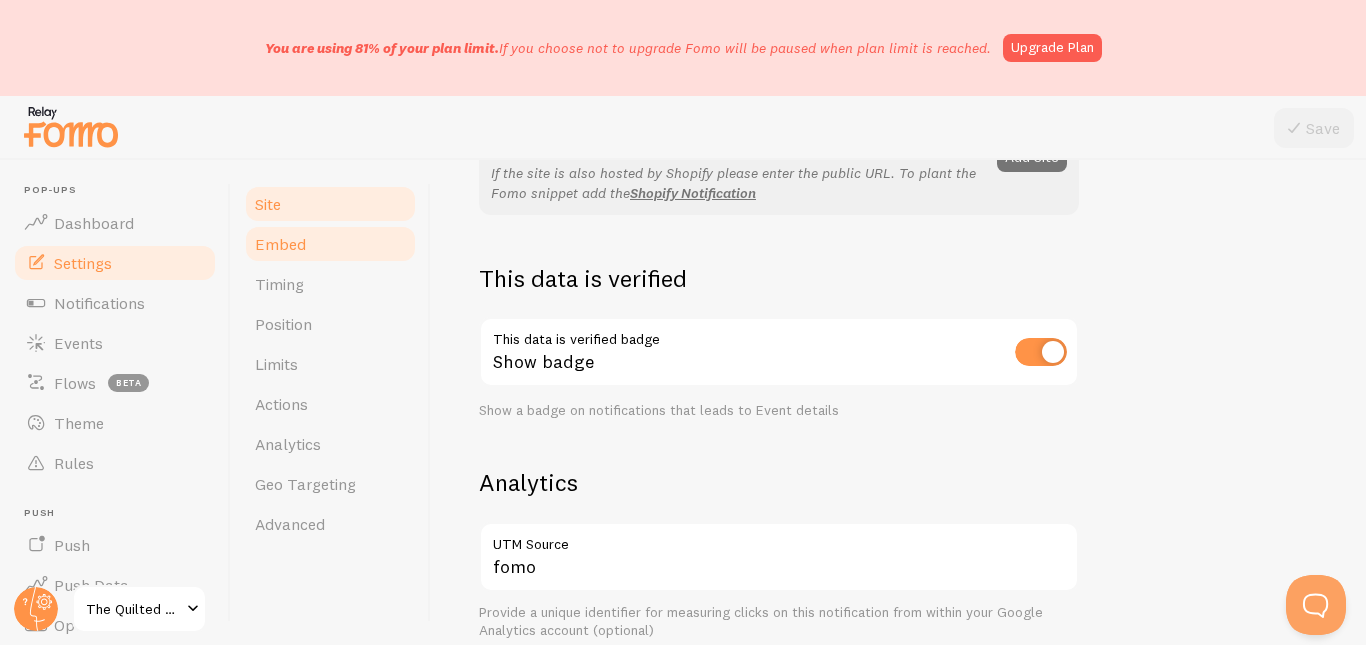 click on "Embed" at bounding box center [330, 244] 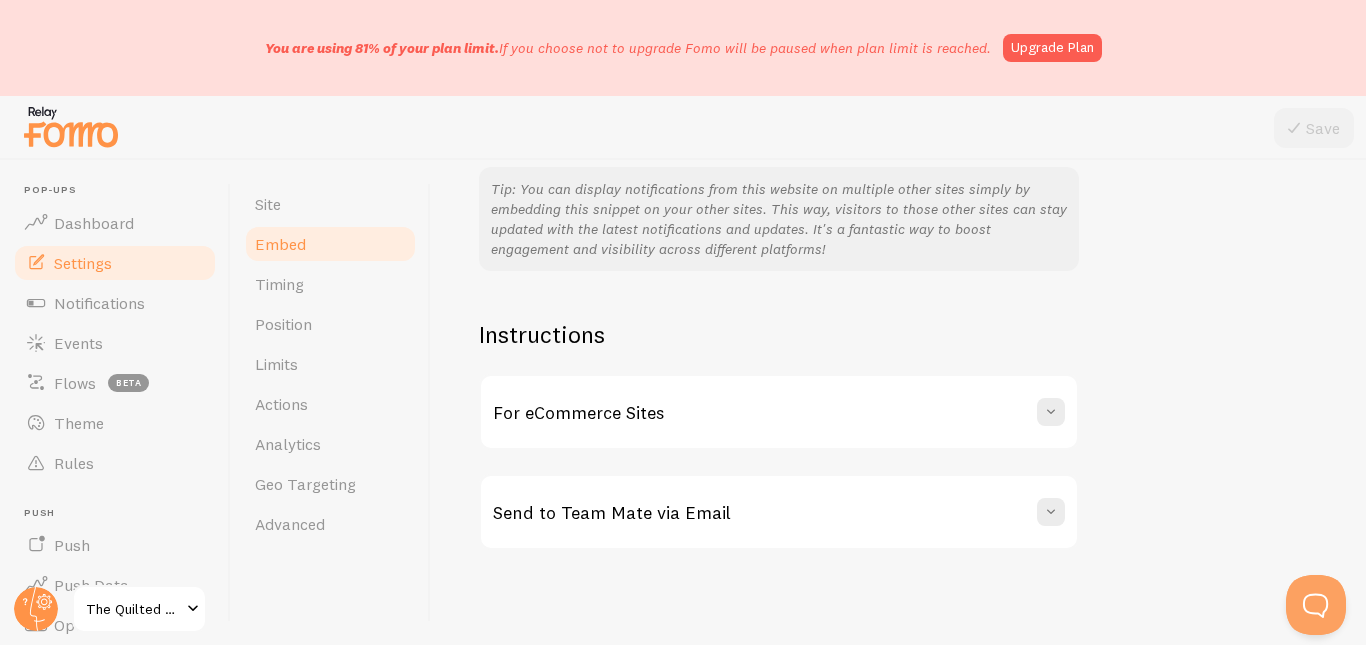 scroll, scrollTop: 426, scrollLeft: 0, axis: vertical 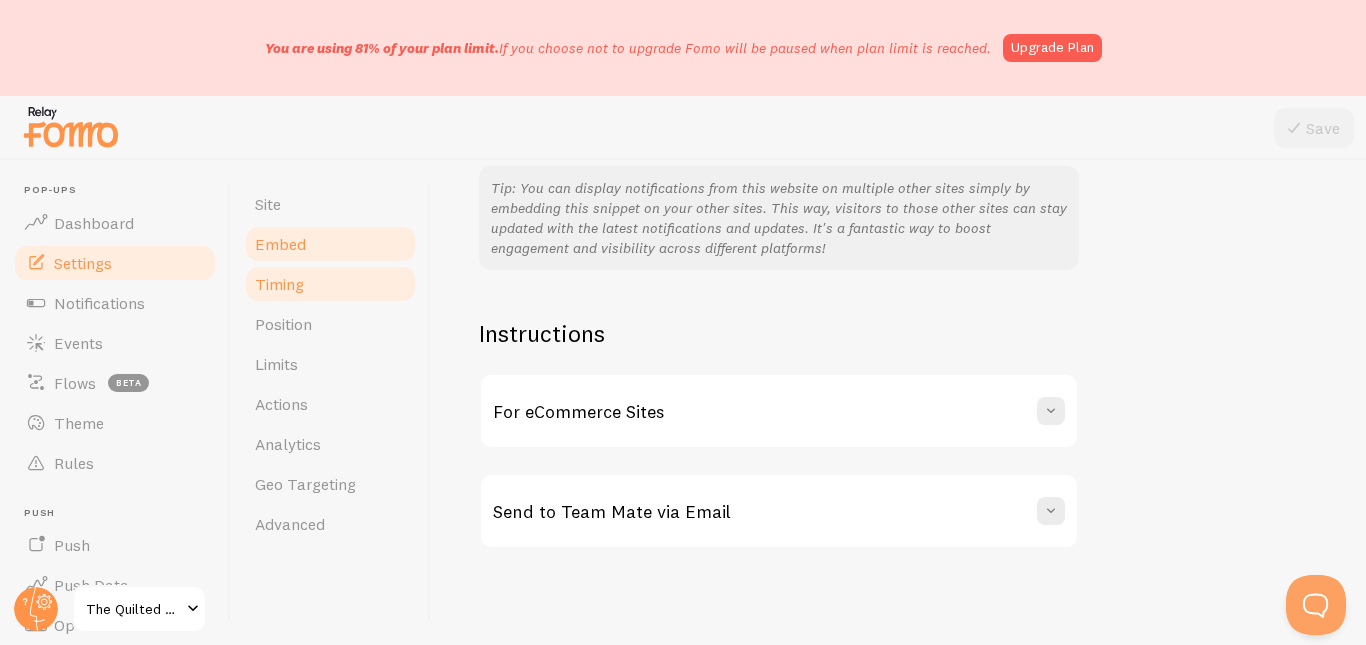click on "Timing" at bounding box center [330, 284] 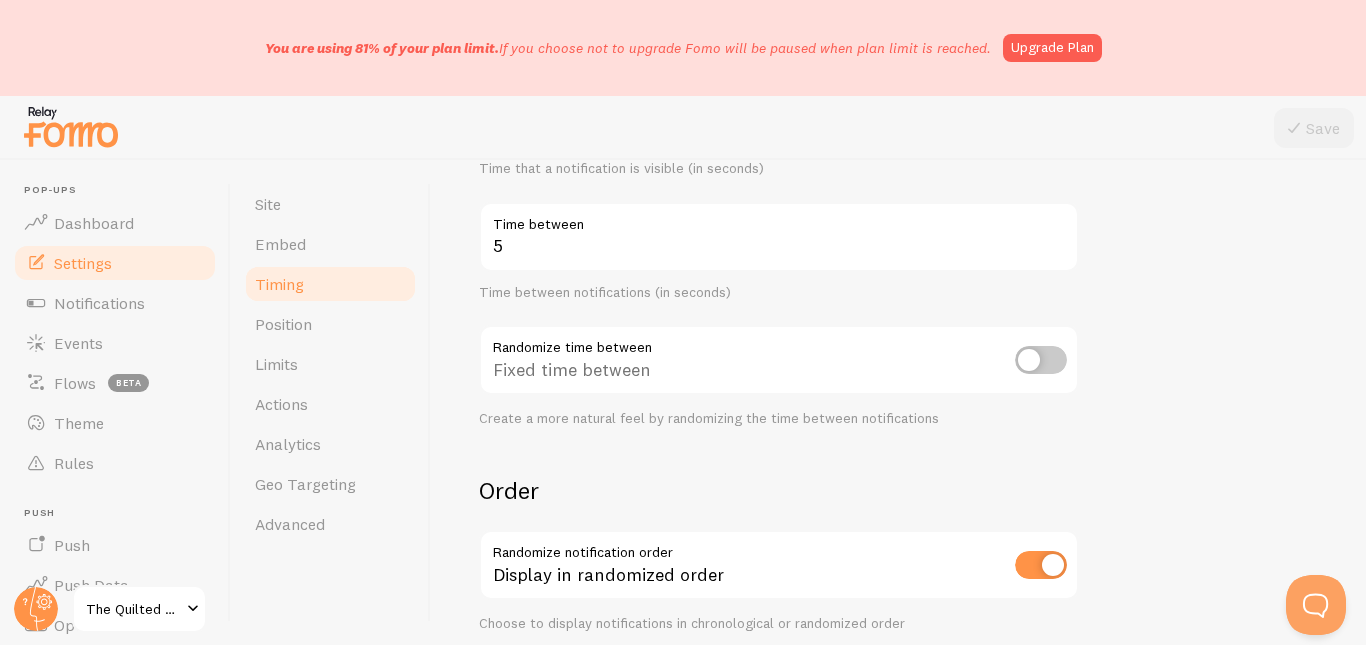 scroll, scrollTop: 0, scrollLeft: 0, axis: both 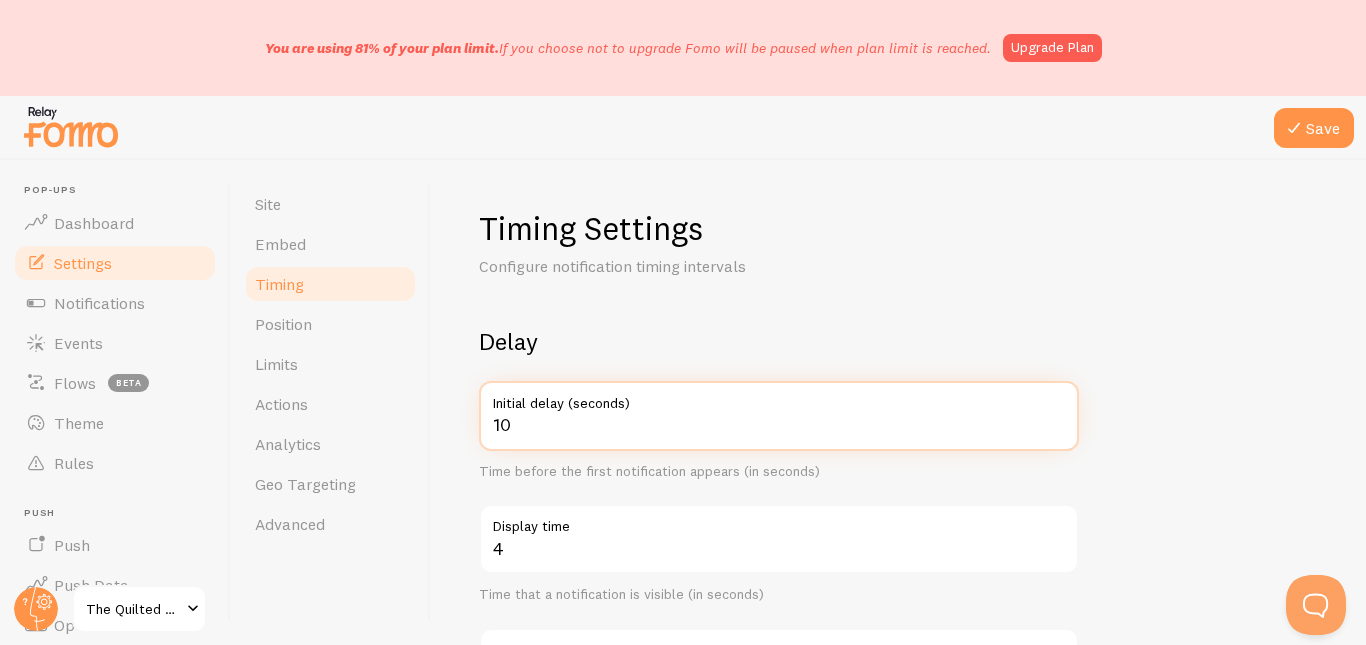 click on "10" at bounding box center [779, 416] 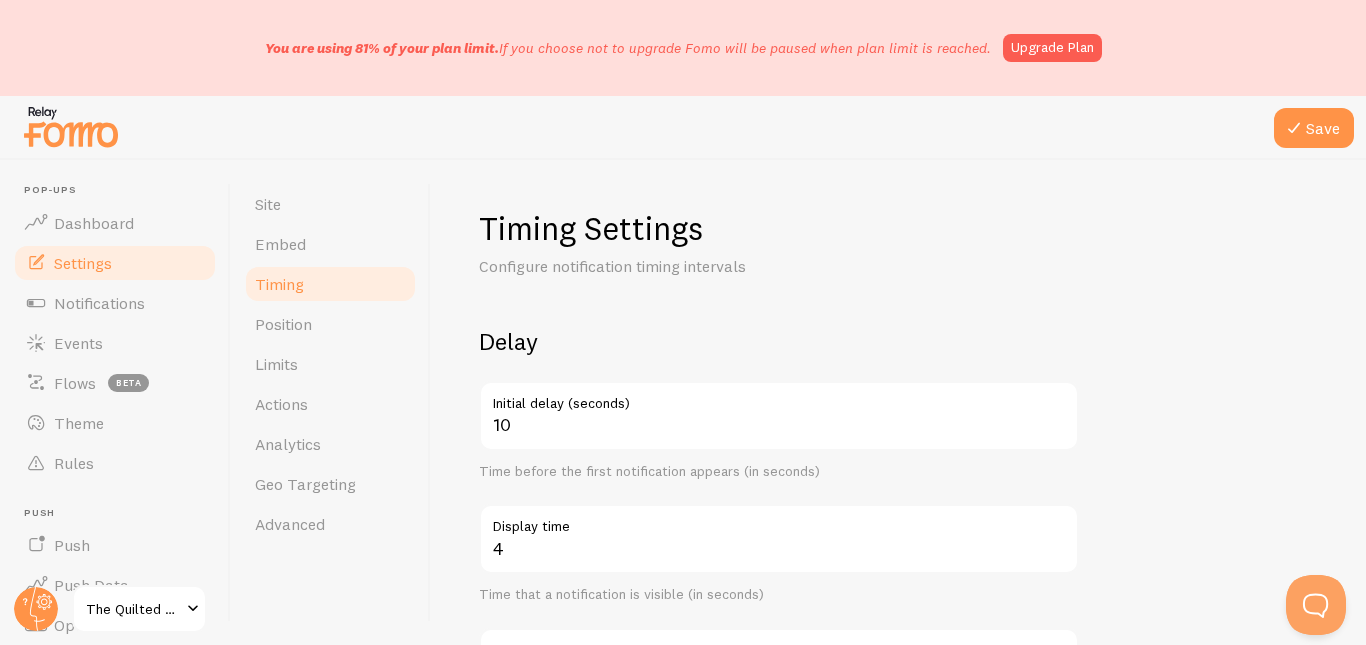 click on "Initial delay (seconds)" at bounding box center (779, 398) 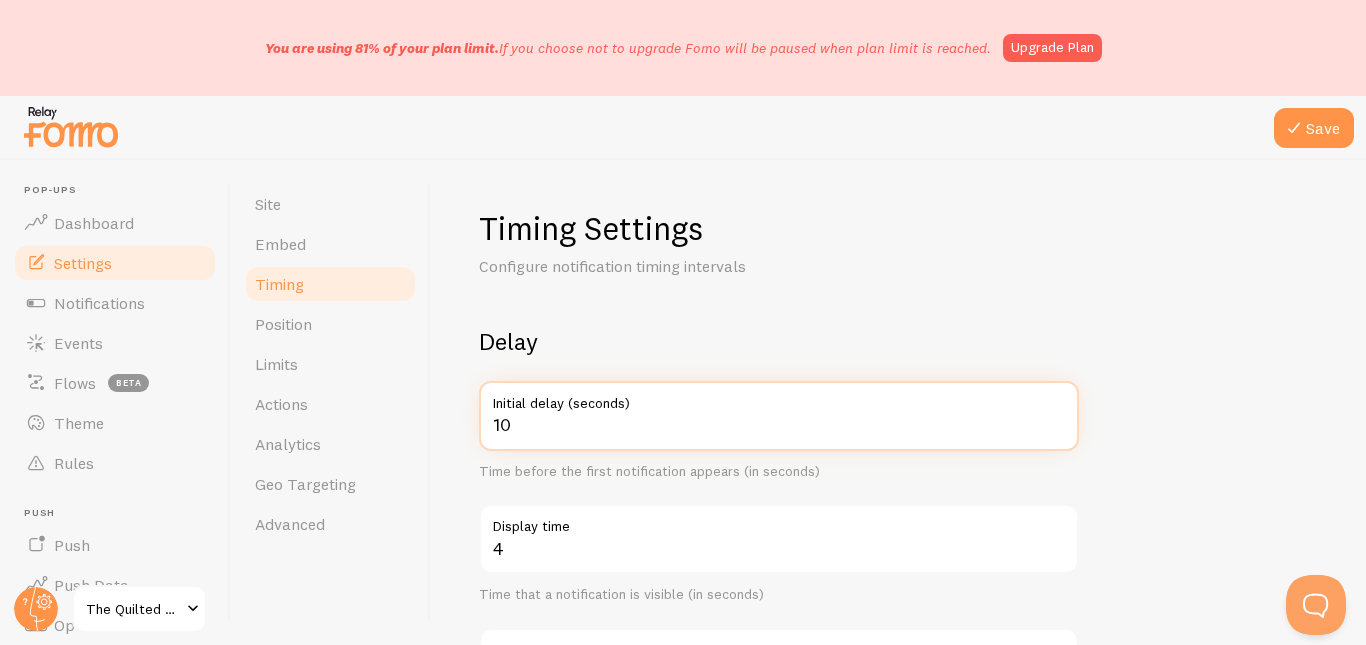 click on "10" at bounding box center [779, 416] 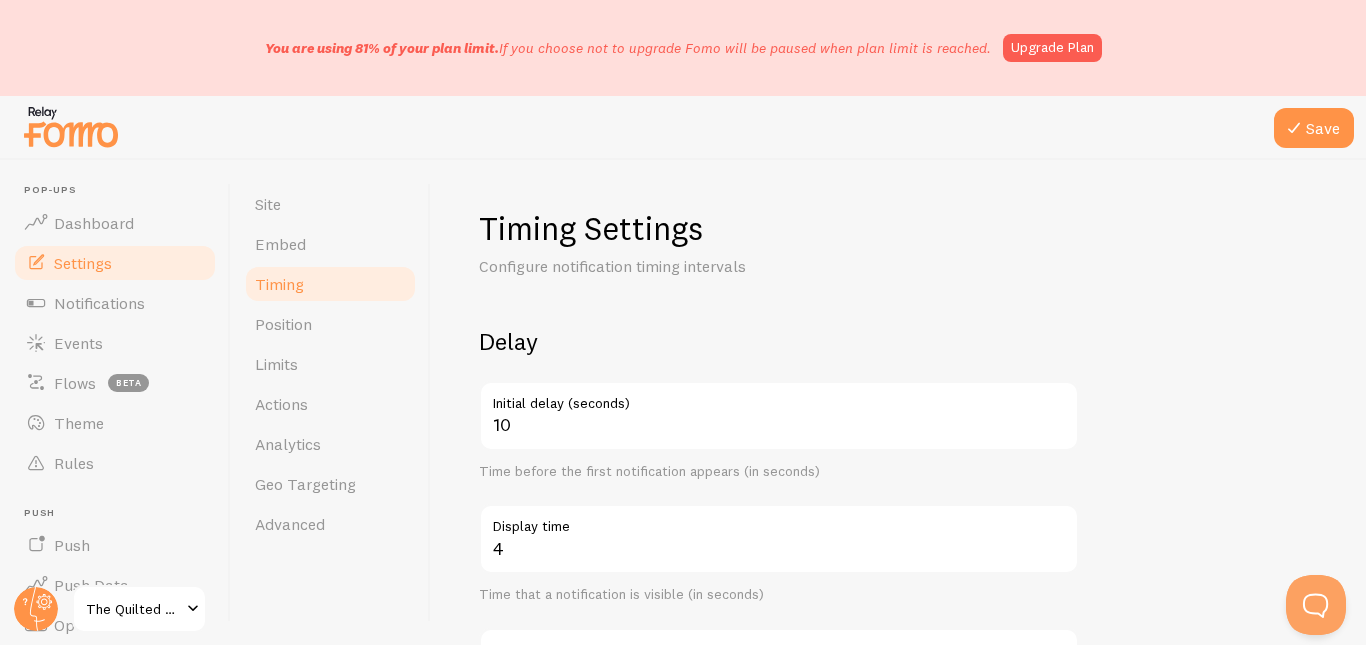 click on "Initial delay (seconds)" at bounding box center [779, 398] 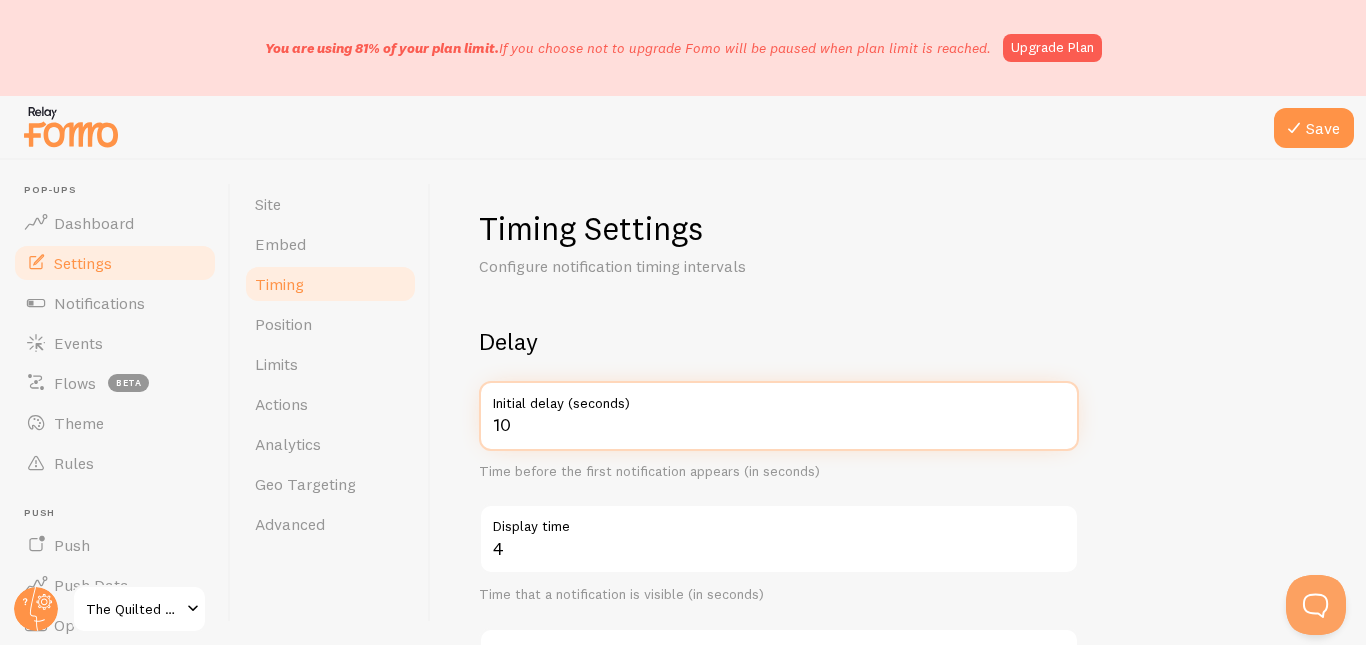click on "10" at bounding box center [779, 416] 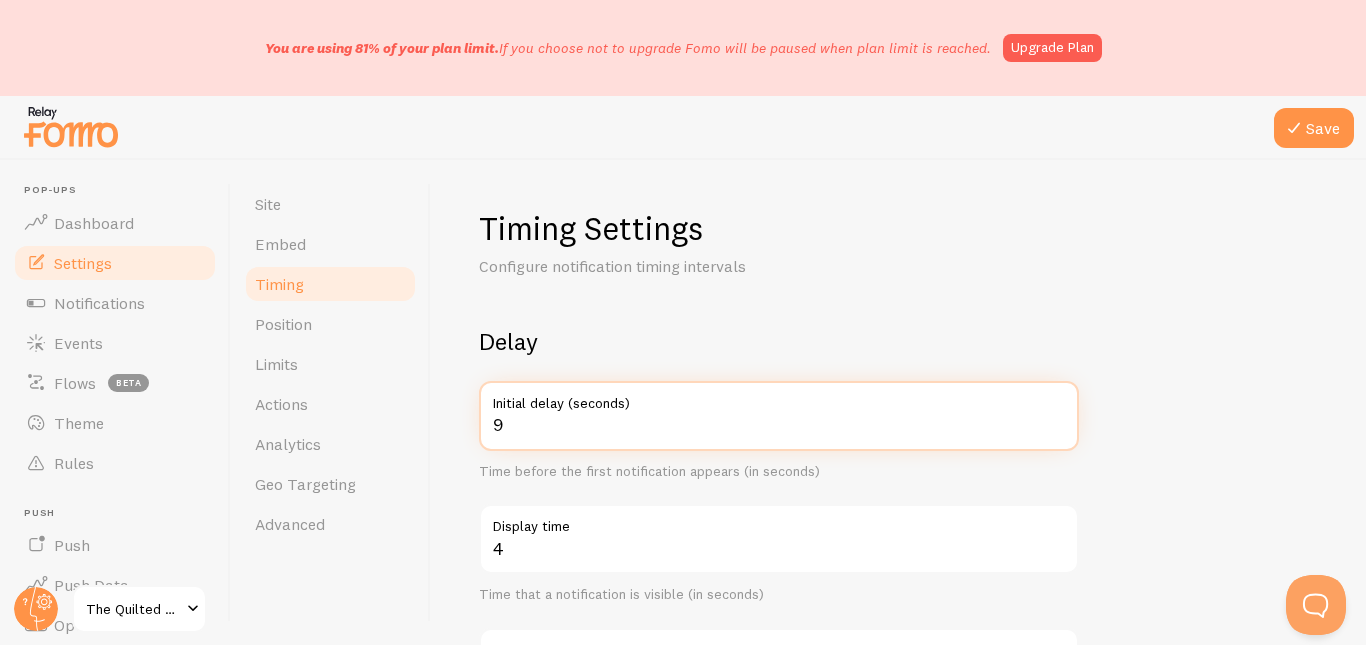 click on "9" at bounding box center (779, 416) 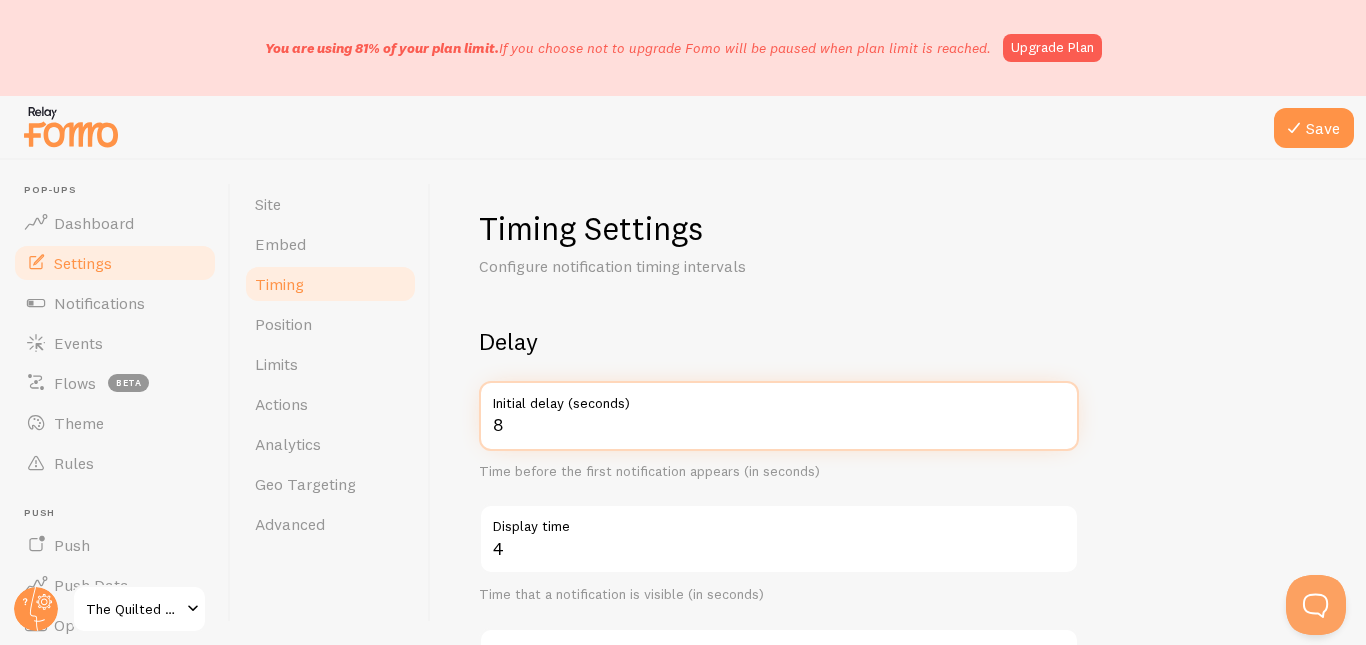 click on "8" at bounding box center (779, 416) 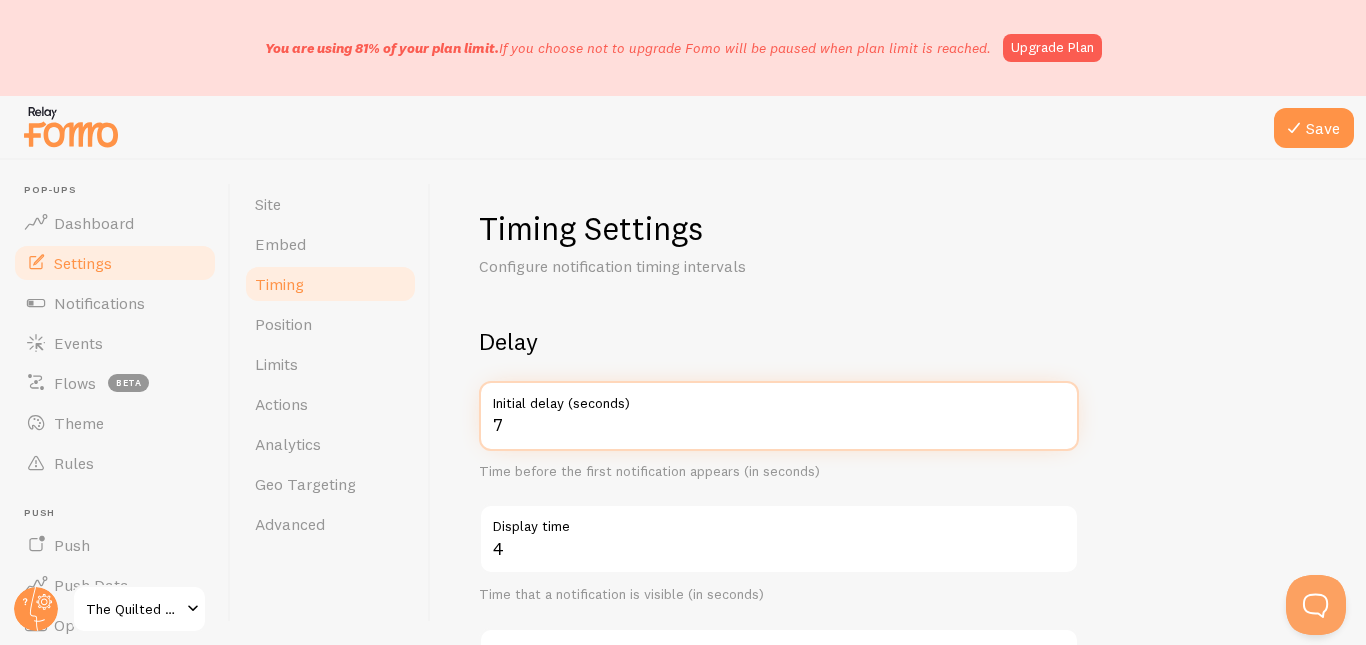 click on "7" at bounding box center [779, 416] 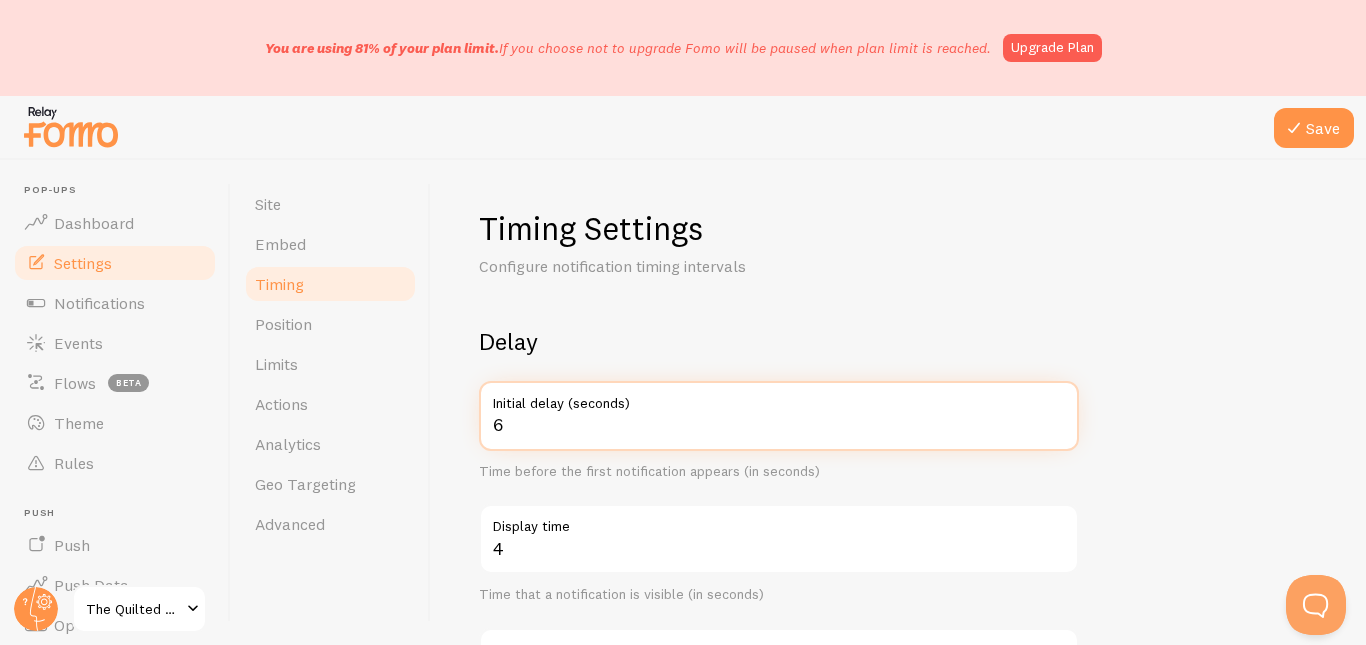 type on "6" 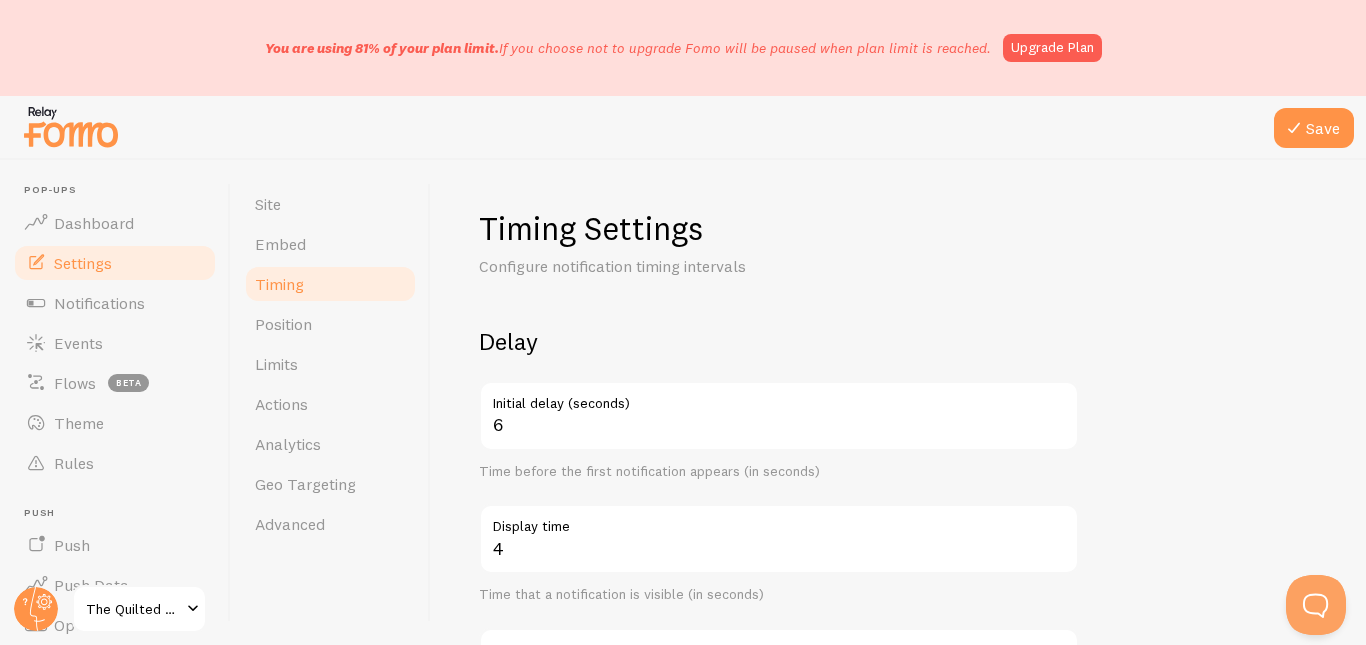 click on "Display time" at bounding box center [779, 521] 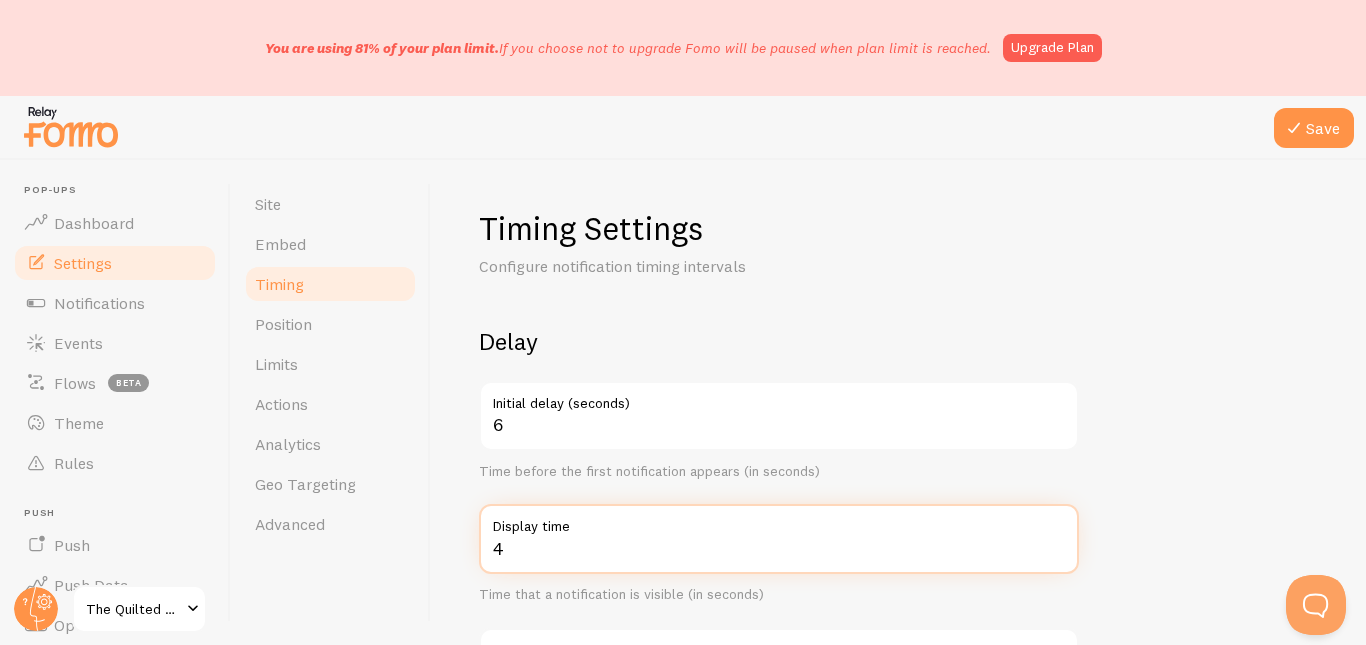 click on "4" at bounding box center [779, 539] 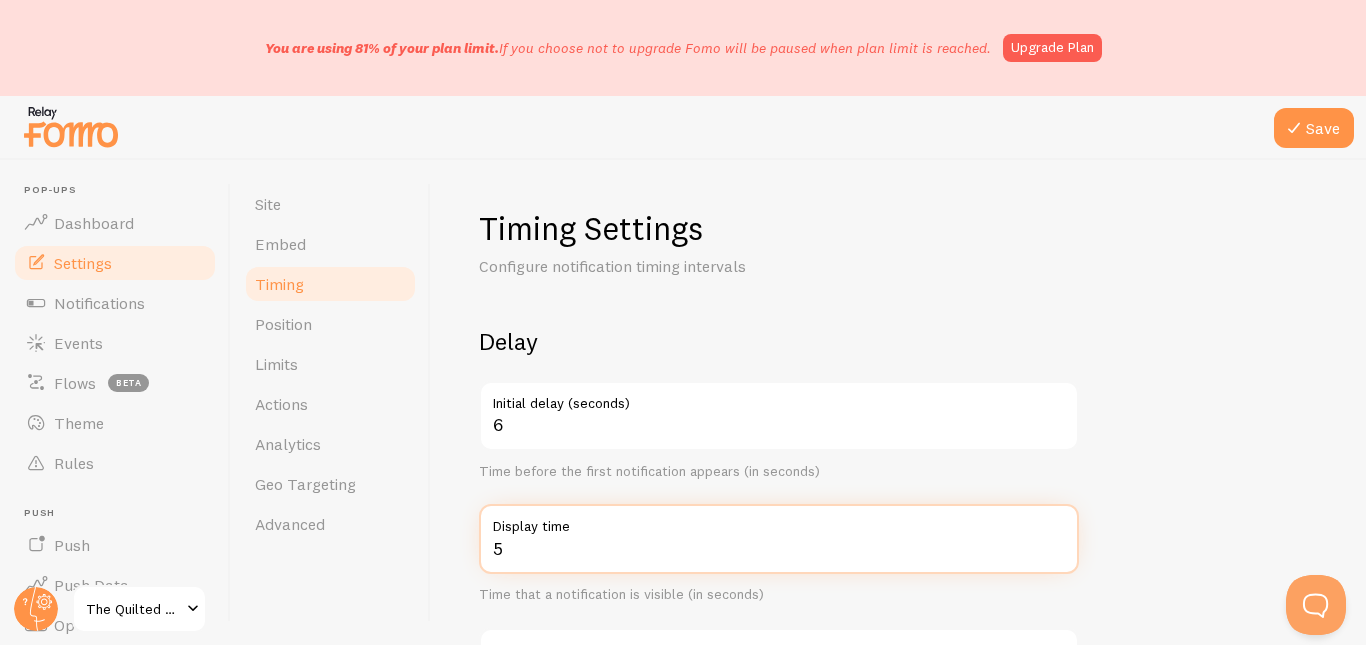 click on "5" at bounding box center [779, 539] 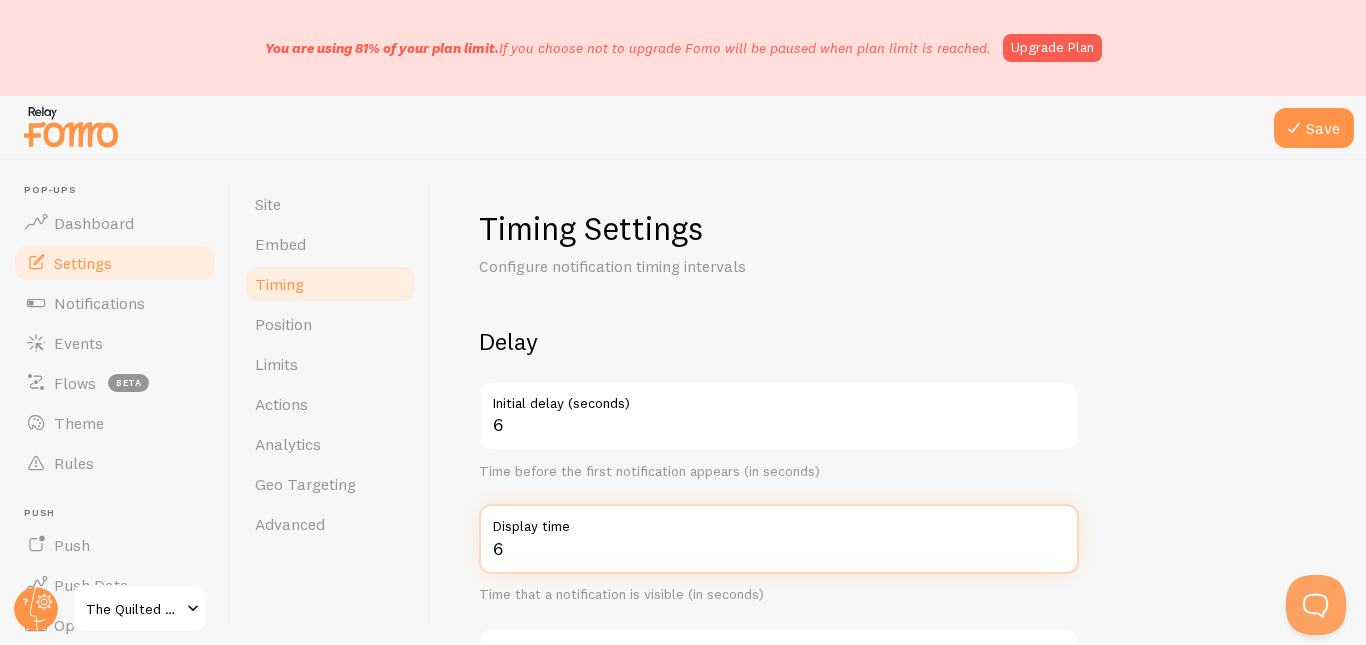 click on "6" at bounding box center (779, 539) 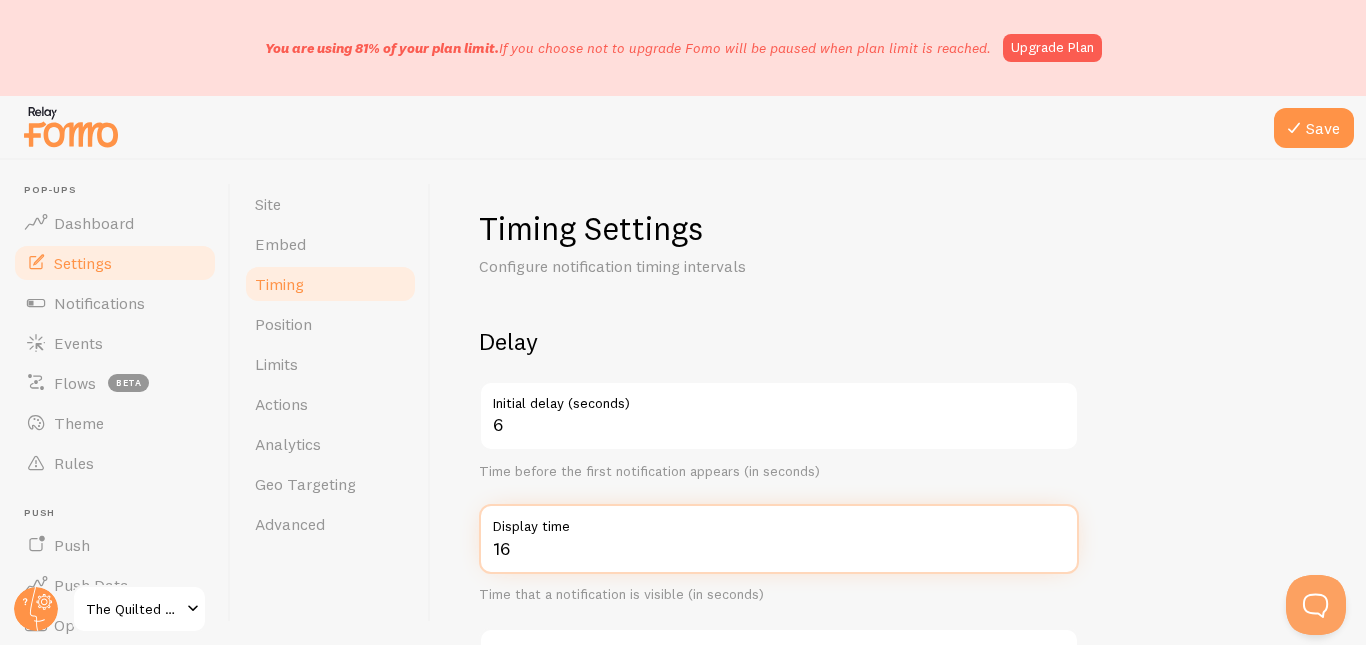 click on "16" at bounding box center (779, 539) 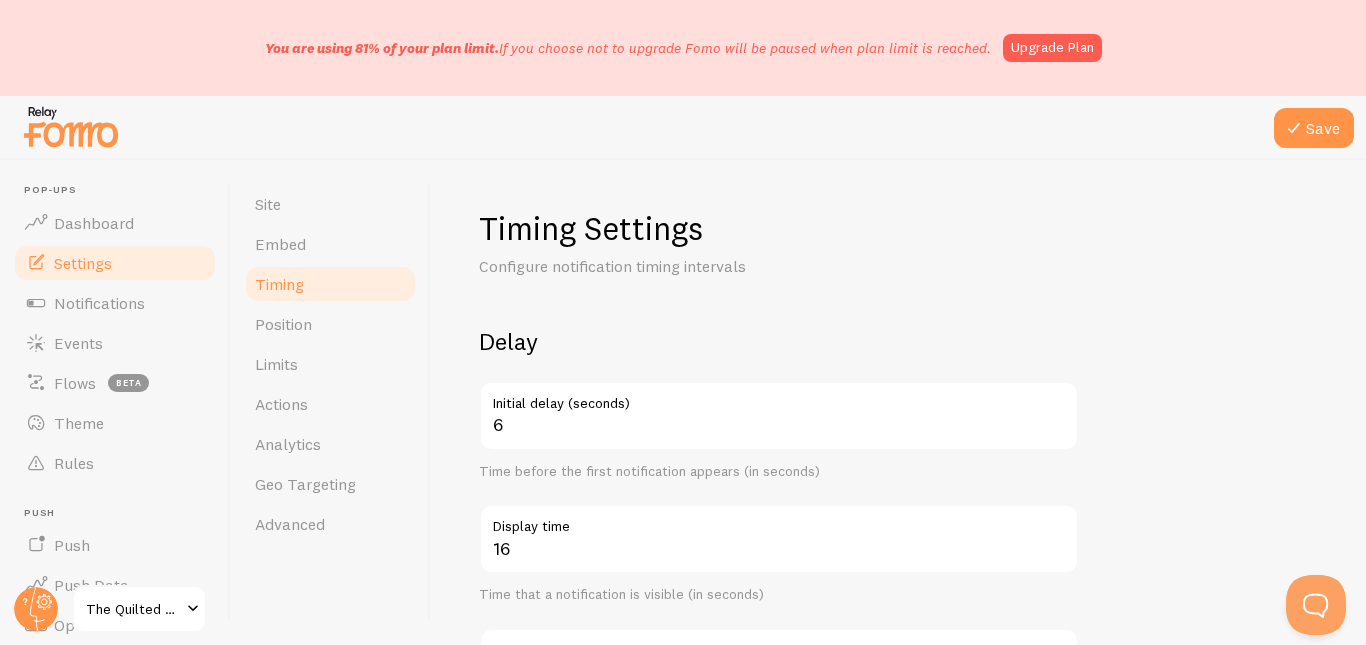 click on "Display time" at bounding box center [779, 521] 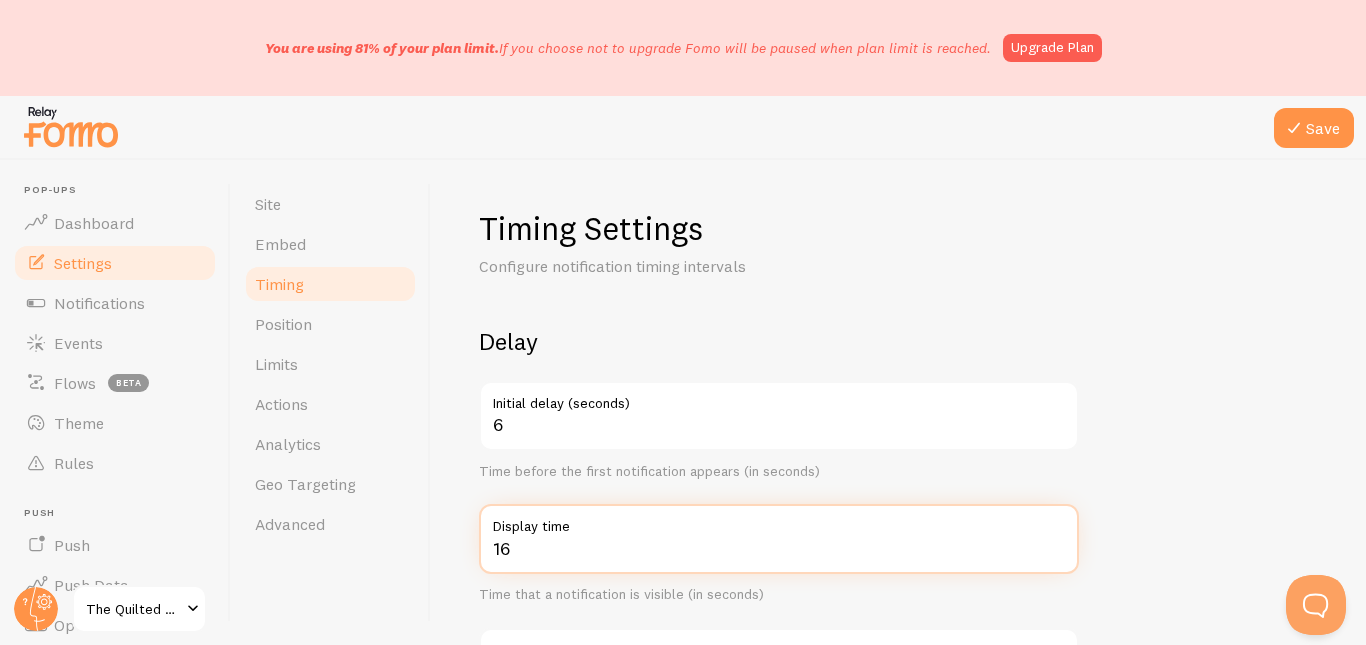 click on "16" at bounding box center (779, 539) 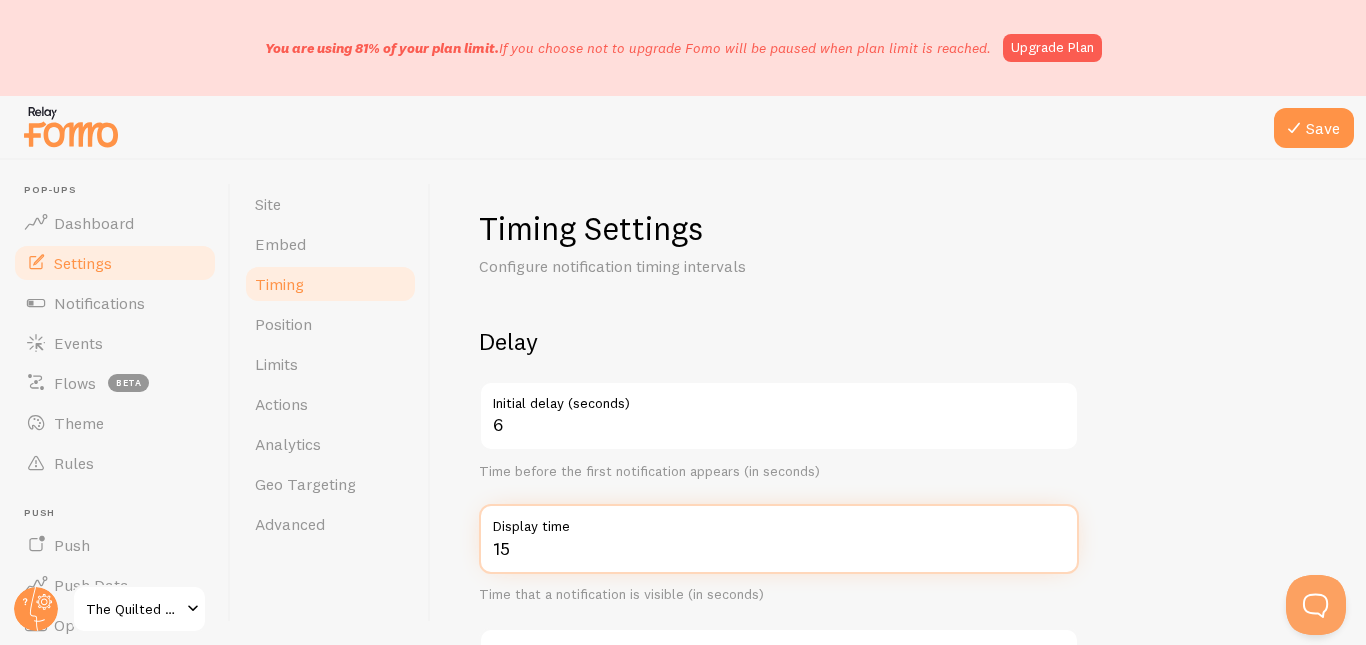 click on "15" at bounding box center [779, 539] 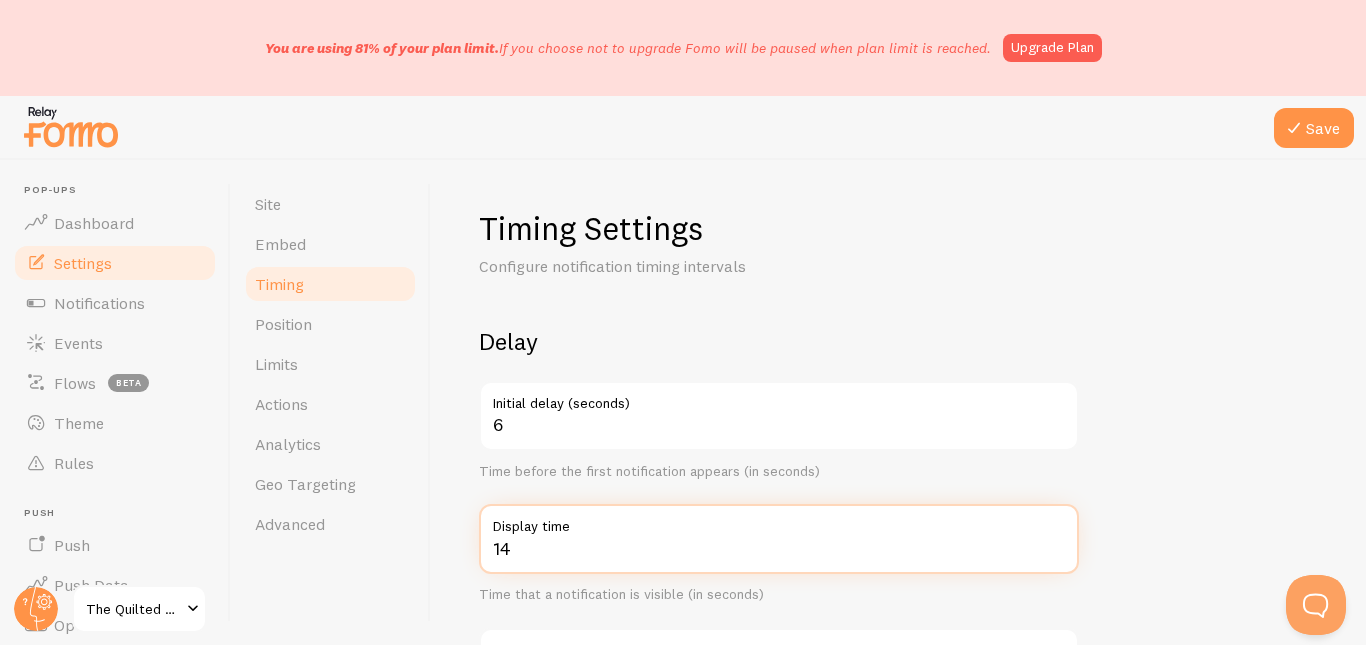 click on "14" at bounding box center [779, 539] 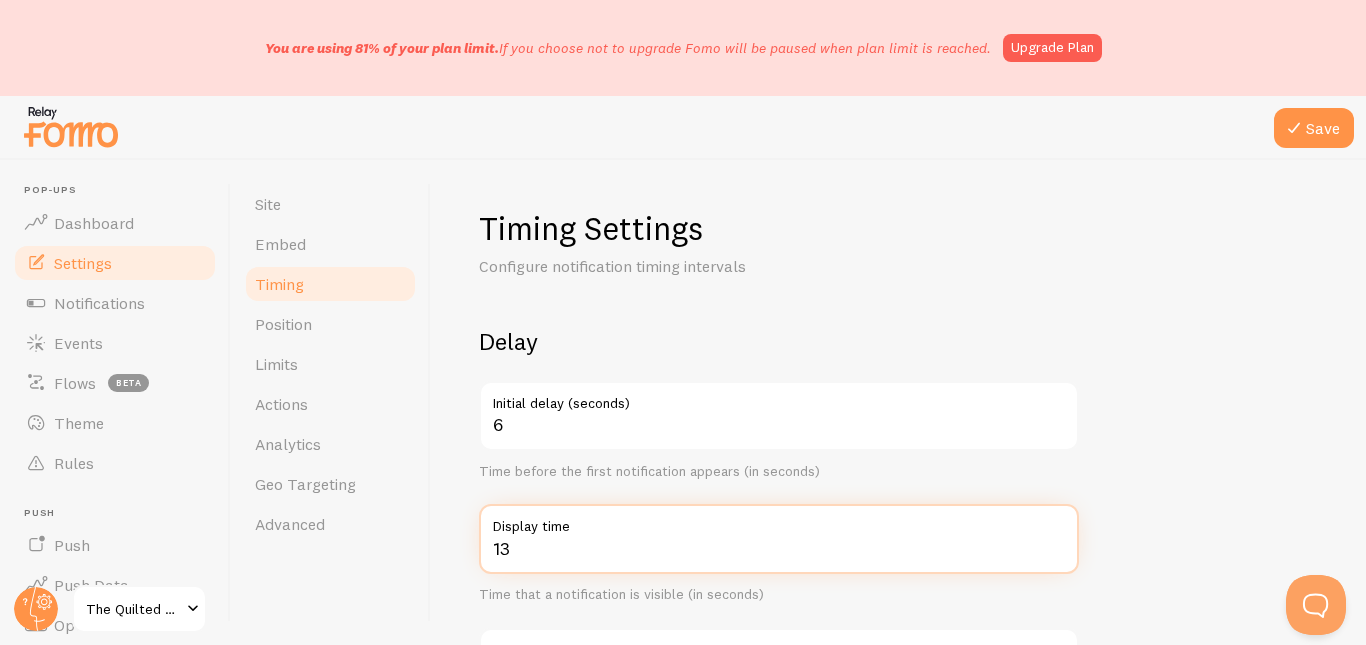 click on "13" at bounding box center [779, 539] 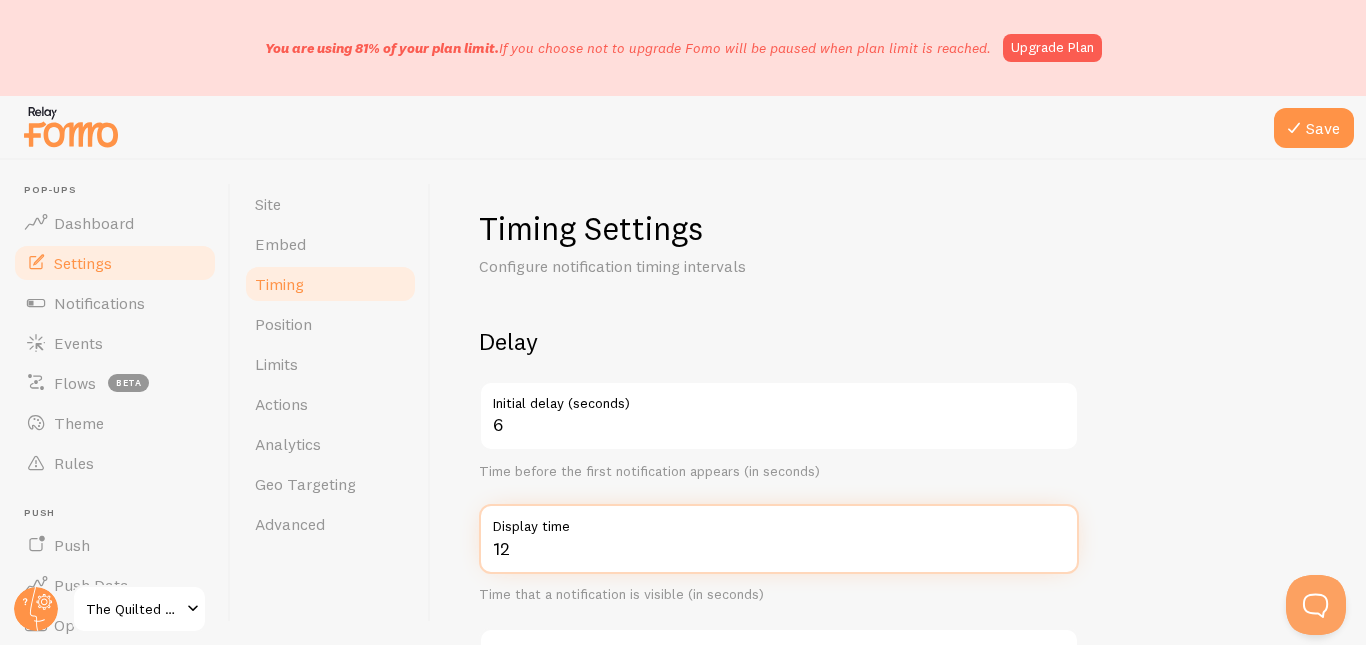 click on "12" at bounding box center [779, 539] 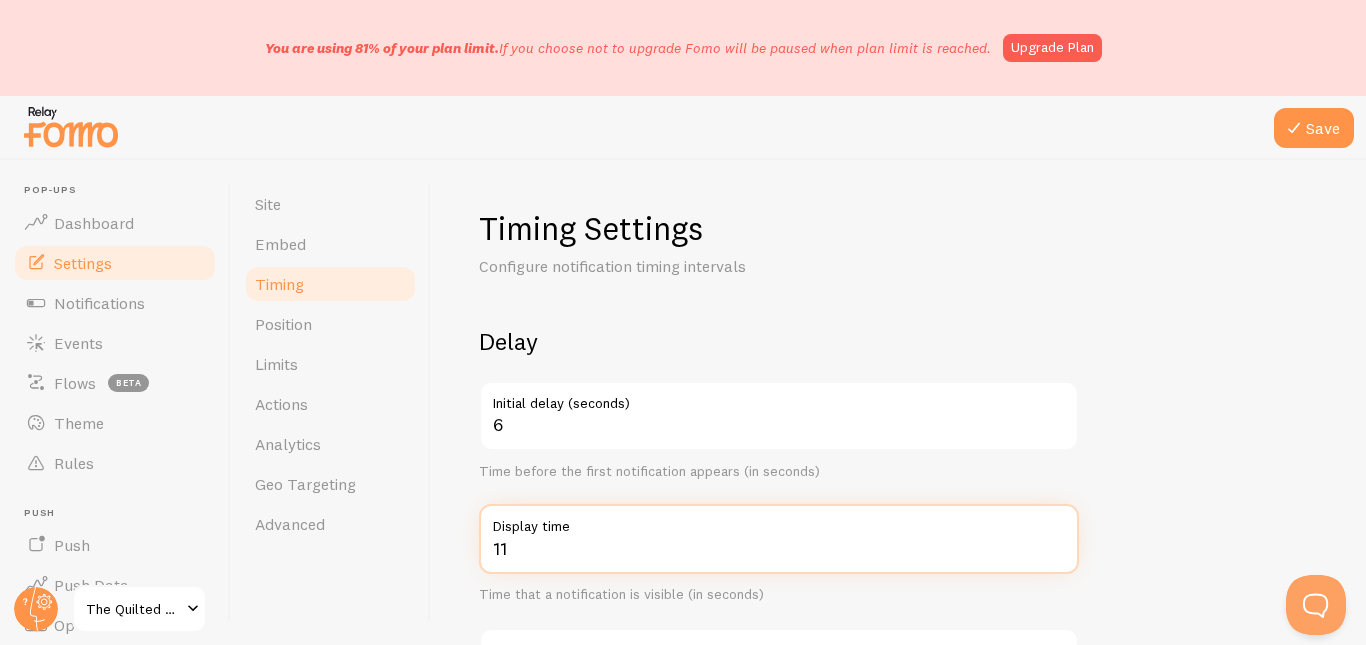 click on "11" at bounding box center (779, 539) 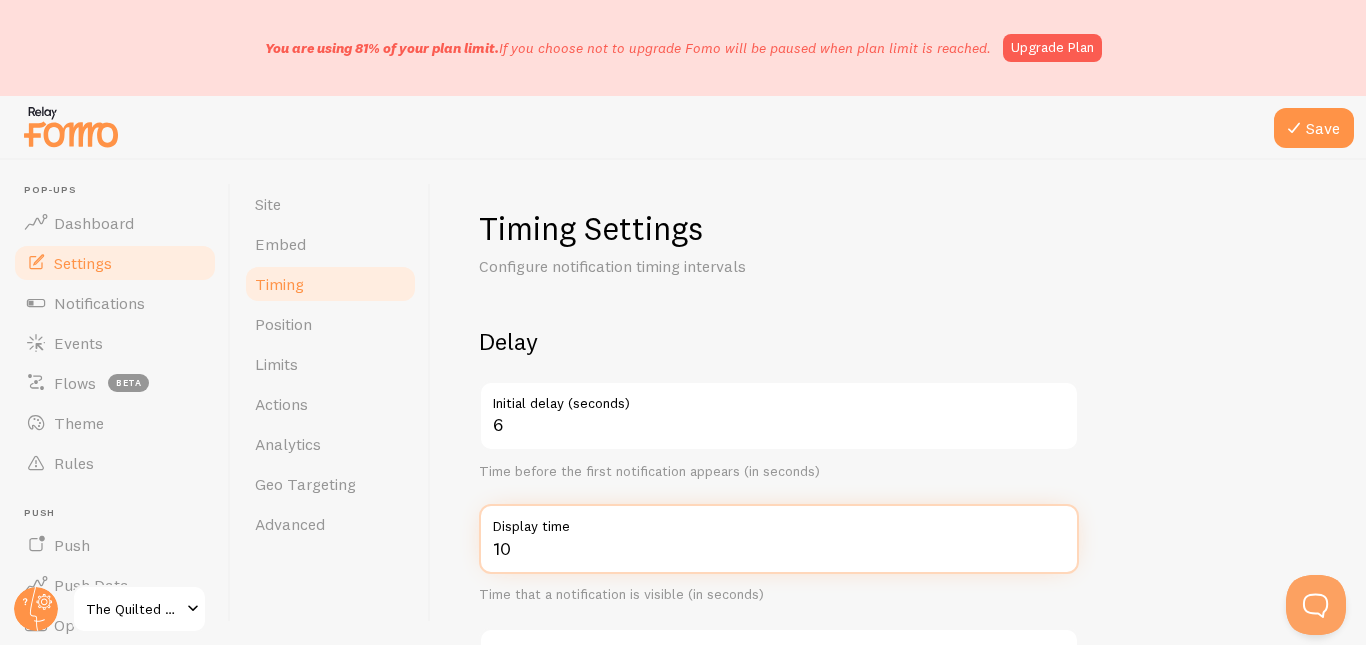 click on "10" at bounding box center [779, 539] 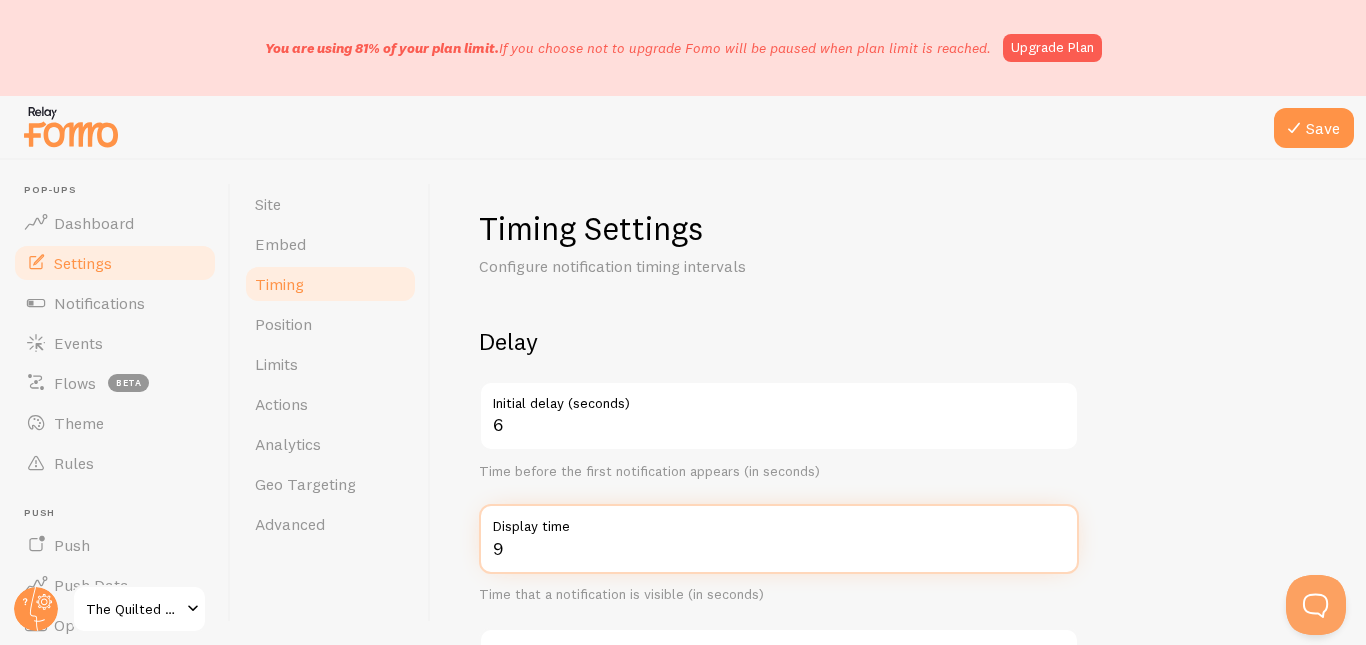 click on "9" at bounding box center (779, 539) 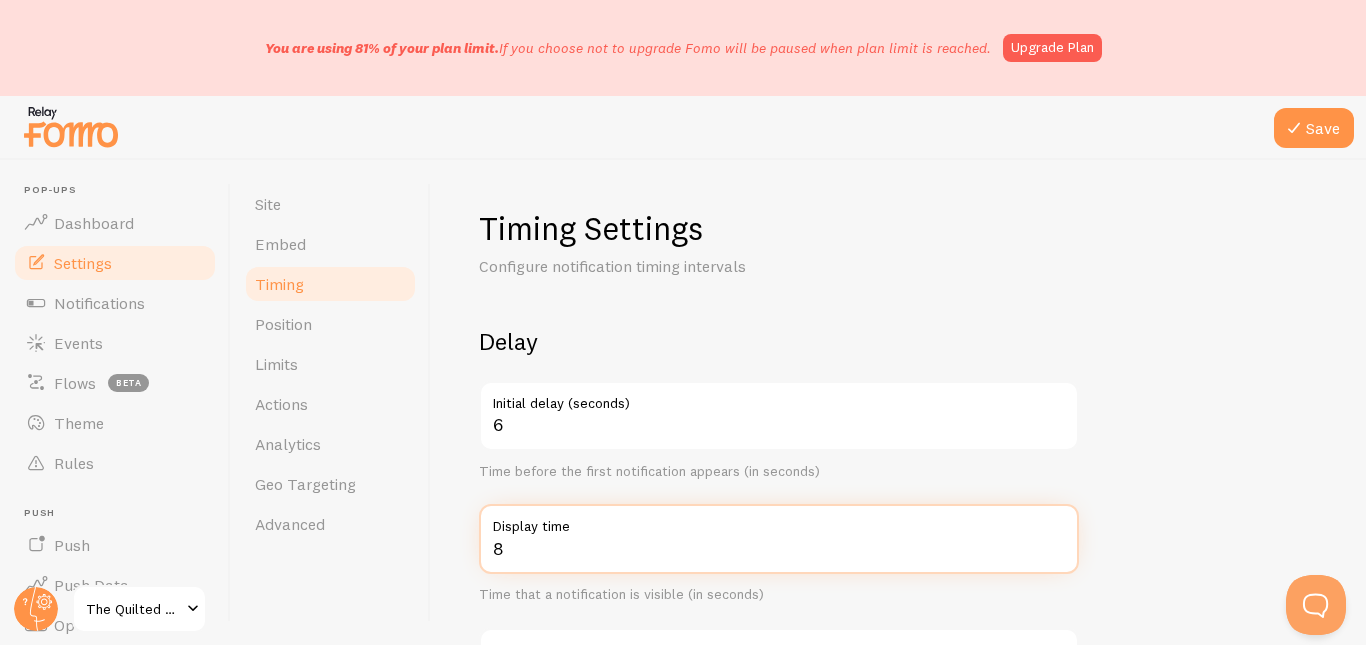 type on "8" 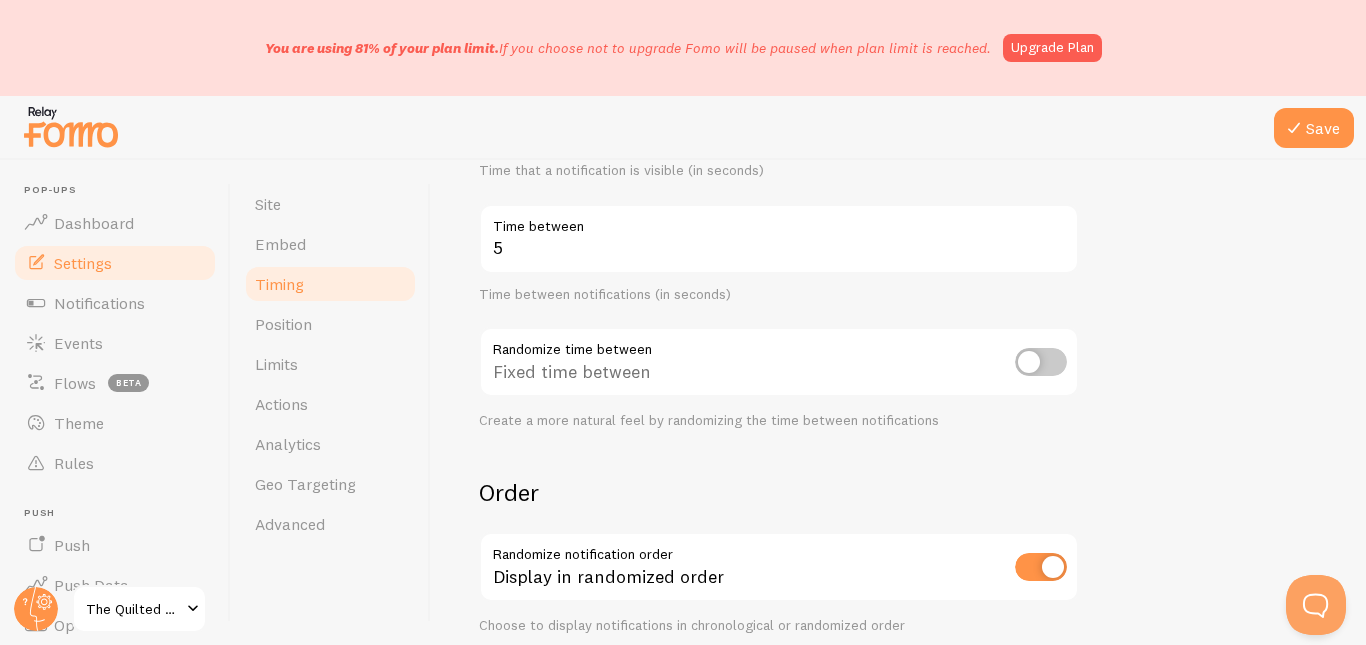 click at bounding box center (1041, 362) 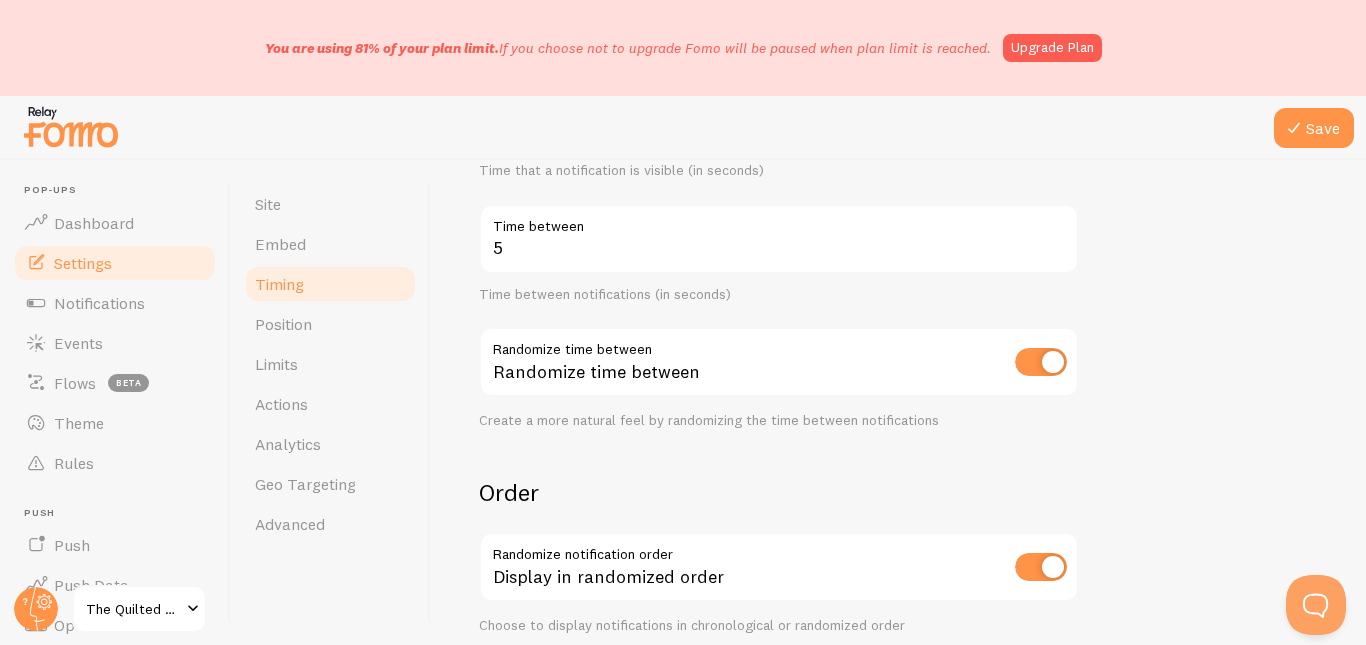 scroll, scrollTop: 635, scrollLeft: 0, axis: vertical 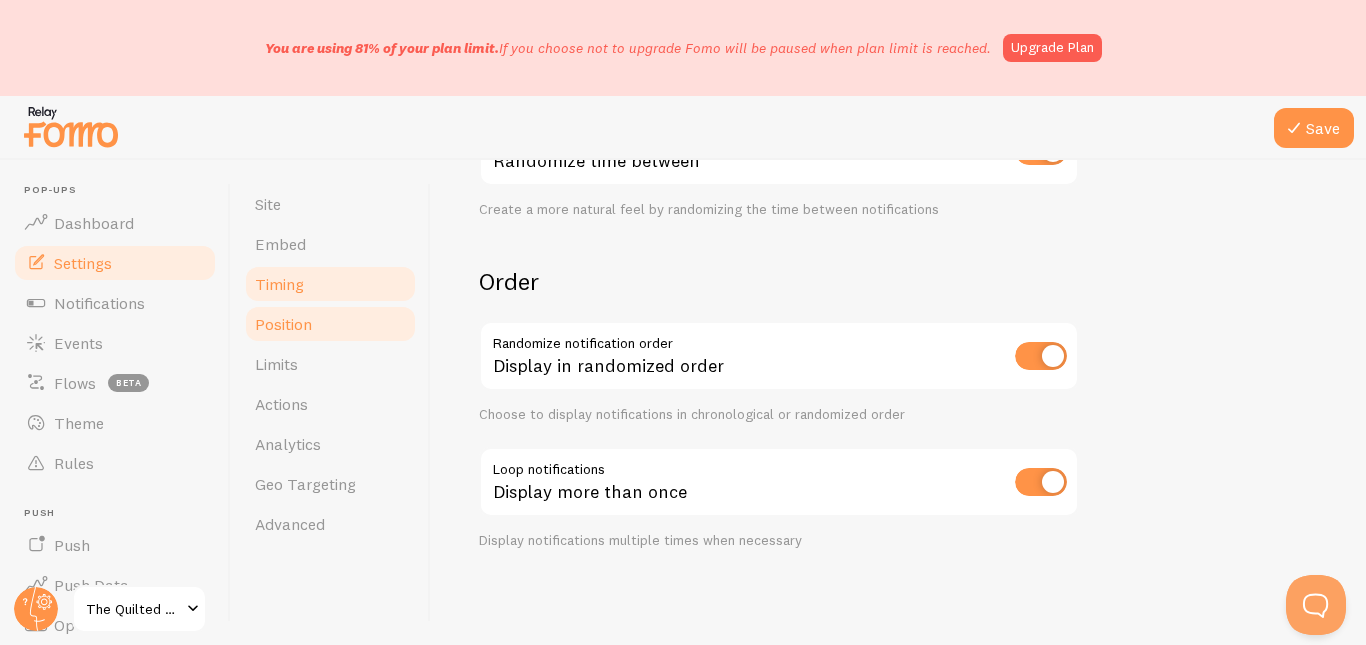 click on "Position" at bounding box center (330, 324) 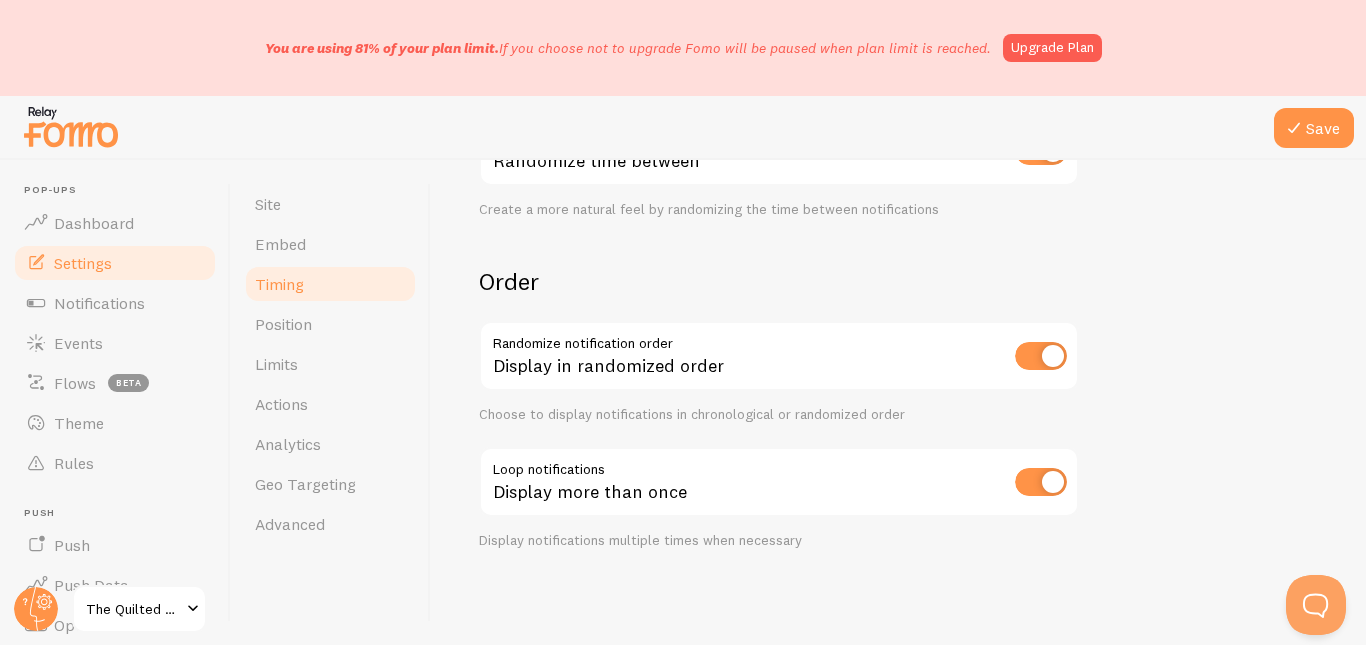 drag, startPoint x: 1308, startPoint y: 123, endPoint x: 1288, endPoint y: 166, distance: 47.423622 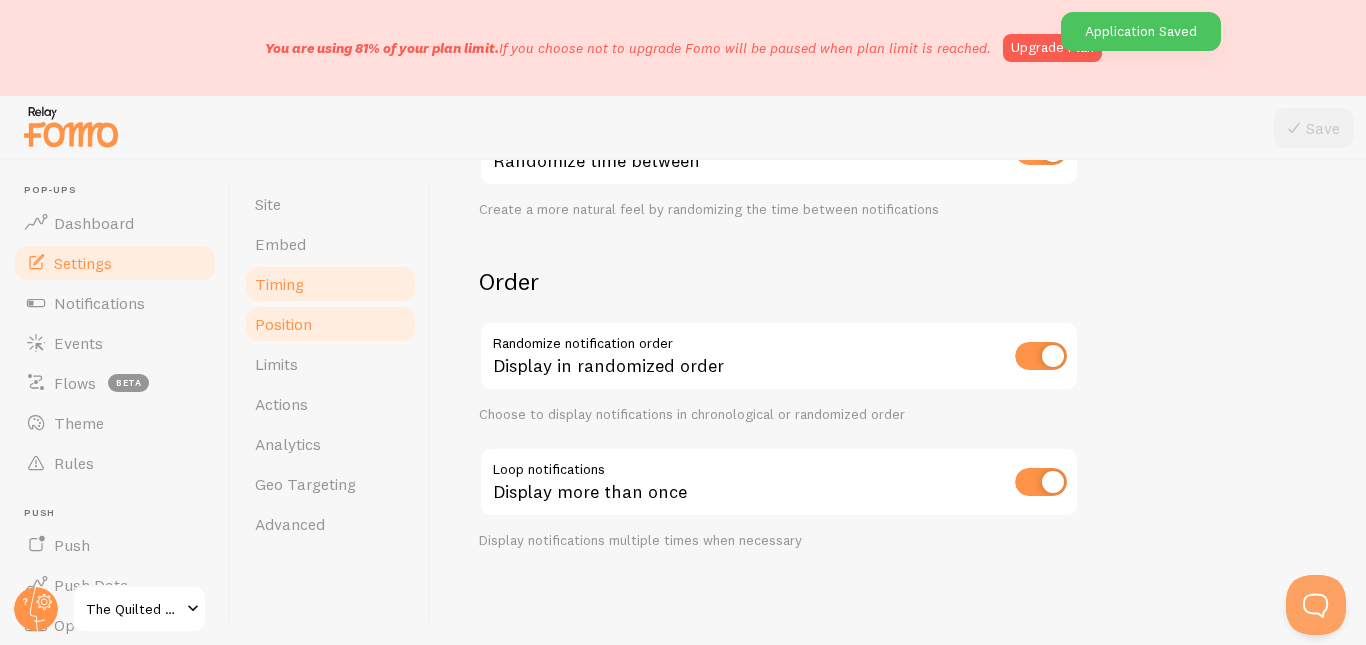 click on "Position" at bounding box center (283, 324) 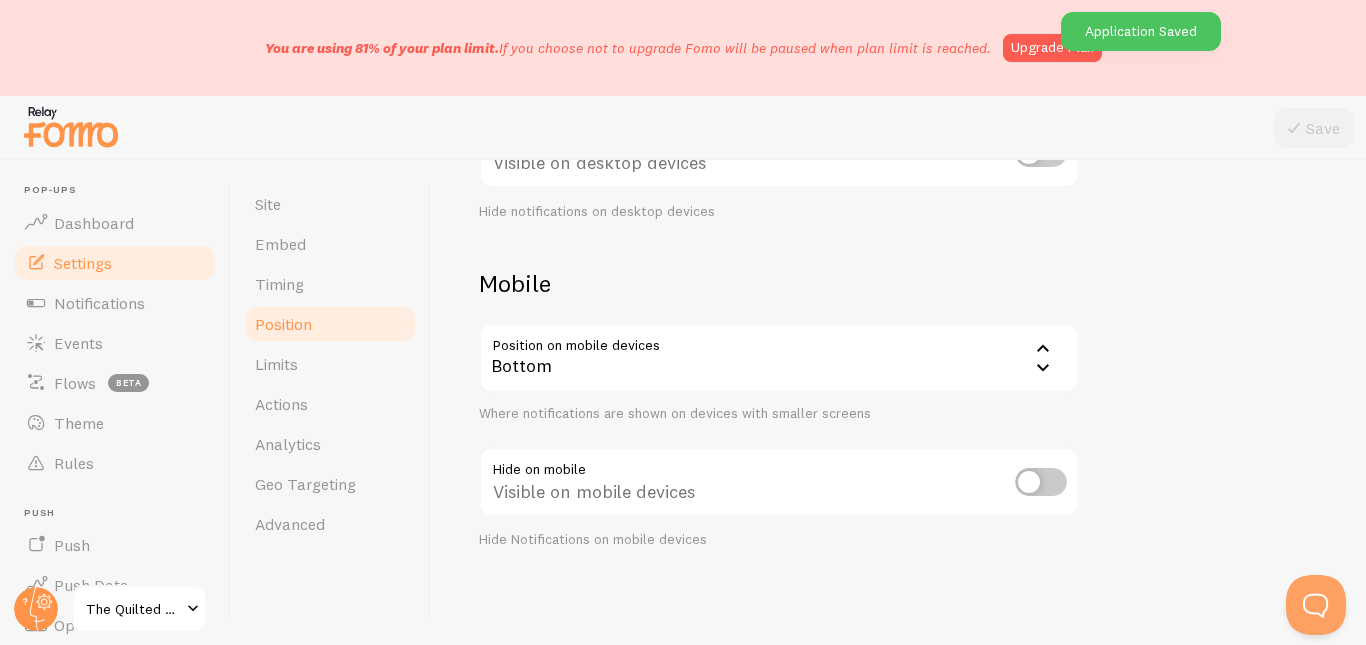 scroll, scrollTop: 0, scrollLeft: 0, axis: both 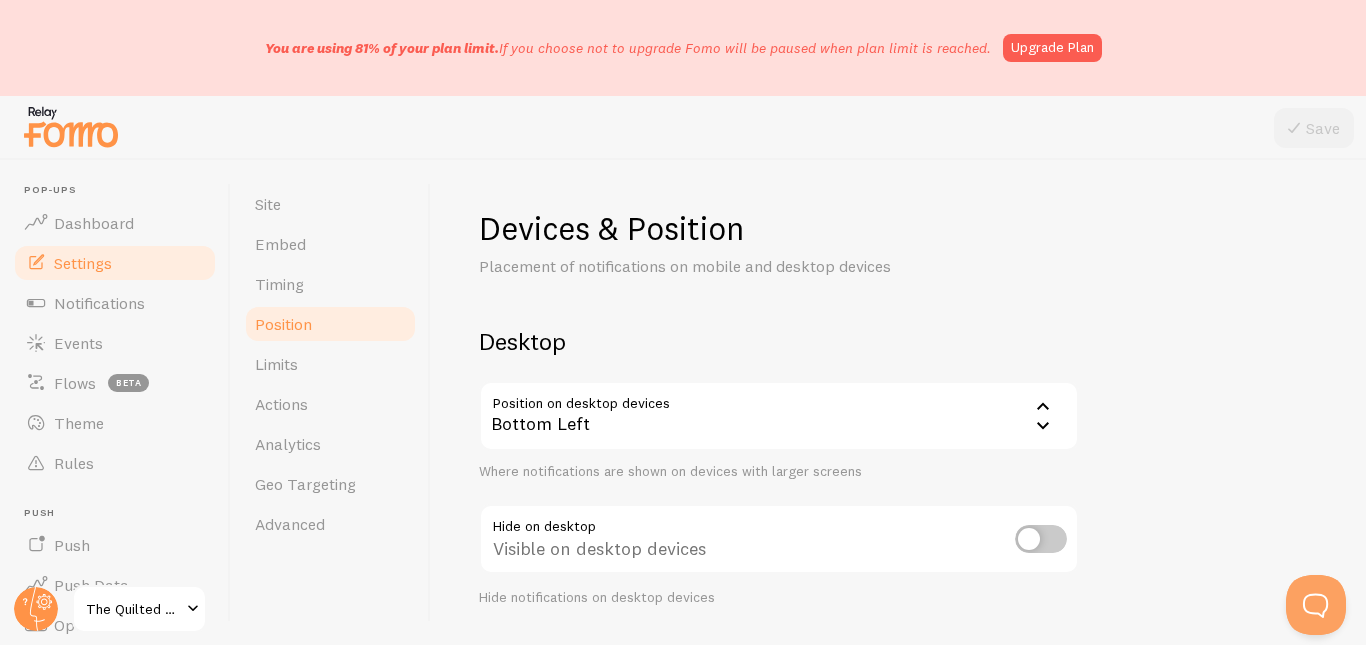 click at bounding box center [1041, 539] 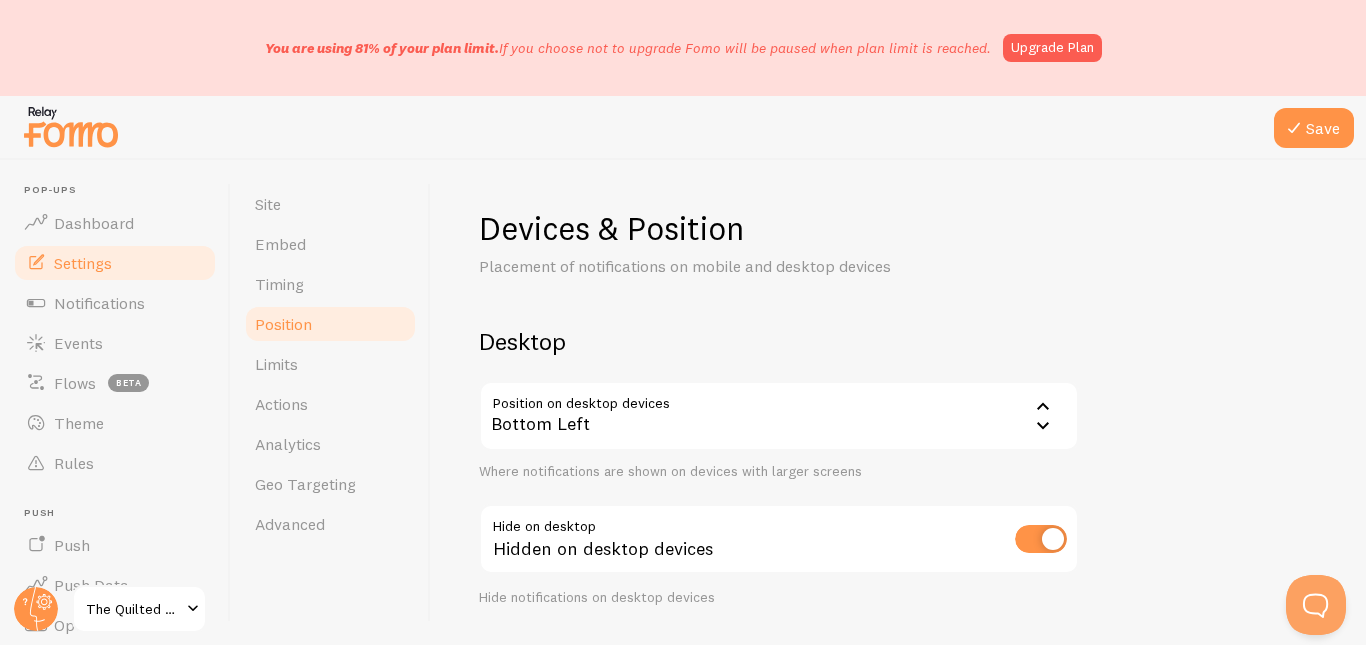click at bounding box center [1041, 539] 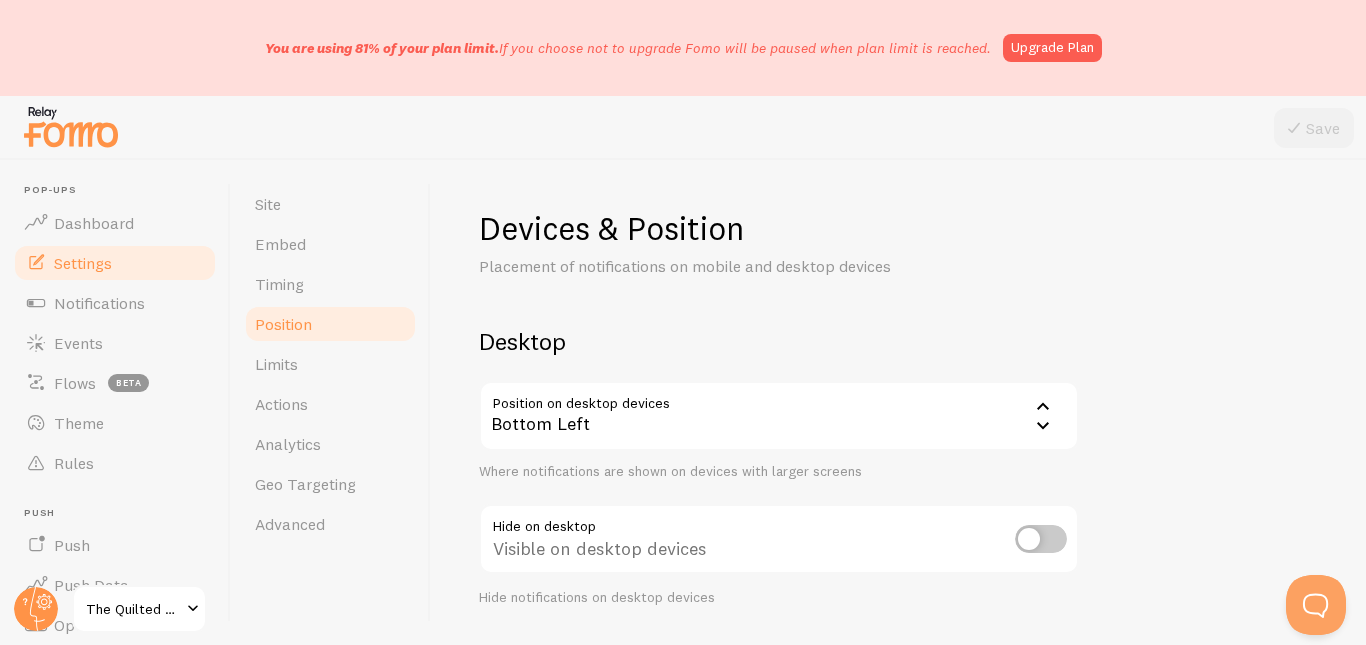 scroll, scrollTop: 386, scrollLeft: 0, axis: vertical 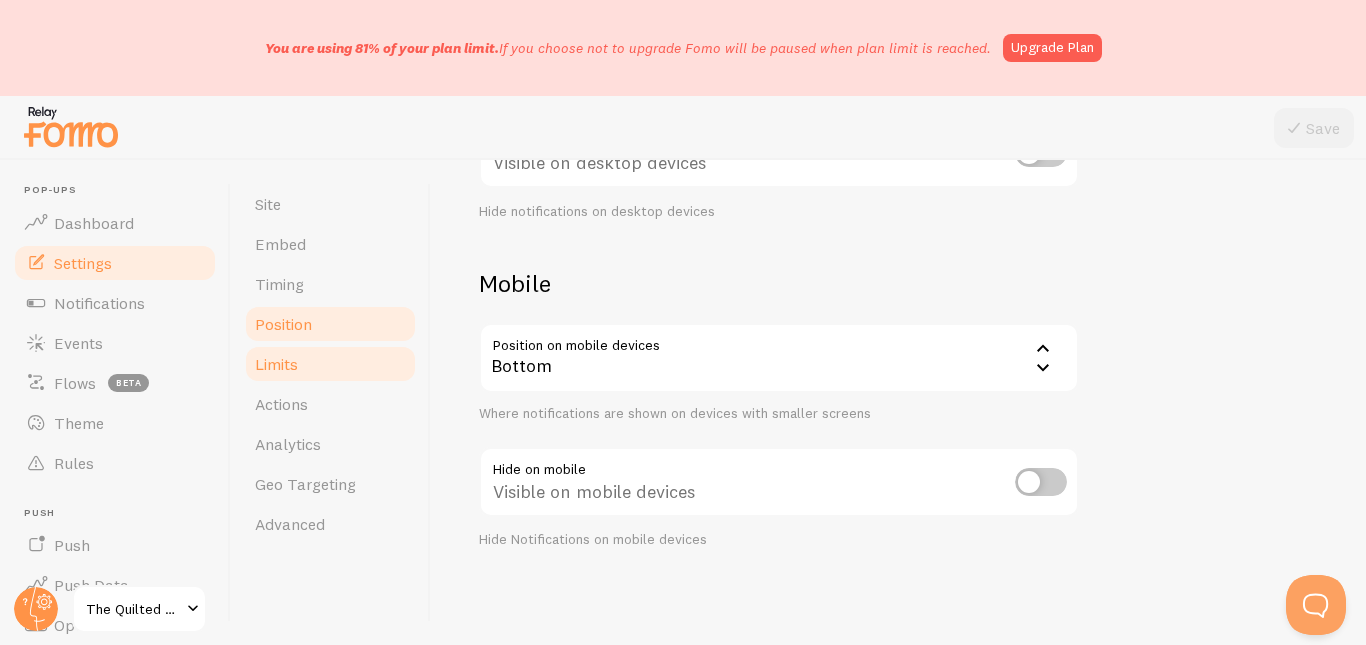 click on "Limits" at bounding box center (330, 364) 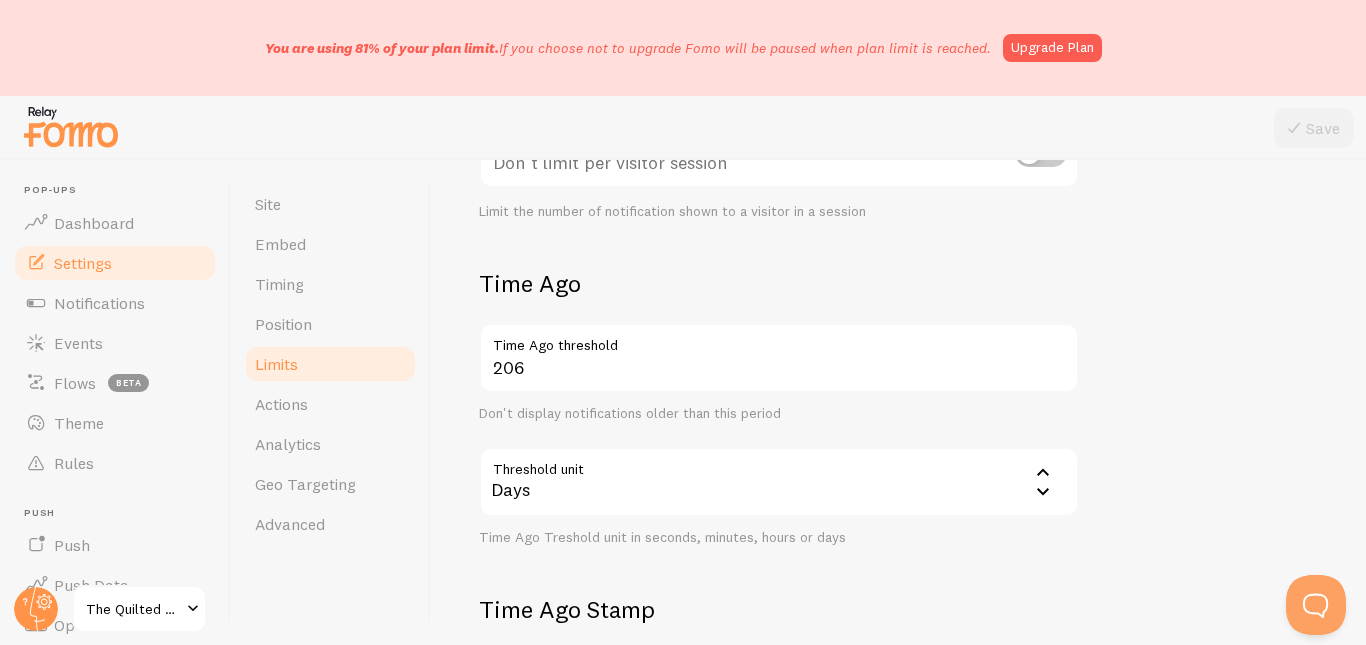 scroll, scrollTop: 0, scrollLeft: 0, axis: both 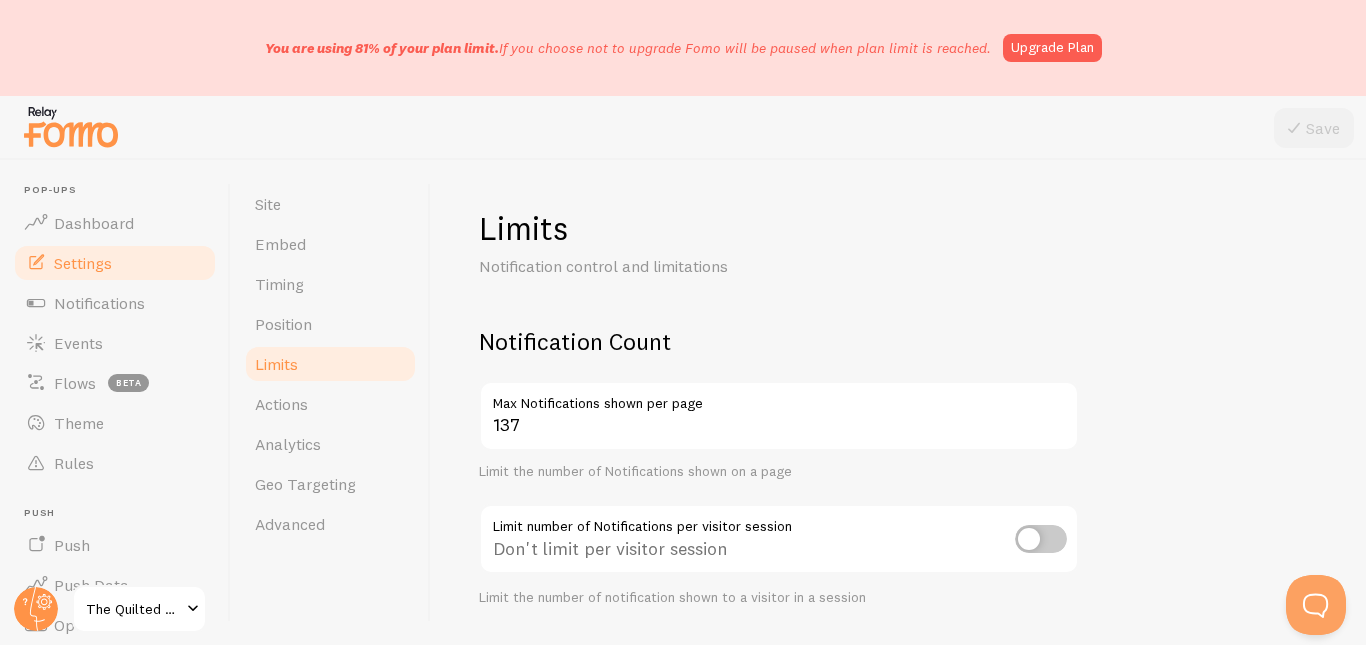 click at bounding box center (1041, 539) 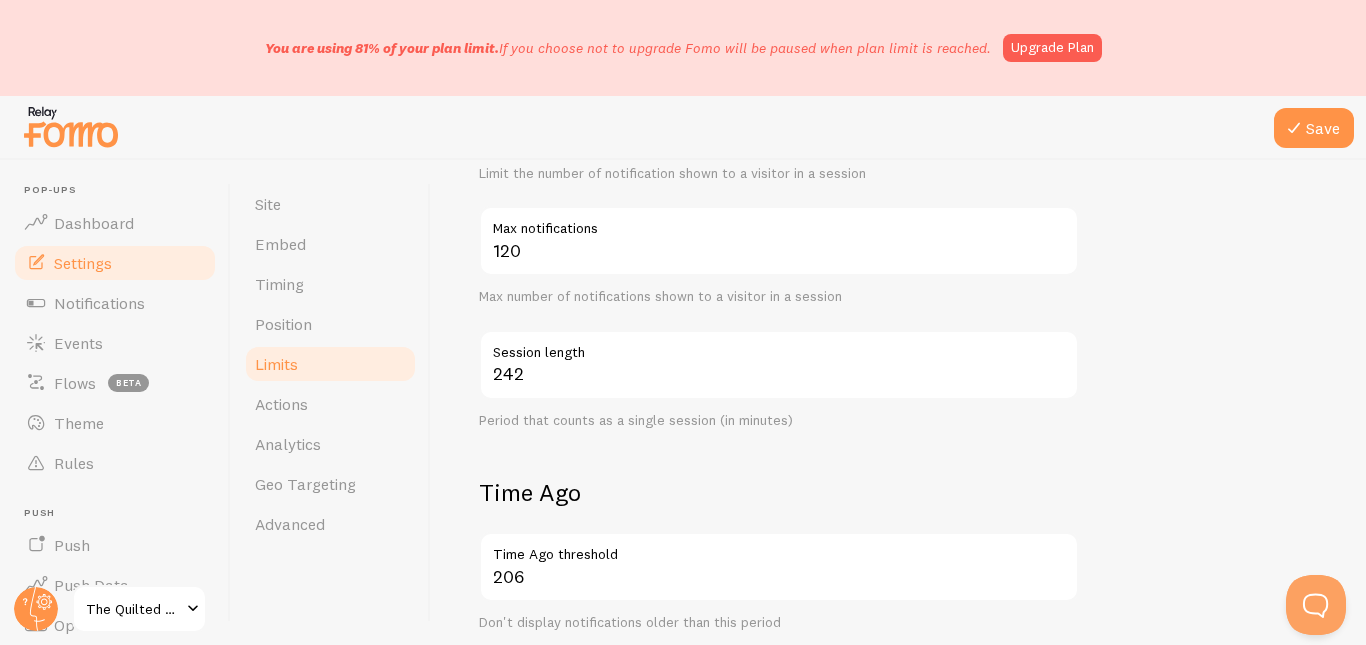 scroll, scrollTop: 849, scrollLeft: 0, axis: vertical 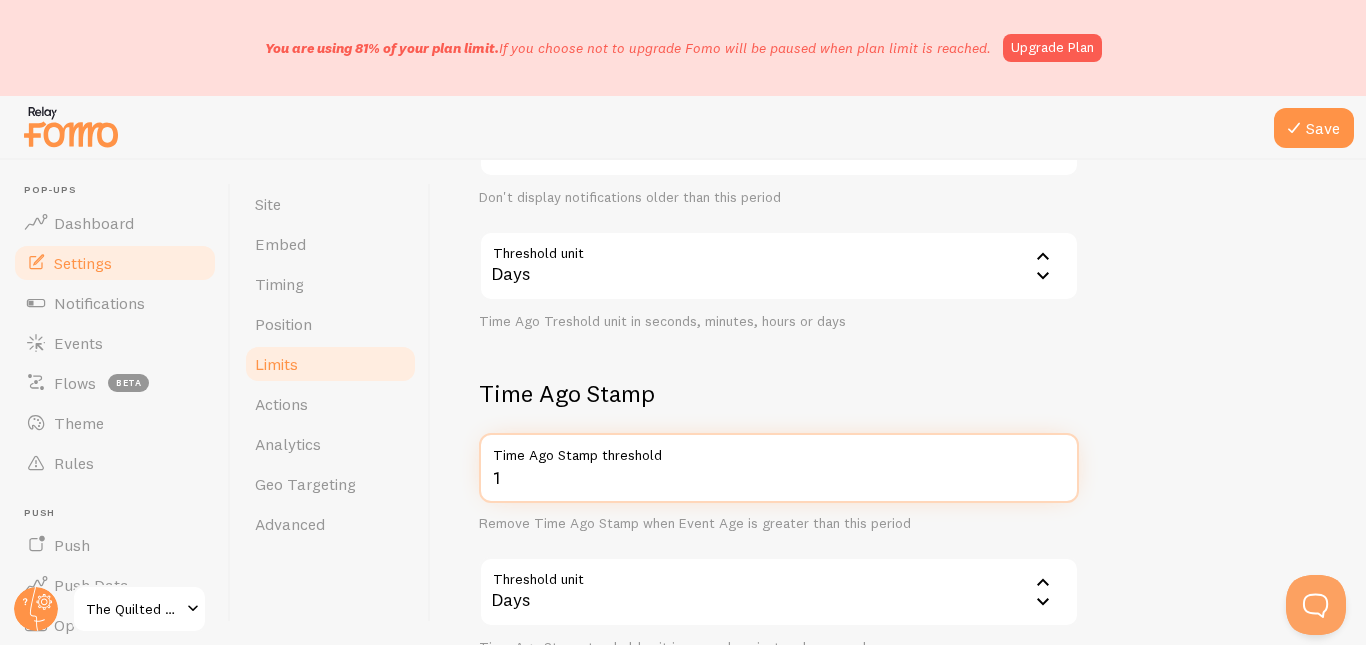 click on "1" at bounding box center [779, 468] 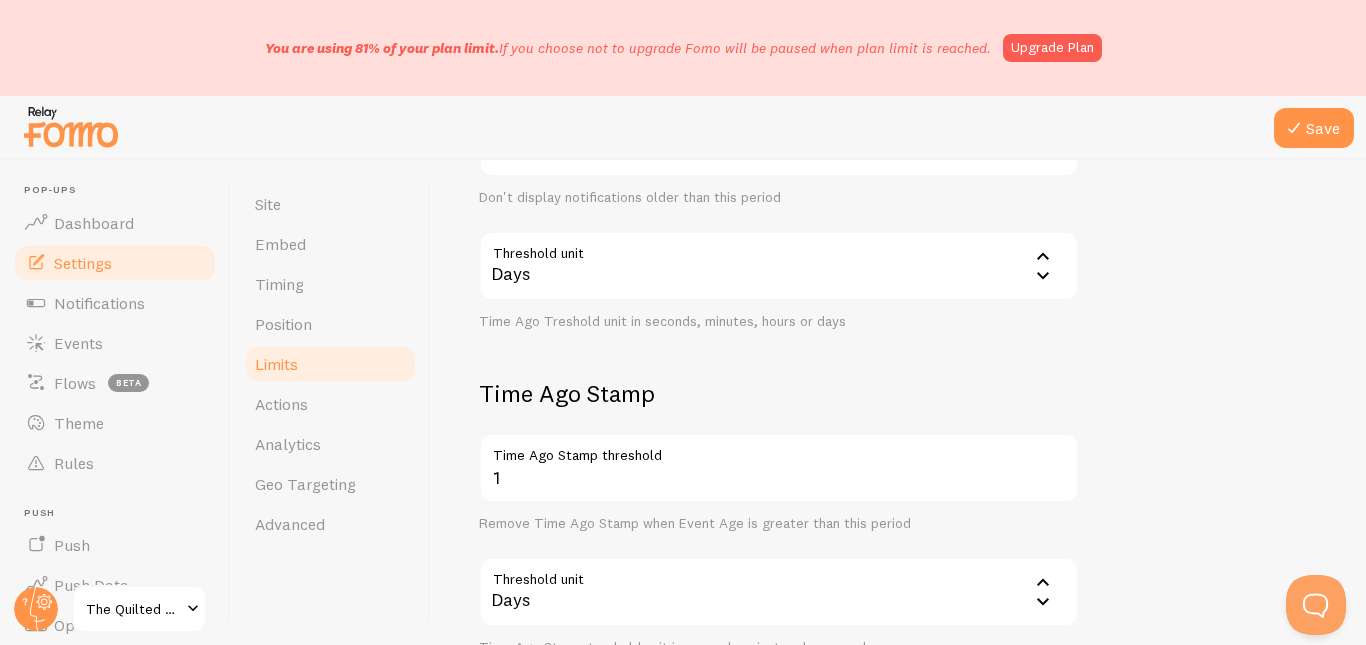 click on "Time Ago Stamp" at bounding box center [779, 393] 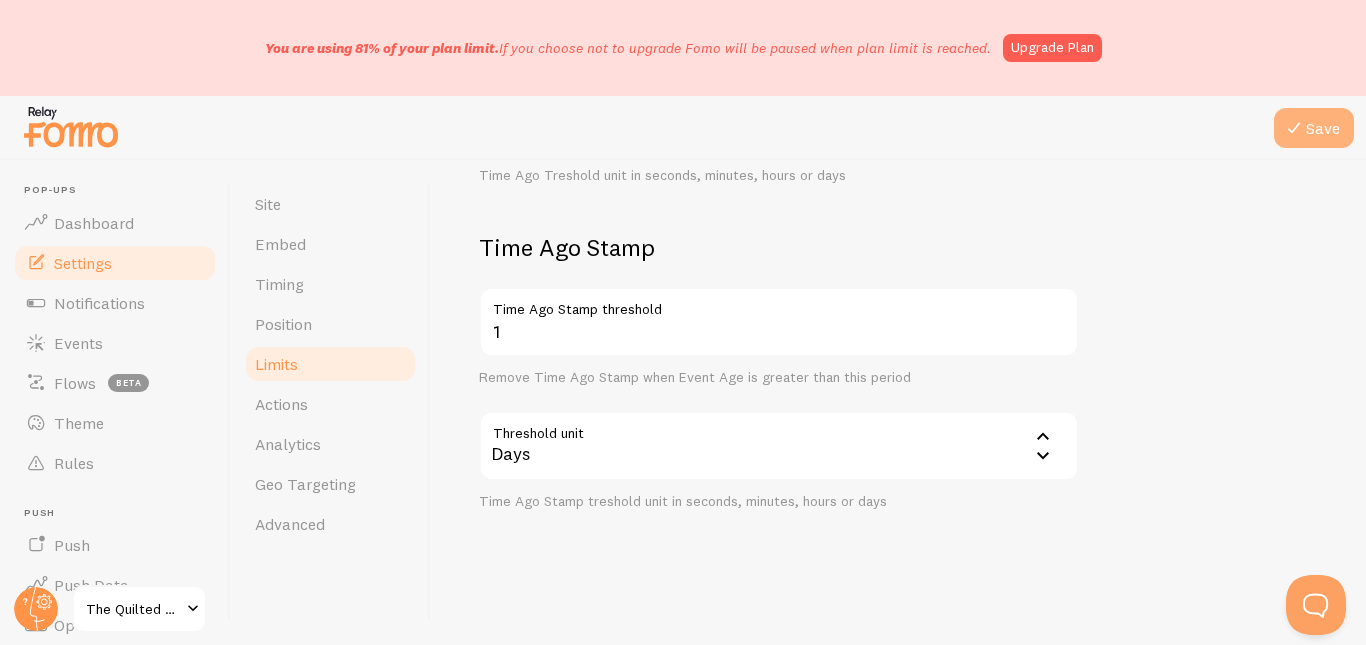 click at bounding box center [1294, 128] 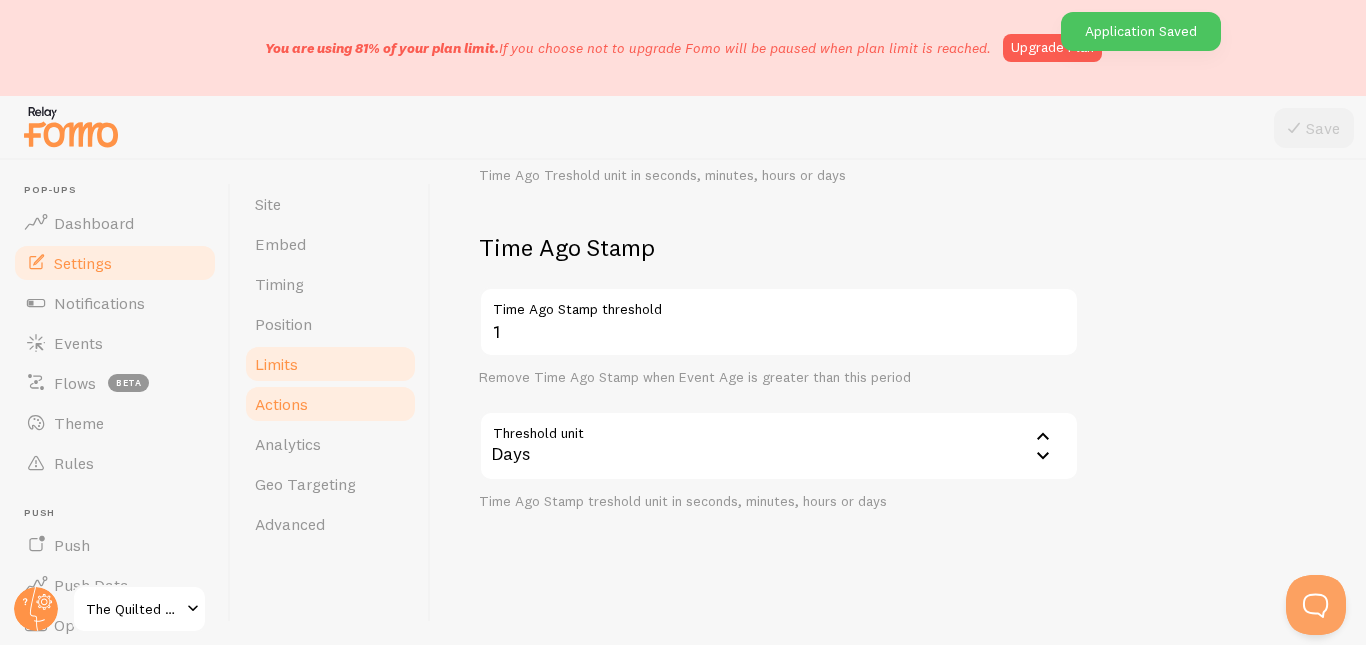 click on "Actions" at bounding box center (330, 404) 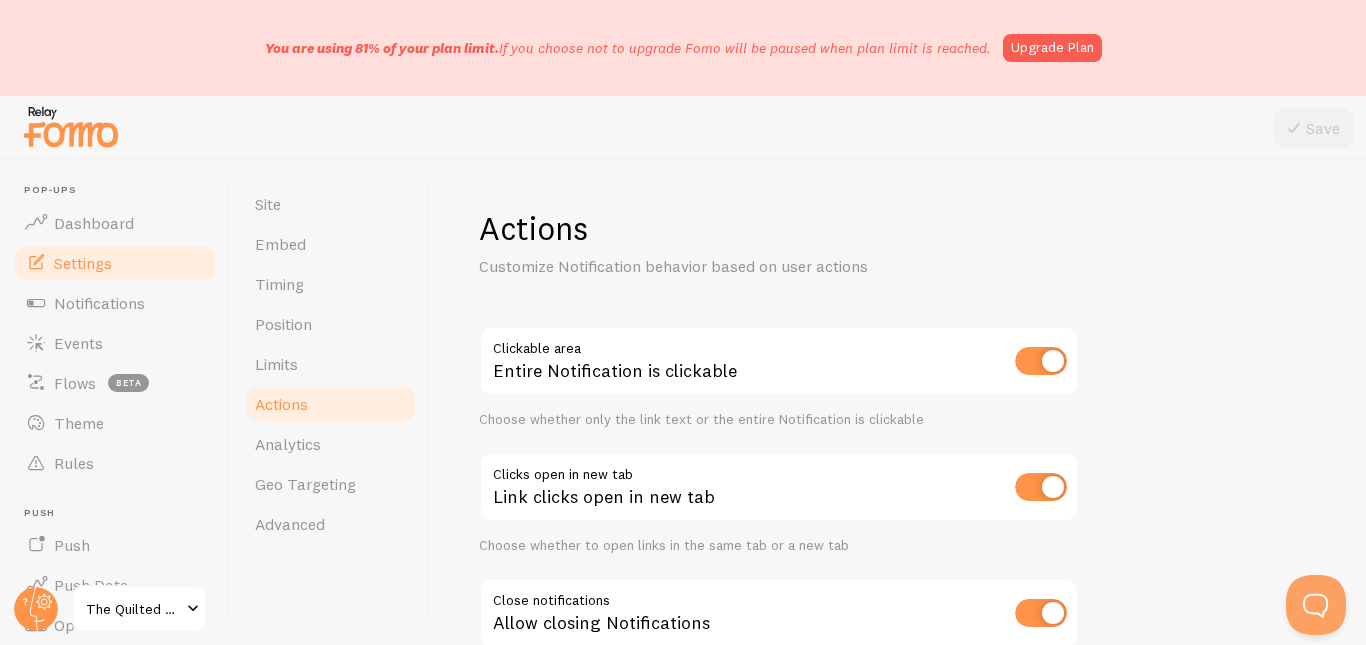 scroll, scrollTop: 149, scrollLeft: 0, axis: vertical 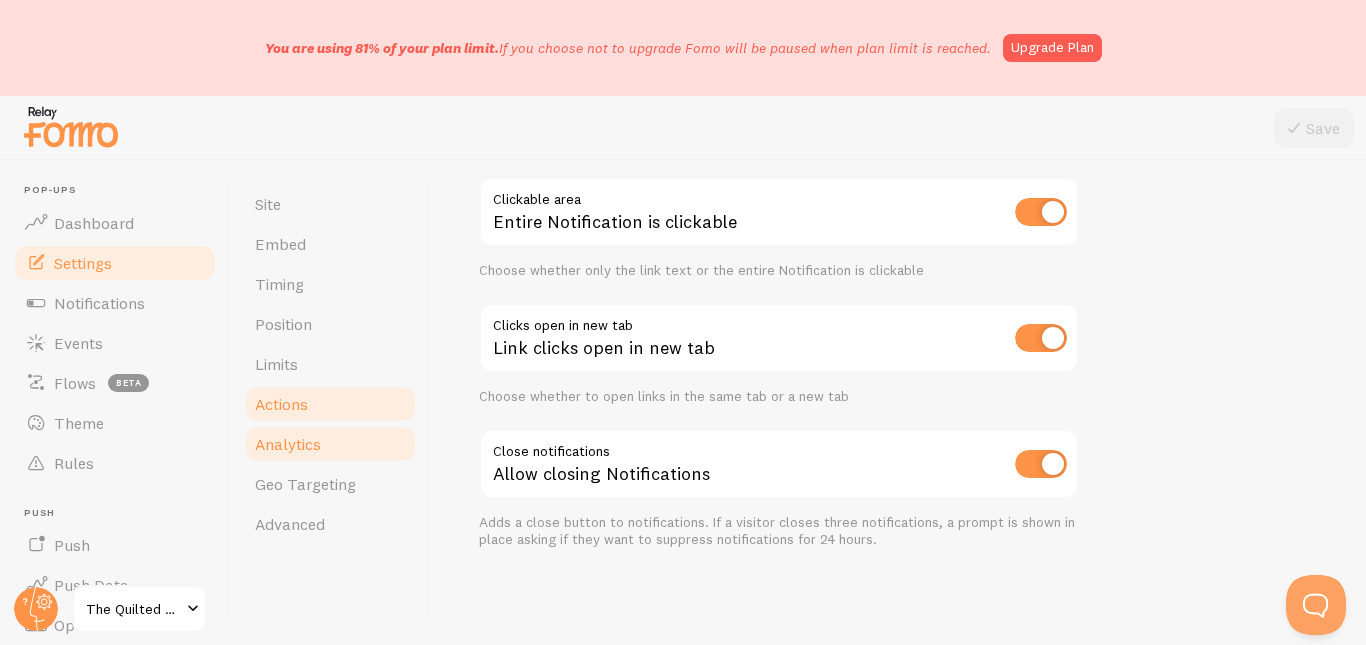click on "Analytics" at bounding box center (330, 444) 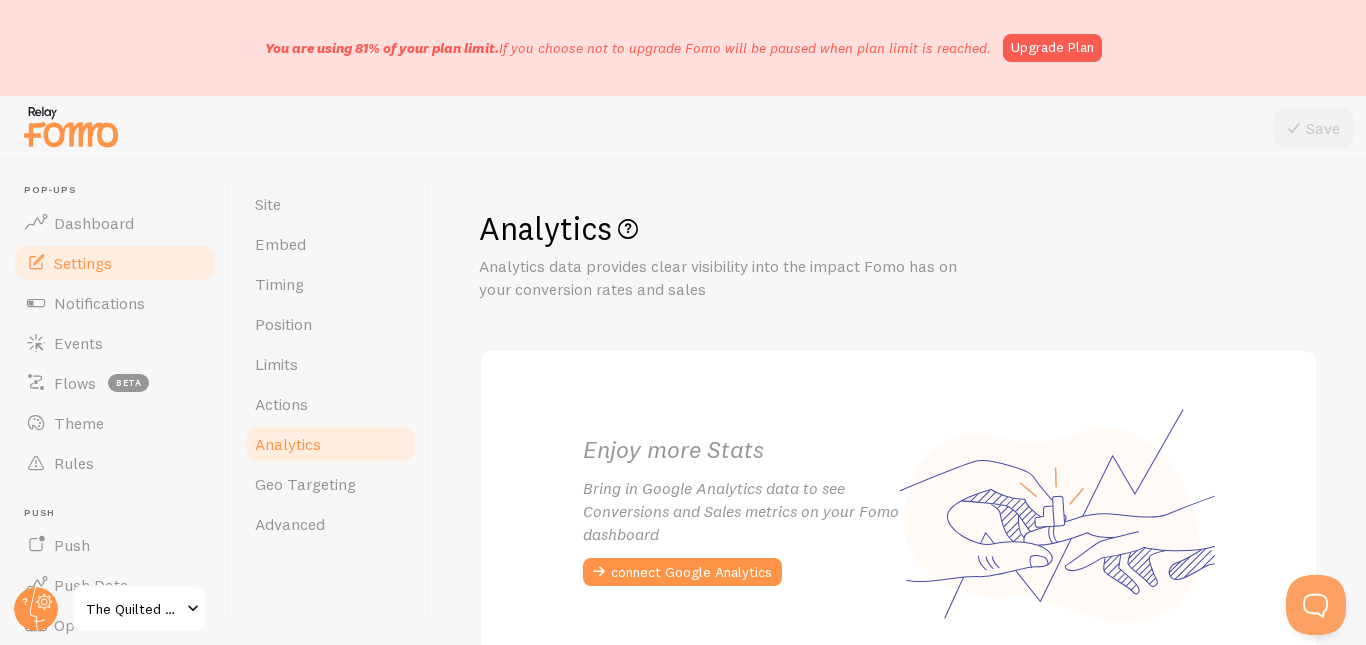 scroll, scrollTop: 134, scrollLeft: 0, axis: vertical 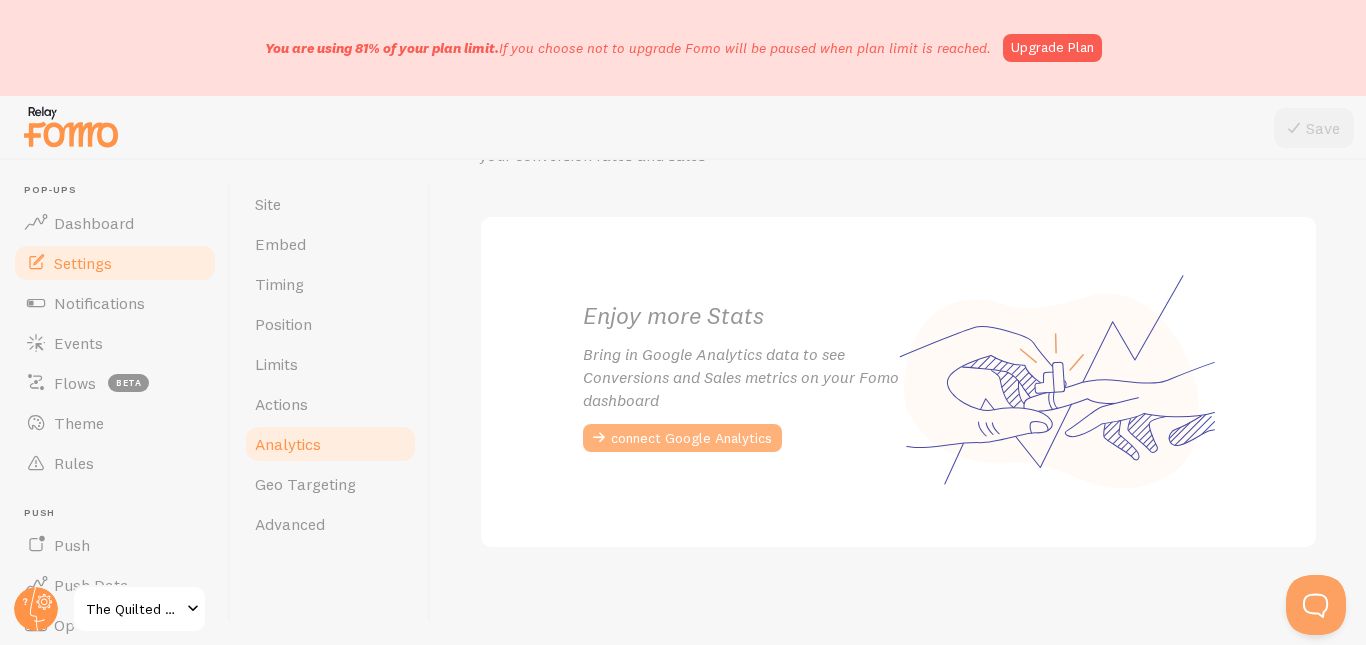 click on "connect Google Analytics" at bounding box center (682, 438) 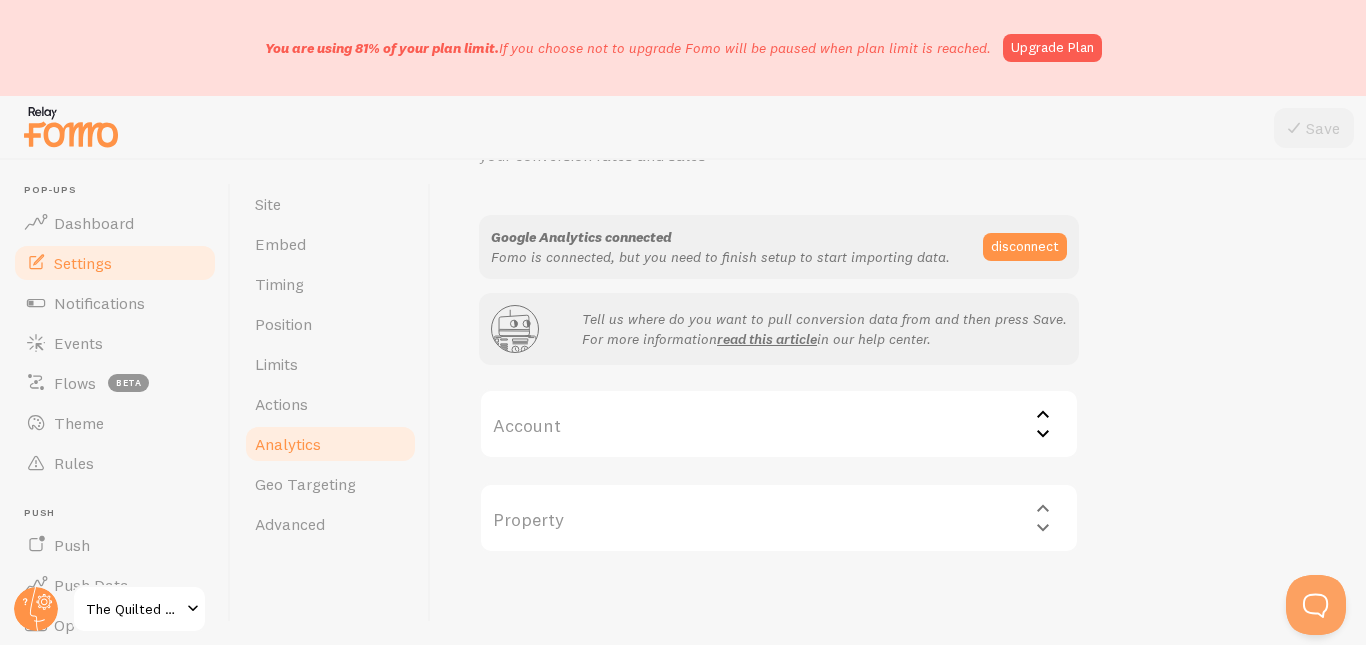 click 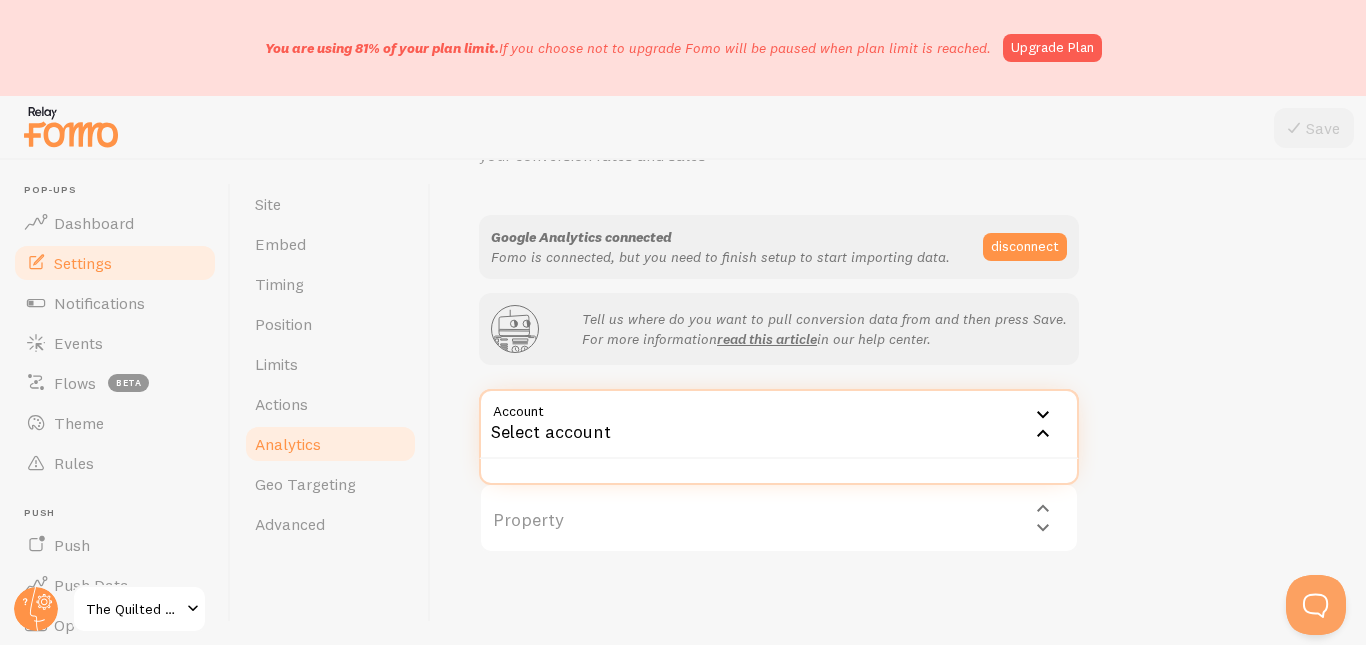 click on "Analytics
Analytics data provides clear visibility into the impact Fomo has on your conversion rates and sales
Google Analytics connected
Fomo is connected, but you need to finish setup to start importing data.
disconnect
Tell us where do you want to pull conversion data from and then press Save.
For more information  read this article  in our help center.
Account     Select account           Property     Select property" at bounding box center [898, 313] 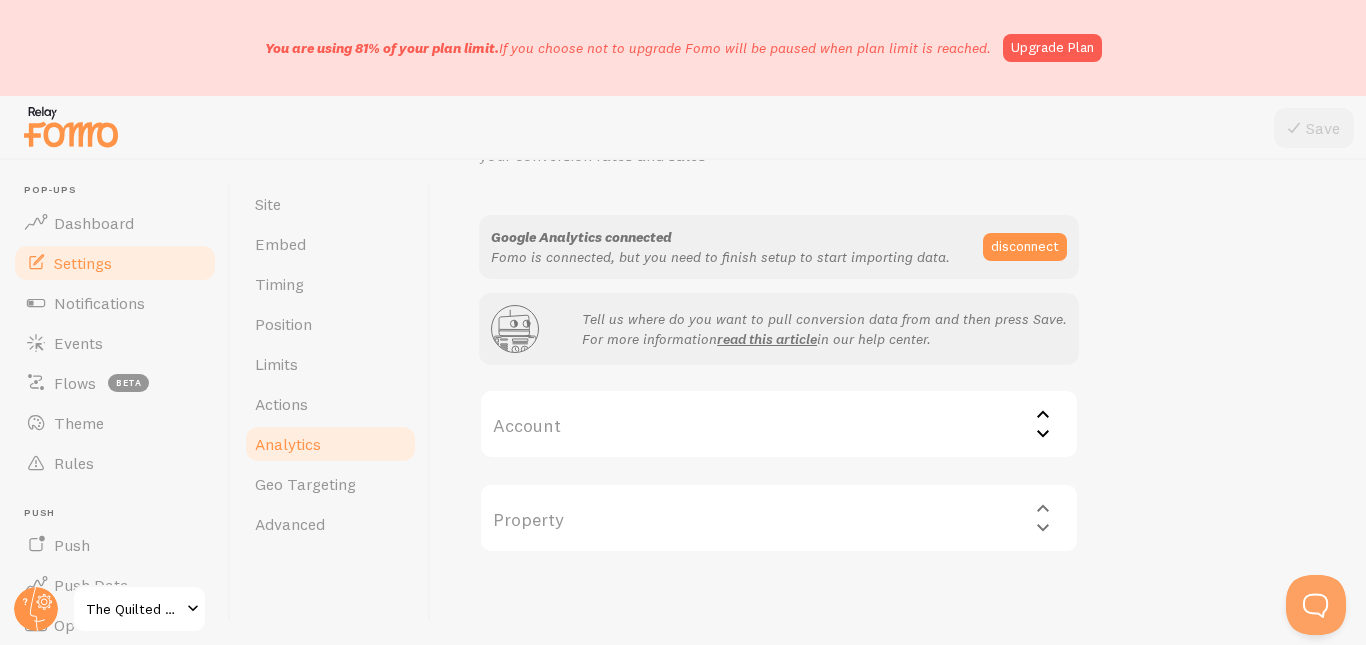 click on "Property     Select property" at bounding box center [779, 518] 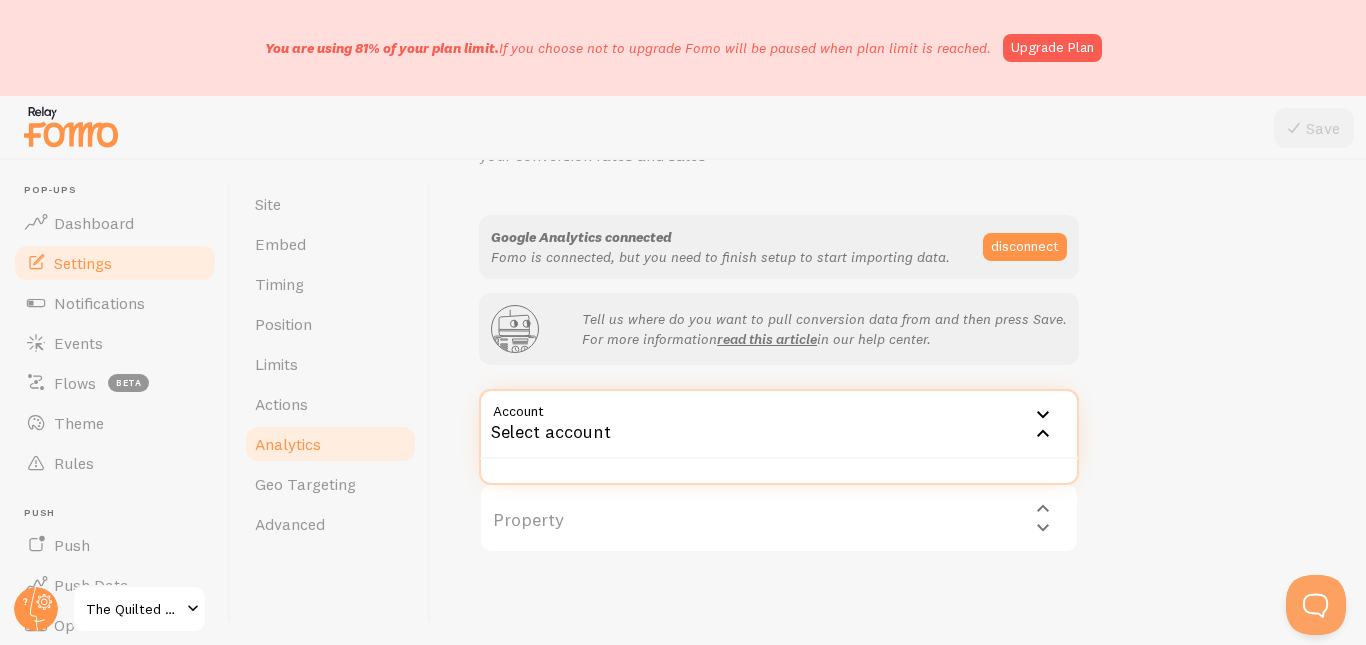 click 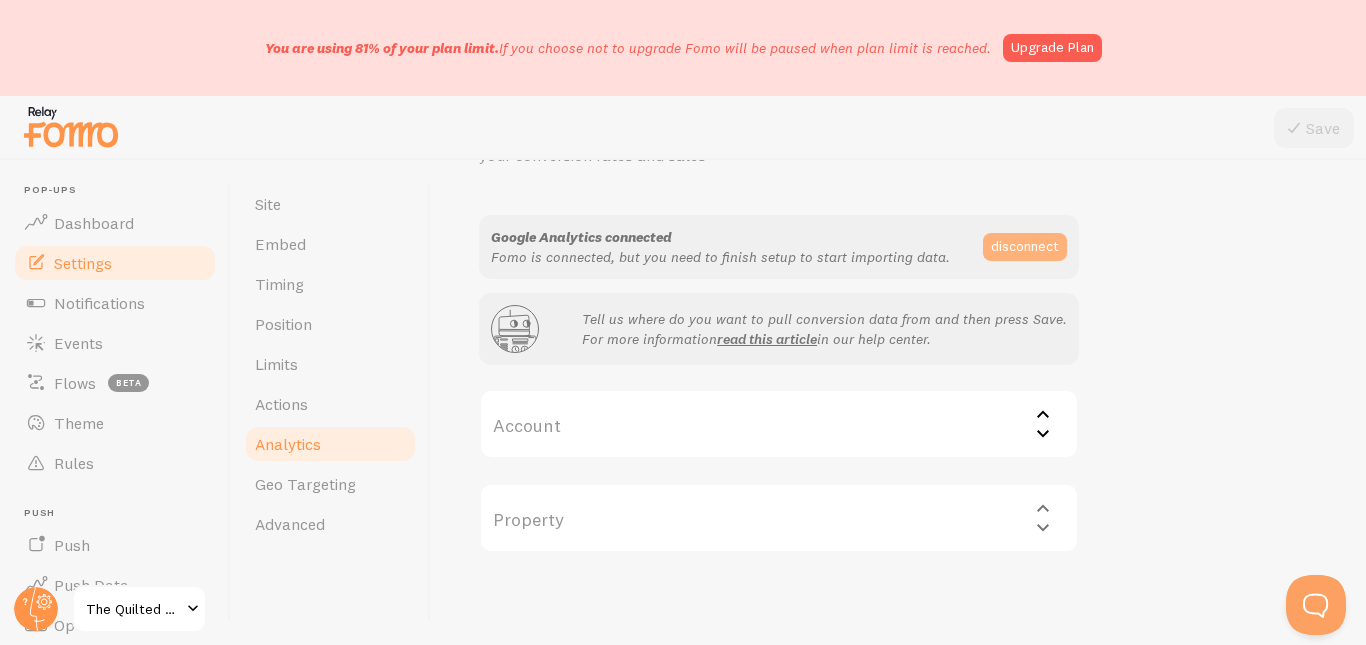click on "disconnect" at bounding box center (1025, 247) 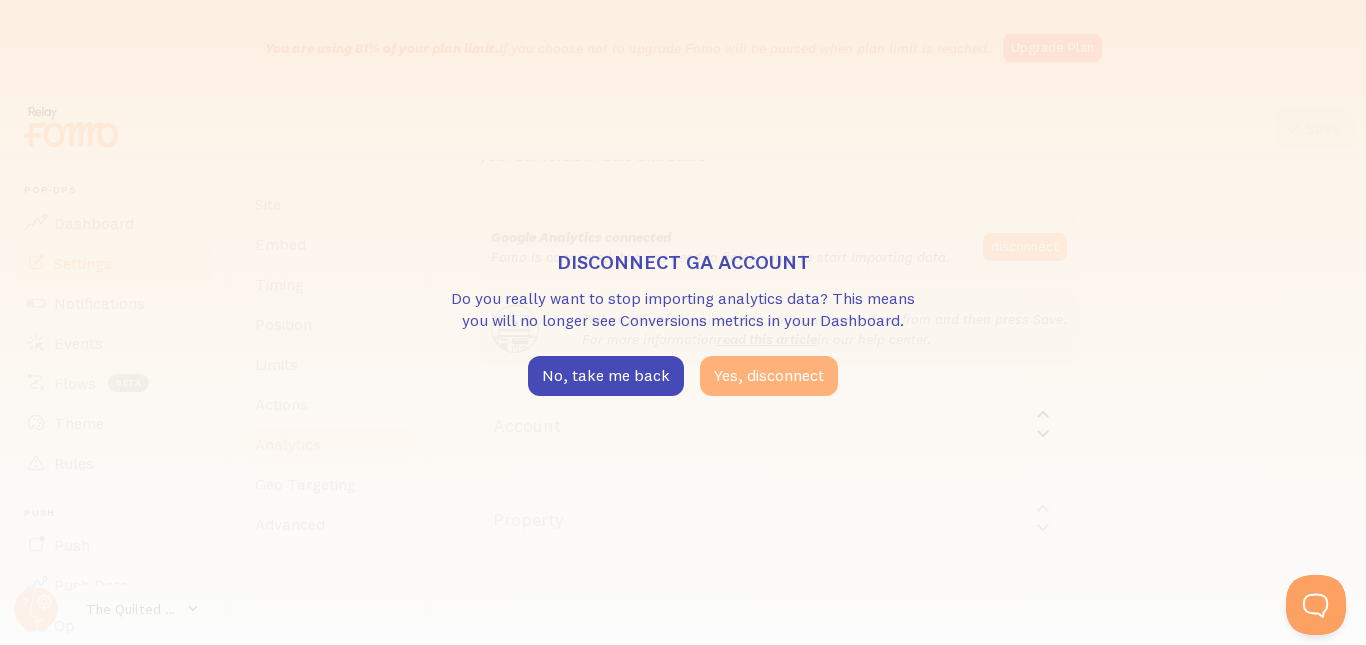 click on "Yes, disconnect" at bounding box center [769, 376] 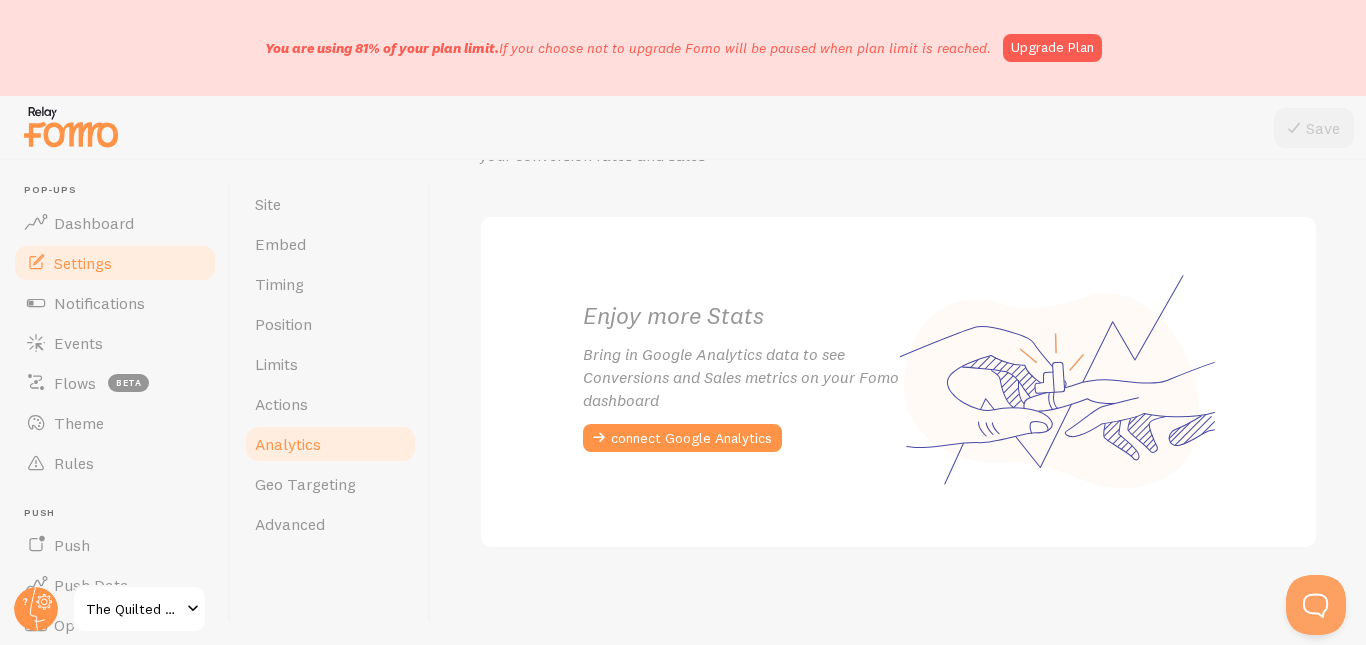 scroll, scrollTop: 63, scrollLeft: 0, axis: vertical 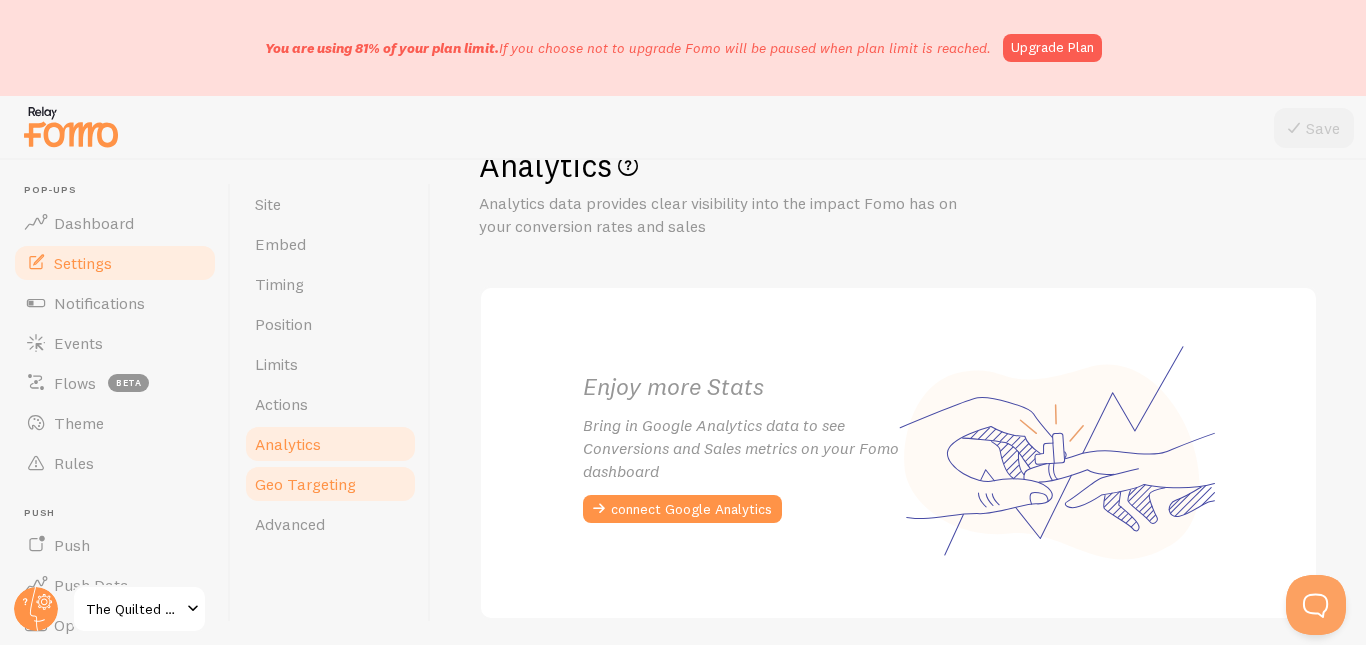 click on "Geo Targeting" at bounding box center [305, 484] 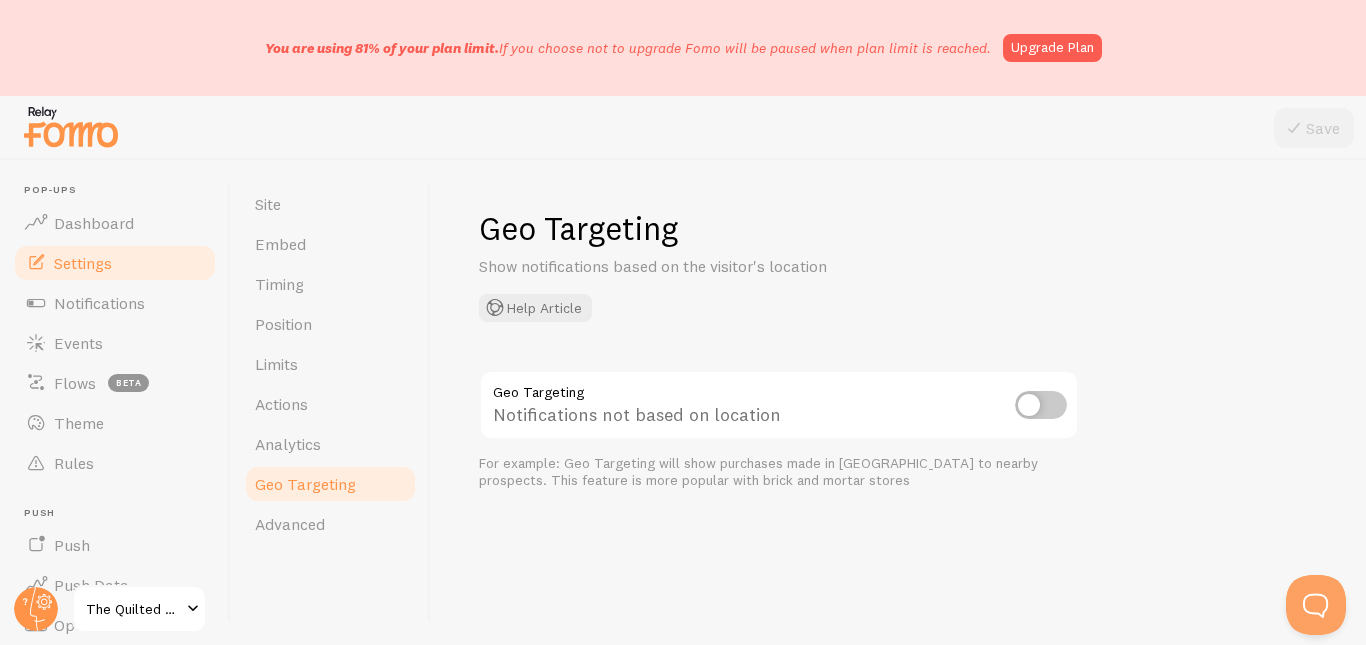 scroll, scrollTop: 0, scrollLeft: 0, axis: both 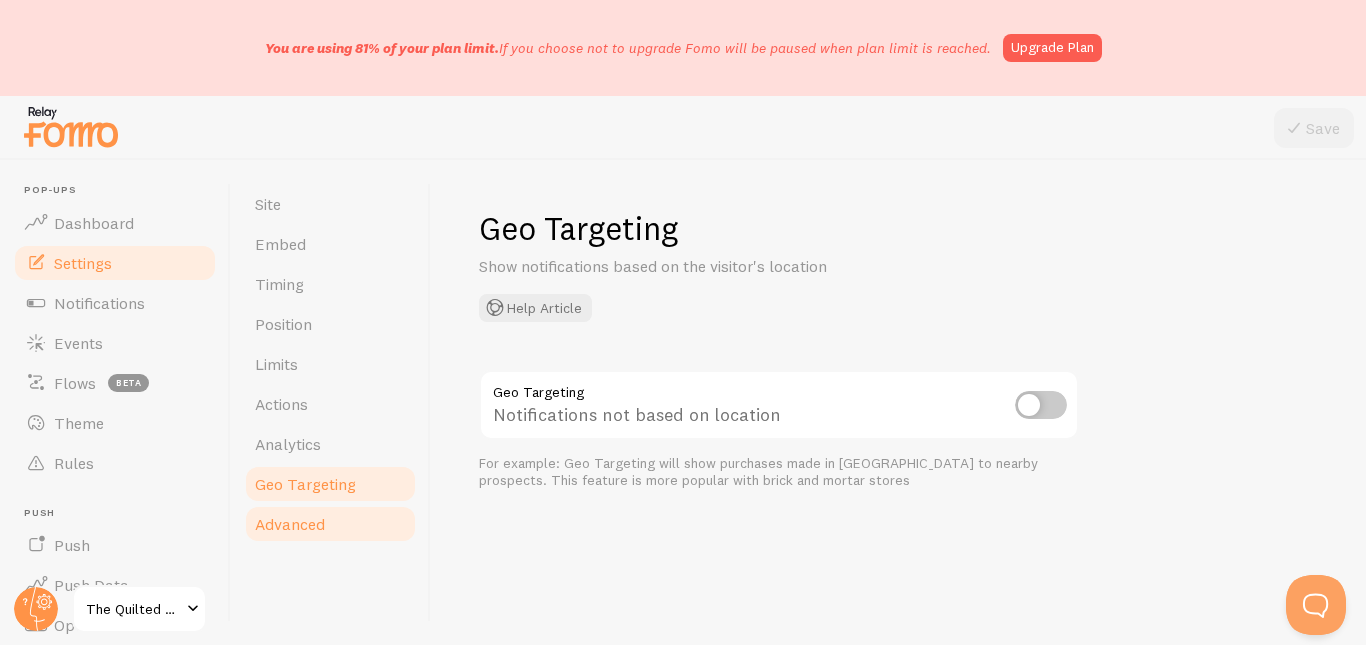 click on "Advanced" at bounding box center (330, 524) 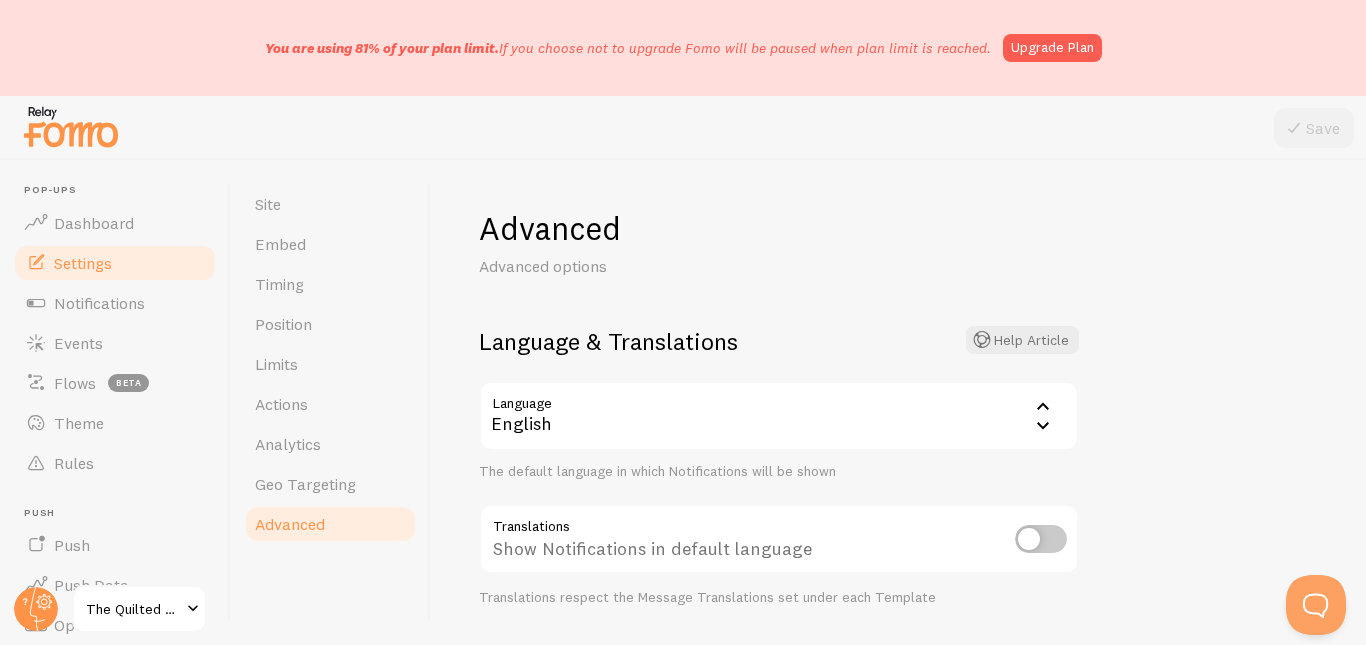 click at bounding box center [1041, 539] 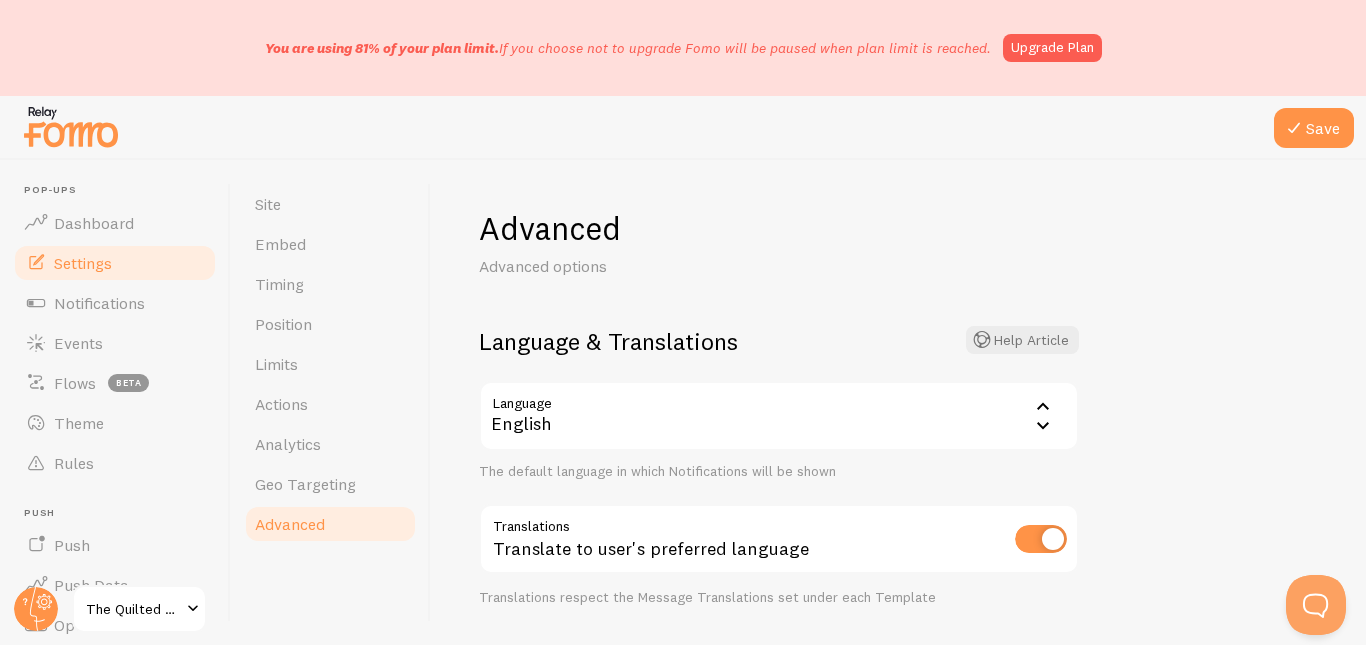 click at bounding box center [1041, 539] 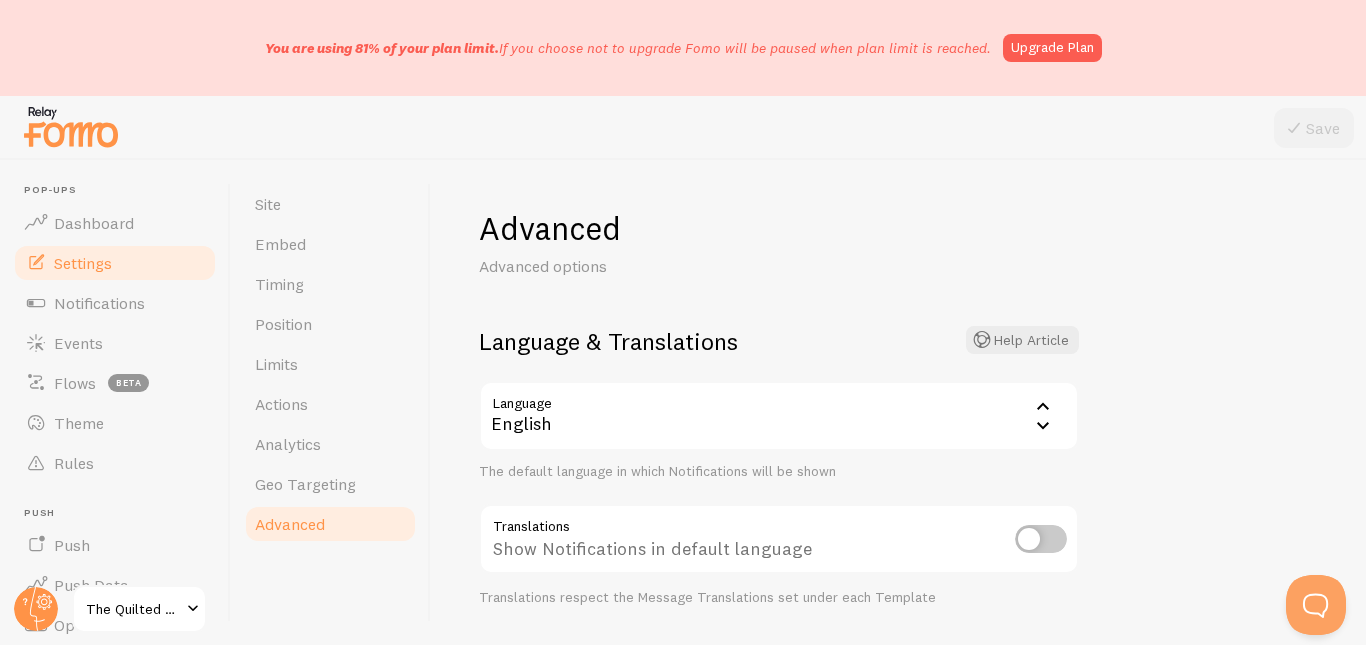 scroll, scrollTop: 424, scrollLeft: 0, axis: vertical 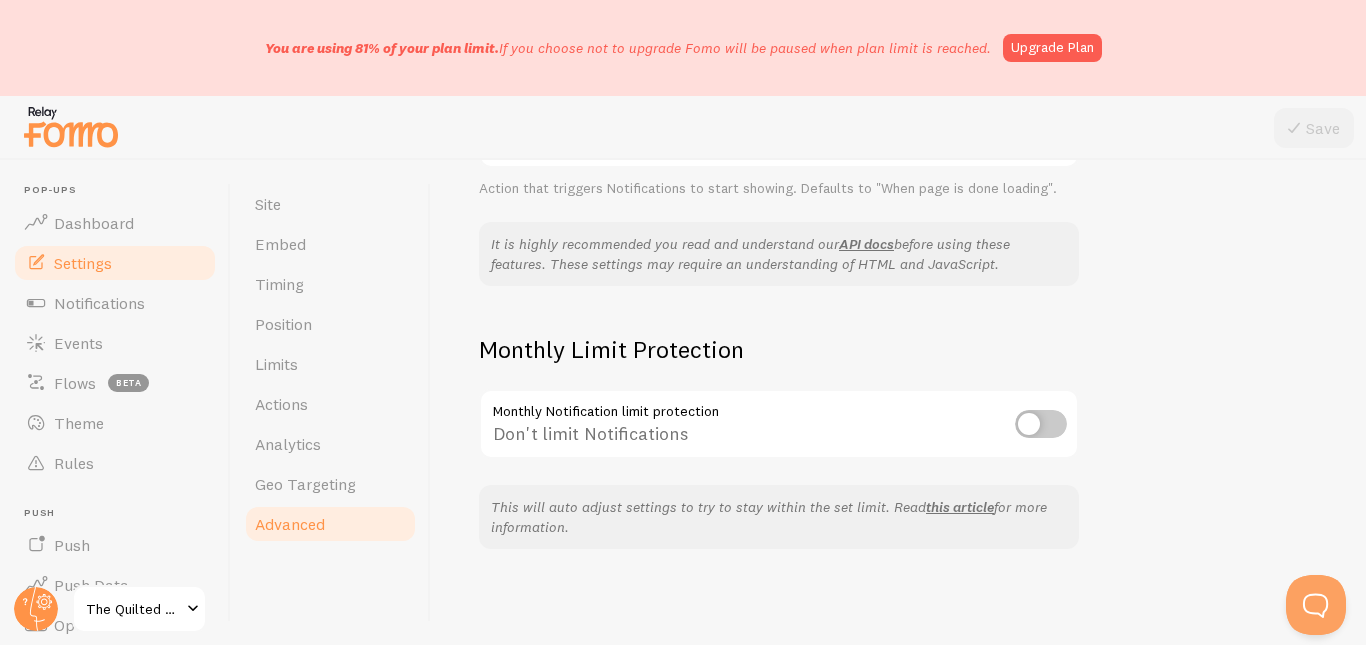 click at bounding box center [1041, 424] 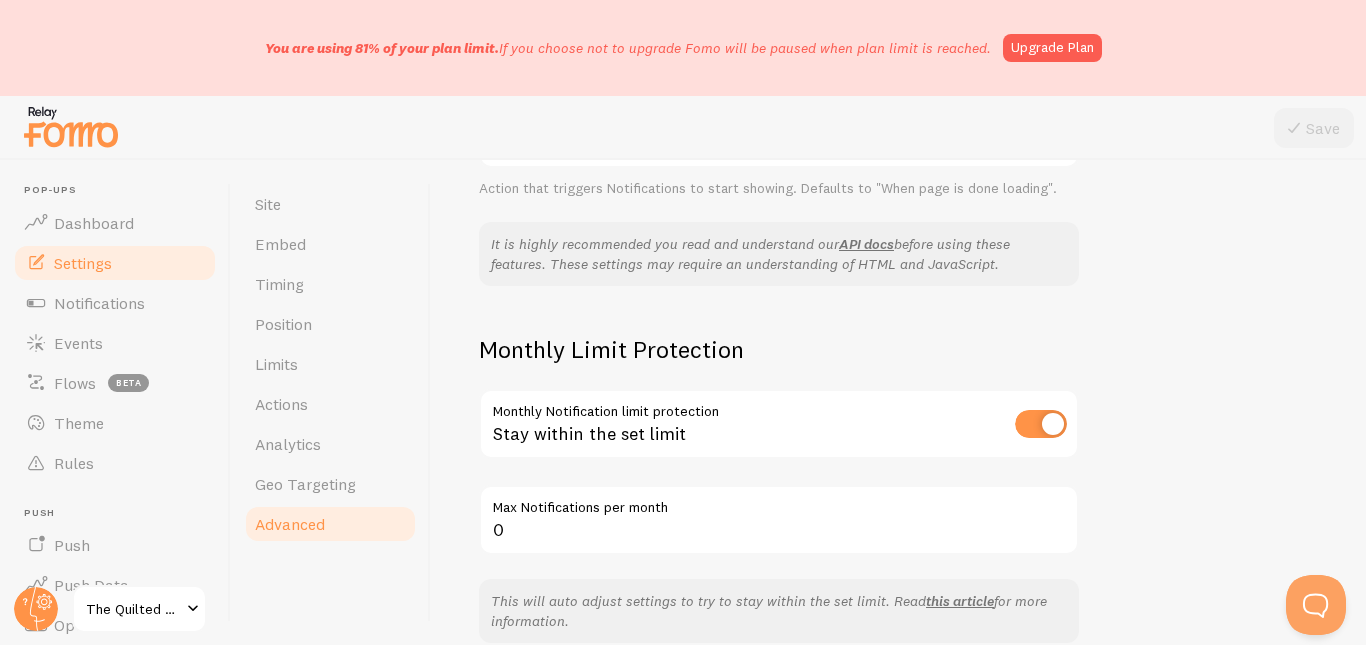 click on "Max Notifications per month" at bounding box center (779, 502) 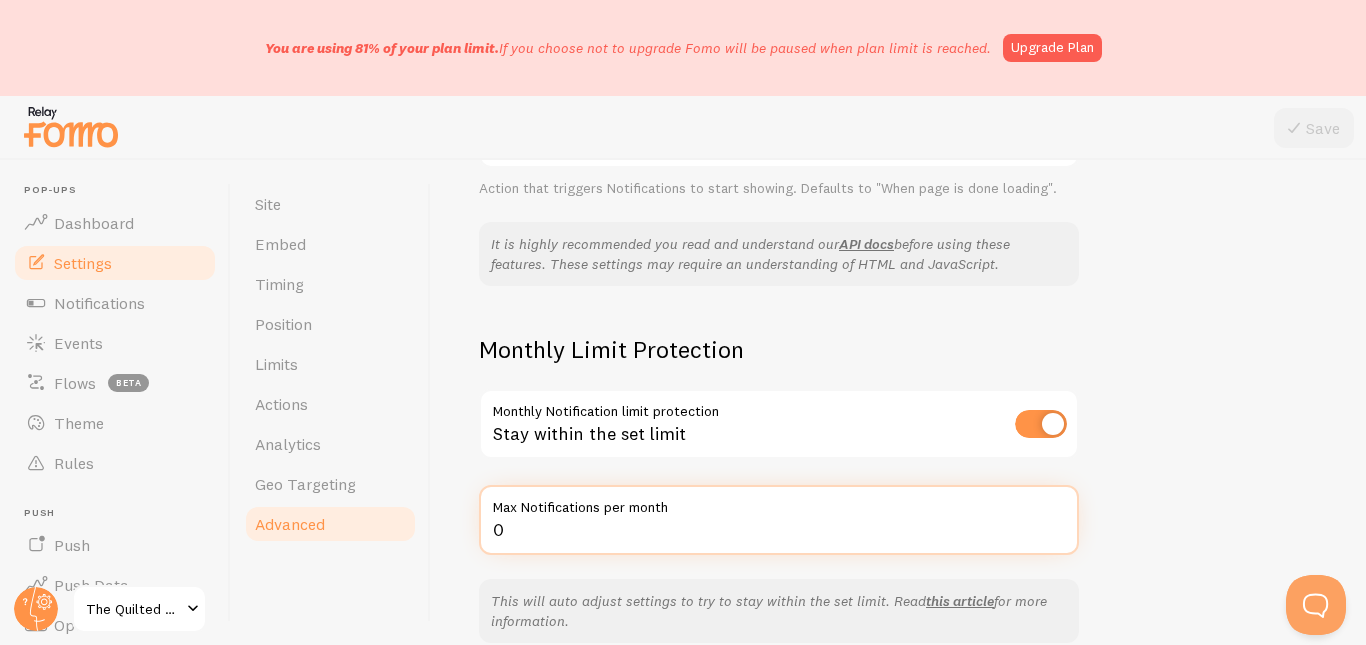 click on "0" at bounding box center (779, 520) 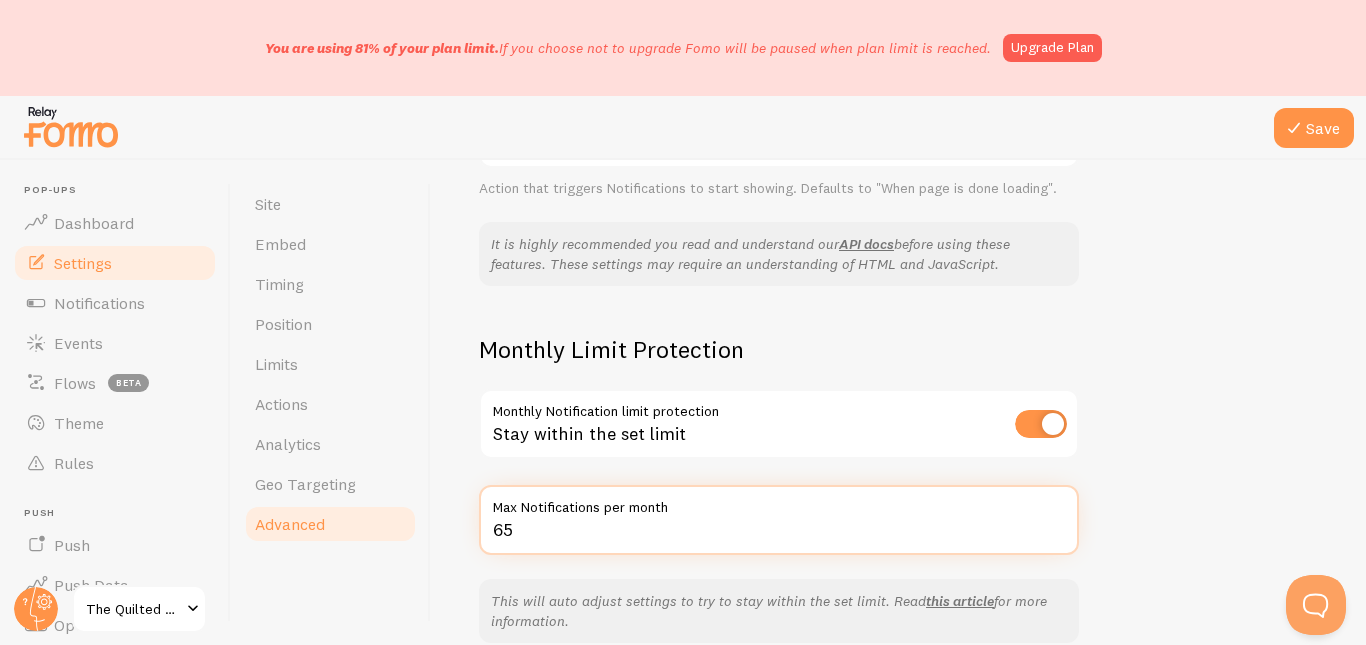 type on "65" 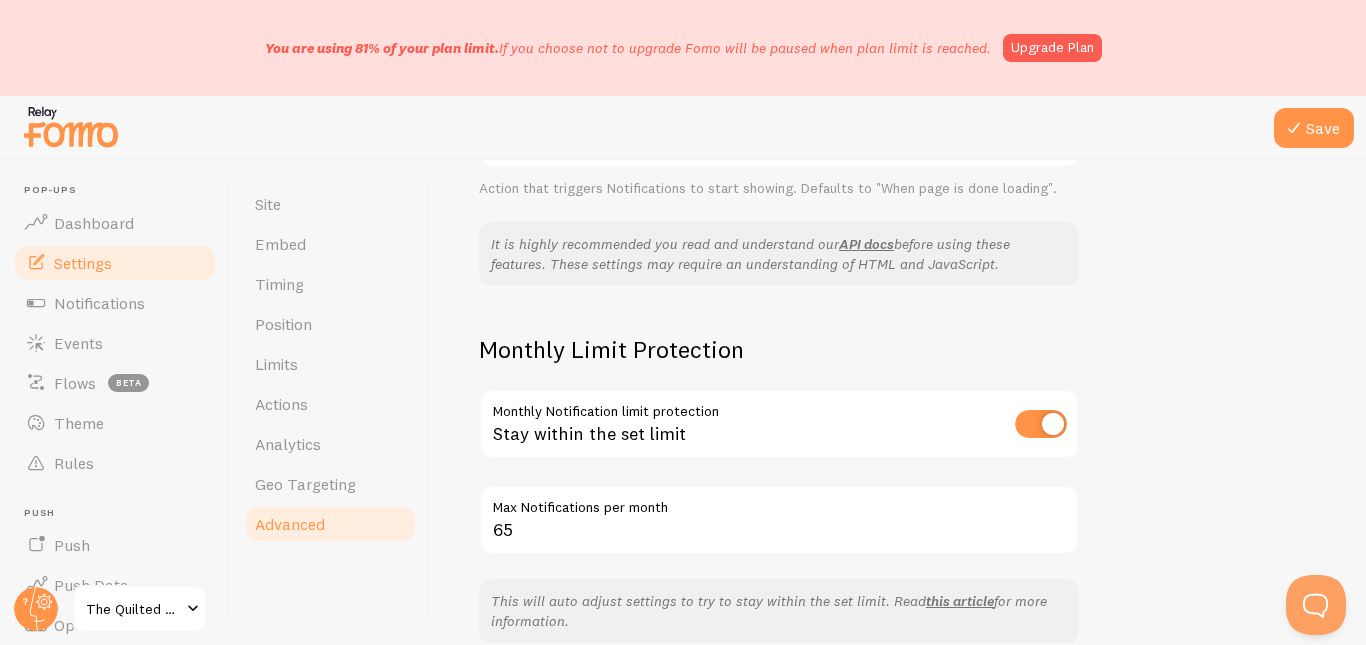drag, startPoint x: 1038, startPoint y: 413, endPoint x: 1005, endPoint y: 430, distance: 37.12142 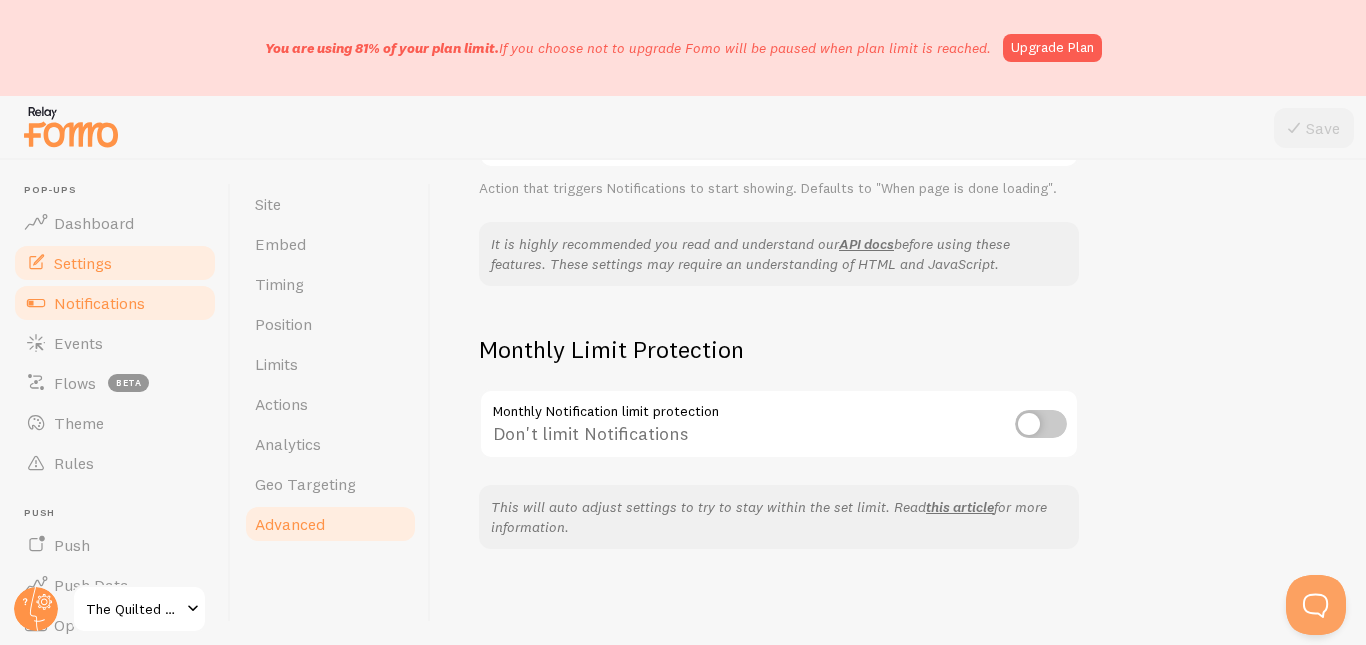 click on "Notifications" at bounding box center (99, 303) 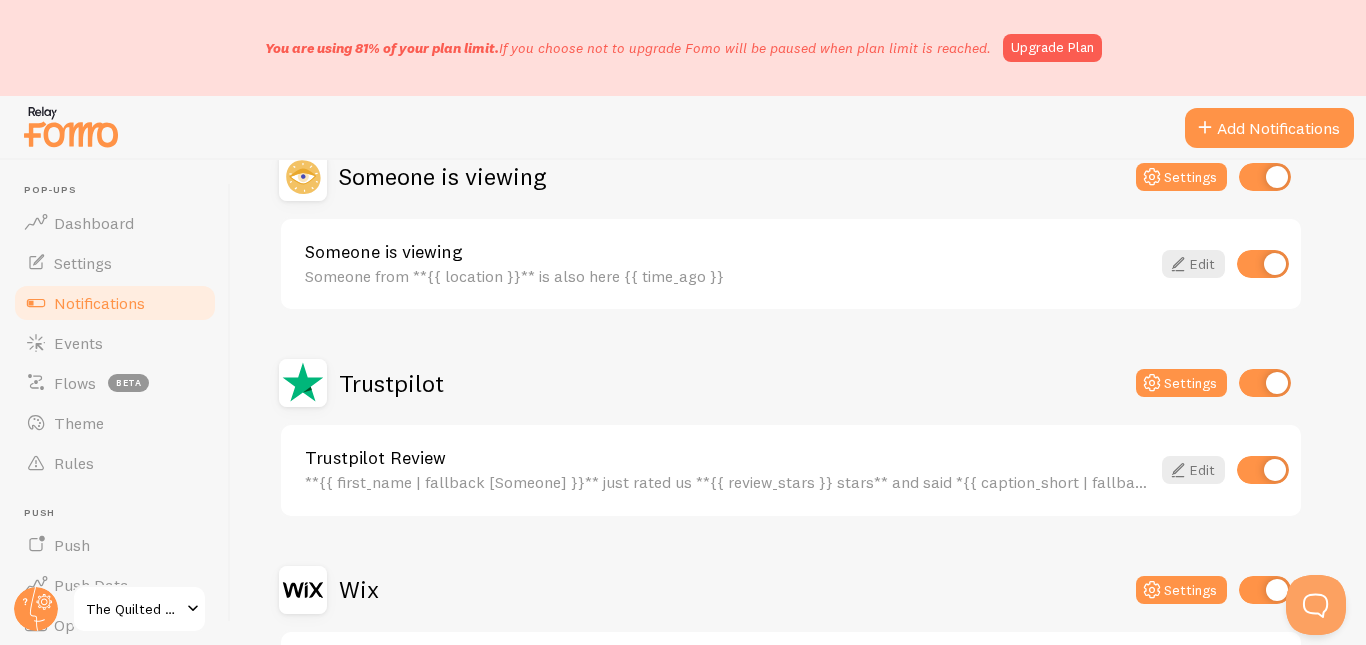 scroll, scrollTop: 784, scrollLeft: 0, axis: vertical 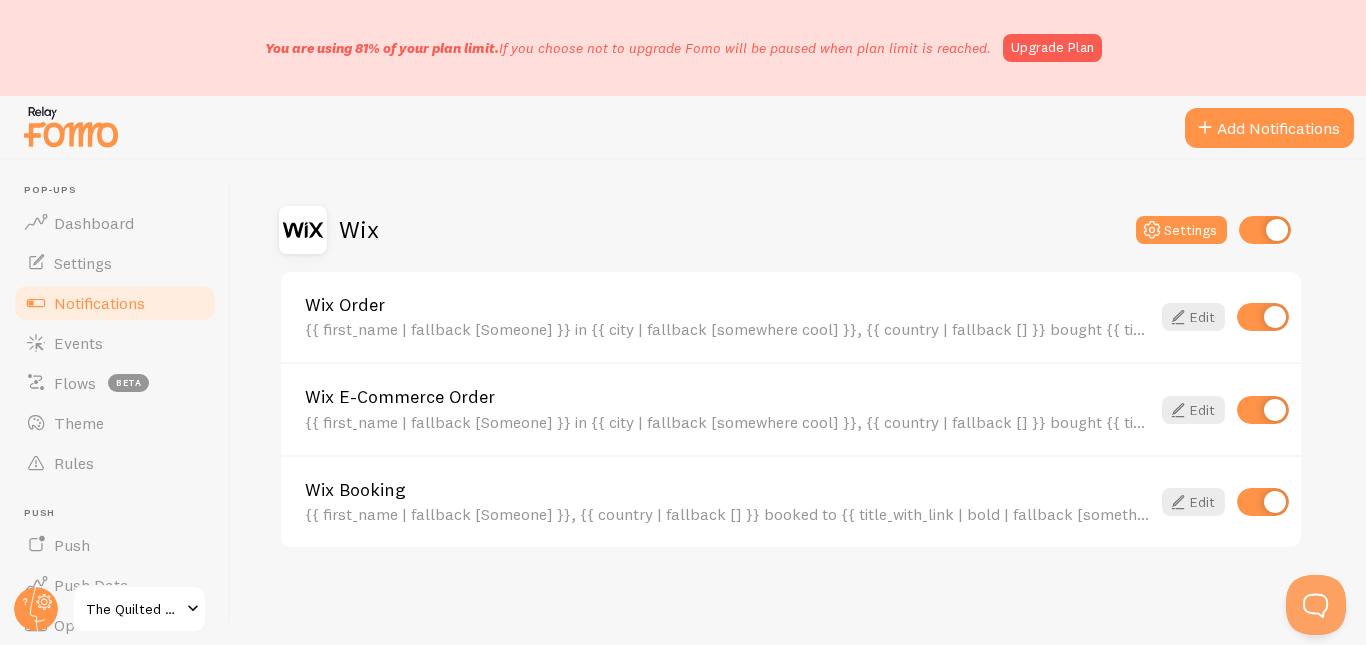 click at bounding box center (1263, 502) 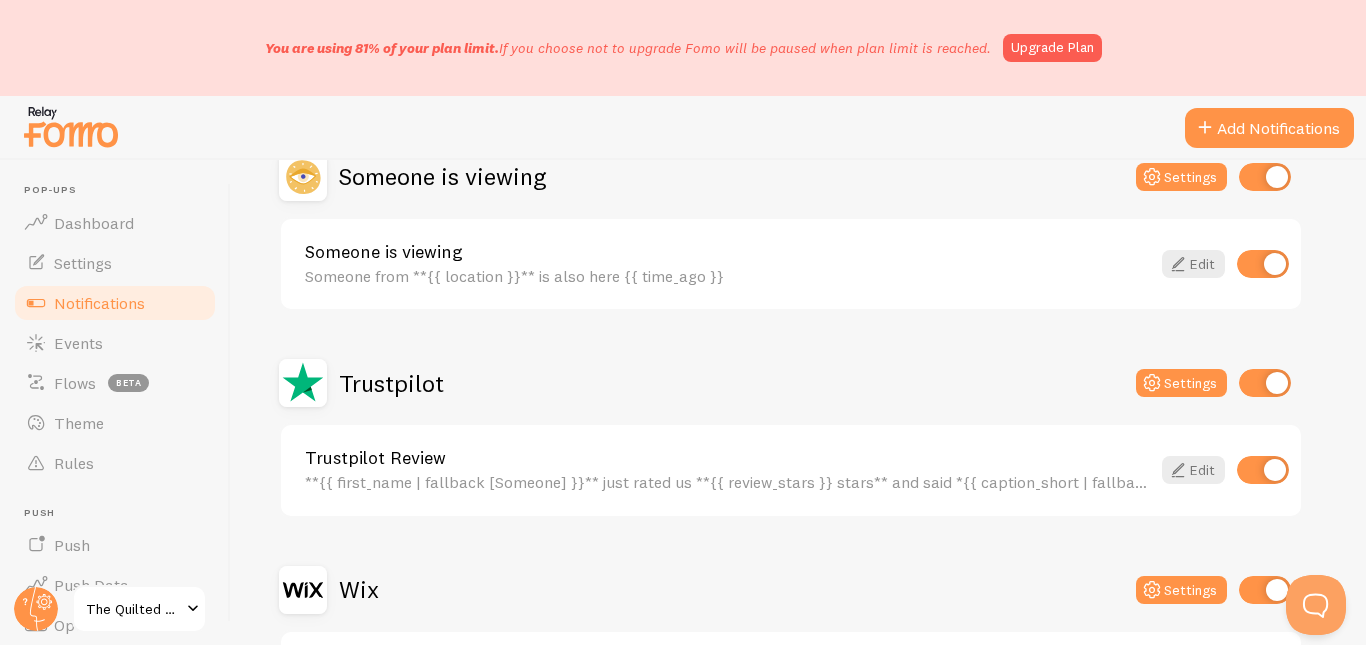 scroll, scrollTop: 784, scrollLeft: 0, axis: vertical 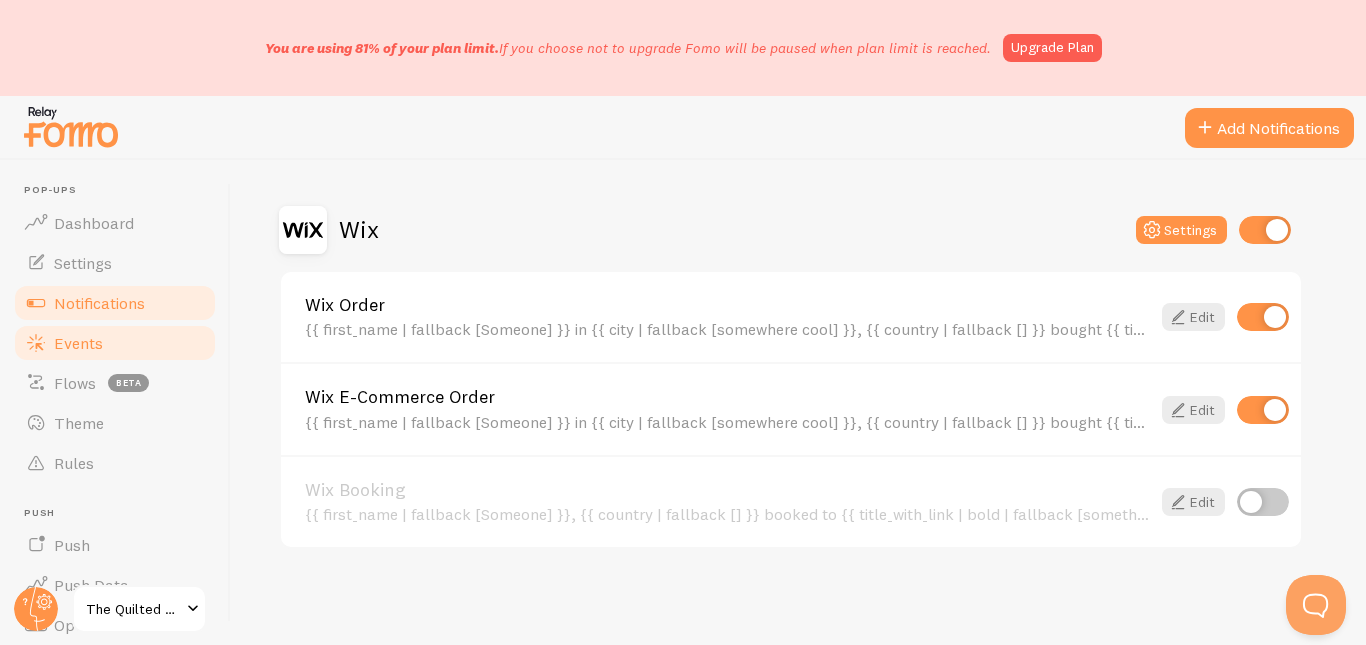 click on "Events" at bounding box center [115, 343] 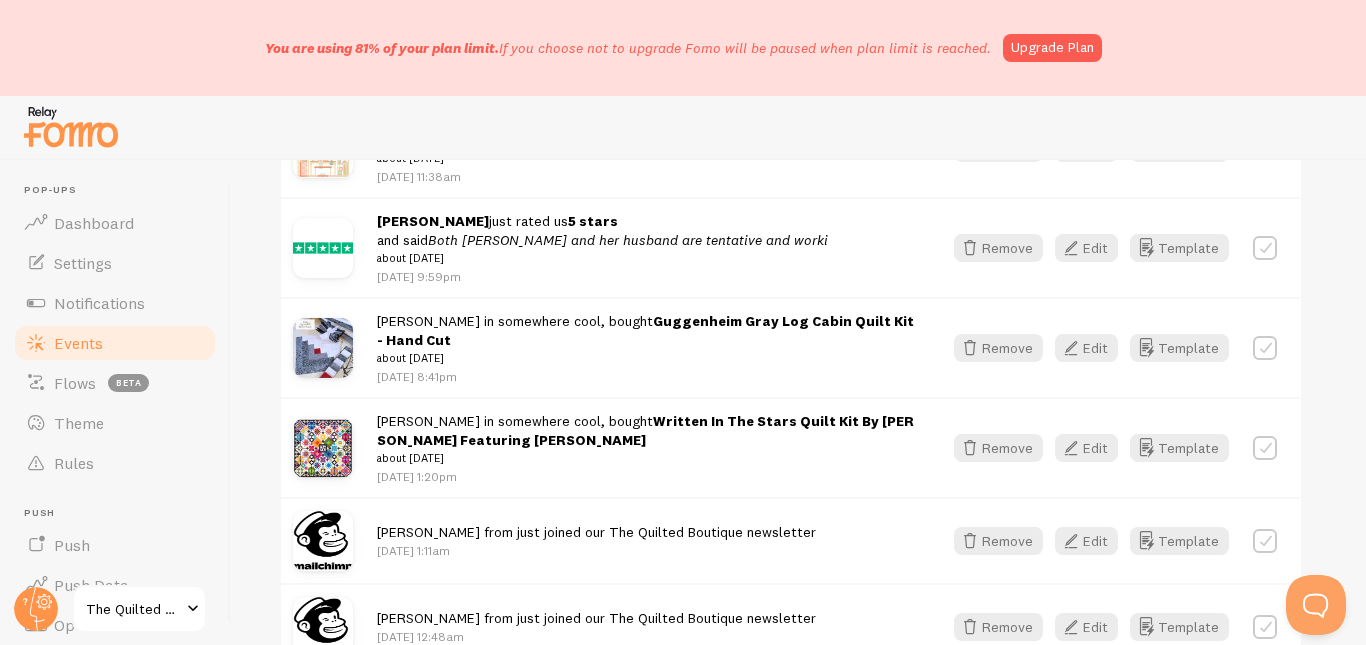 scroll, scrollTop: 2546, scrollLeft: 0, axis: vertical 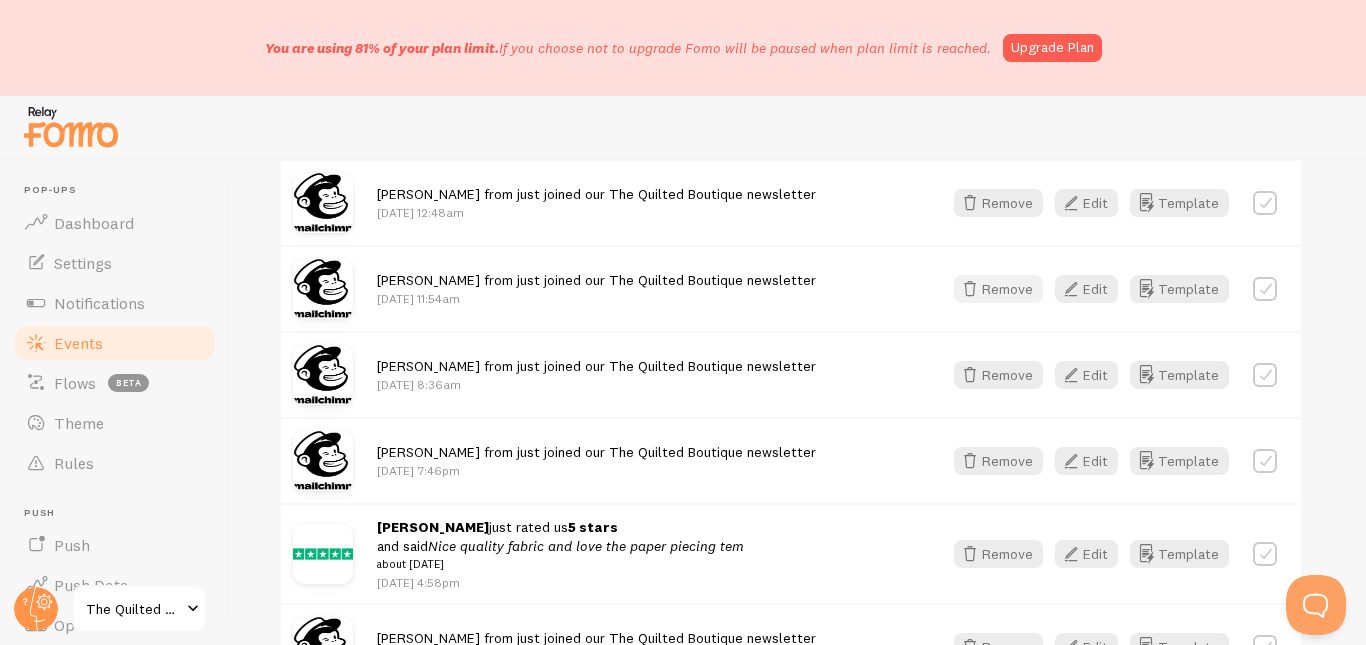 click on "Remove" at bounding box center (998, 289) 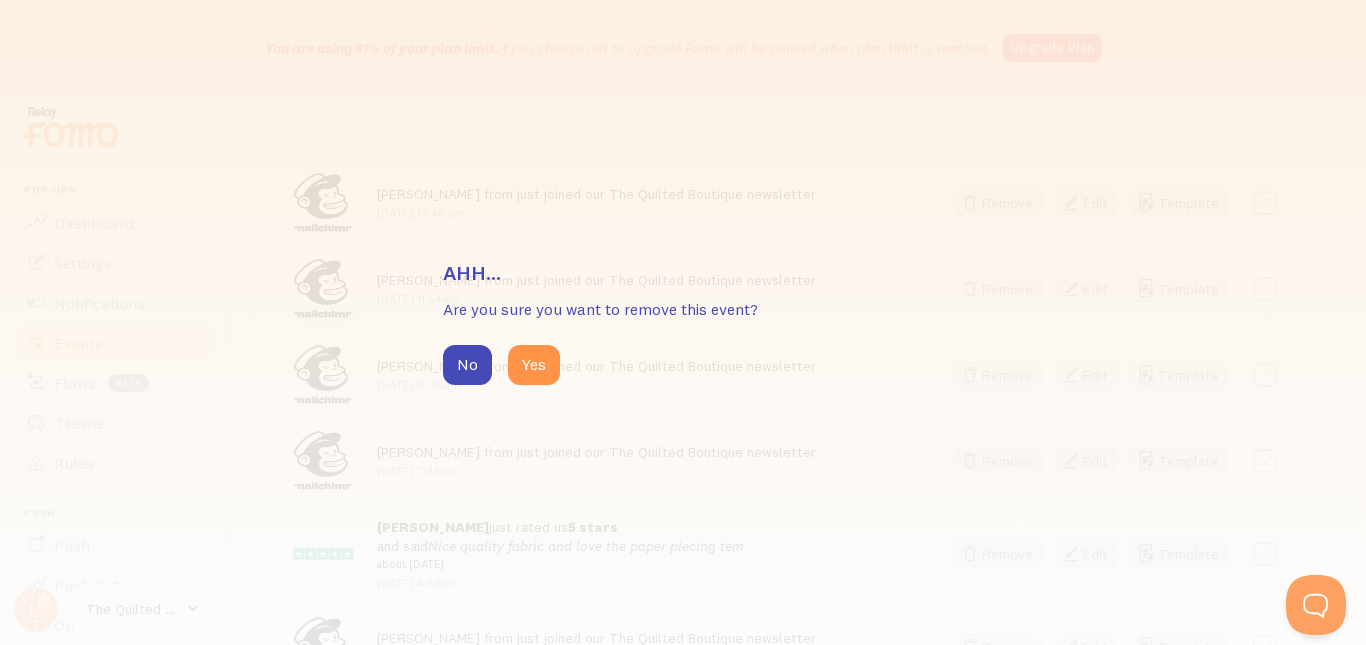 drag, startPoint x: 536, startPoint y: 348, endPoint x: 567, endPoint y: 369, distance: 37.44329 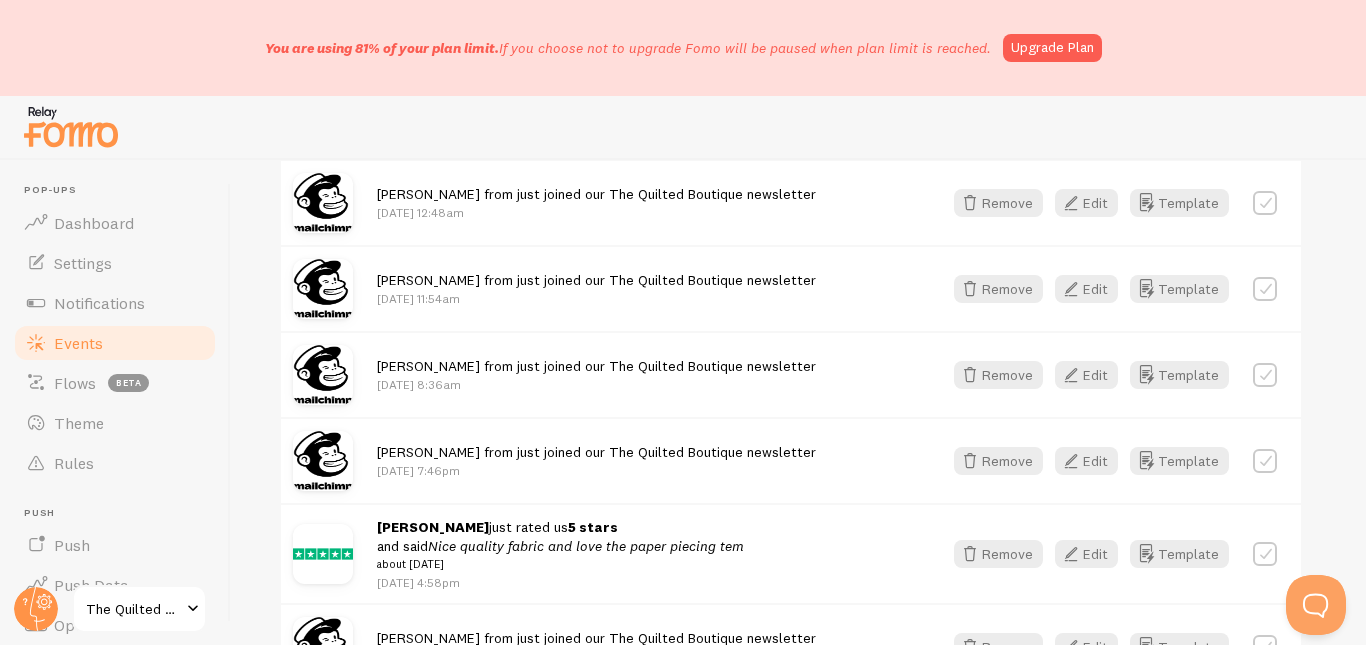 scroll, scrollTop: 2460, scrollLeft: 0, axis: vertical 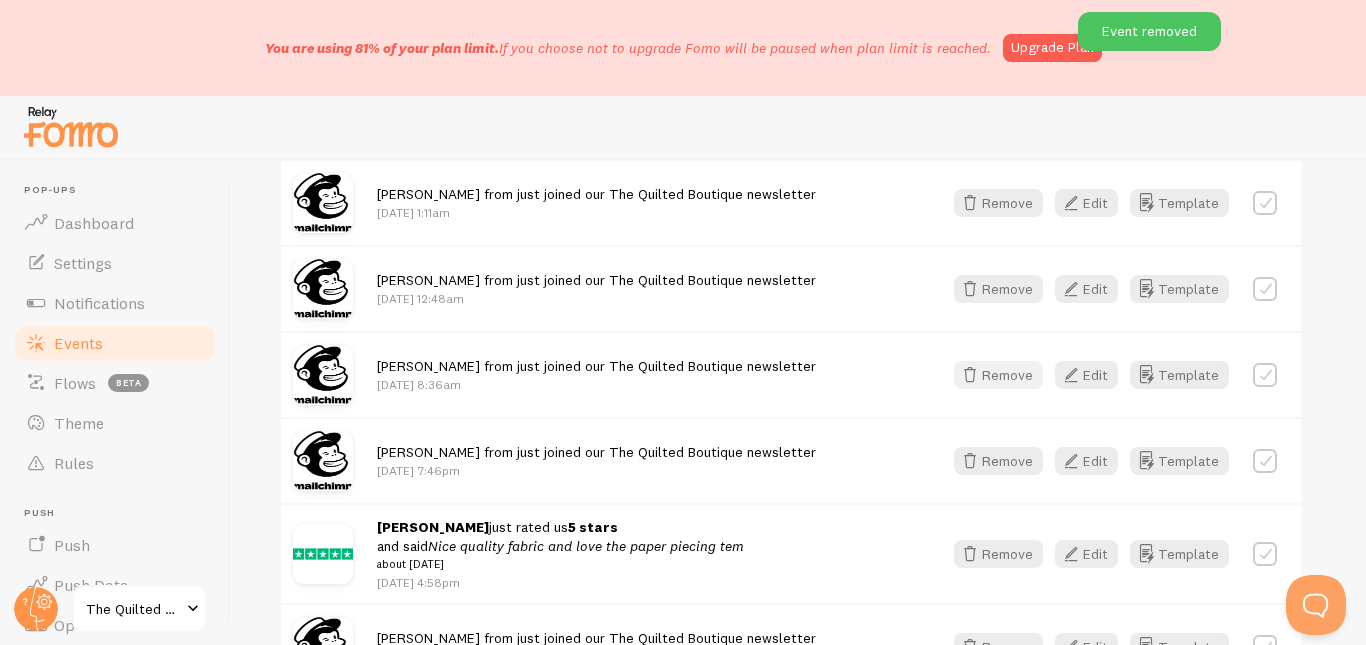 click on "Remove" at bounding box center [998, 375] 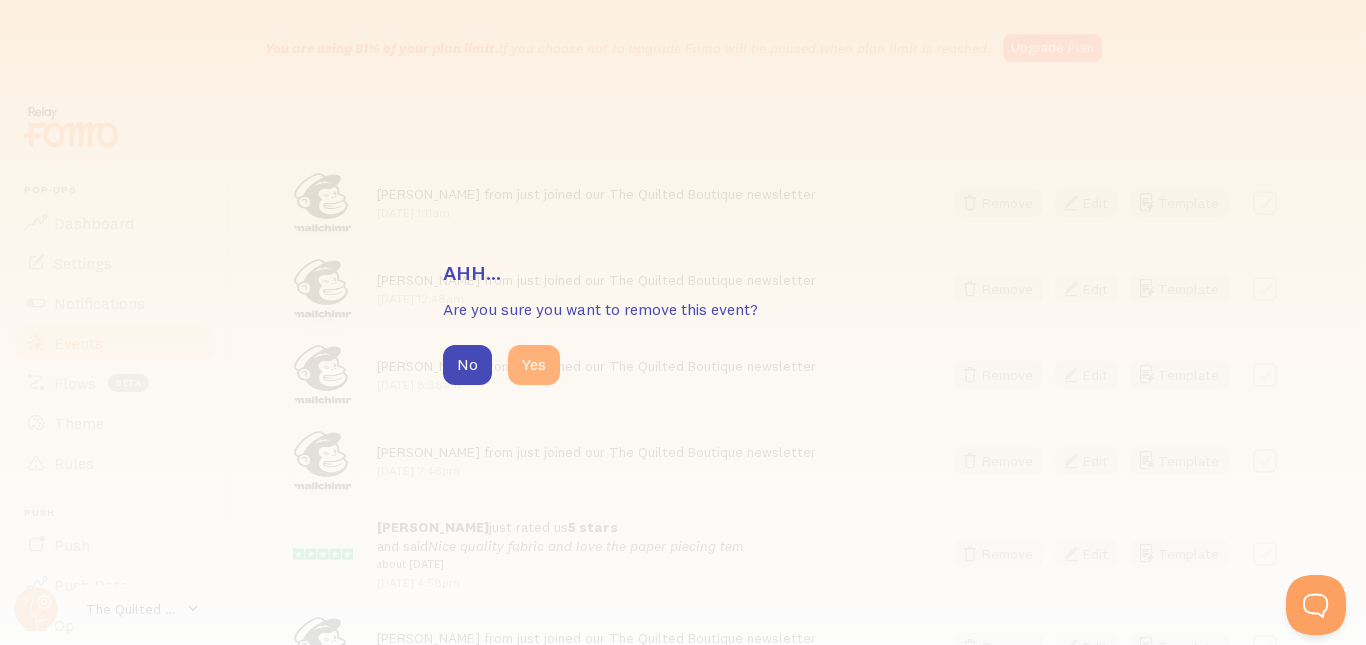 click on "Yes" at bounding box center [534, 365] 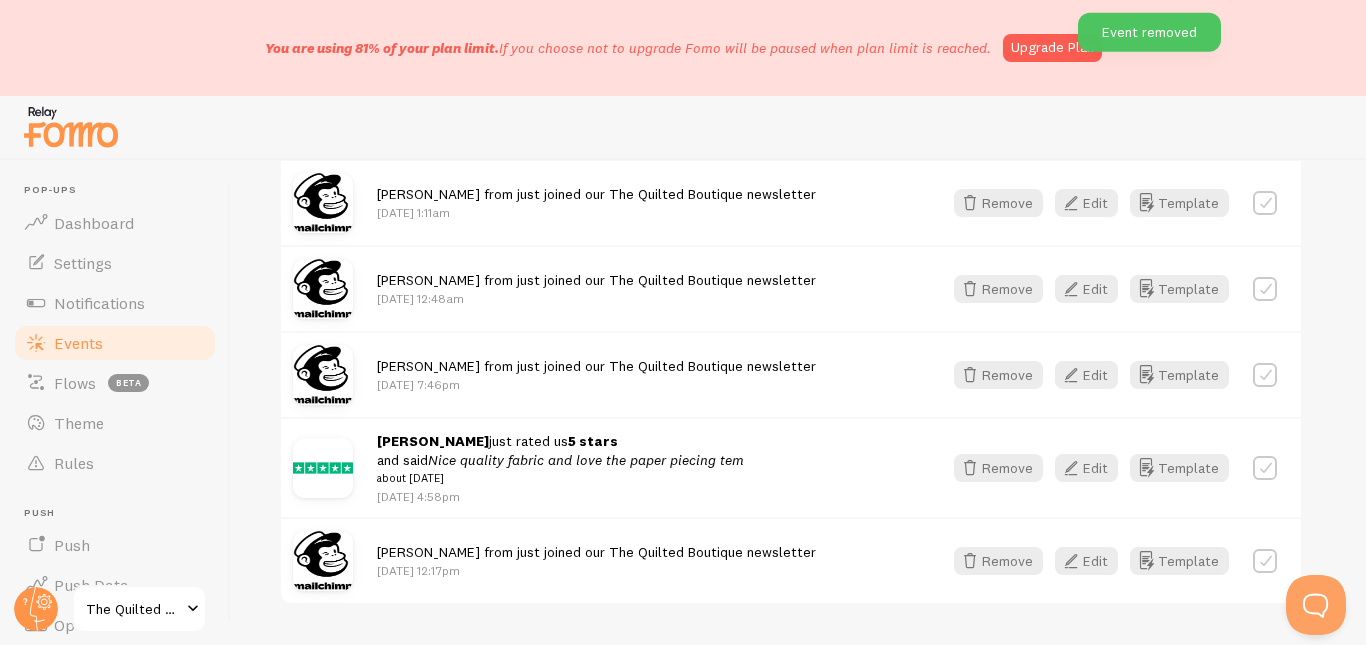 scroll, scrollTop: 2412, scrollLeft: 0, axis: vertical 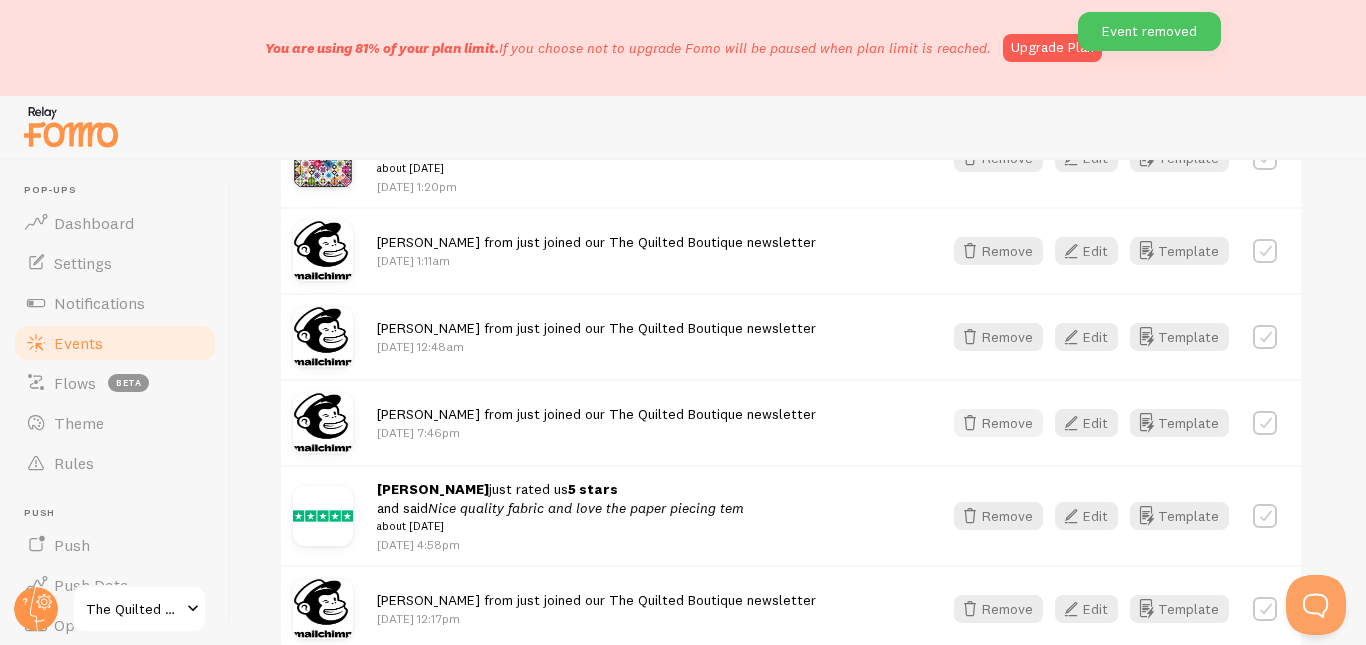 drag, startPoint x: 997, startPoint y: 300, endPoint x: 1004, endPoint y: 309, distance: 11.401754 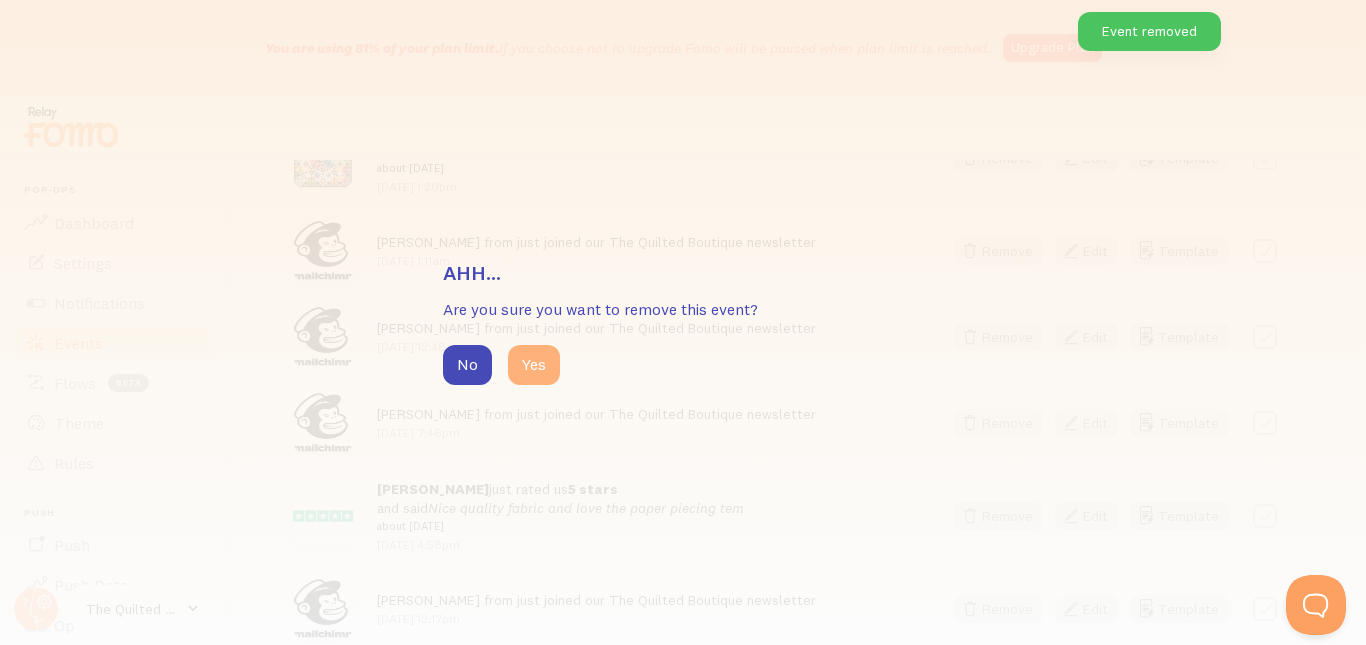 click on "Yes" at bounding box center [534, 365] 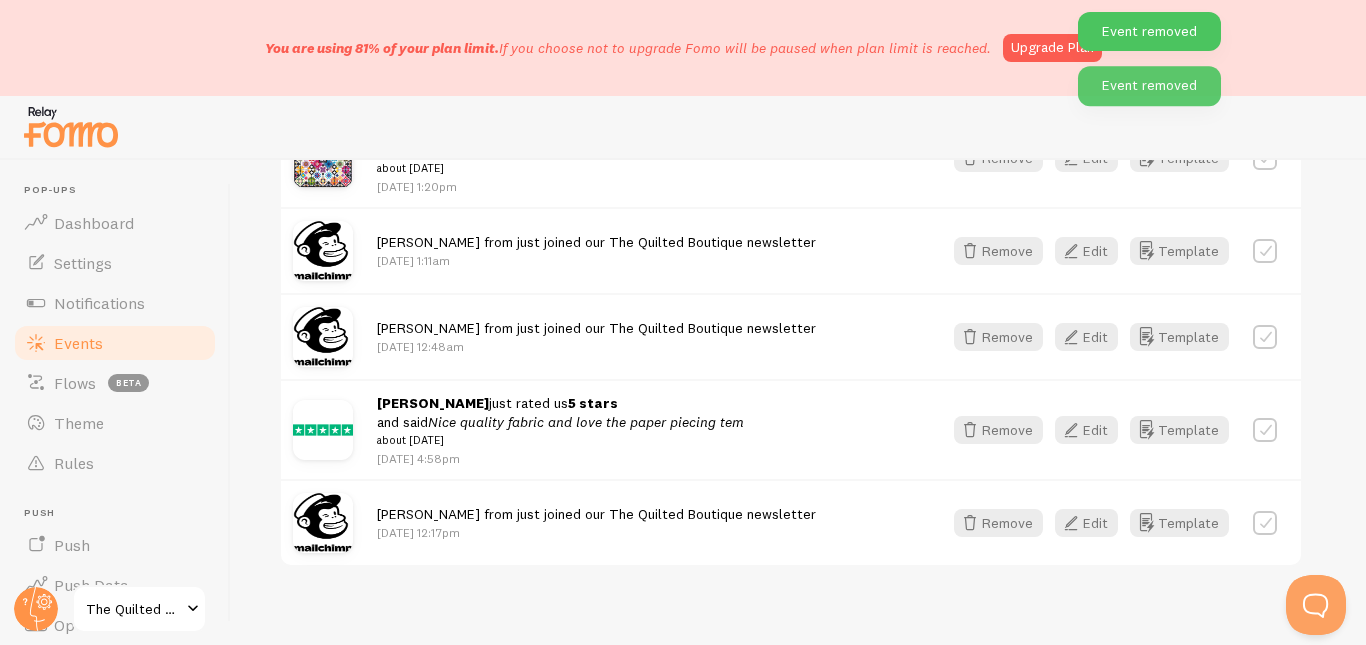 scroll, scrollTop: 2326, scrollLeft: 0, axis: vertical 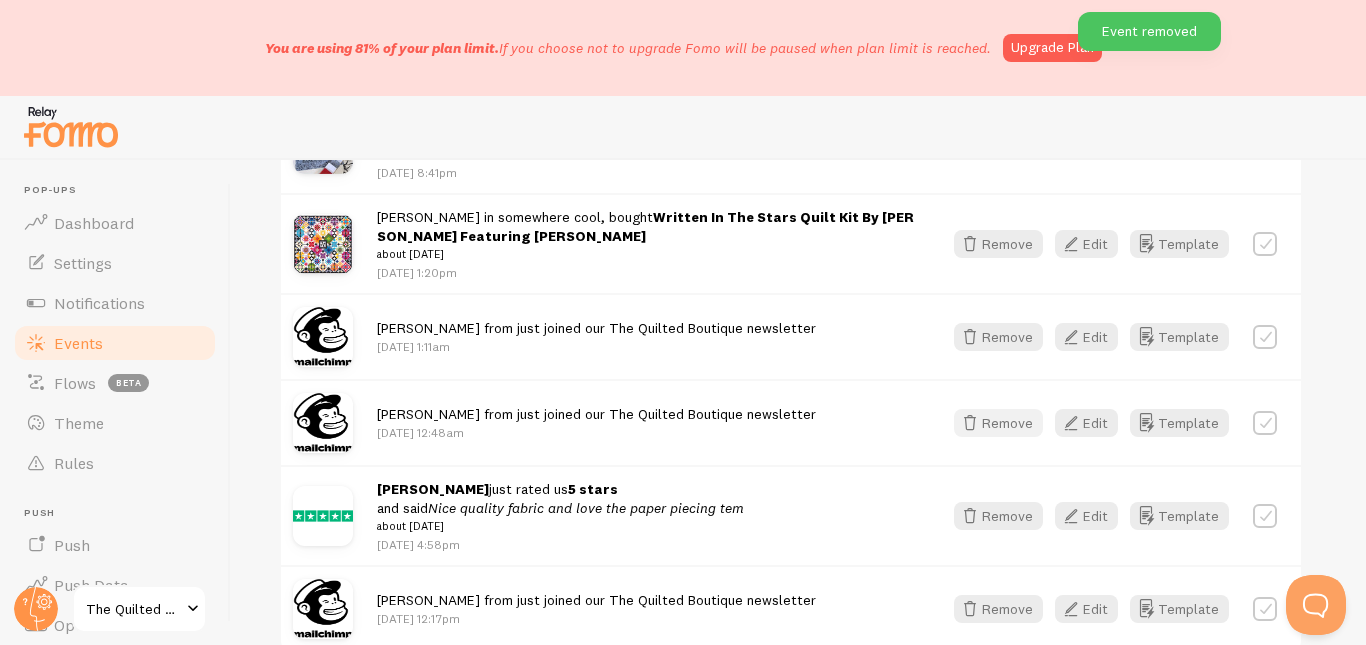 click on "Remove" at bounding box center [998, 423] 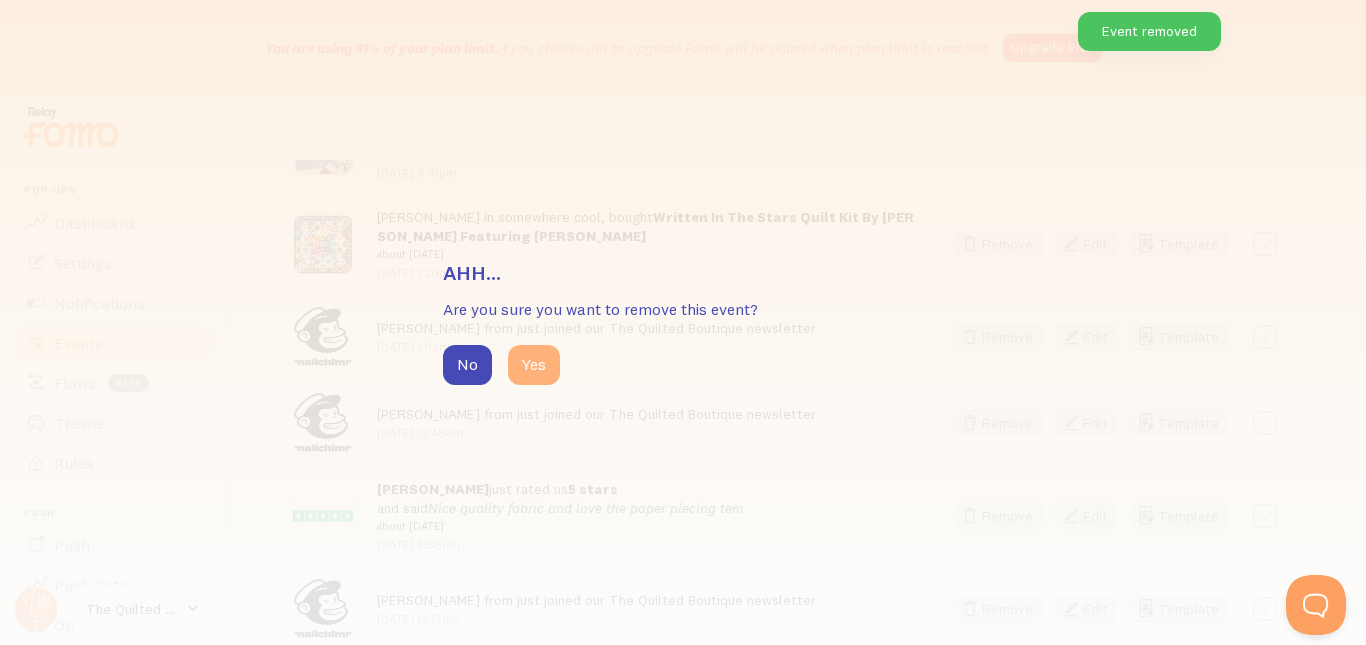 click on "Yes" at bounding box center [534, 365] 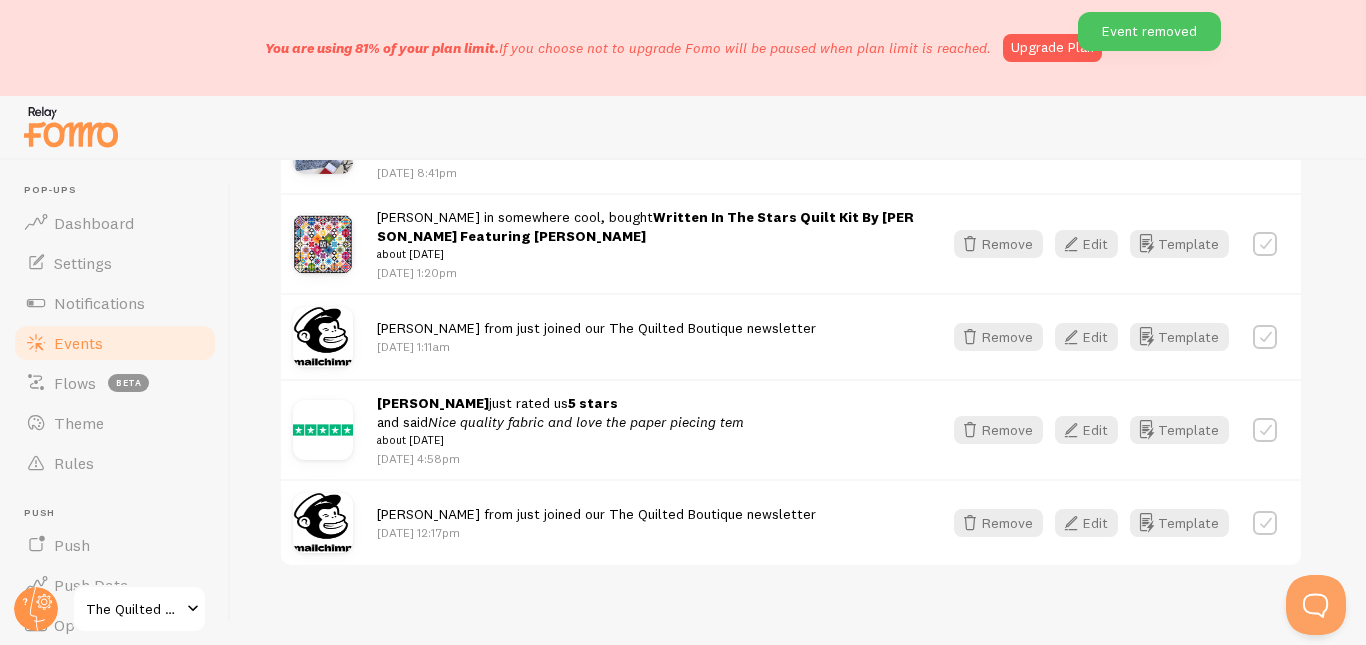 scroll, scrollTop: 2240, scrollLeft: 0, axis: vertical 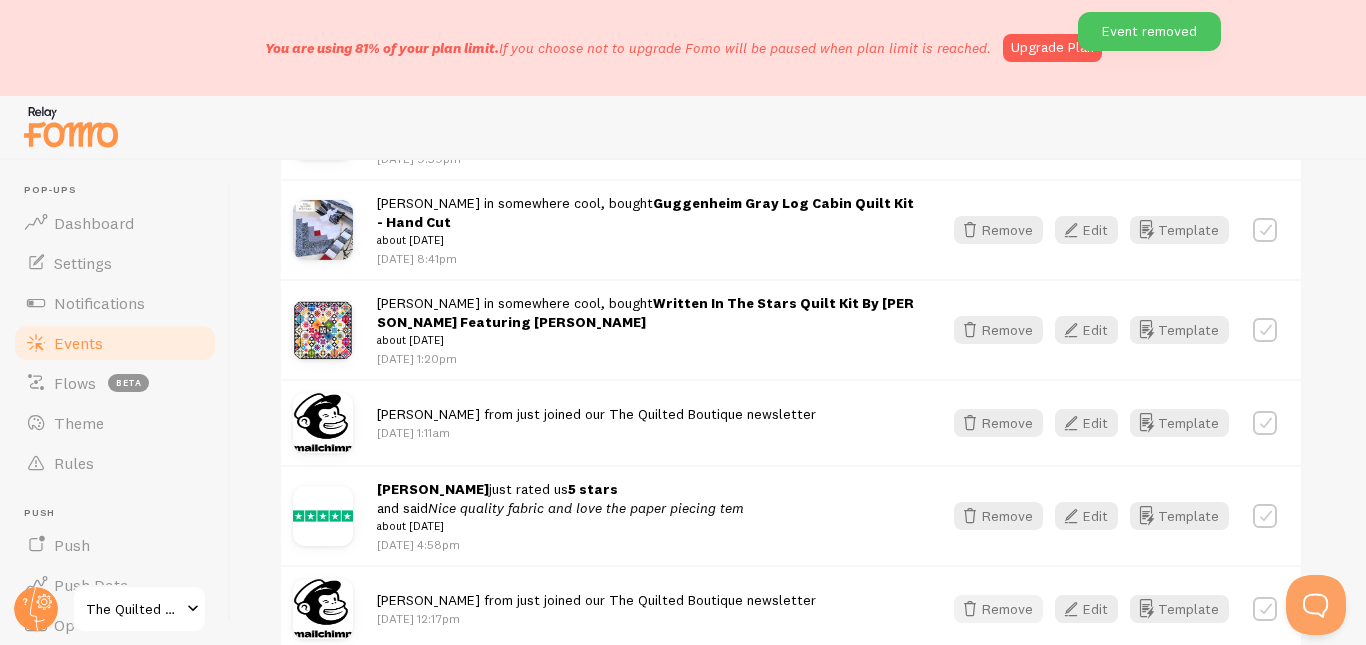 click on "Remove" at bounding box center [998, 609] 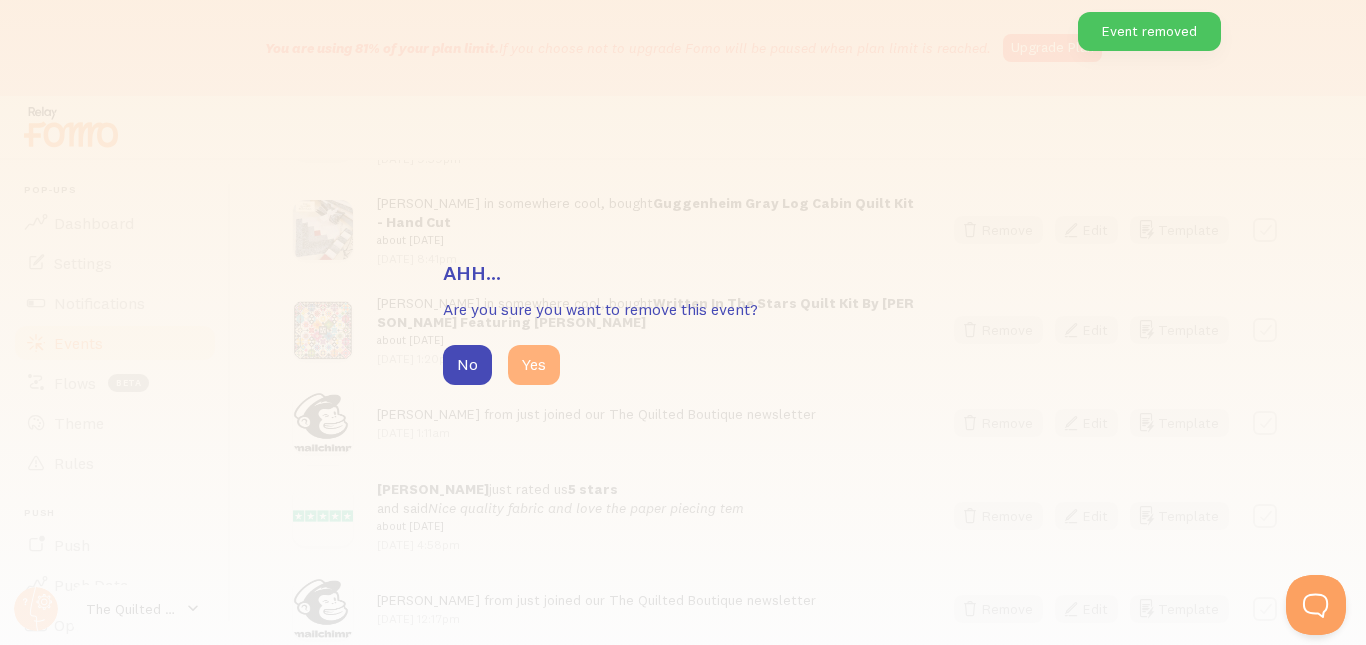 click on "Yes" at bounding box center (534, 365) 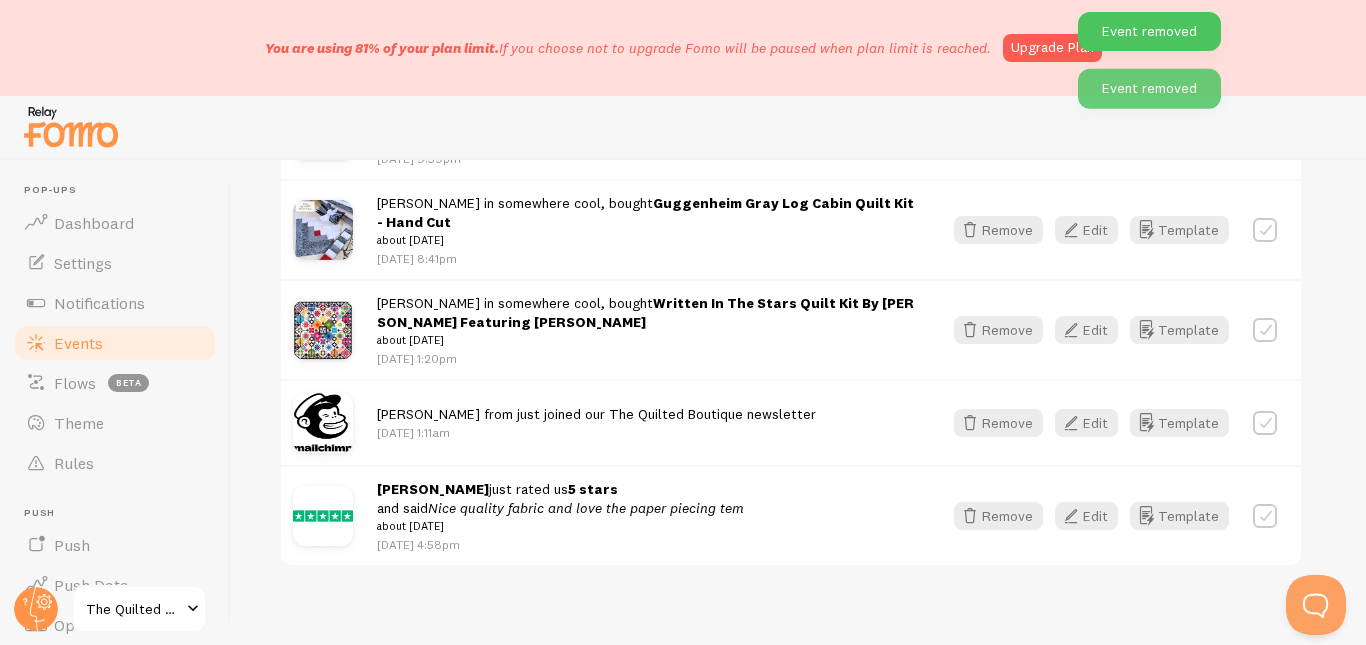 scroll, scrollTop: 2154, scrollLeft: 0, axis: vertical 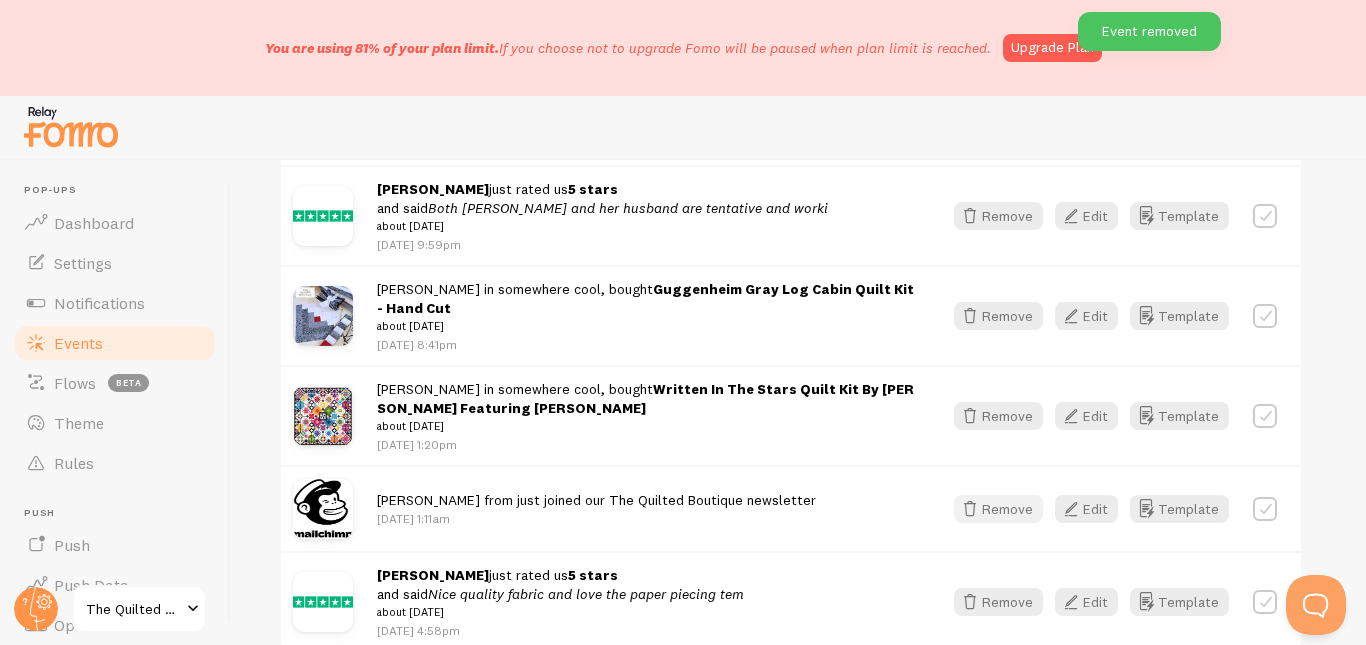 click on "Remove" at bounding box center [998, 509] 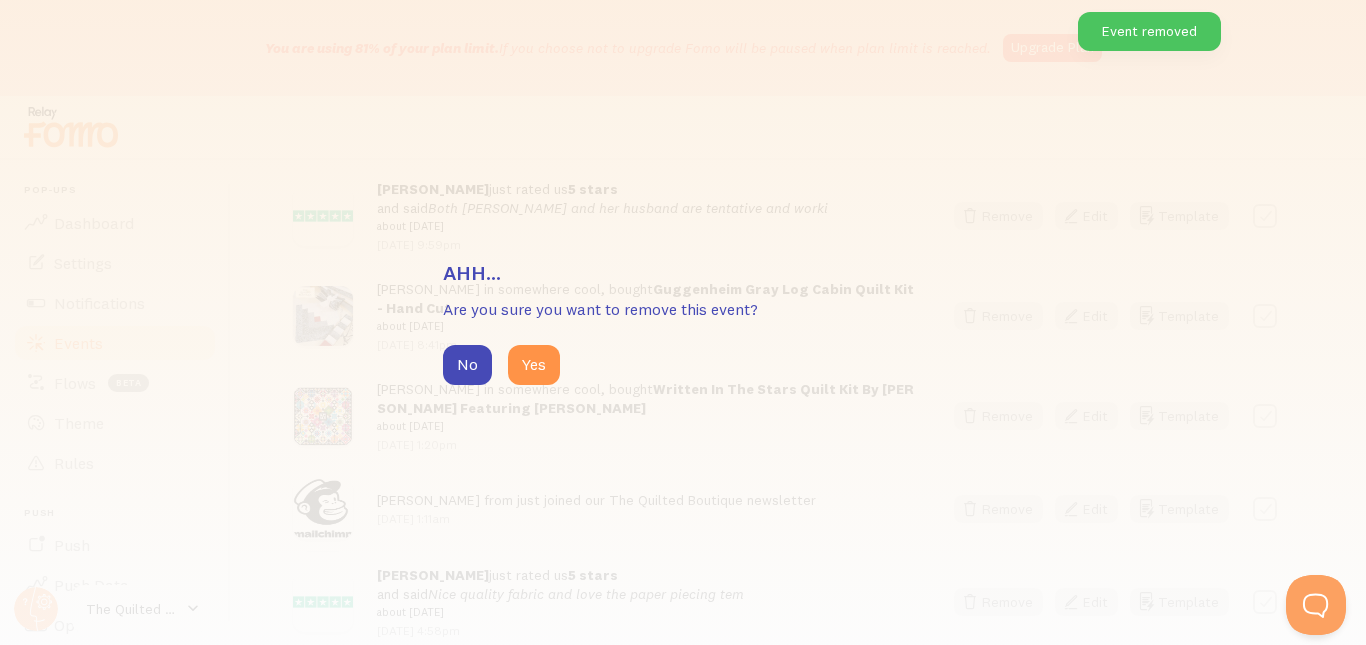 drag, startPoint x: 551, startPoint y: 361, endPoint x: 690, endPoint y: 440, distance: 159.88121 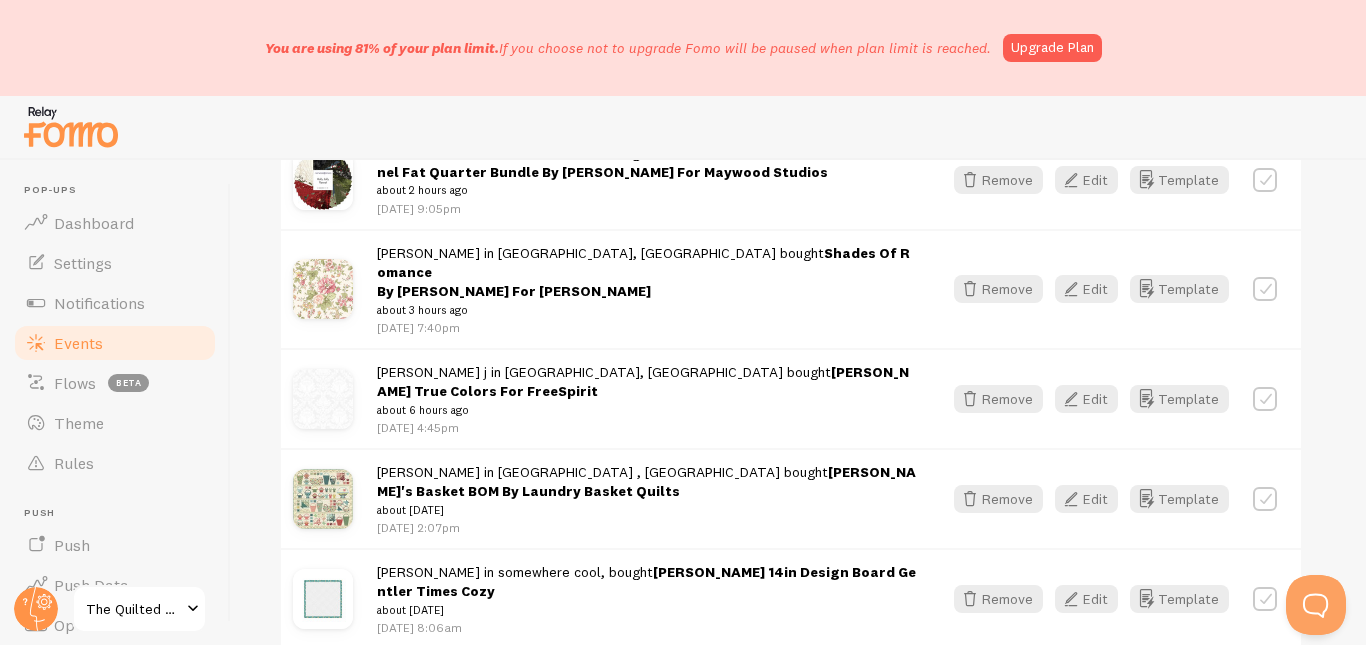 scroll, scrollTop: 0, scrollLeft: 0, axis: both 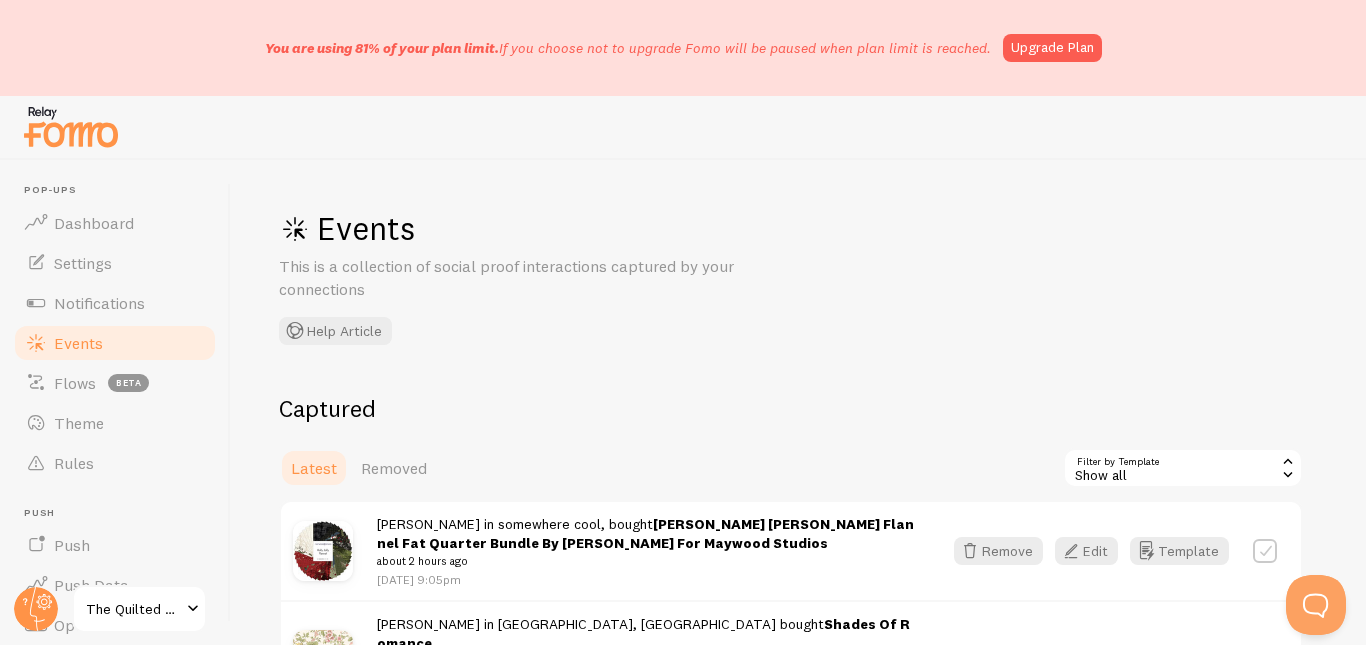 click 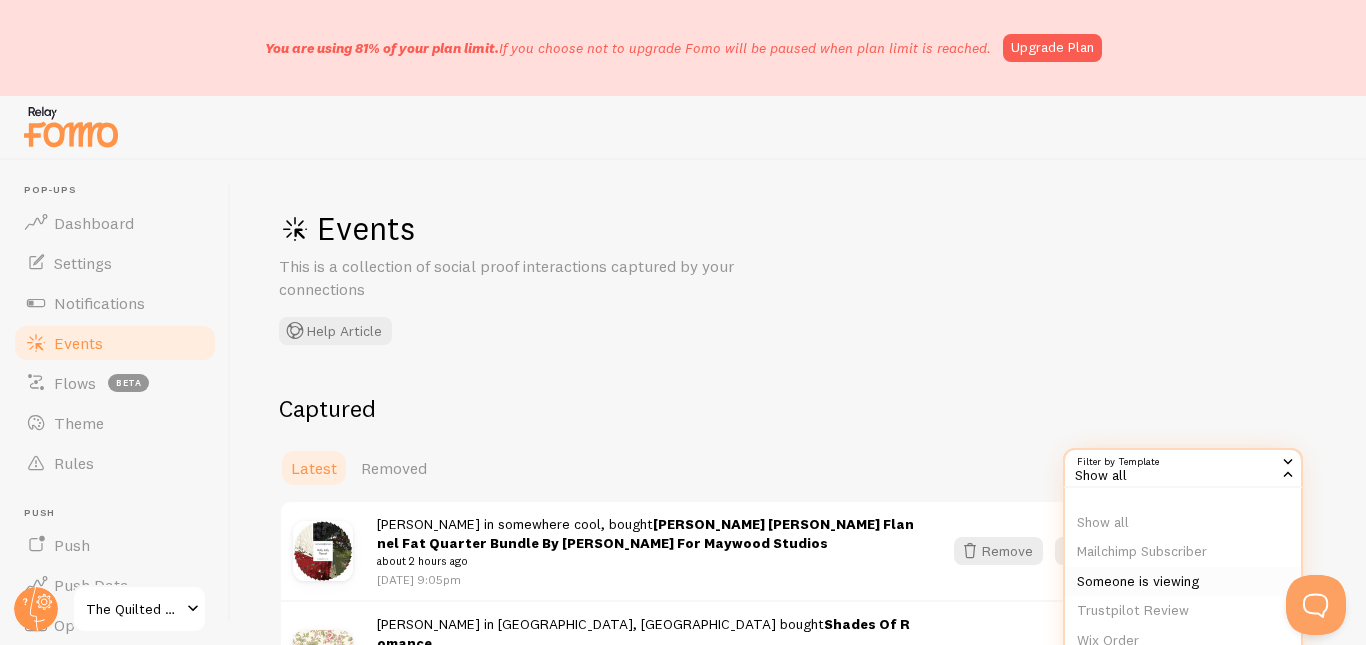 scroll, scrollTop: 30, scrollLeft: 0, axis: vertical 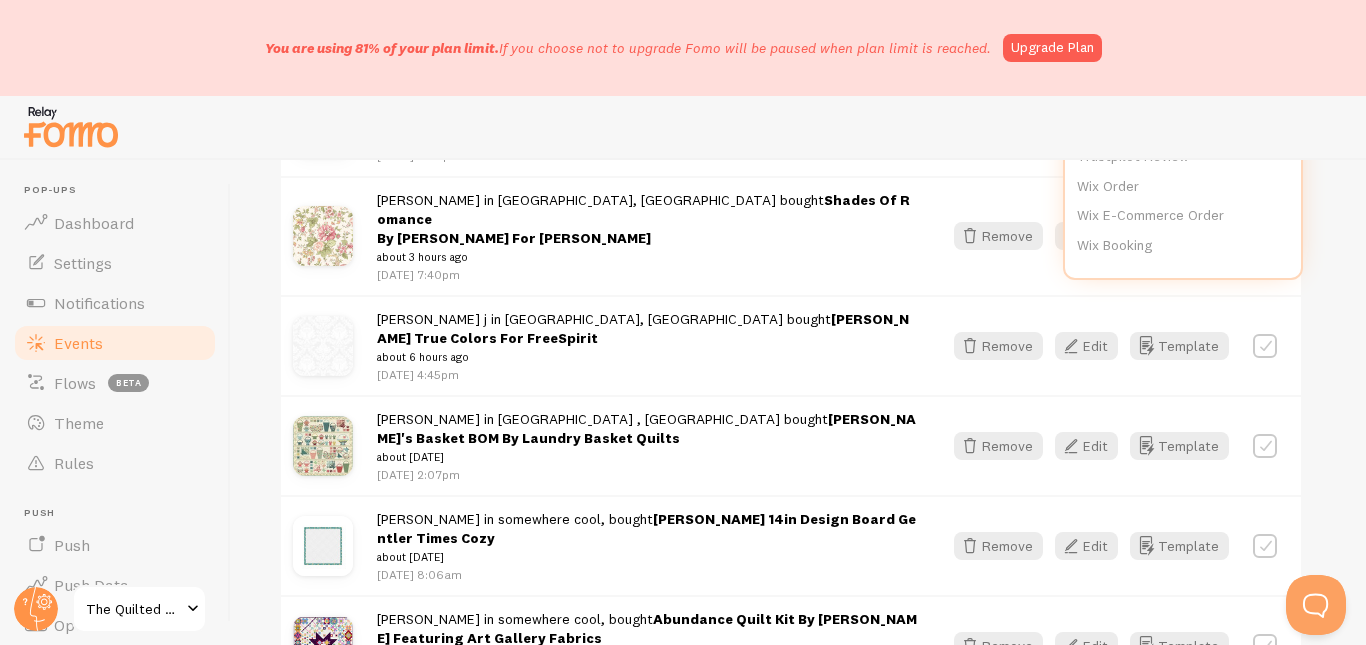 click at bounding box center [683, 128] 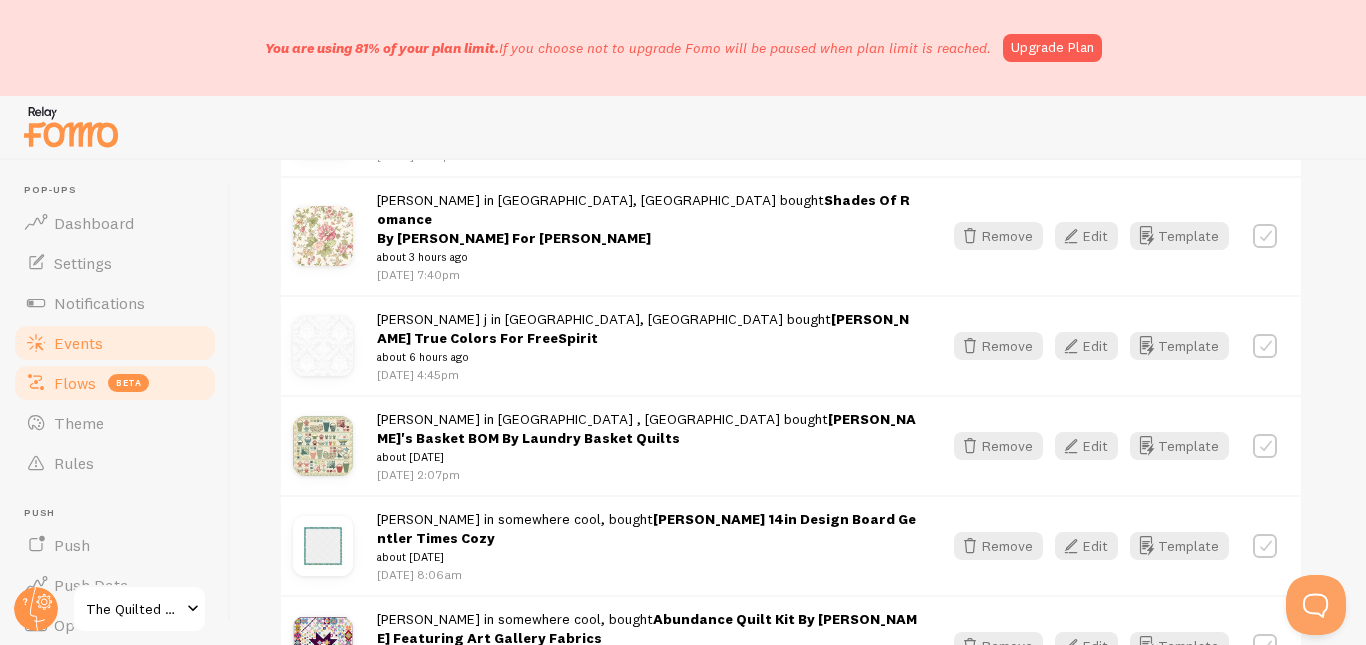 click on "Flows" at bounding box center (75, 383) 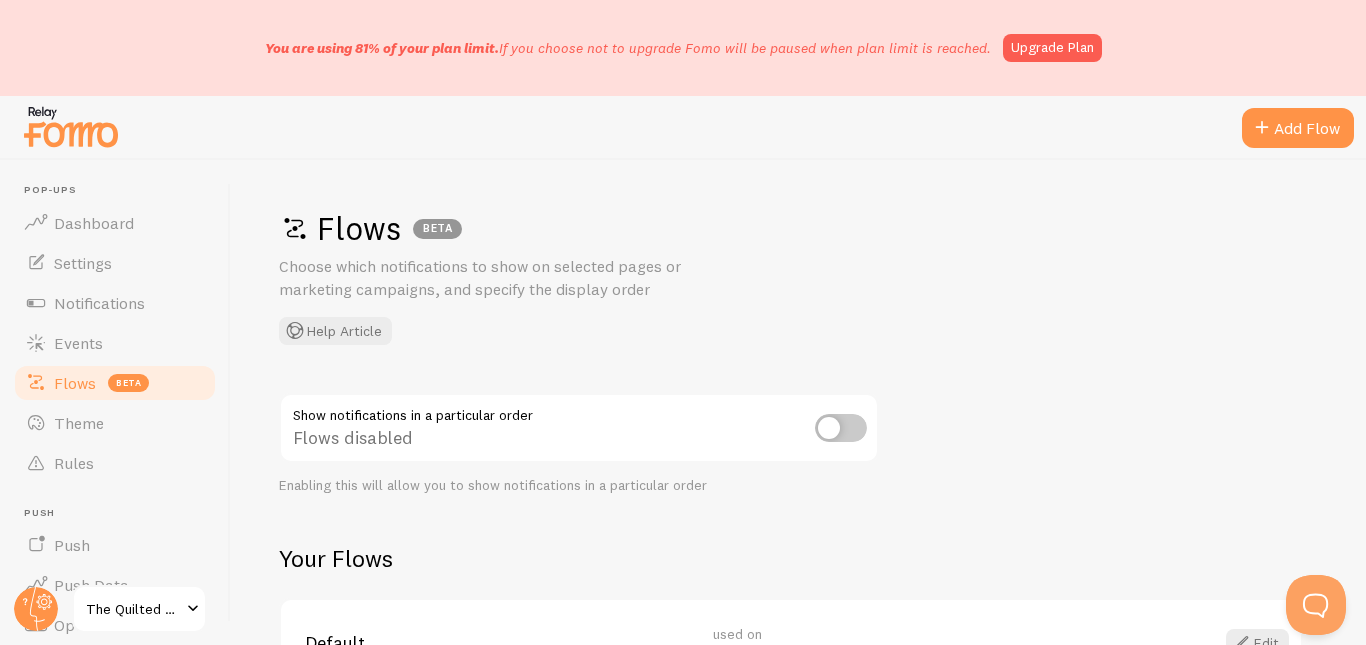 click at bounding box center [841, 428] 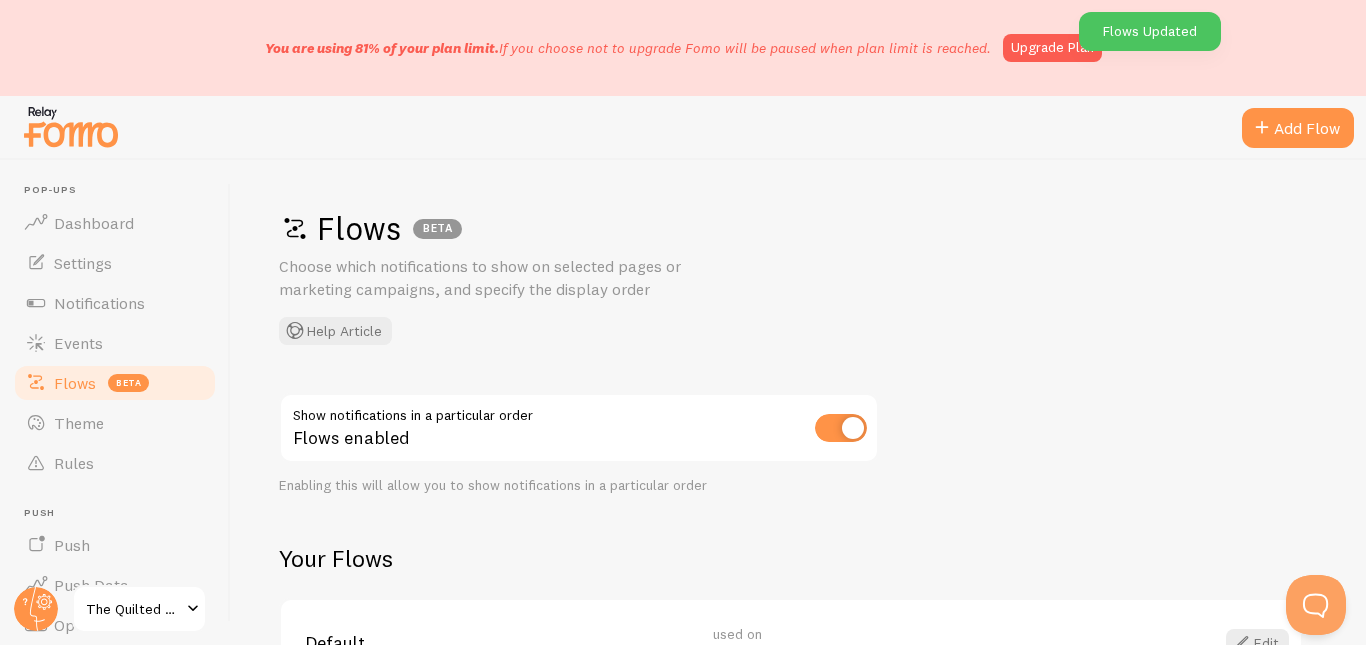 click at bounding box center [841, 428] 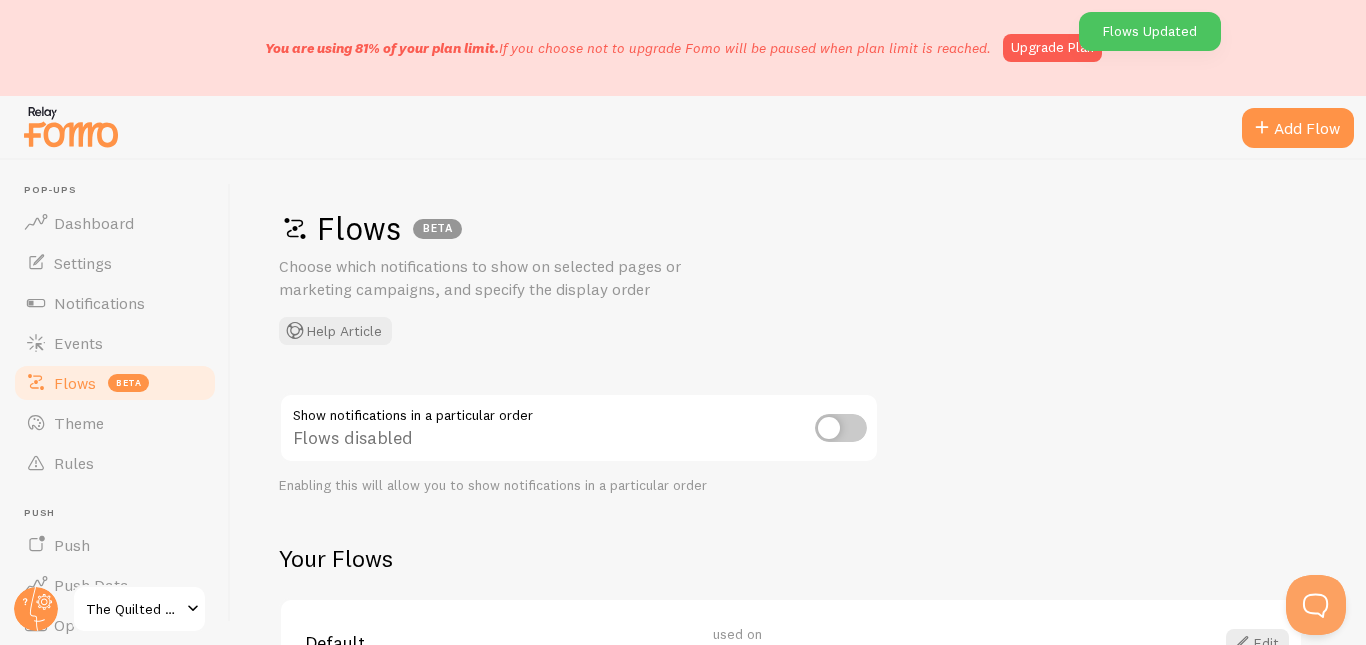 scroll, scrollTop: 139, scrollLeft: 0, axis: vertical 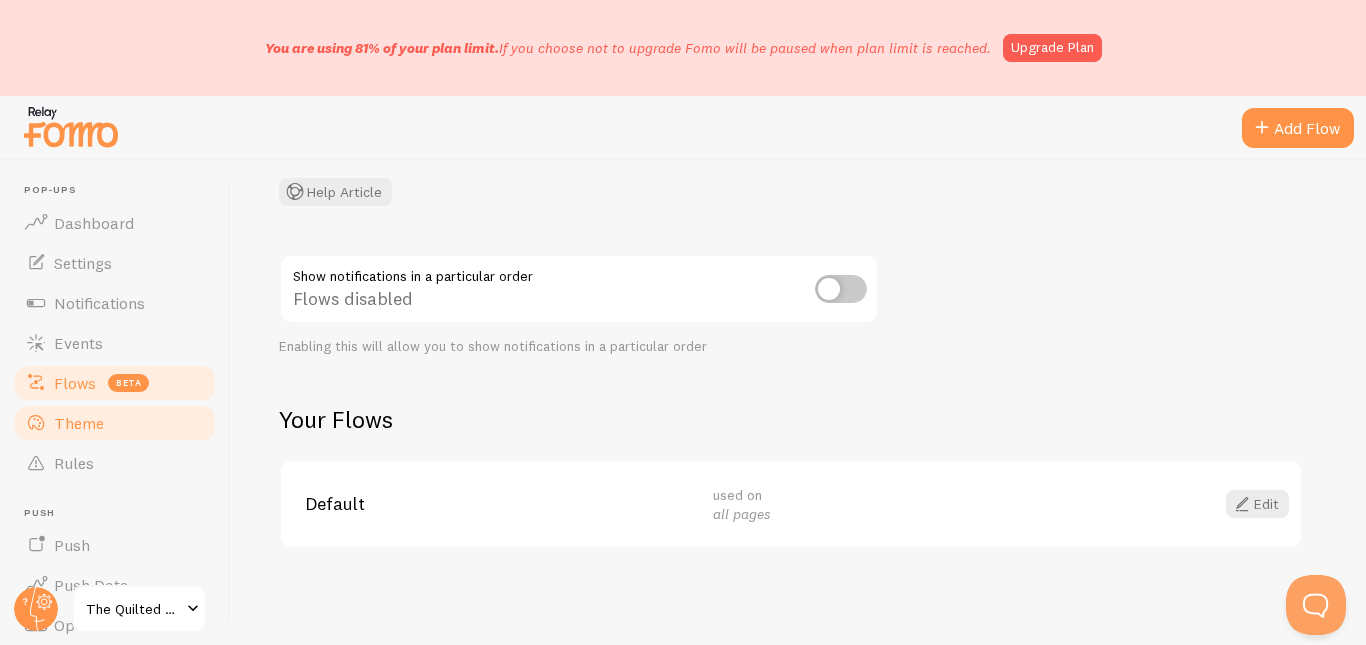 click on "Theme" at bounding box center [115, 423] 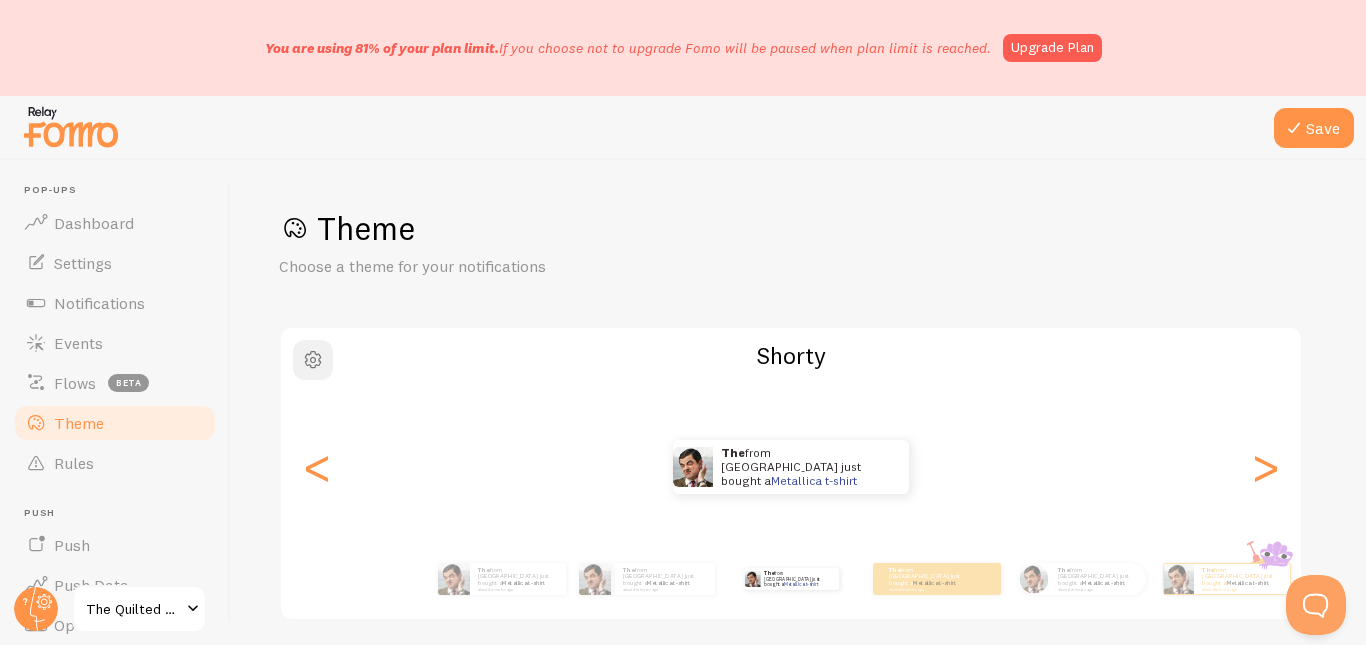 click at bounding box center [313, 360] 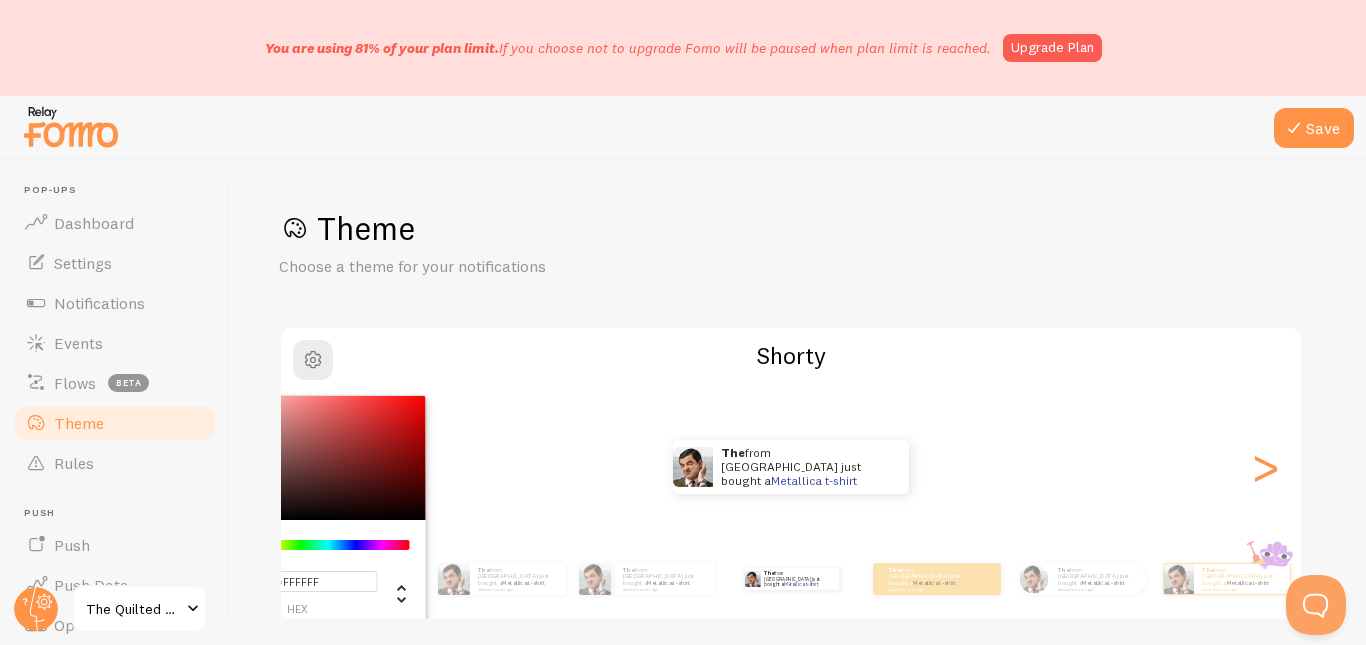 click on "#FFFFFF   hex       255   r     255   g     255   b       0   h     0%   s     100%   l
Shorty
The  from Canada just bought a  Metallica t-shirt   about 4 minutes ago The  from Canada just bought a  Metallica t-shirt   about 4 minutes ago The  from Canada just bought a  Metallica t-shirt   about 4 minutes ago The  from Canada just bought a  Metallica t-shirt   about 4 minutes ago The  from Canada just bought a  Metallica t-shirt   about 4 minutes ago The  from Canada just bought a  Metallica t-shirt   about 4 minutes ago The  from Canada just bought a  Metallica t-shirt   about 4 minutes ago The  from Canada just bought a  Metallica t-shirt   about 4 minutes ago The  from Canada just bought a  Metallica t-shirt   about 4 minutes ago The  from Canada just bought a  Metallica t-shirt   about 4 minutes ago The  from Canada just bought a  Metallica t-shirt   about 4 minutes ago The  from Canada just bought a  Metallica t-shirt   about 4 minutes ago The   The" at bounding box center [791, 473] 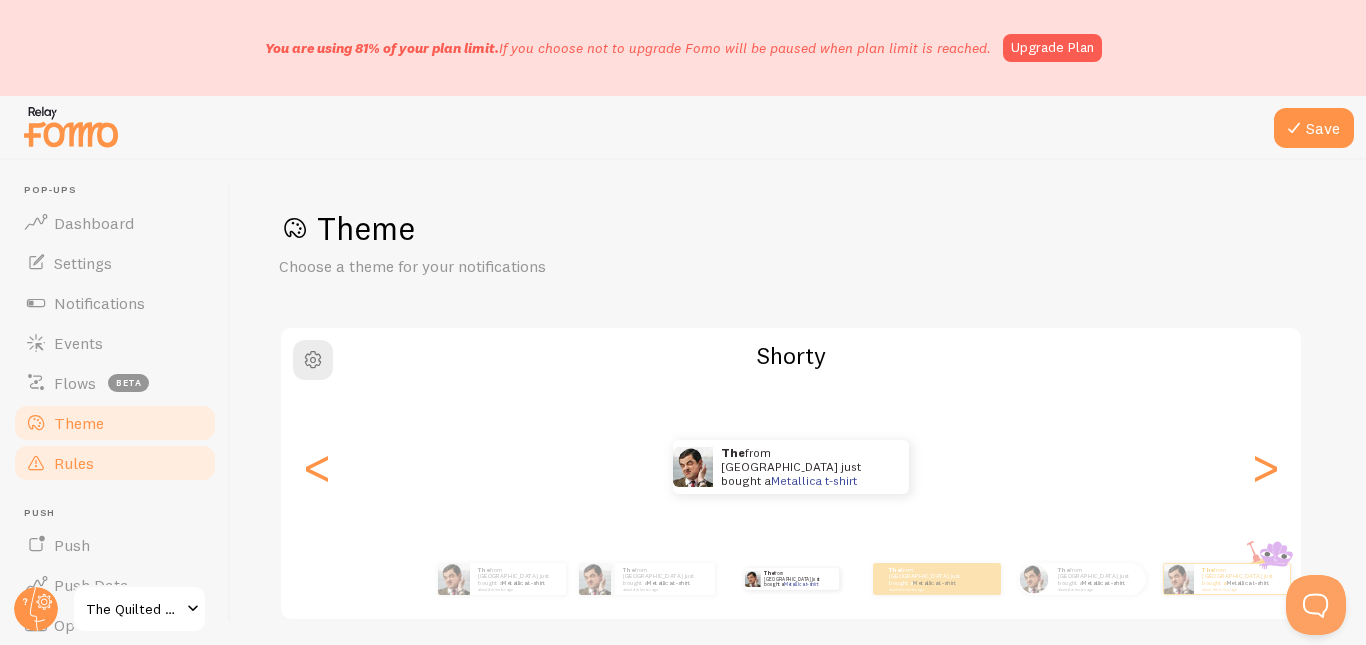 click on "Rules" at bounding box center (115, 463) 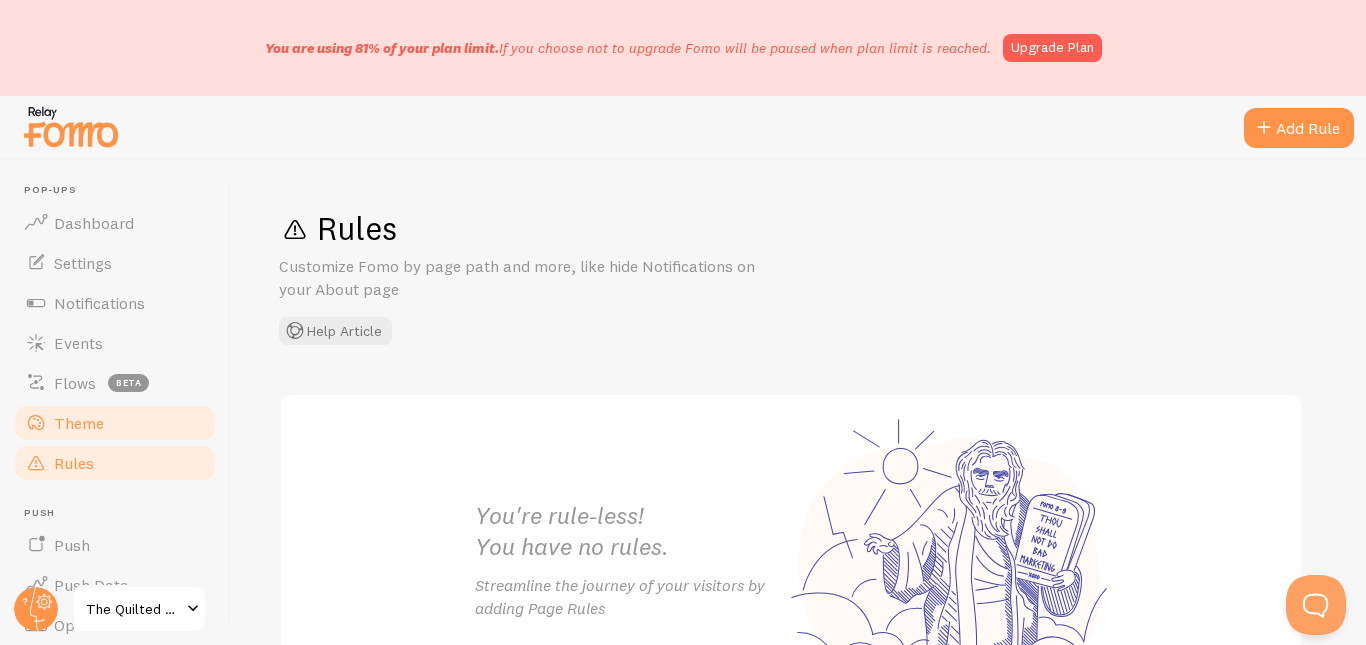 click on "Theme" at bounding box center (115, 423) 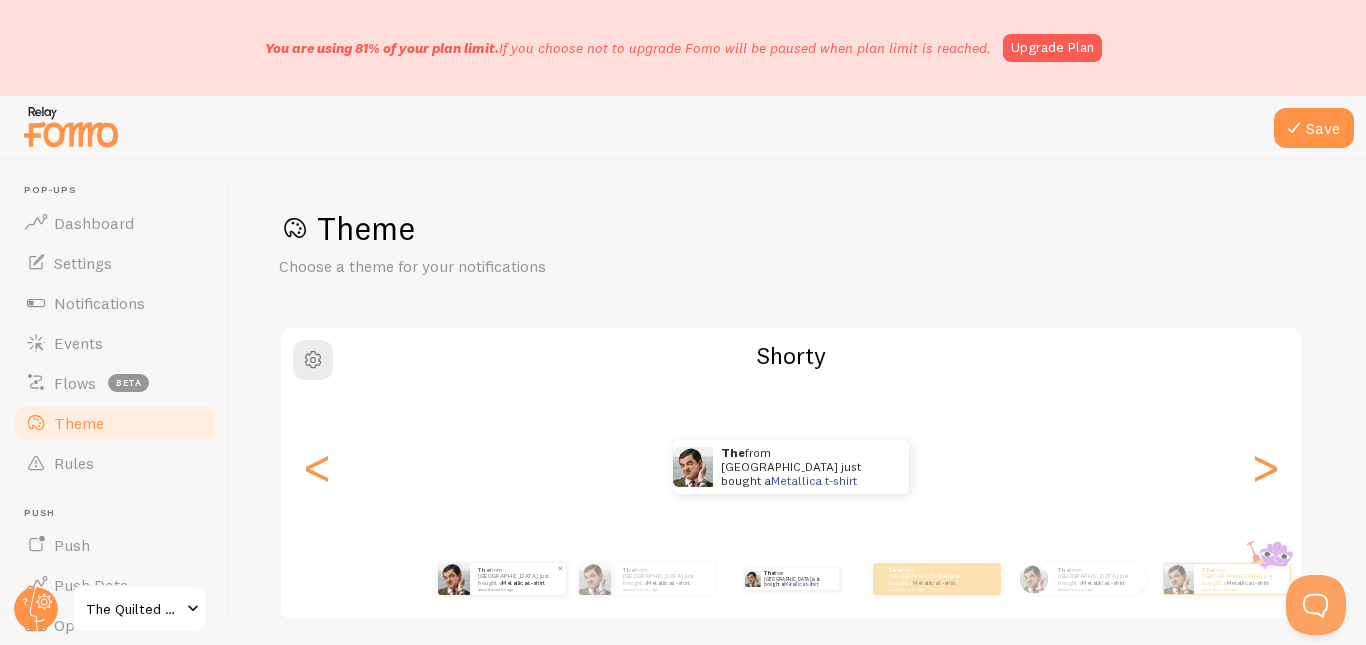click on "The  from Canada just bought a  Metallica t-shirt   about 4 minutes ago" at bounding box center [518, 579] 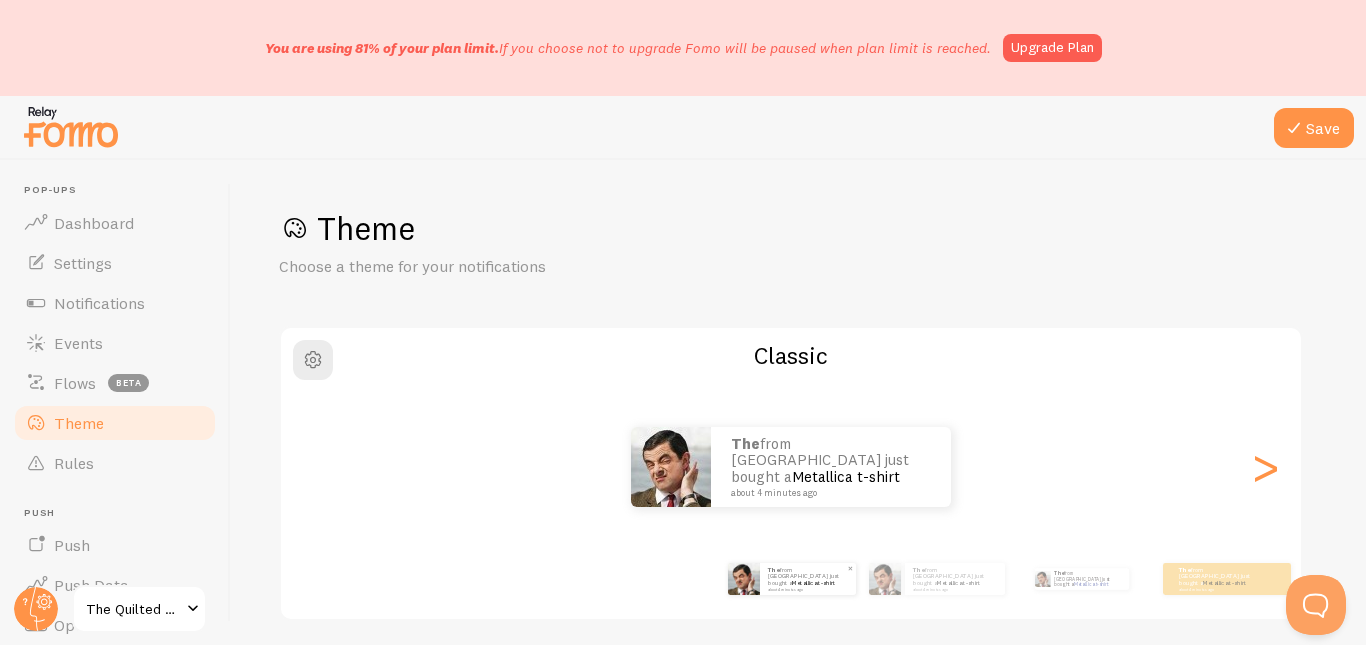 click on "The  from Canada just bought a  Metallica t-shirt   about 4 minutes ago" at bounding box center (808, 579) 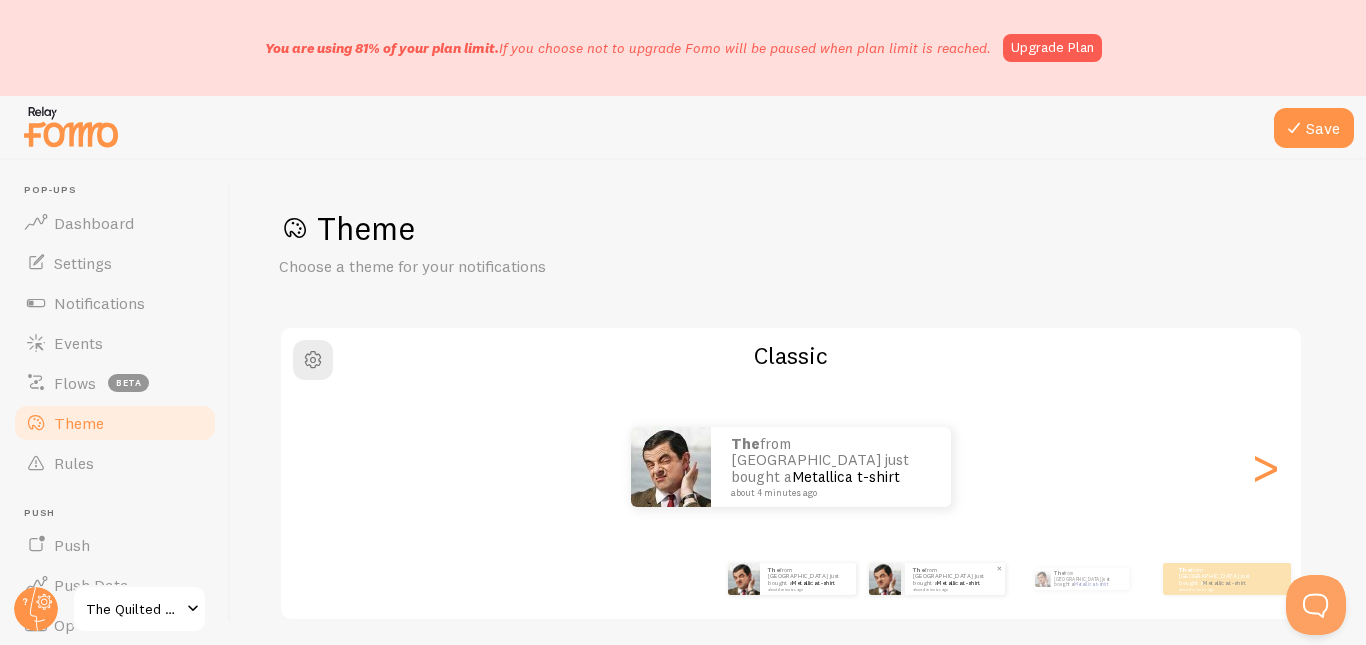 click on "The  from Canada just bought a  Metallica t-shirt   about 4 minutes ago" at bounding box center (955, 579) 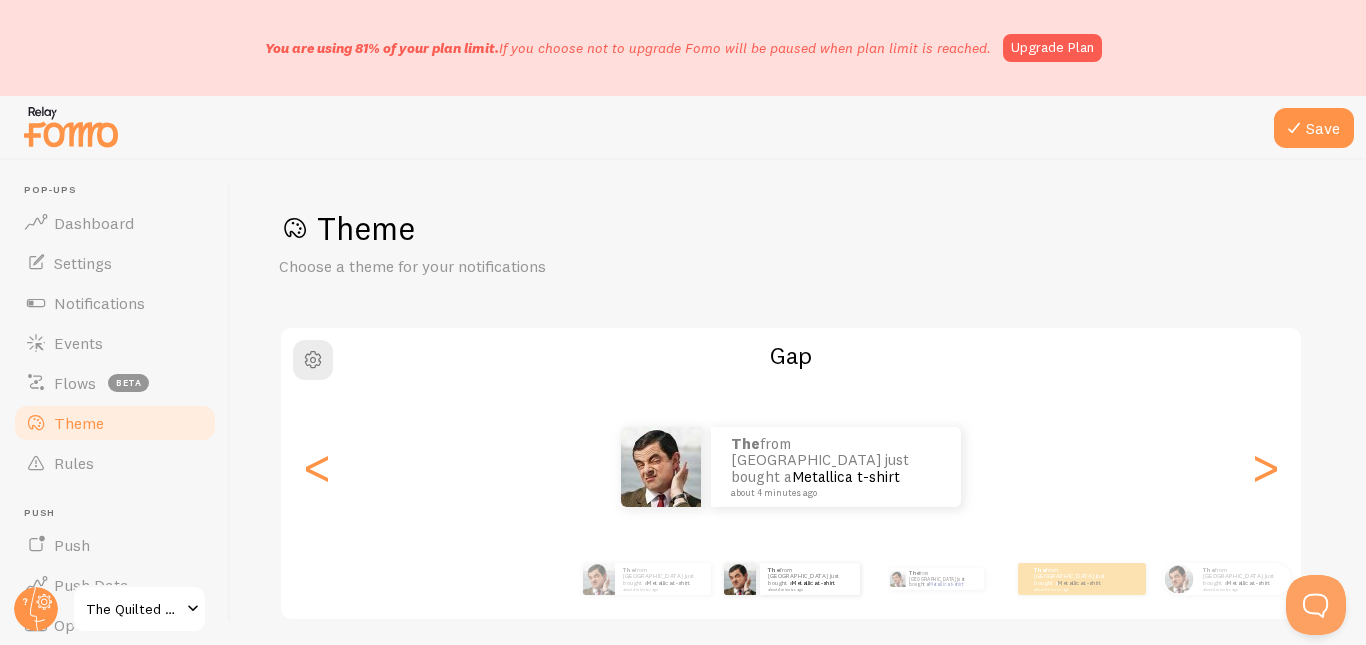 click on "The  from Canada just bought a  Metallica t-shirt   about 4 minutes ago" at bounding box center (791, 579) 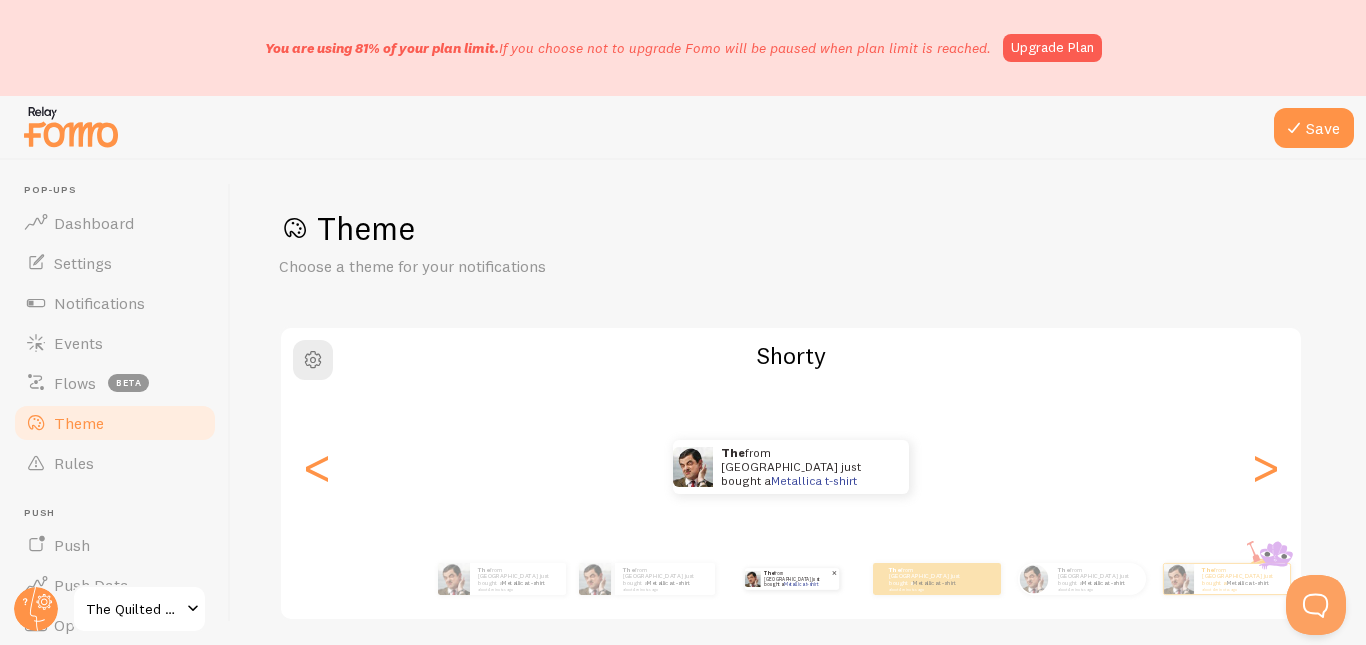 click on "The  from Canada just bought a  Metallica t-shirt   about 4 minutes ago" at bounding box center [797, 579] 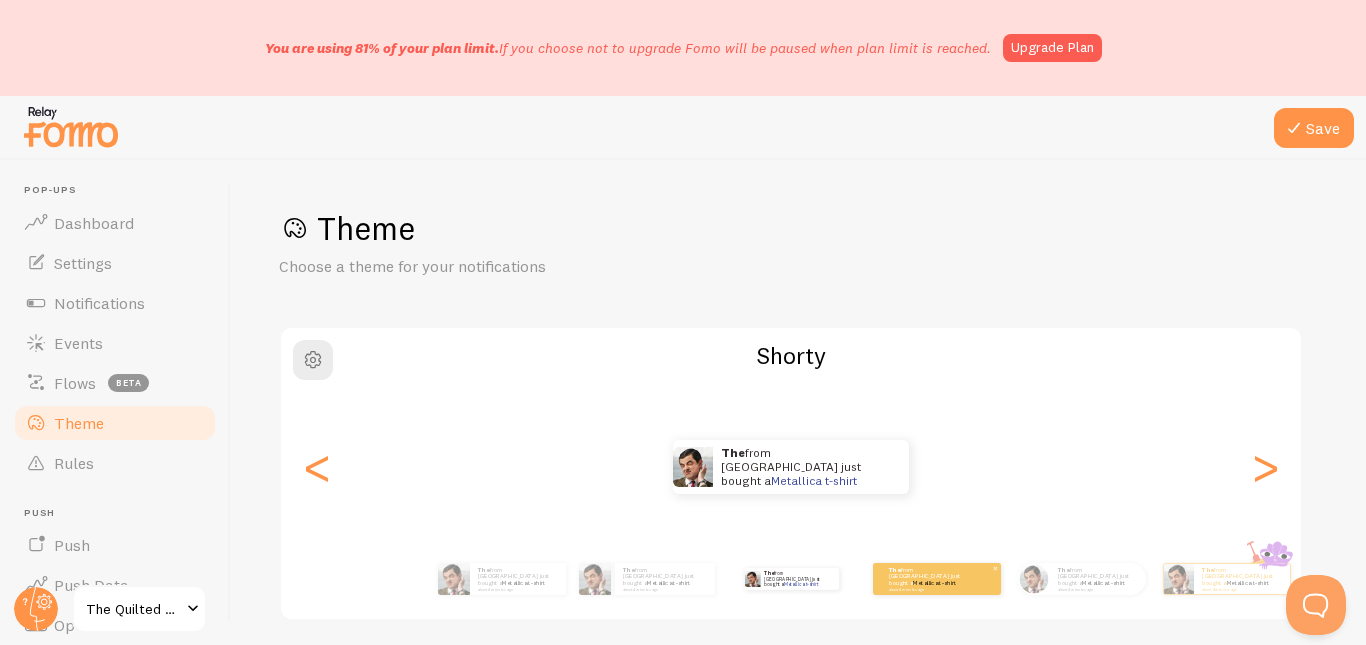 click on "The  from Canada just bought a  Metallica t-shirt   about 4 minutes ago" at bounding box center [937, 579] 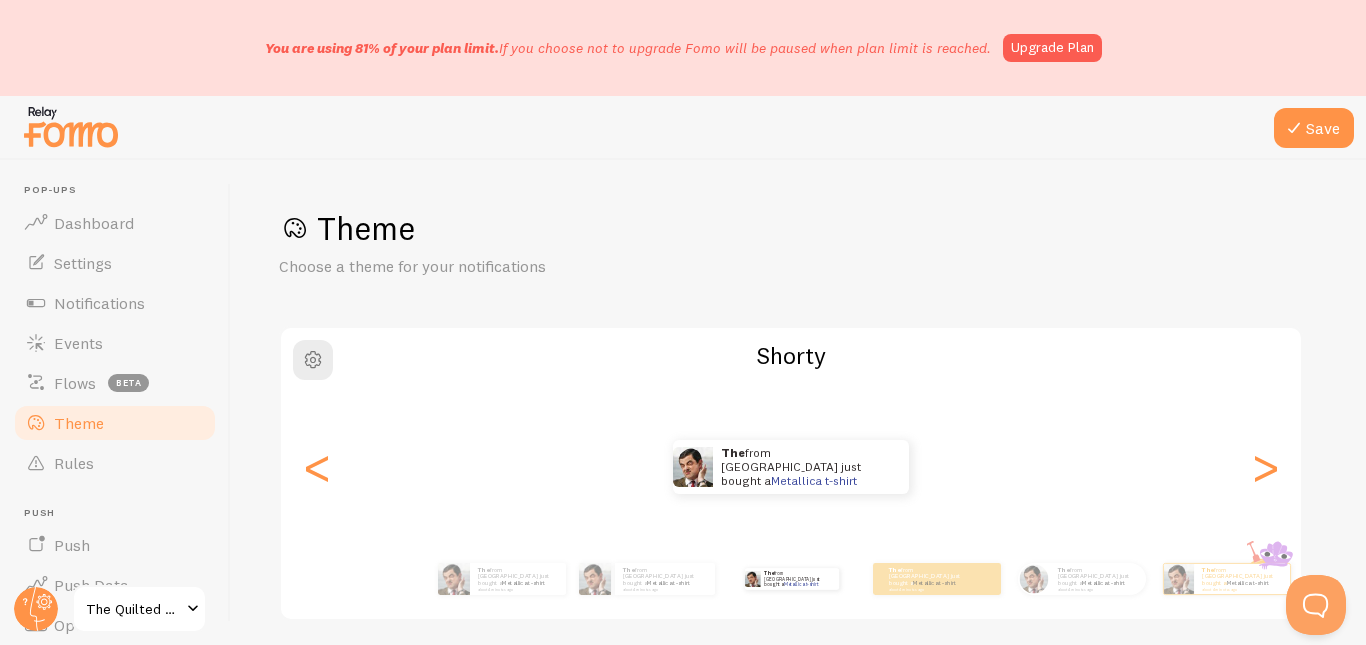 type 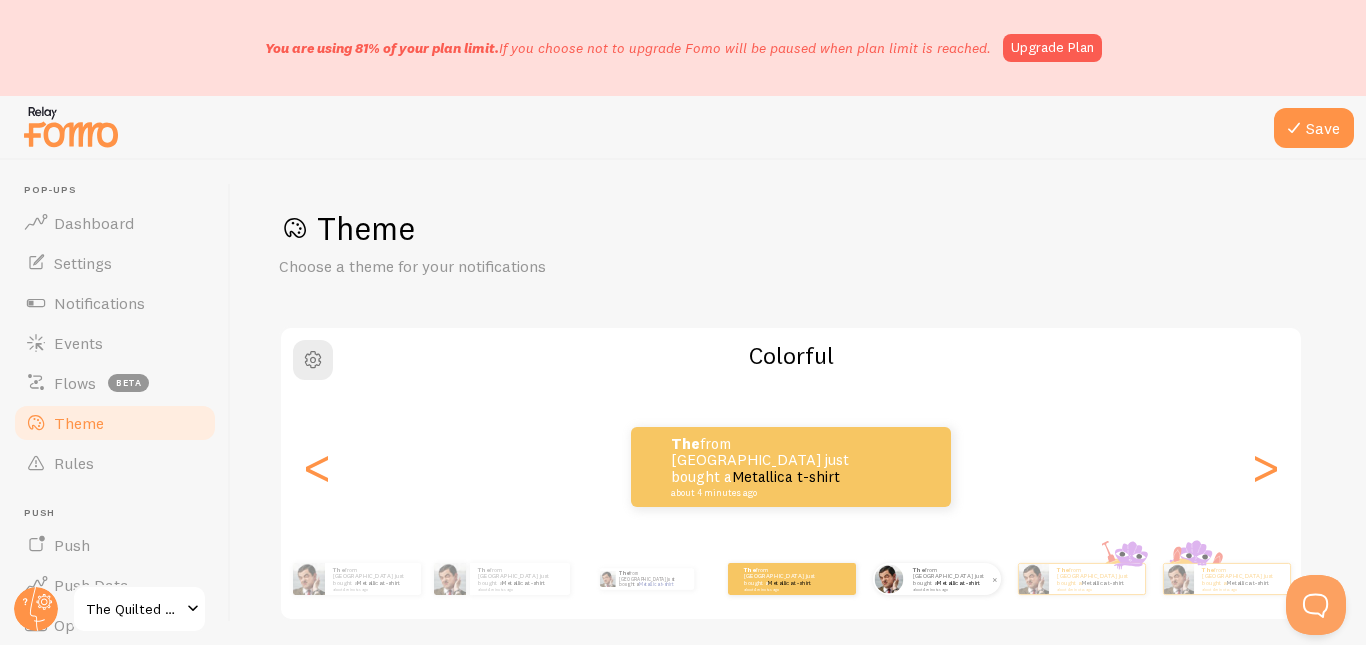 click on "about 4 minutes ago" at bounding box center (952, 589) 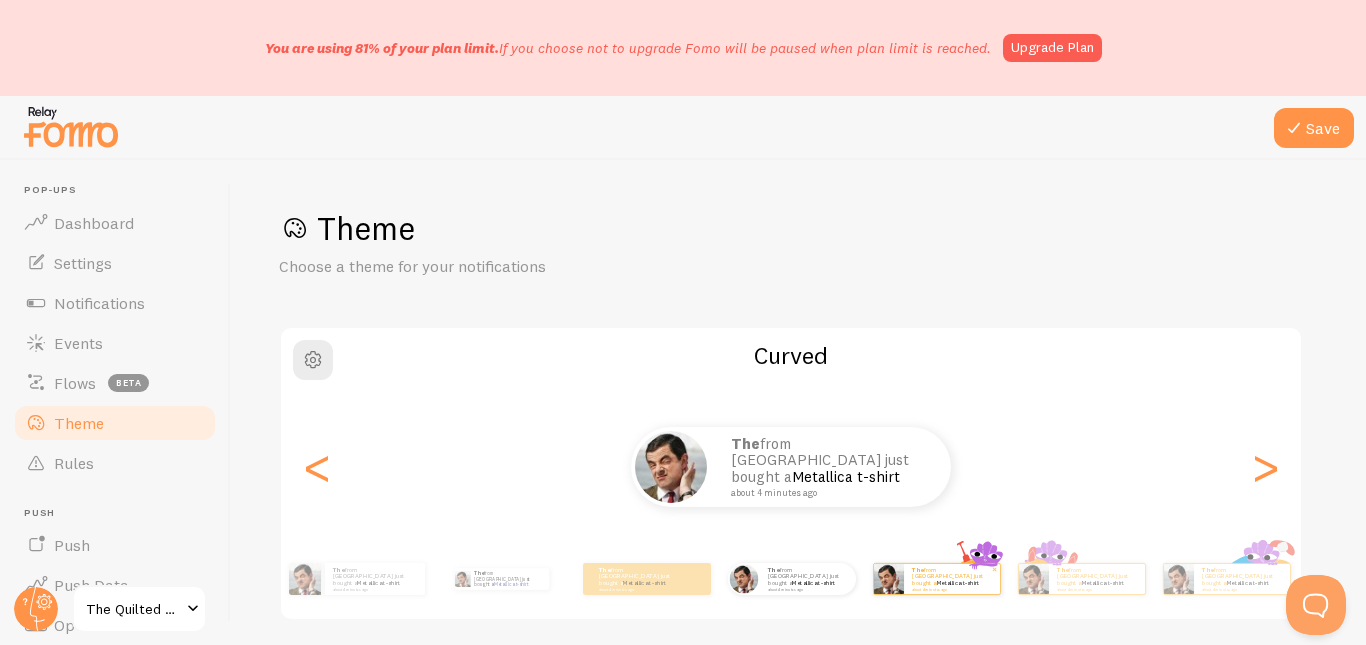 click on "Metallica t-shirt" at bounding box center [957, 583] 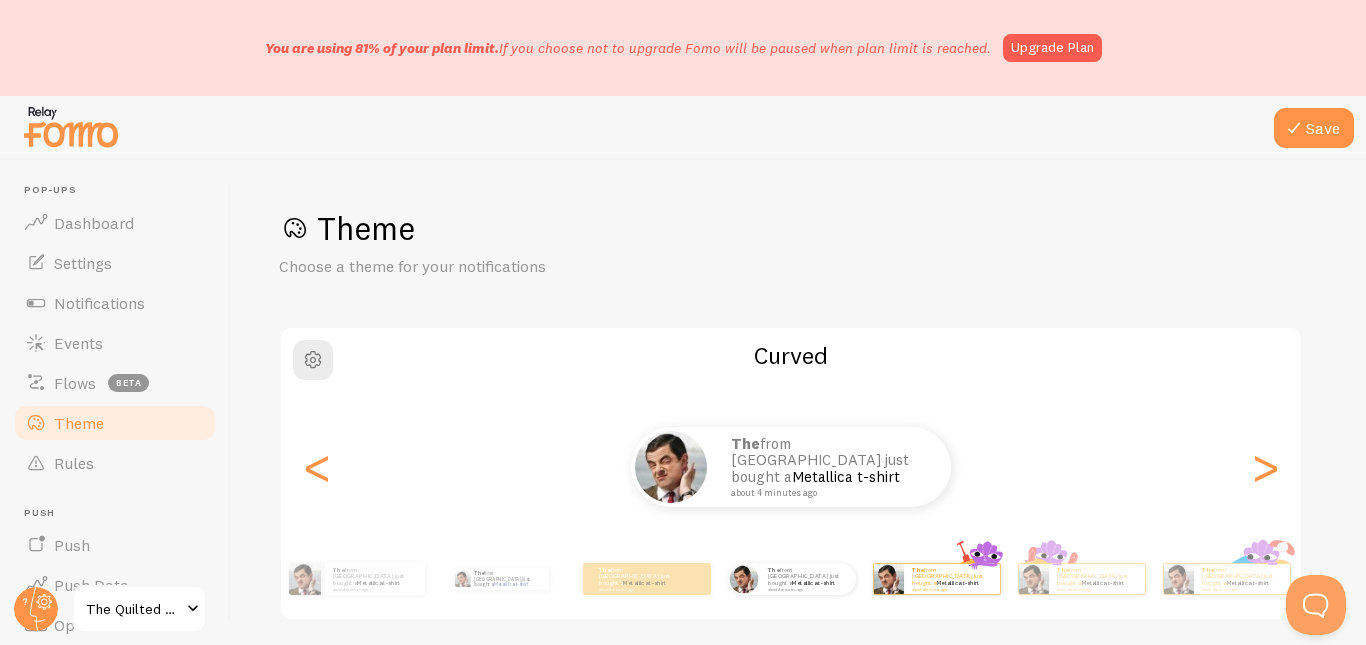 click on "The  from Canada just bought a  Metallica t-shirt   about 4 minutes ago" at bounding box center (936, 579) 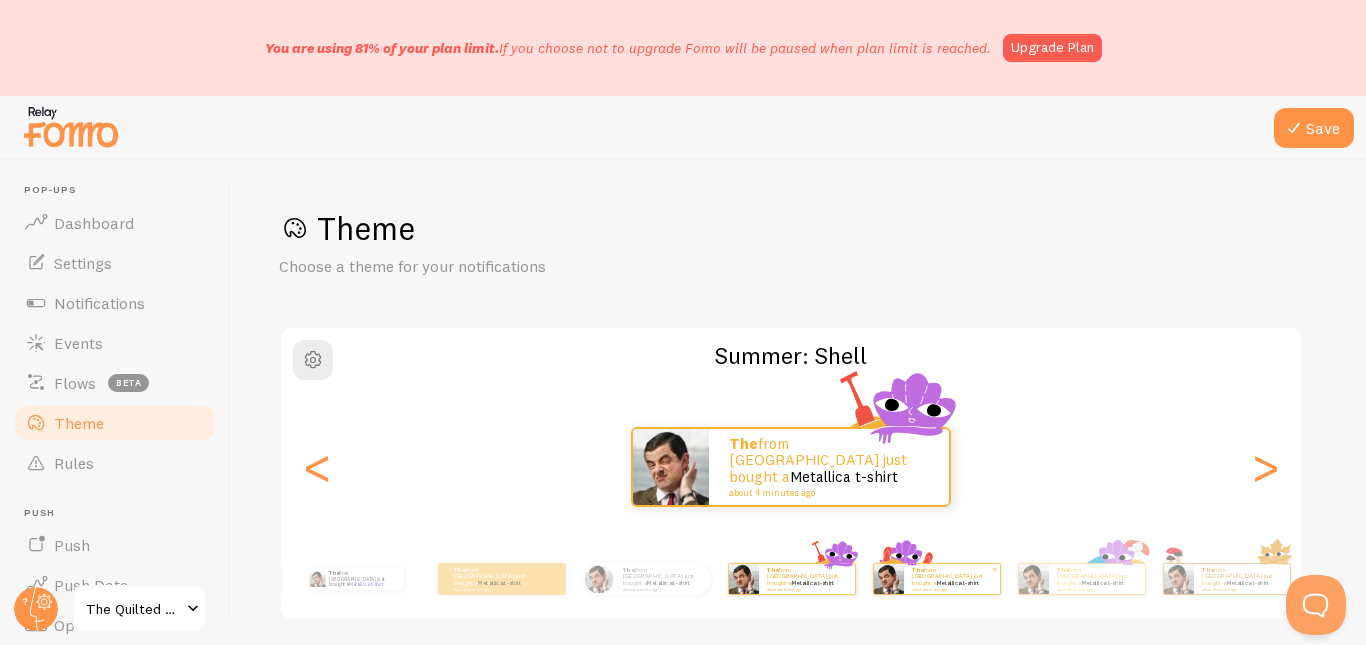 click on "about 4 minutes ago" at bounding box center [951, 589] 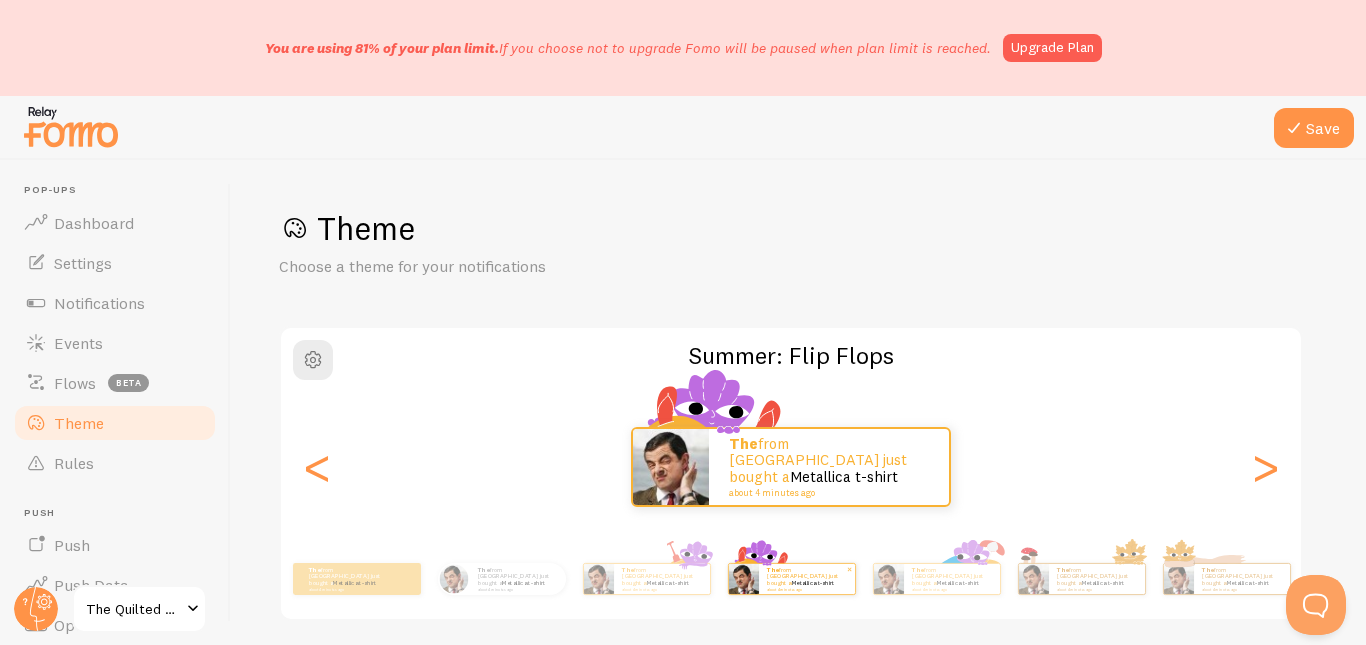 click on "about 4 minutes ago" at bounding box center (951, 589) 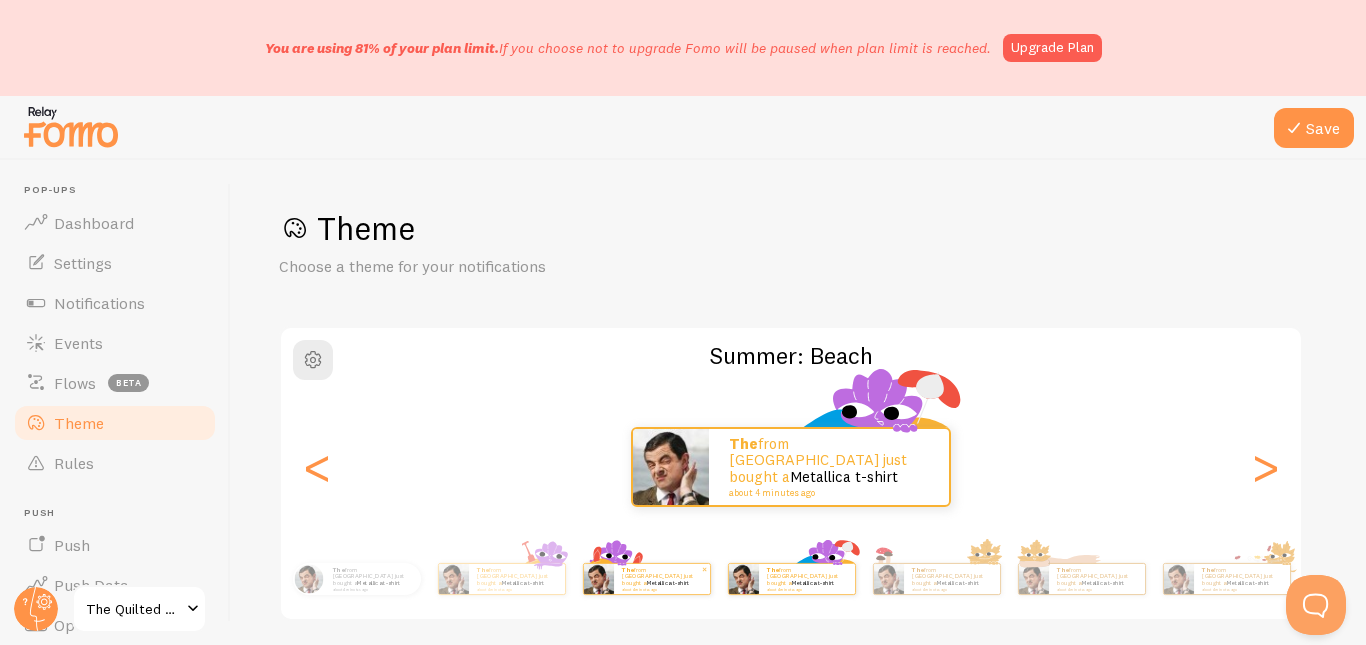 click on "about 4 minutes ago" at bounding box center [951, 589] 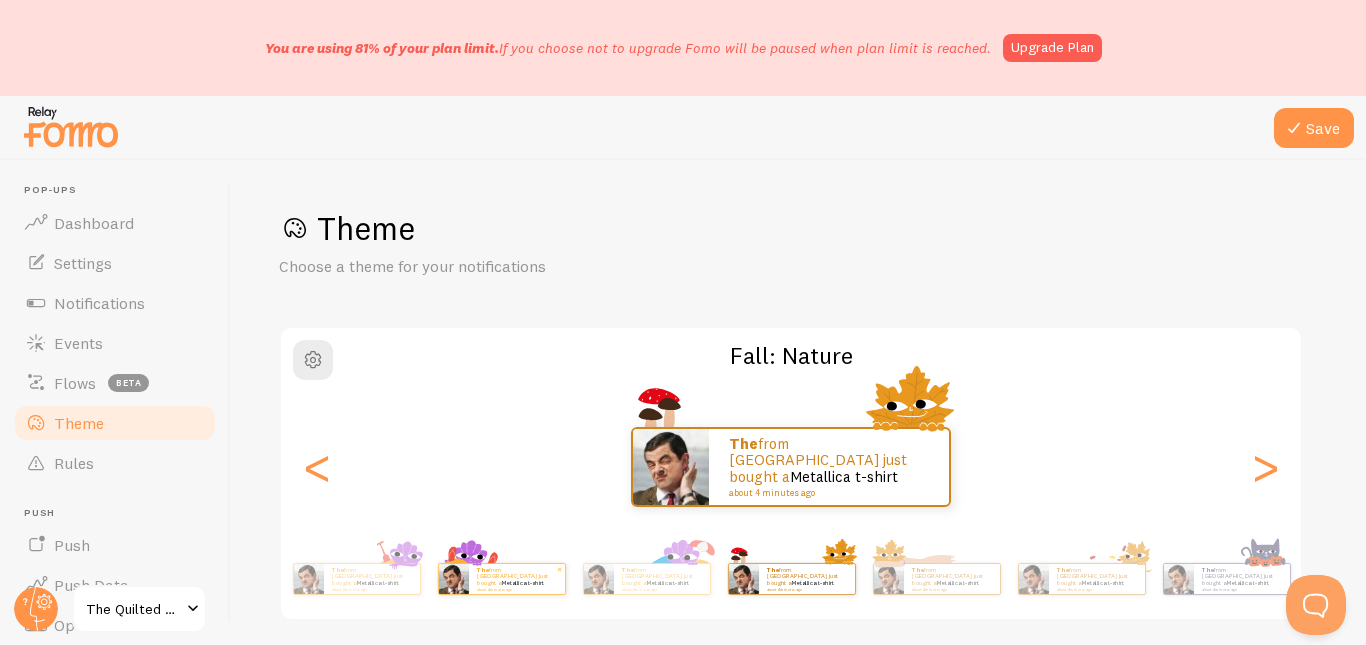 click on "about 4 minutes ago" at bounding box center (951, 589) 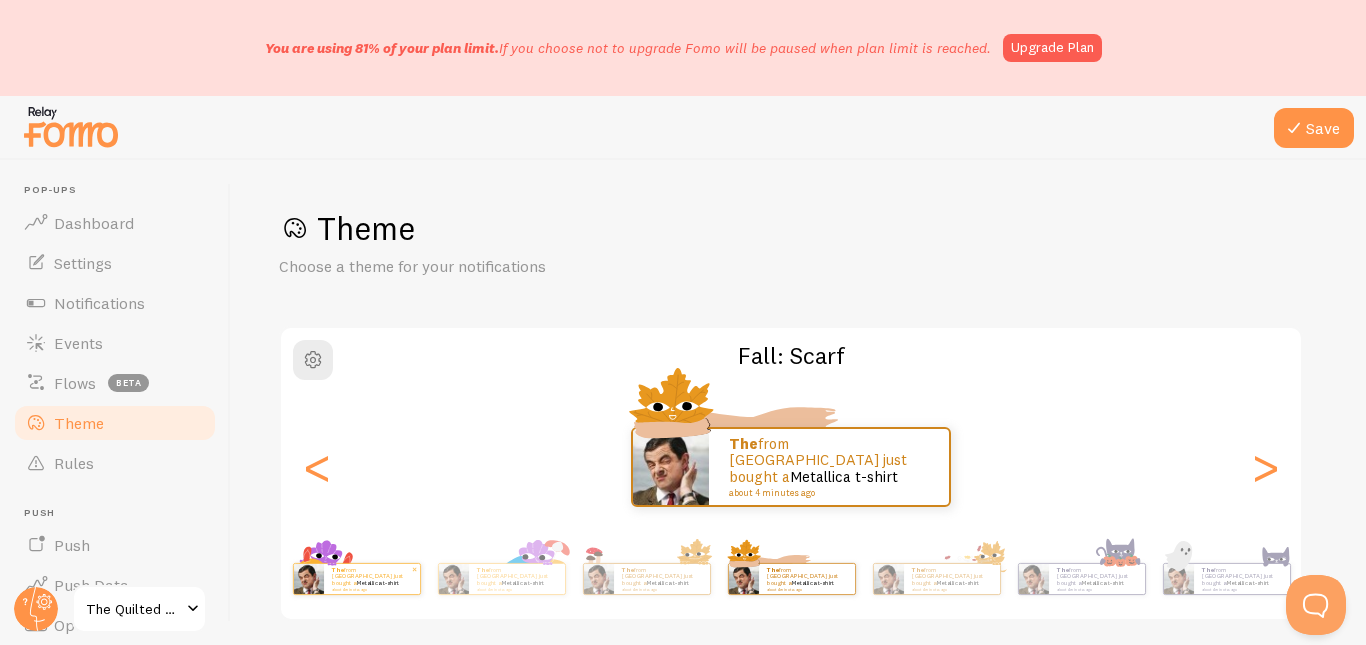 click on "about 4 minutes ago" at bounding box center [951, 589] 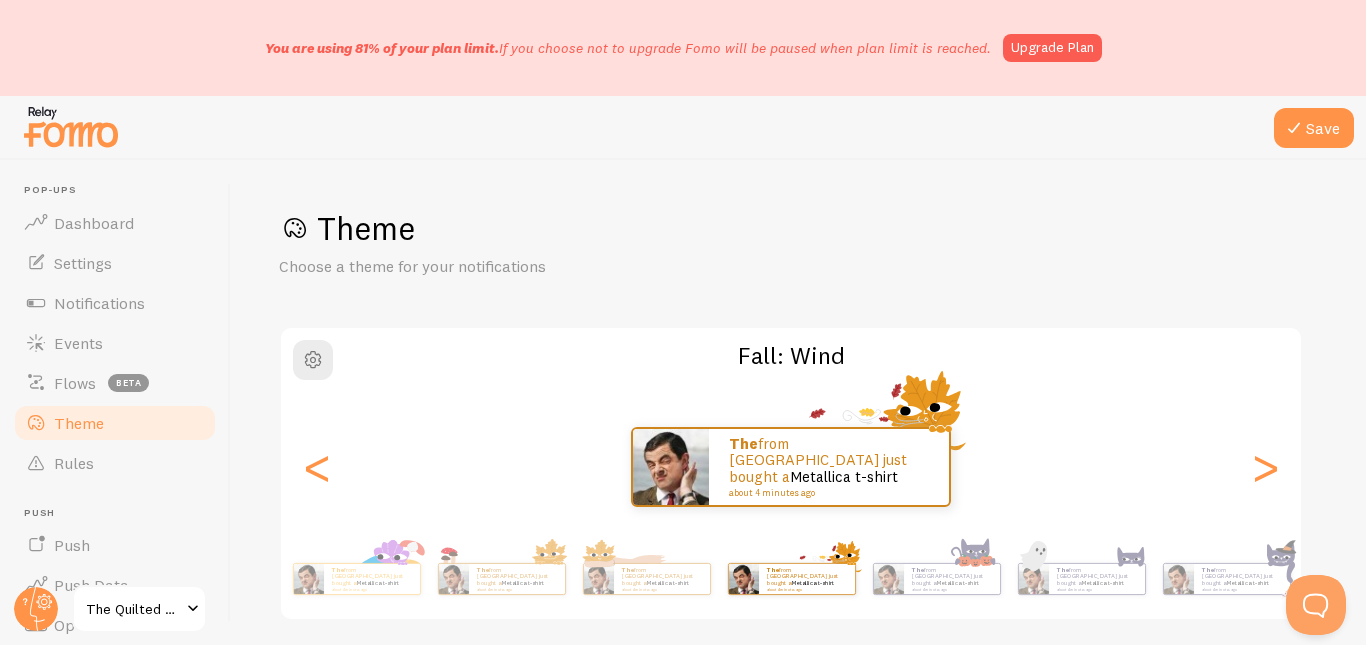 click on "about 4 minutes ago" at bounding box center (951, 589) 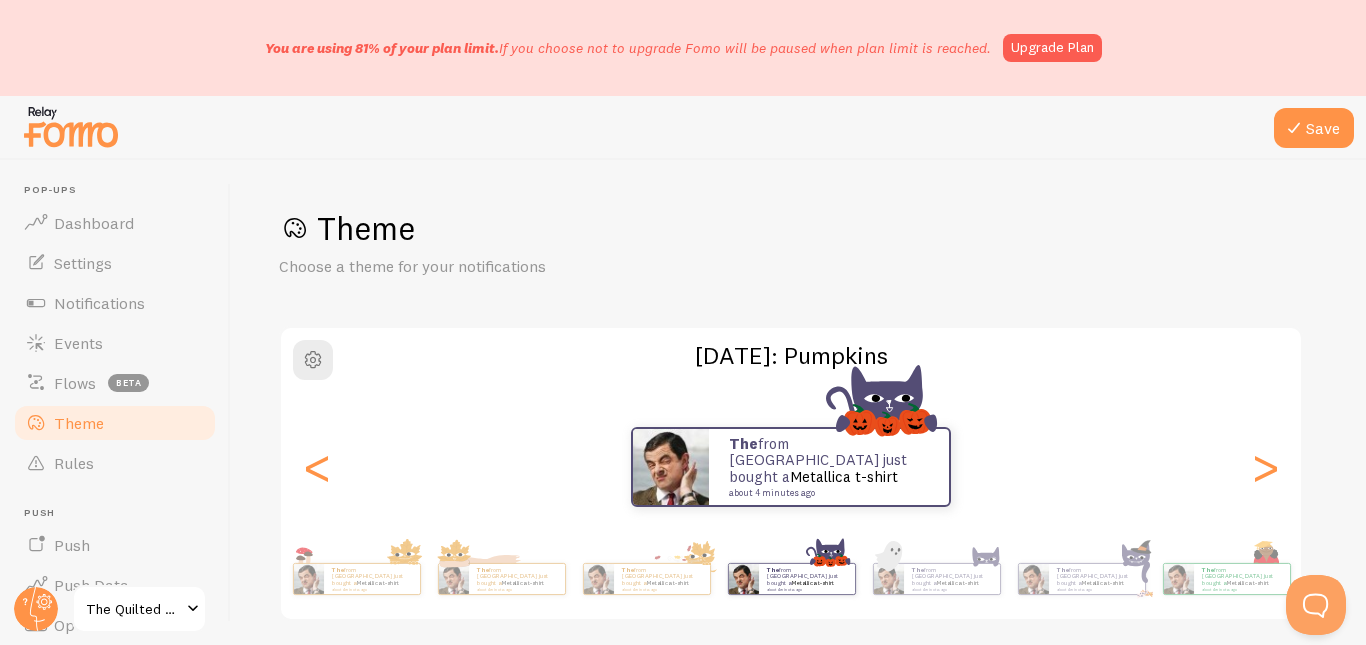 click on "about 4 minutes ago" at bounding box center (951, 589) 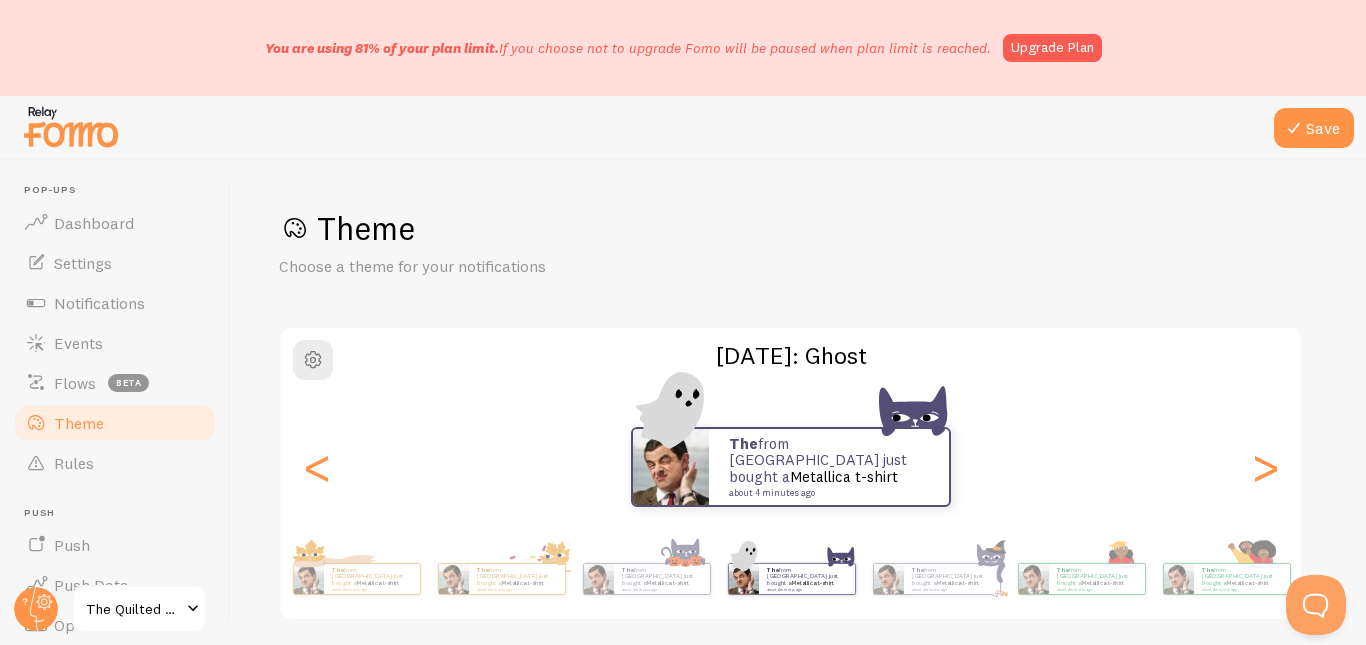 click on "about 4 minutes ago" at bounding box center (951, 589) 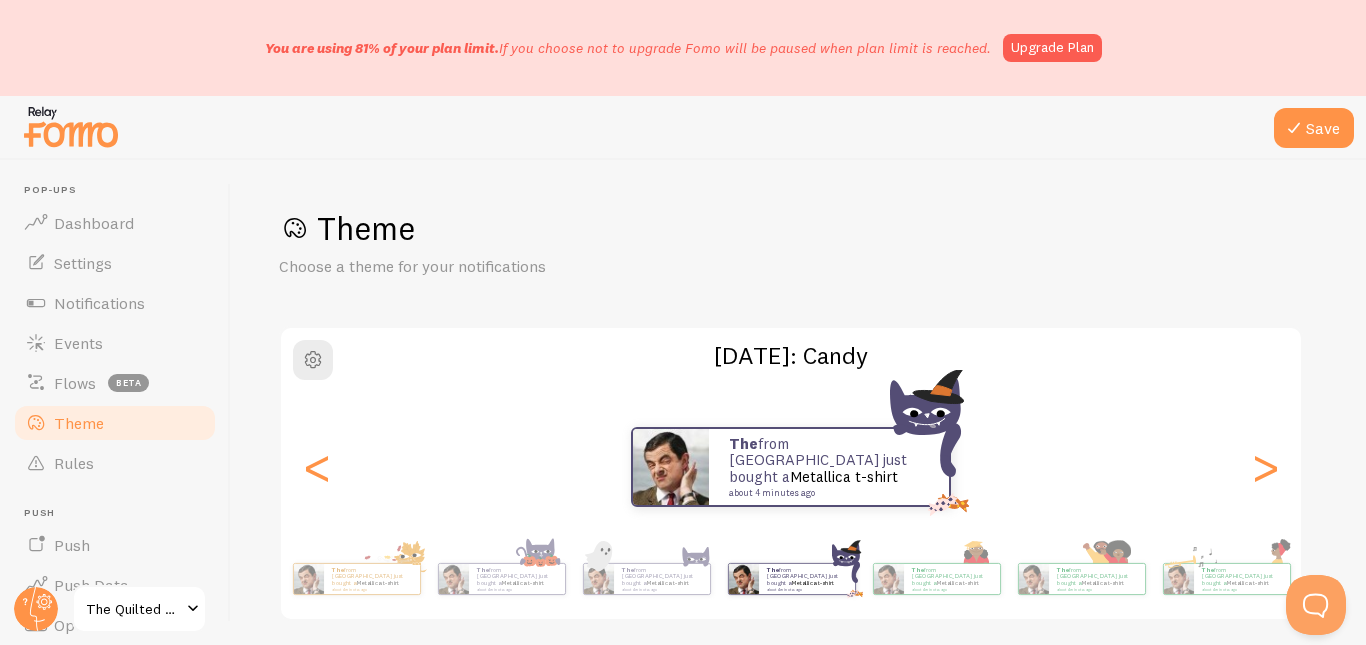 click on "about 4 minutes ago" at bounding box center [951, 589] 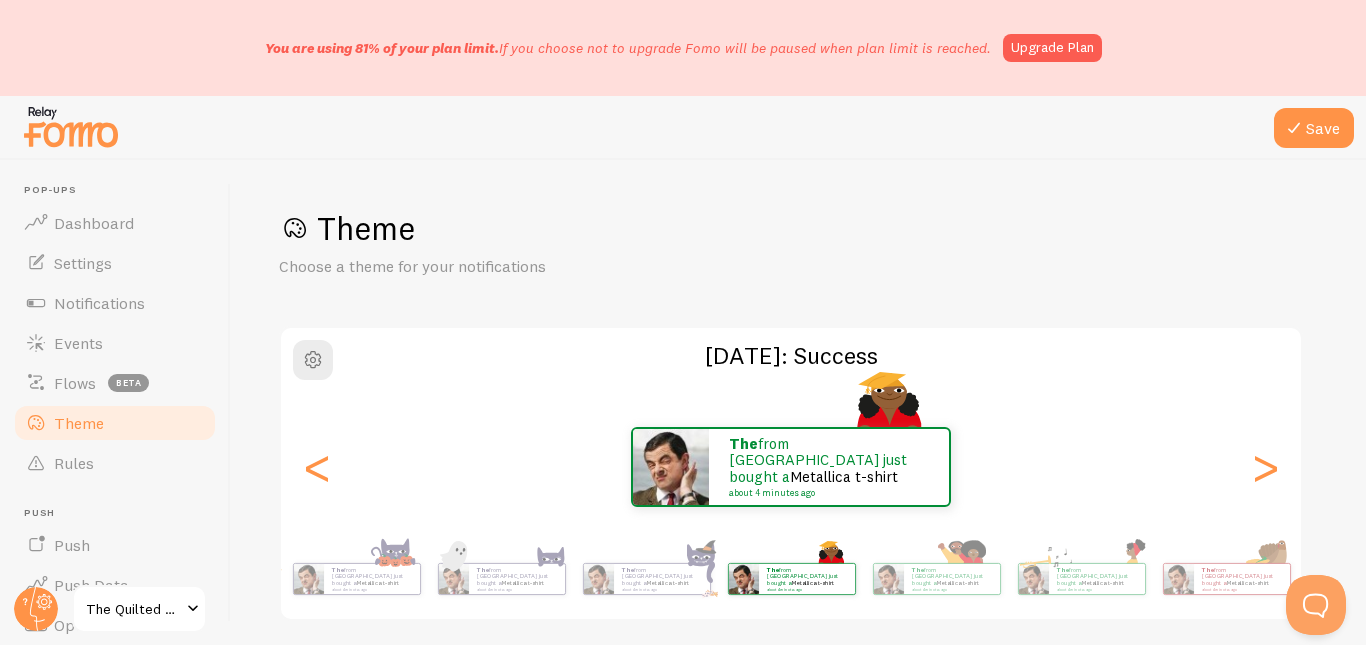click on "about 4 minutes ago" at bounding box center (951, 589) 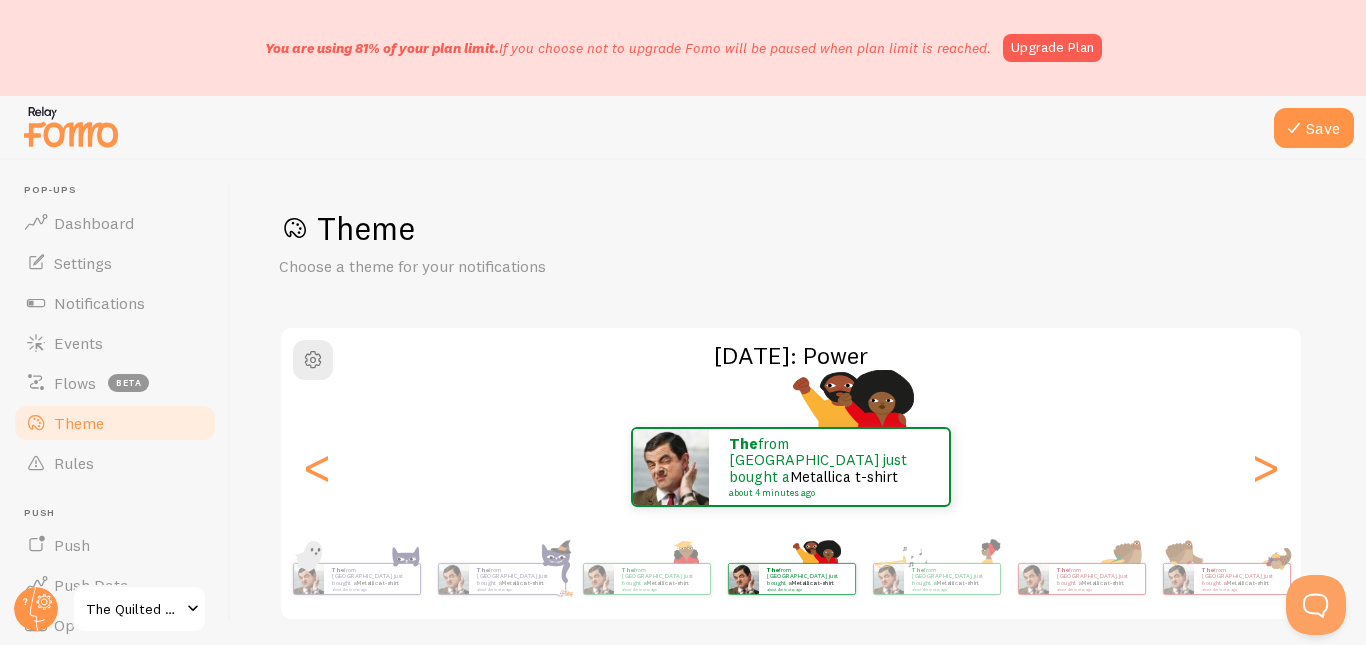 click on "about 4 minutes ago" at bounding box center [951, 589] 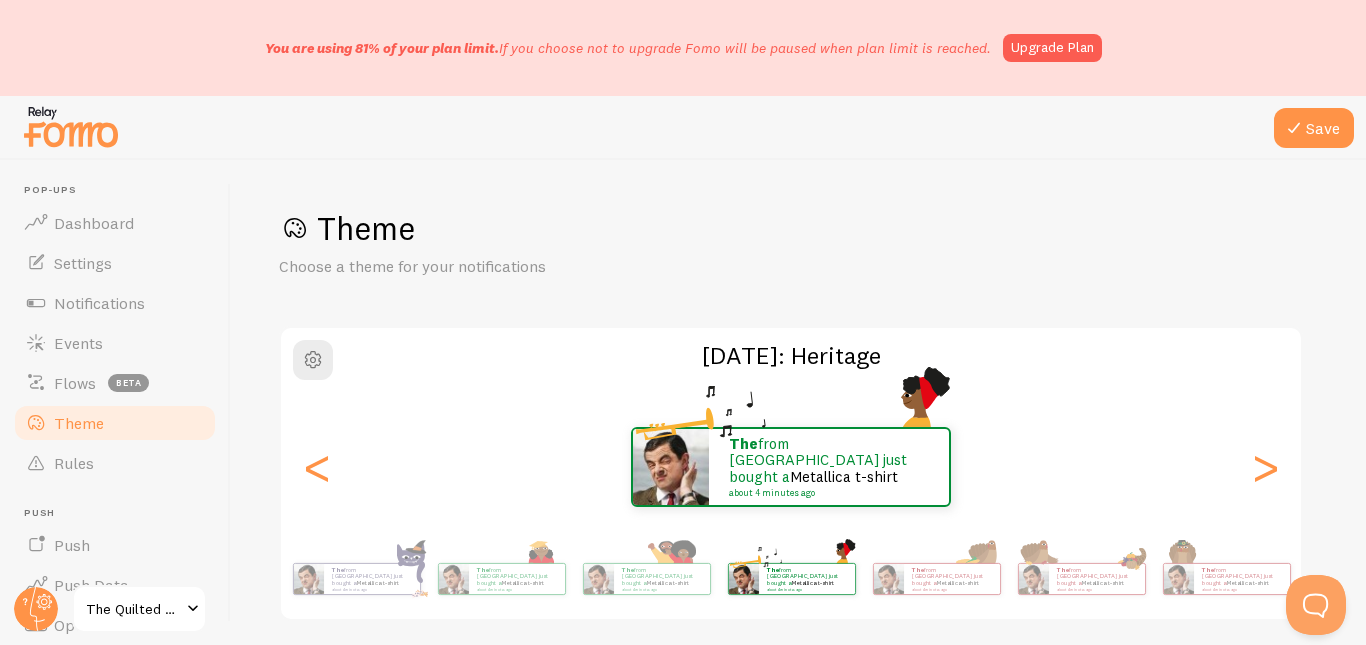 click on "about 4 minutes ago" at bounding box center (951, 589) 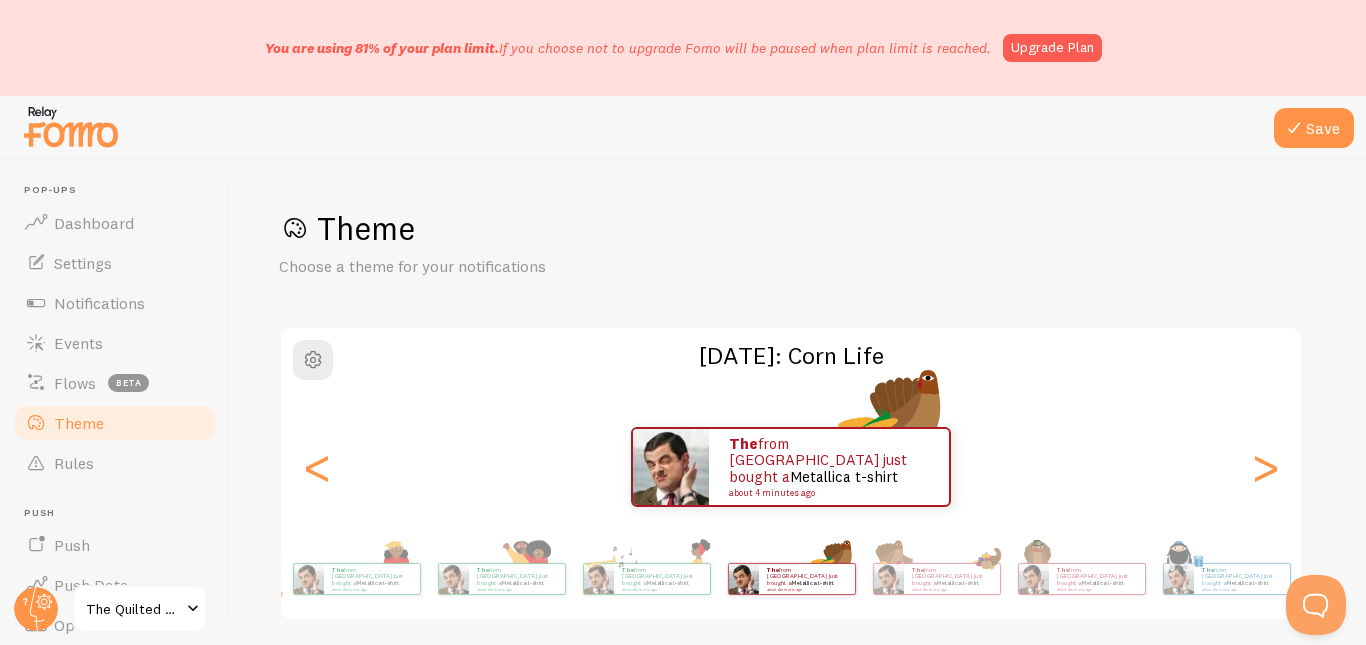 click on "about 4 minutes ago" at bounding box center (951, 589) 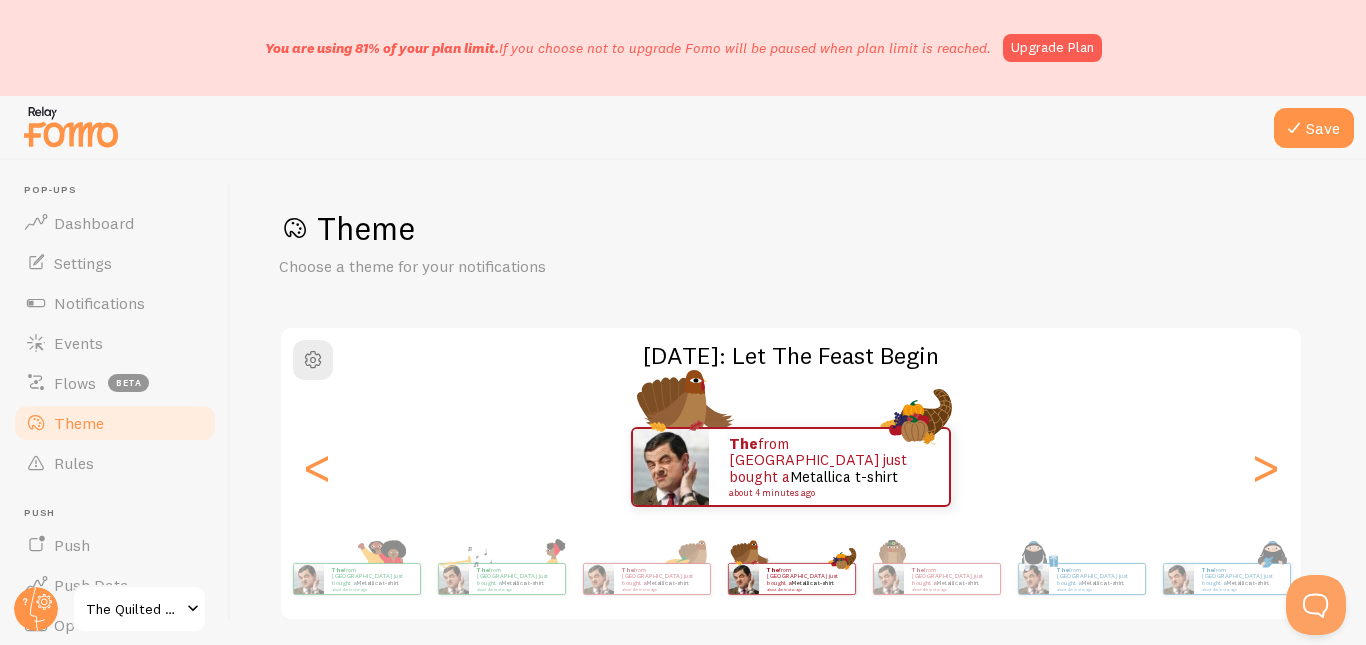 click on "about 4 minutes ago" at bounding box center (951, 589) 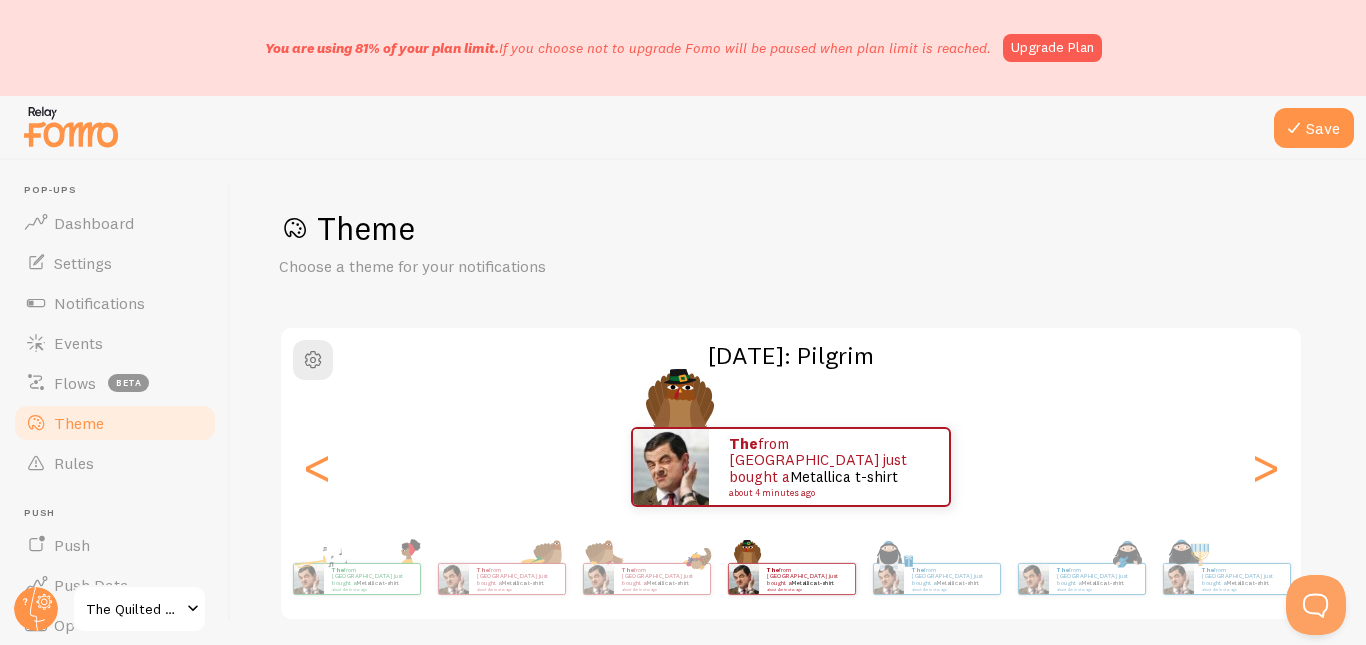 click on "about 4 minutes ago" at bounding box center [951, 589] 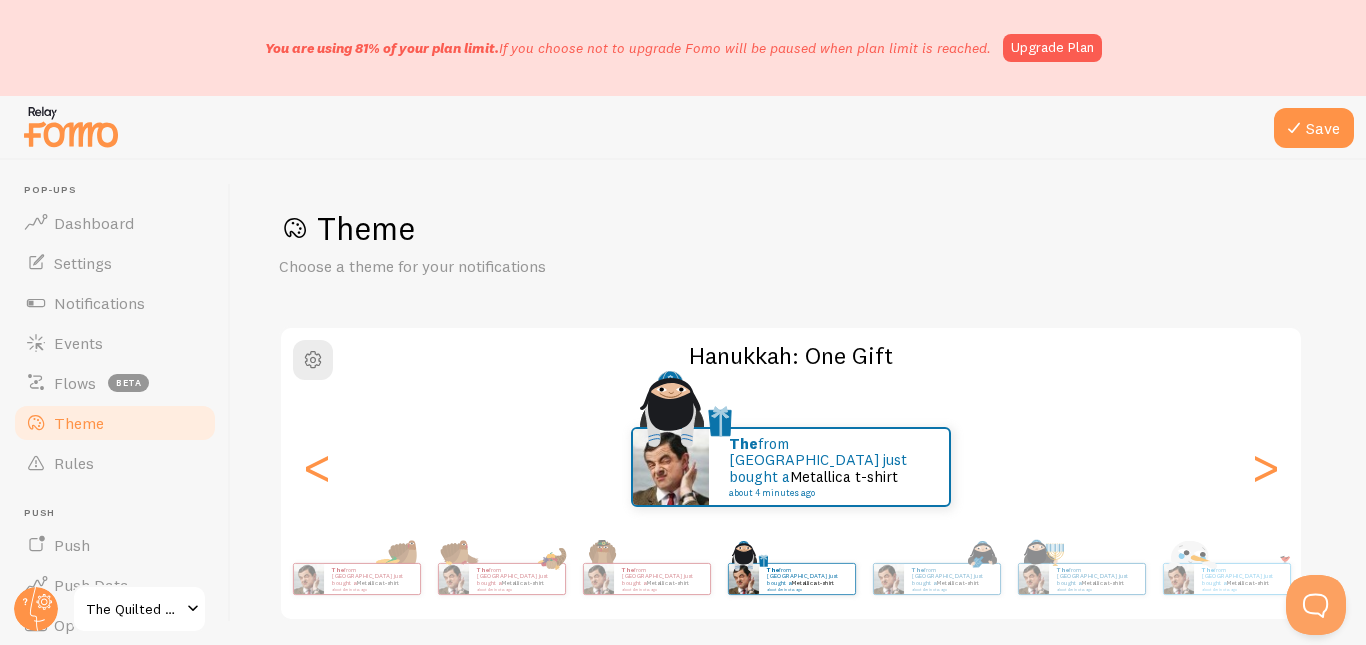 click on "about 4 minutes ago" at bounding box center (951, 589) 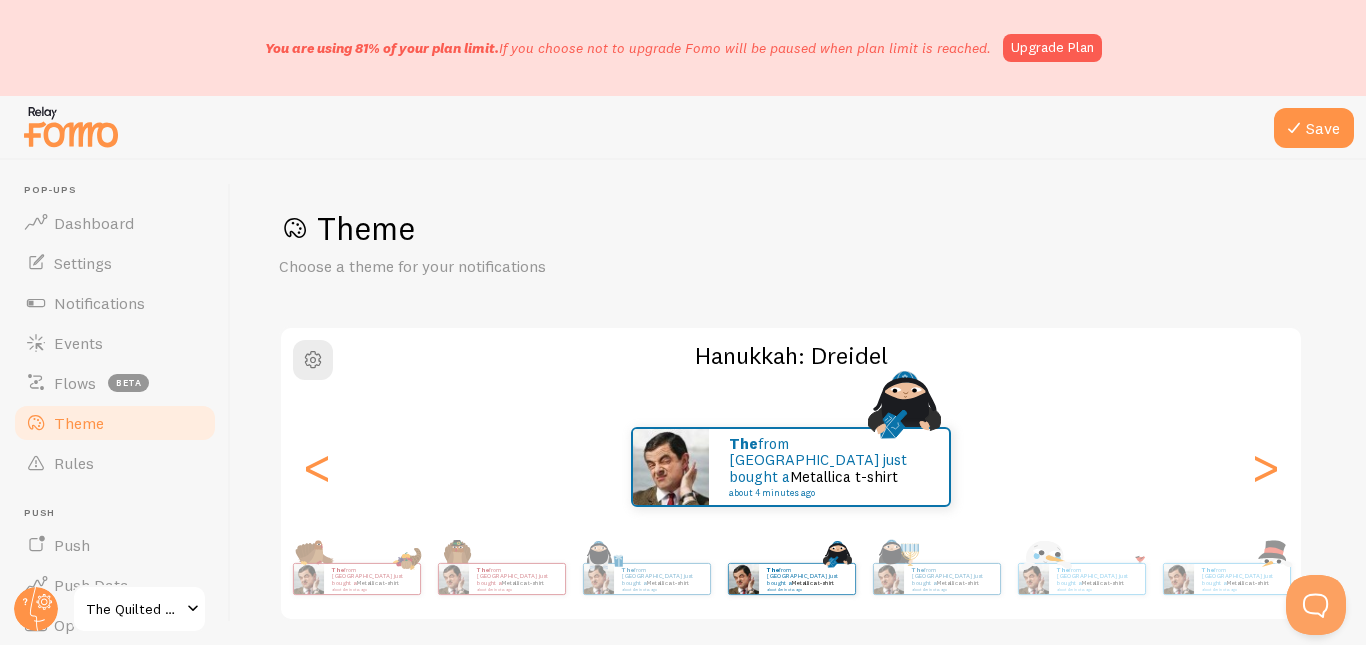 click on "about 4 minutes ago" at bounding box center [951, 589] 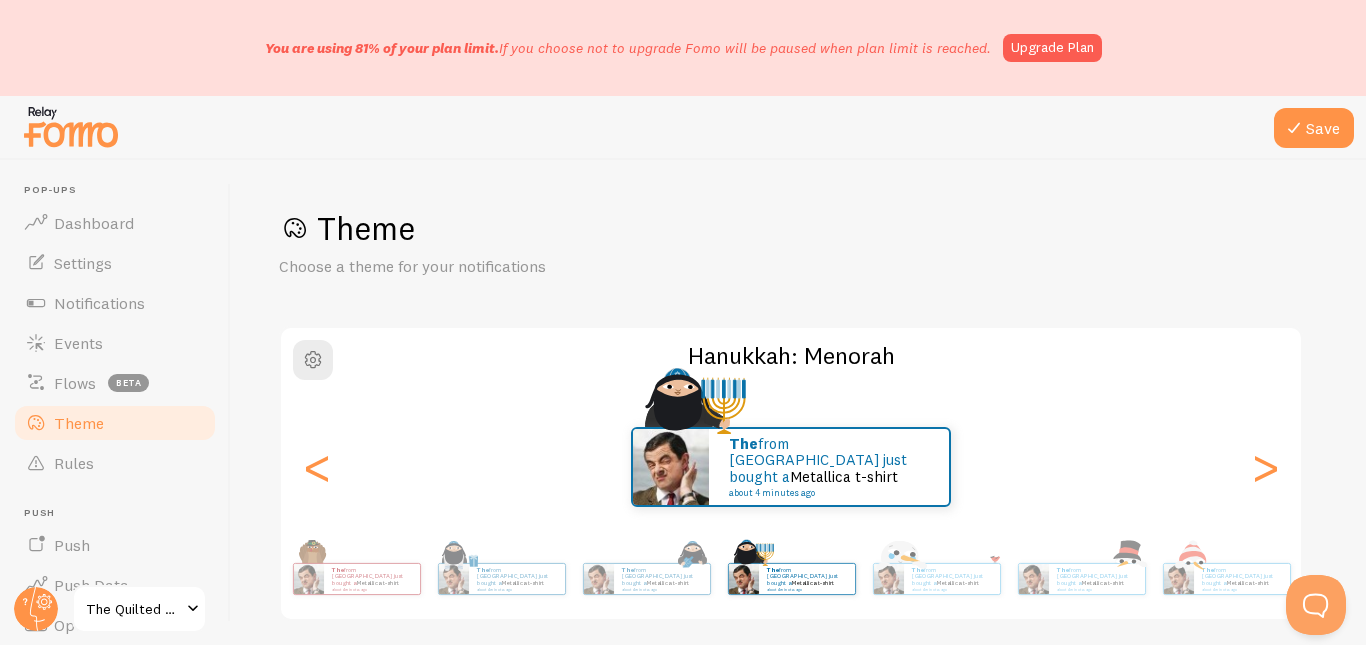 click on "about 4 minutes ago" at bounding box center (951, 589) 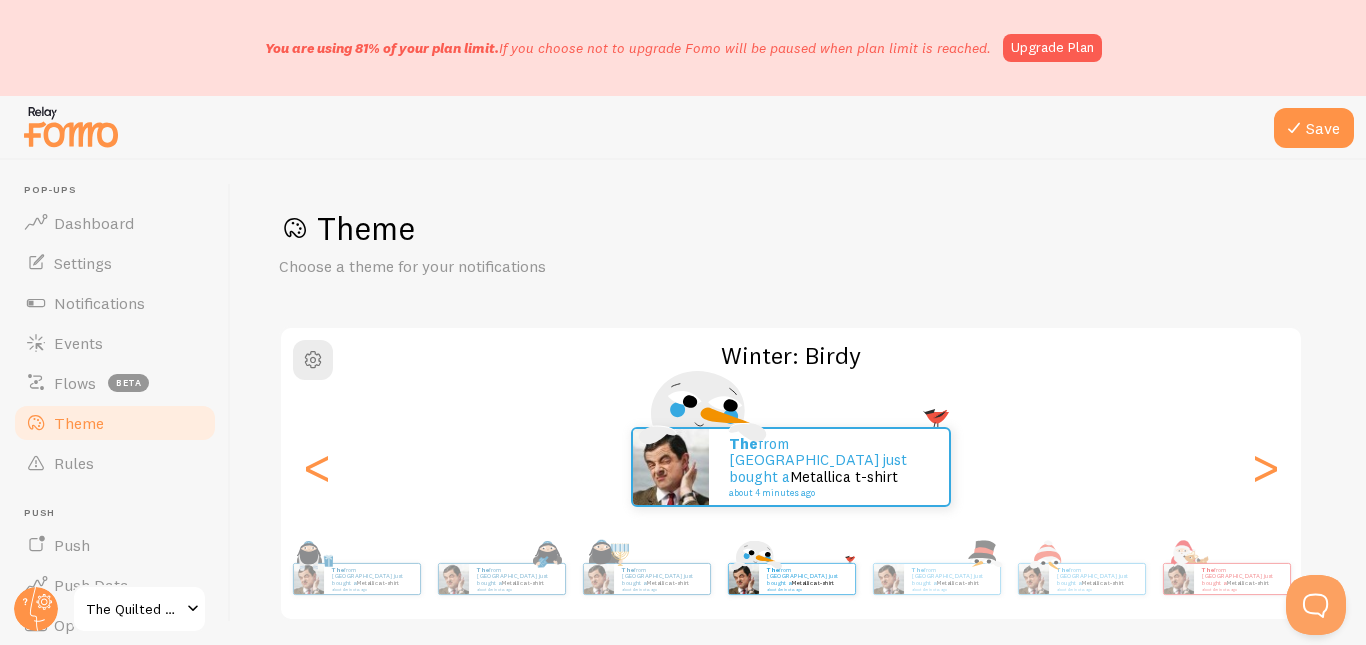 click on "about 4 minutes ago" at bounding box center [951, 589] 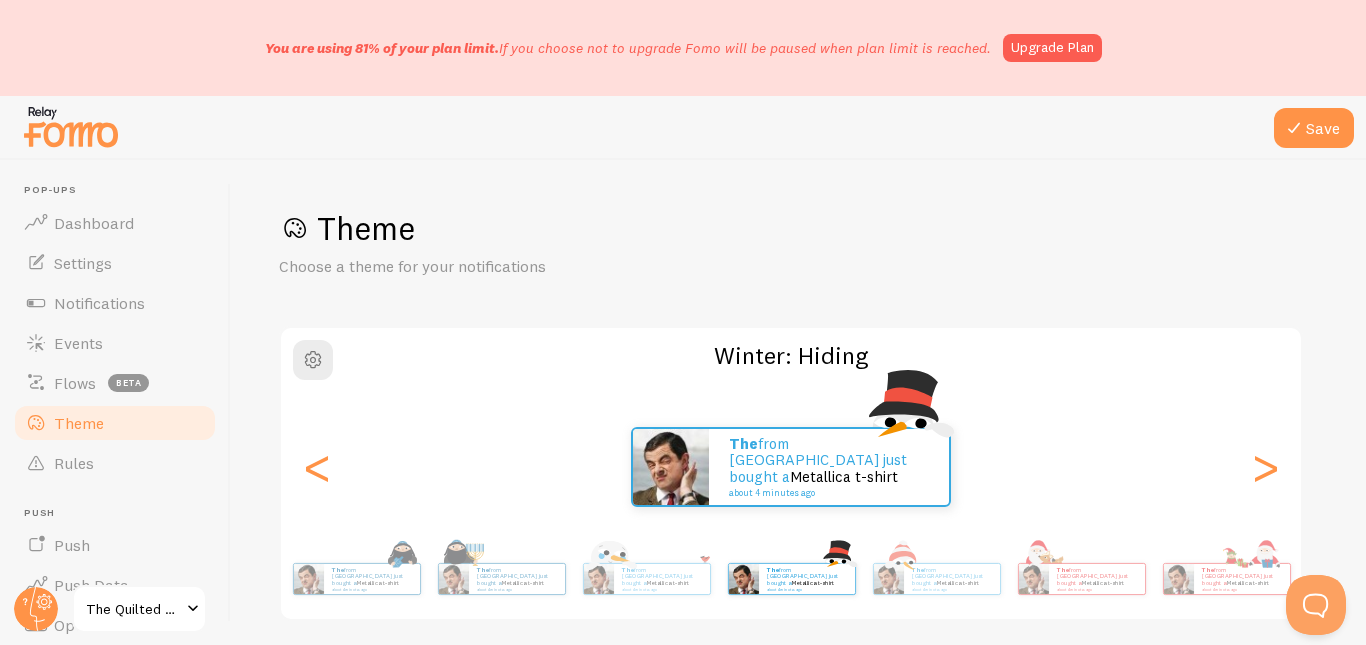 click on "about 4 minutes ago" at bounding box center (951, 589) 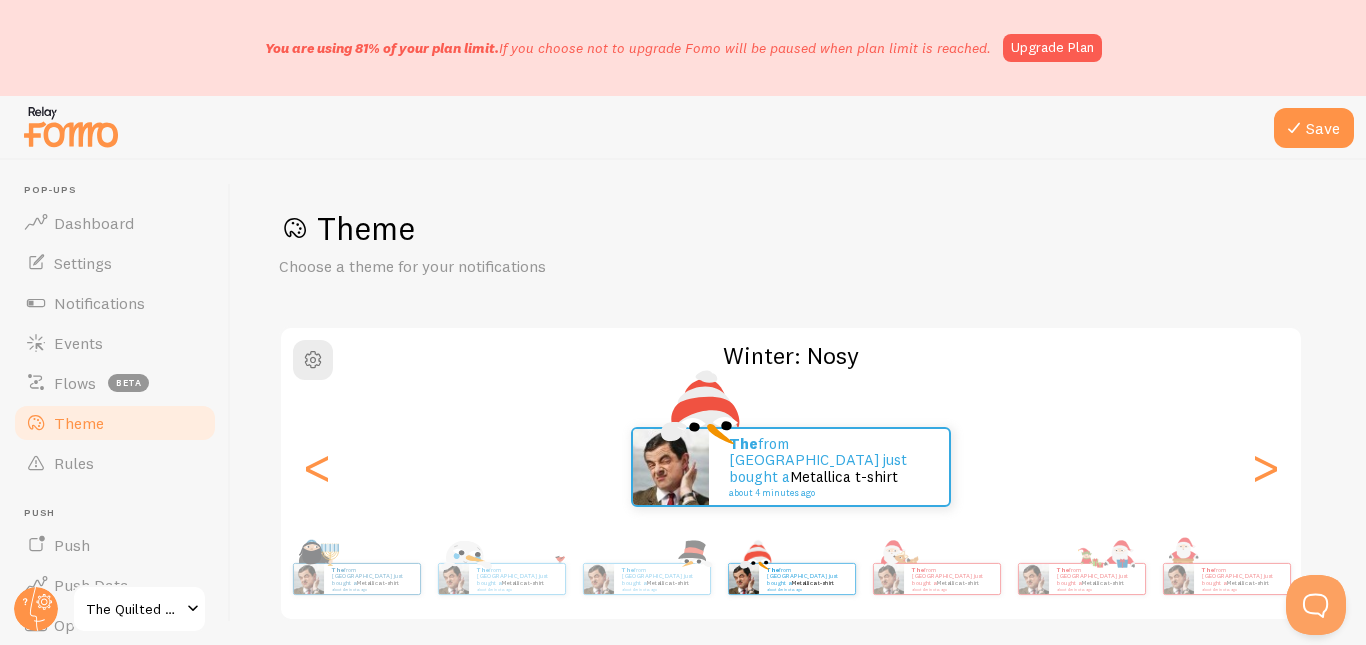 click on "about 4 minutes ago" at bounding box center (951, 589) 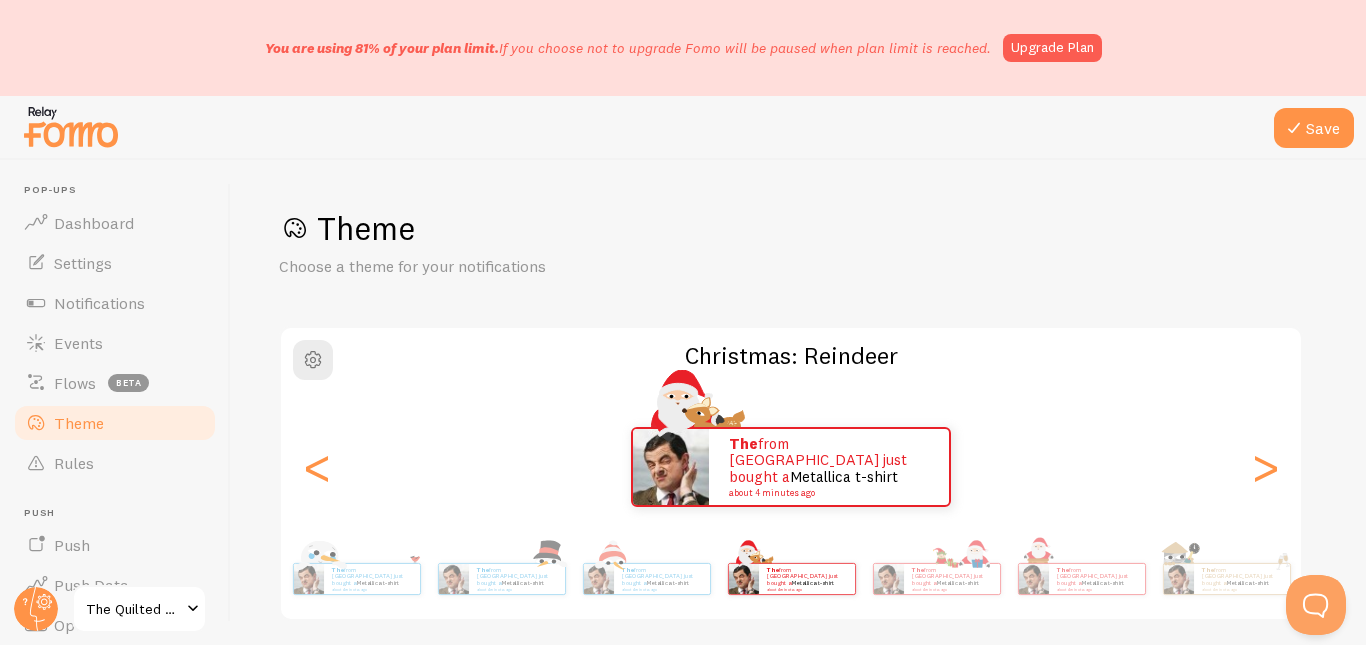 click on "about 4 minutes ago" at bounding box center [951, 589] 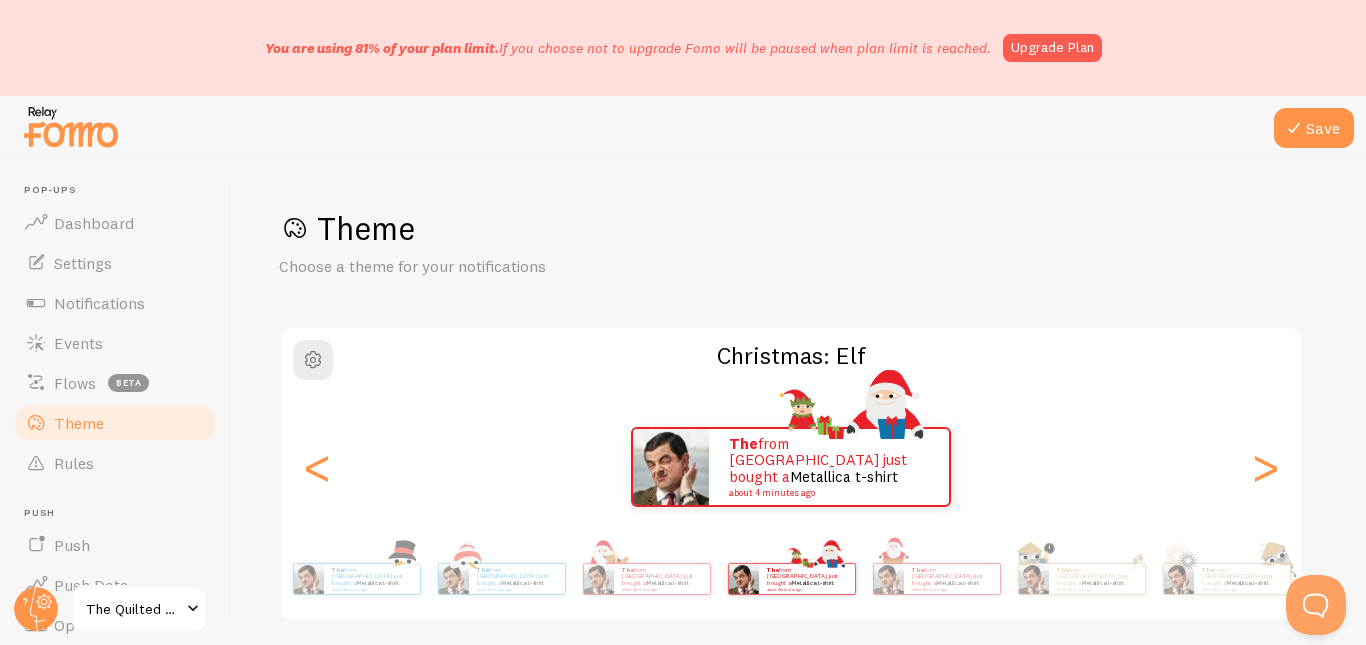 click on "about 4 minutes ago" at bounding box center [951, 589] 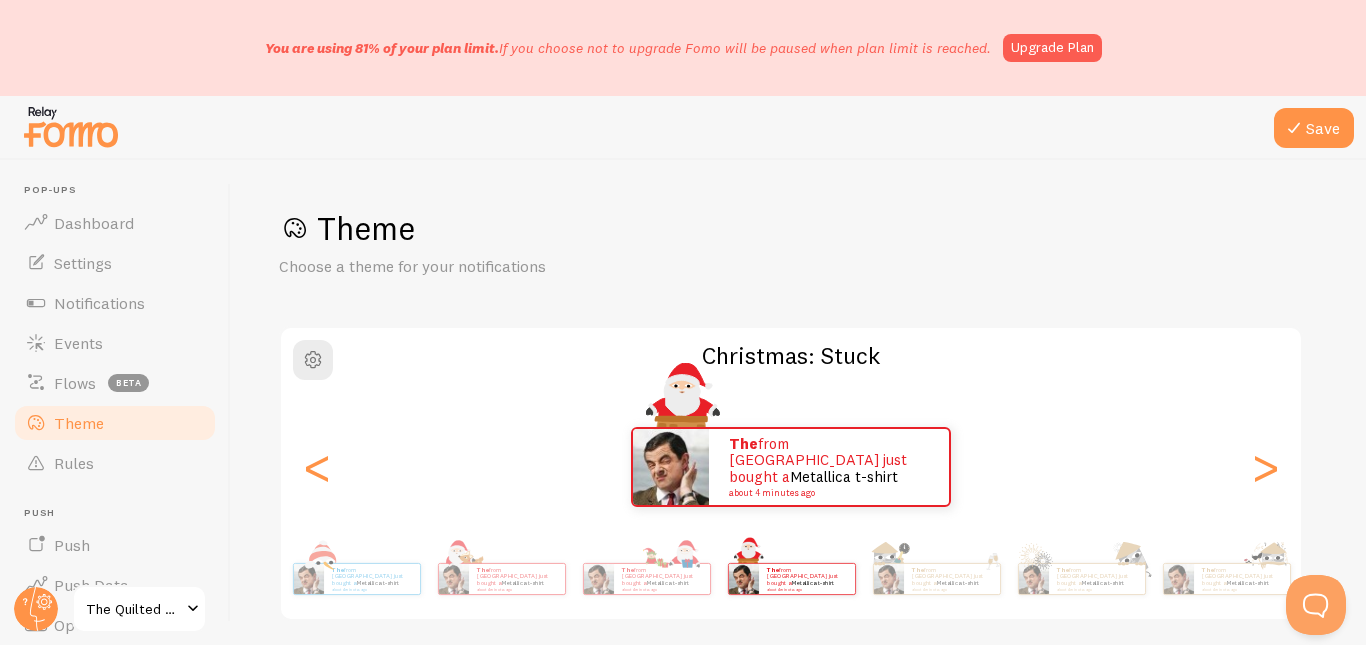 click on "about 4 minutes ago" at bounding box center [951, 589] 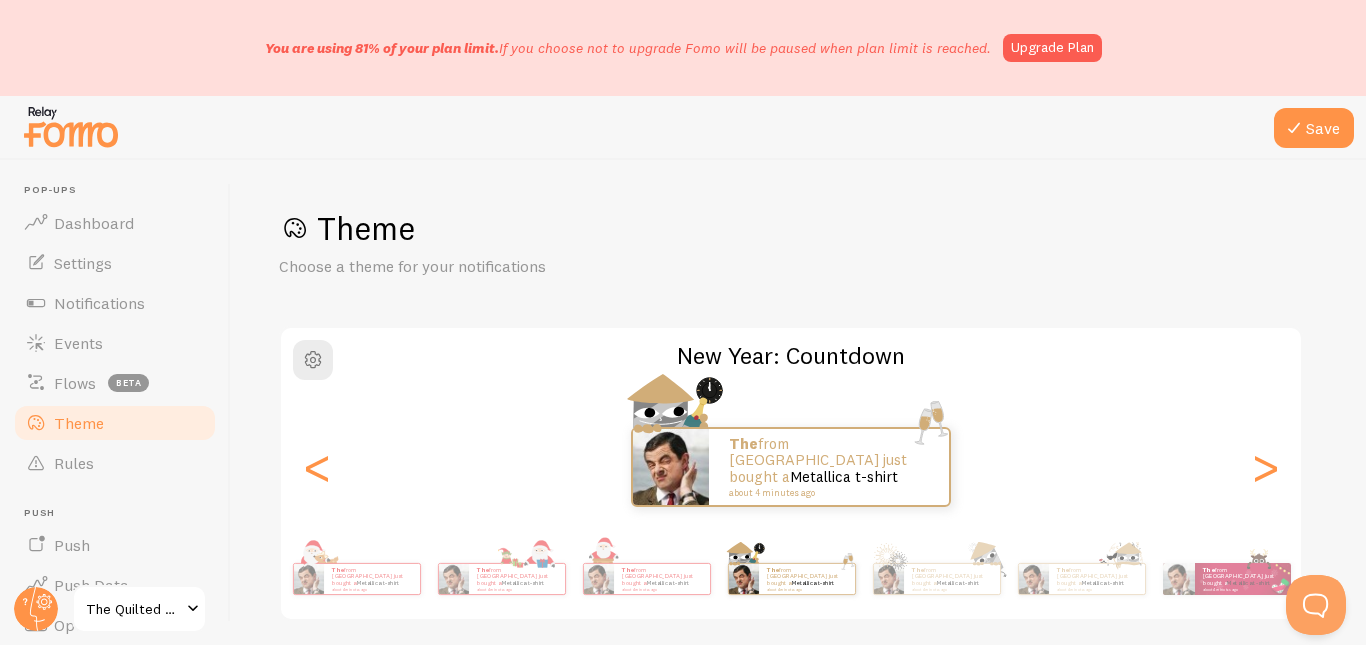 click on "about 4 minutes ago" at bounding box center (951, 589) 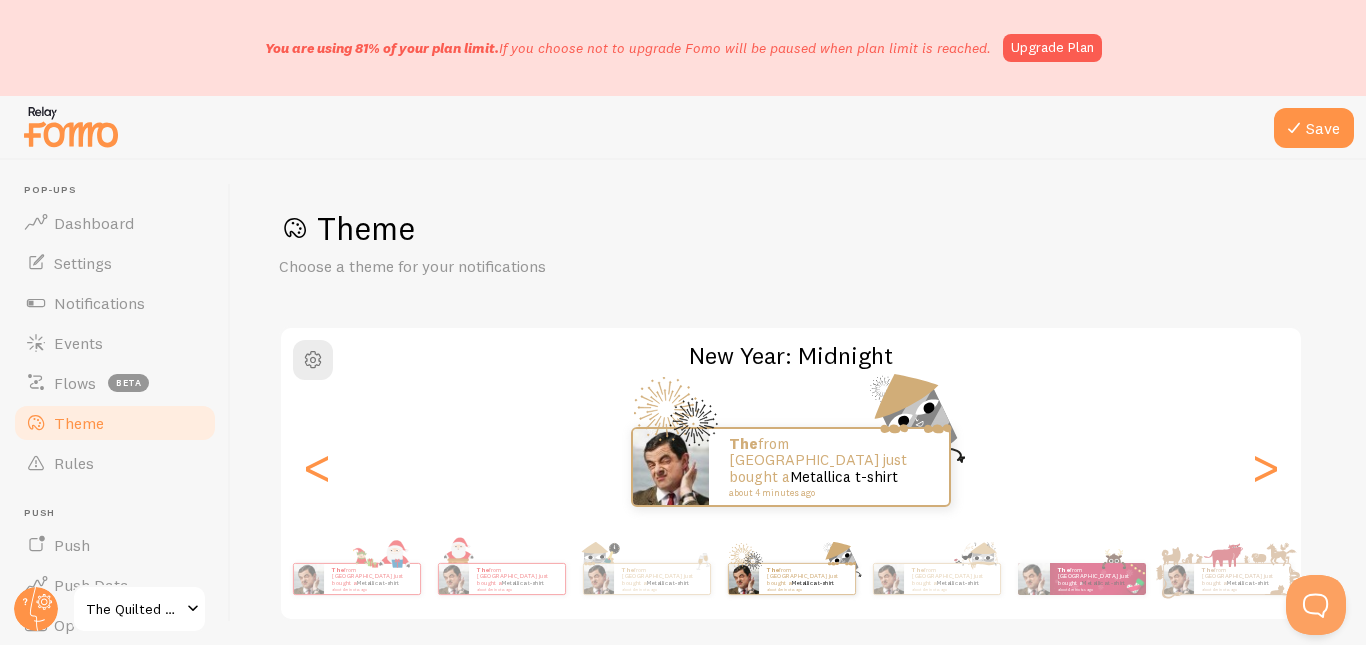 click on "about 4 minutes ago" at bounding box center [951, 589] 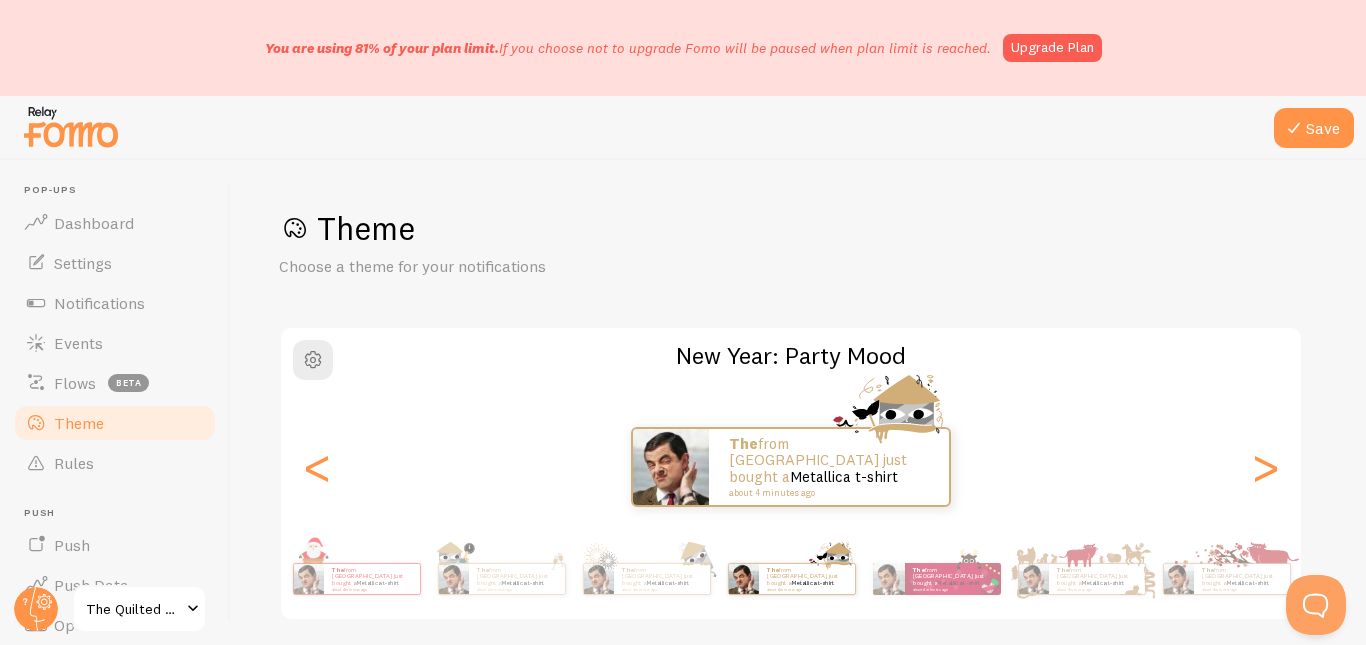 click on "about 4 minutes ago" at bounding box center [952, 589] 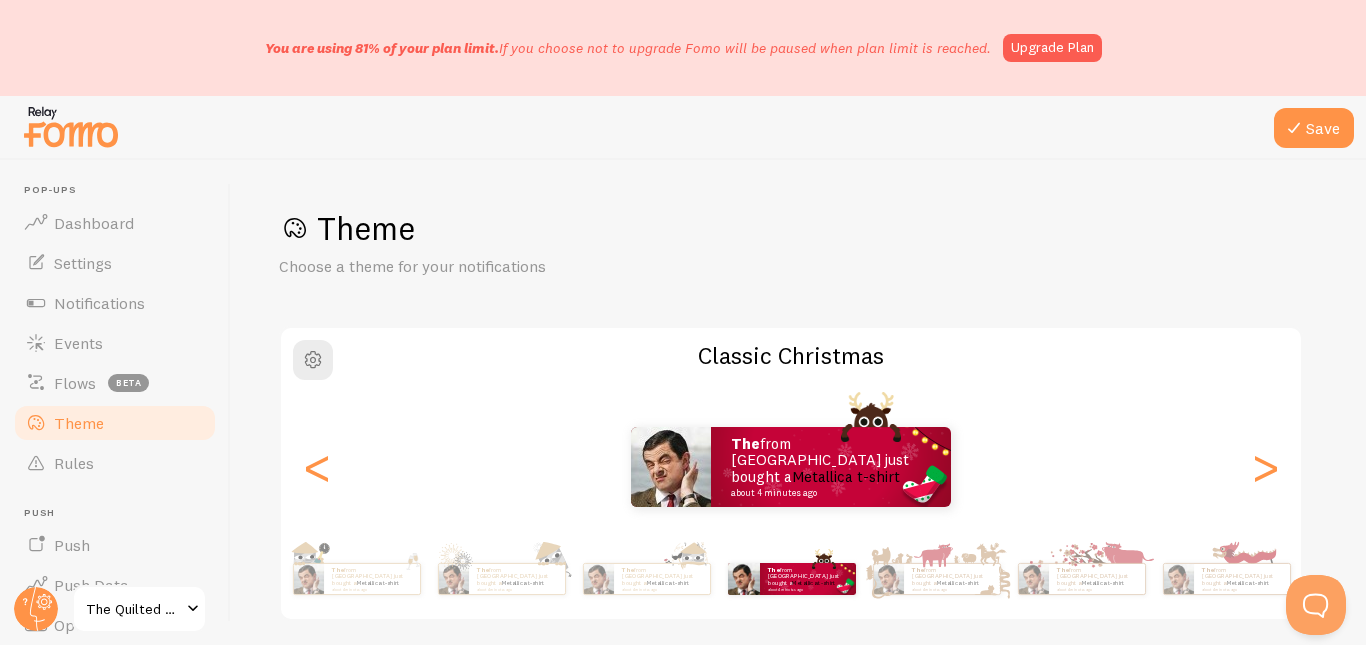 click on "about 4 minutes ago" at bounding box center [951, 589] 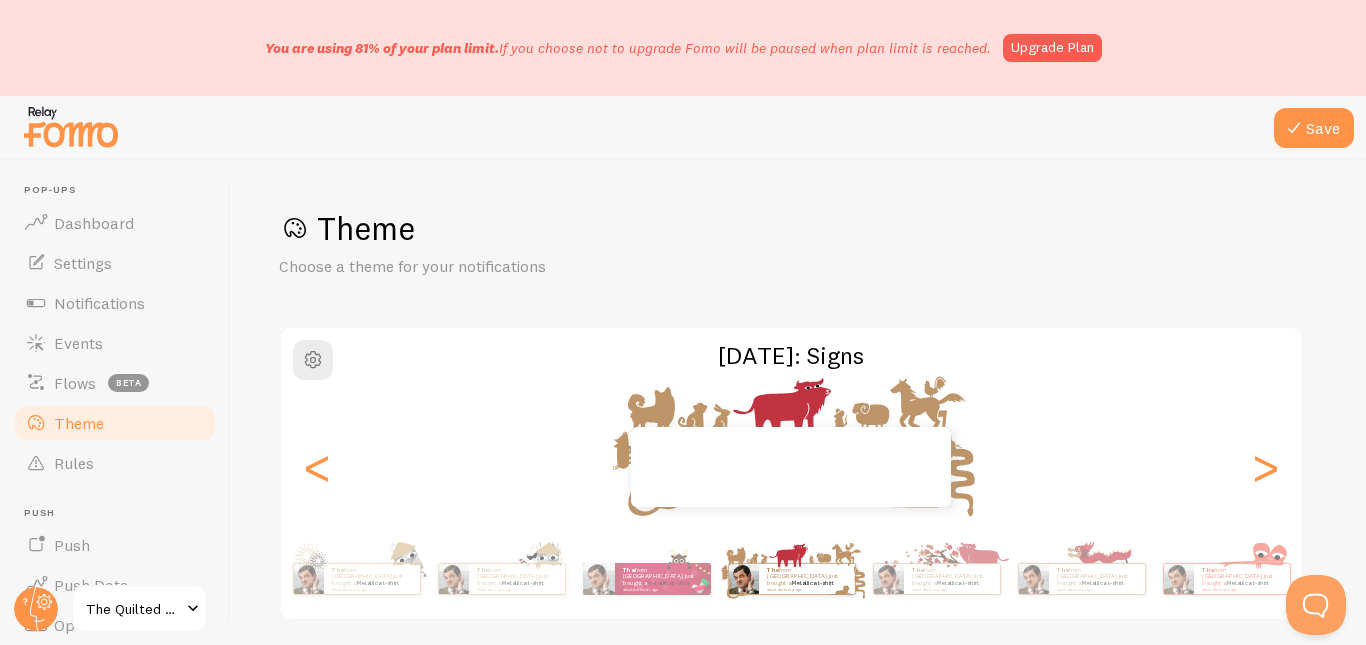 click on "about 4 minutes ago" at bounding box center [951, 589] 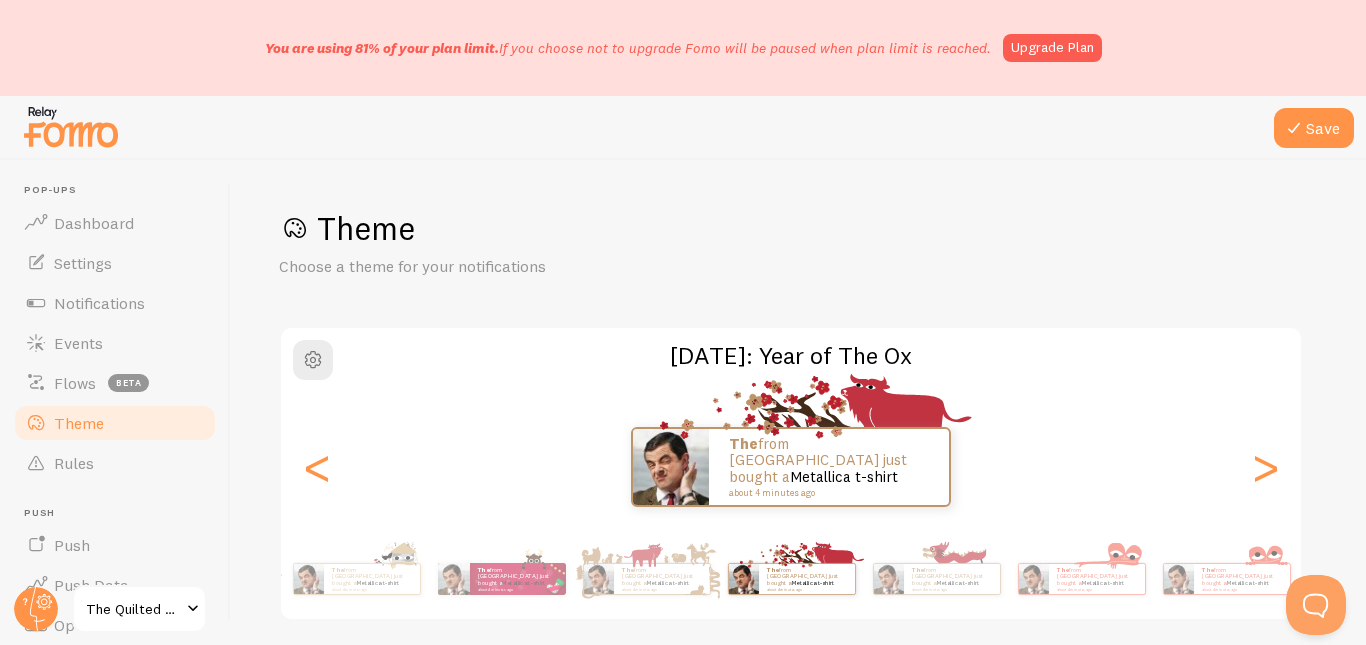 click on "about 4 minutes ago" at bounding box center (951, 589) 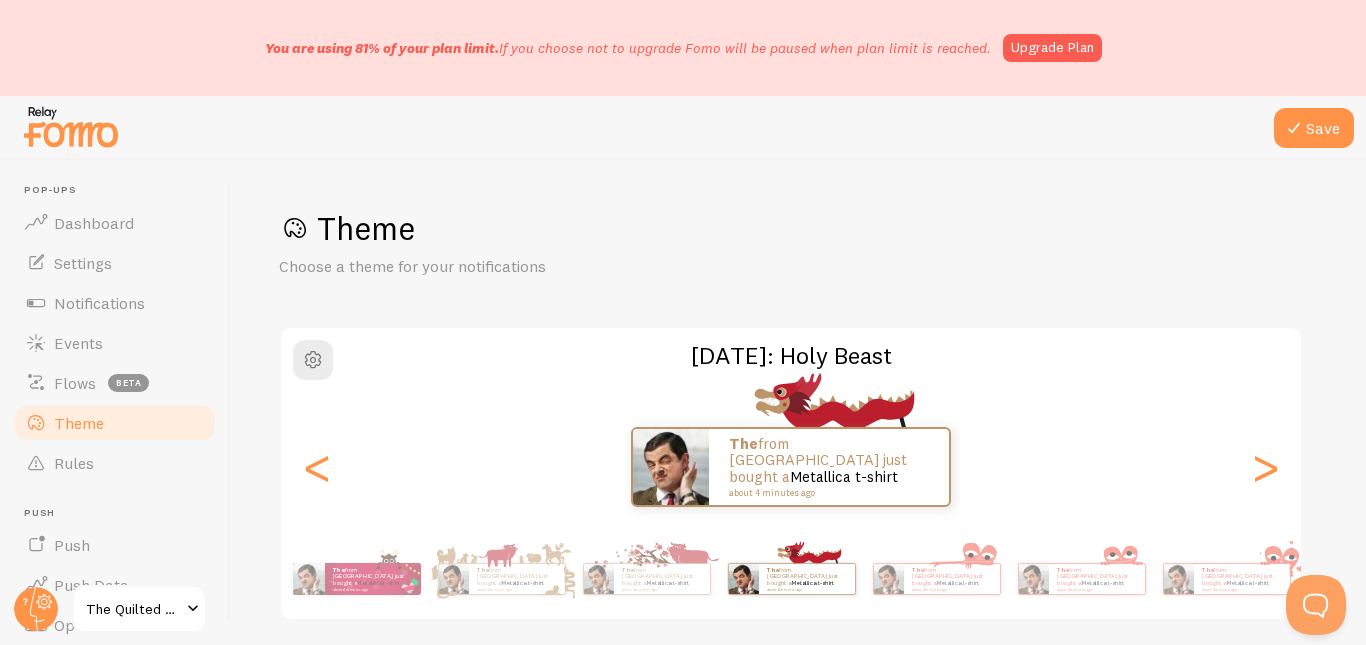 click on "about 4 minutes ago" at bounding box center (951, 589) 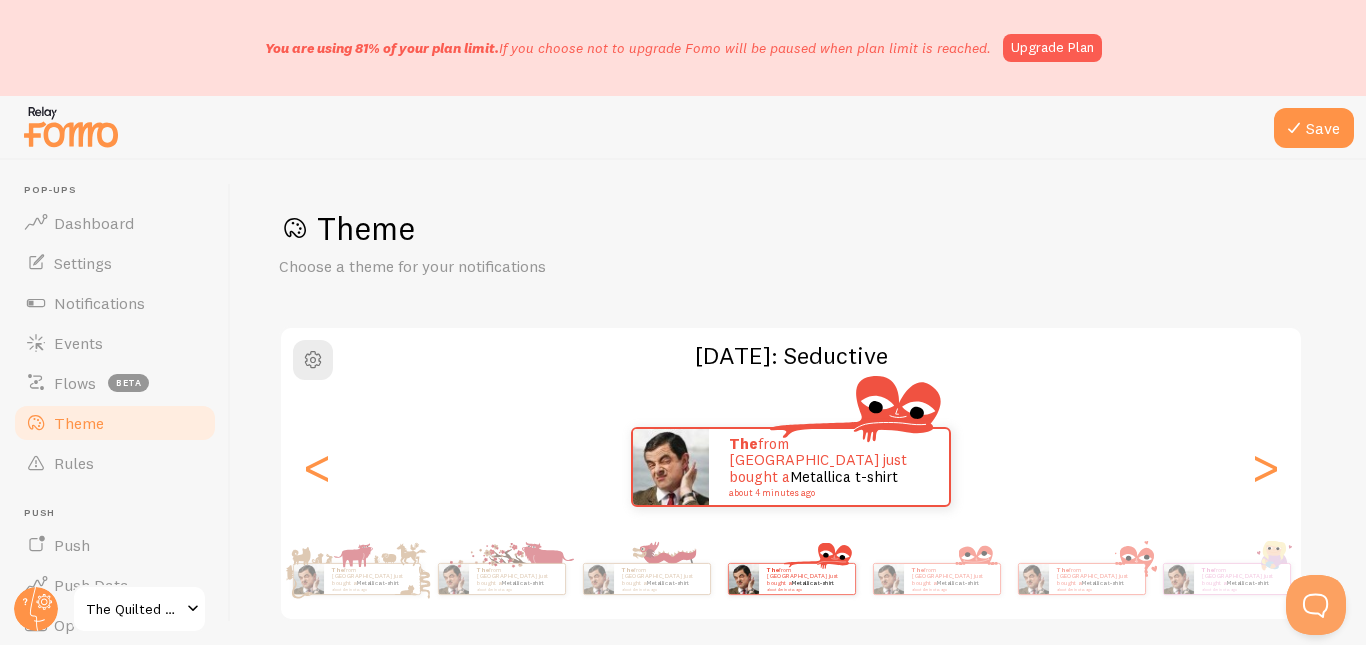 click on "about 4 minutes ago" at bounding box center (951, 589) 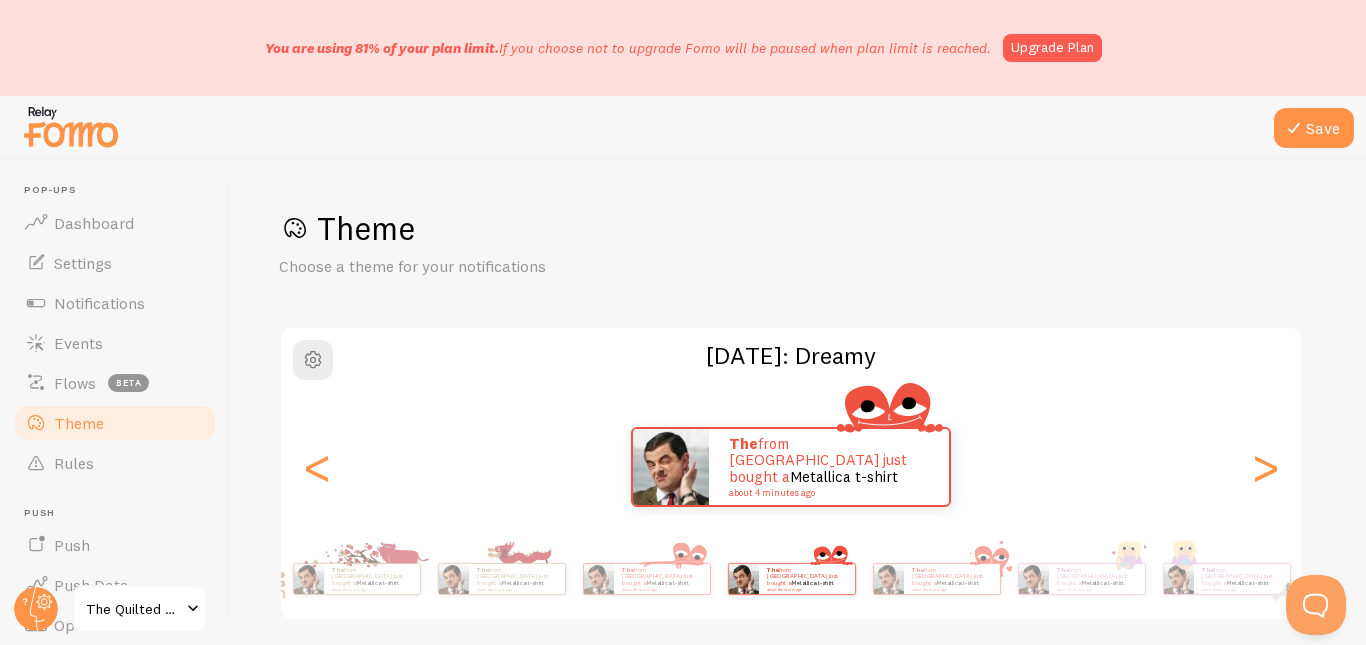 click on "about 4 minutes ago" at bounding box center [951, 589] 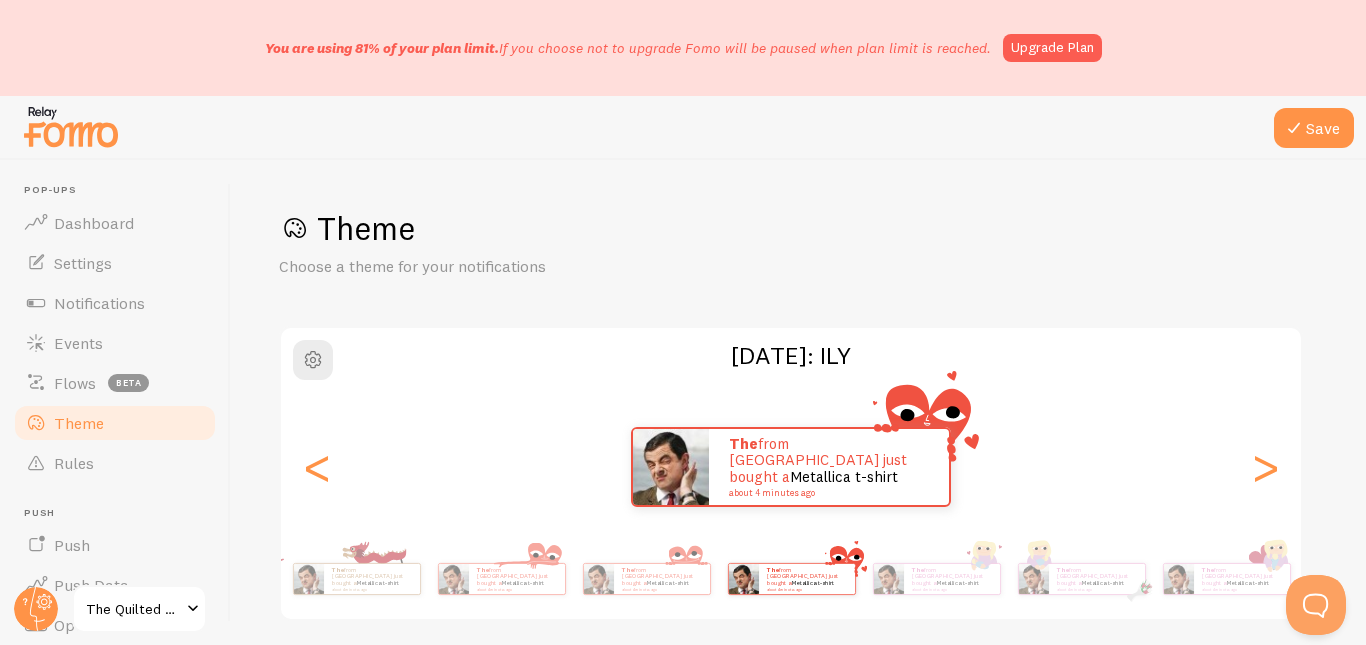 click on "about 4 minutes ago" at bounding box center [951, 589] 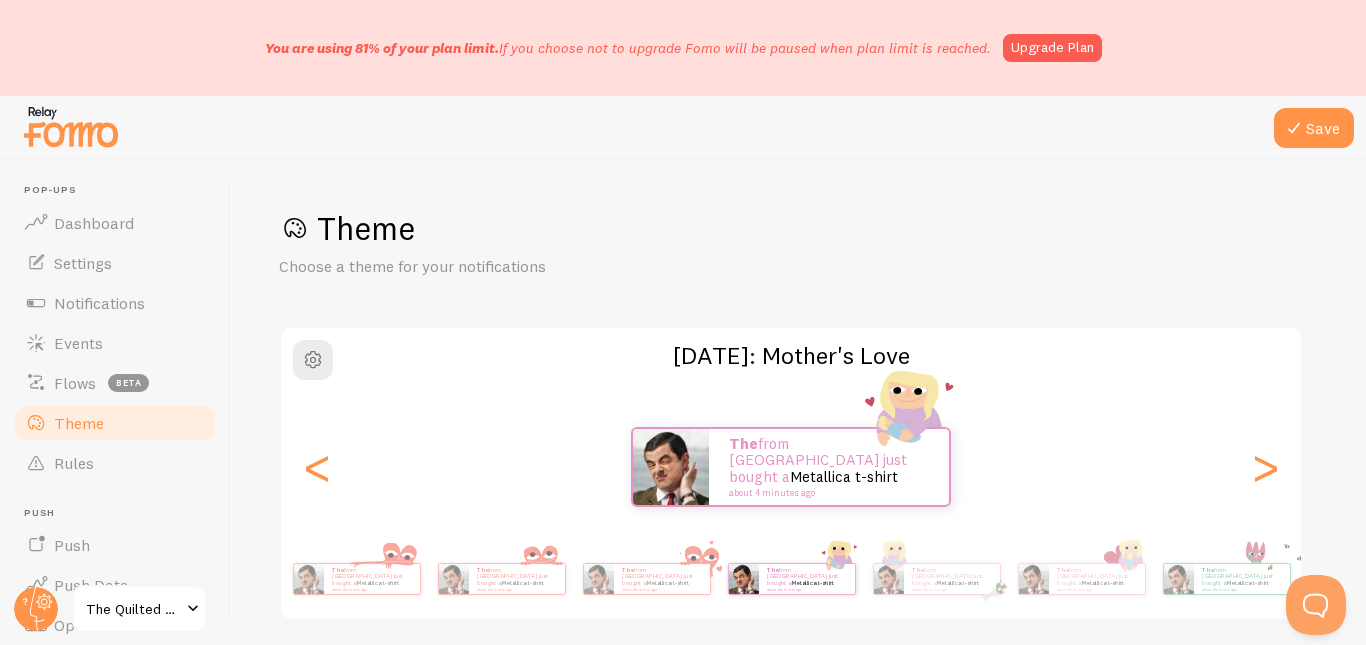 click on "about 4 minutes ago" at bounding box center (951, 589) 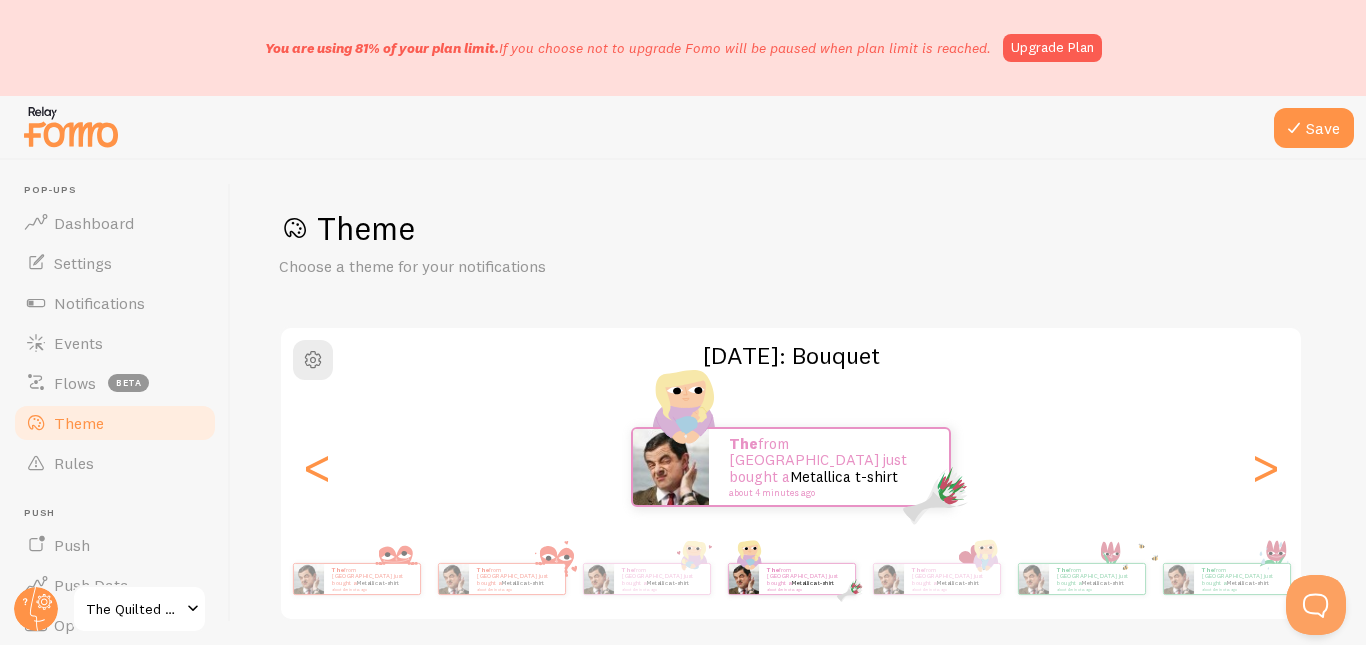 click on "about 4 minutes ago" at bounding box center (951, 589) 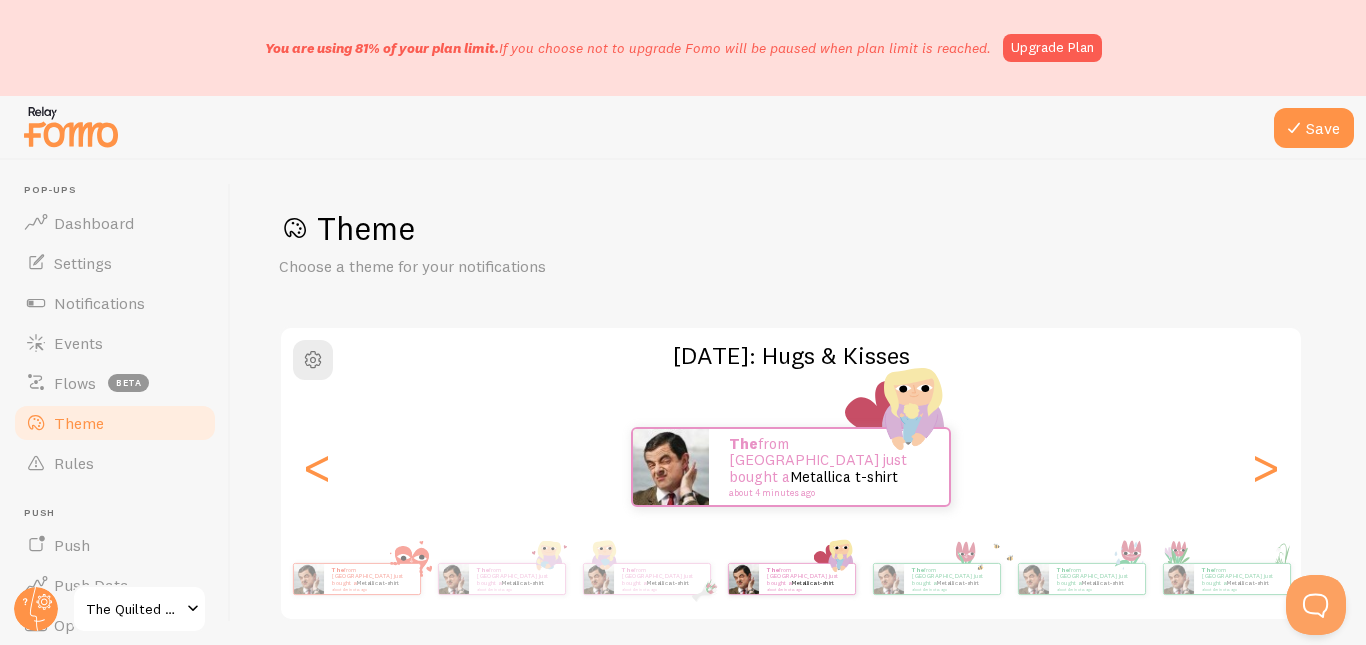 click on "about 4 minutes ago" at bounding box center [951, 589] 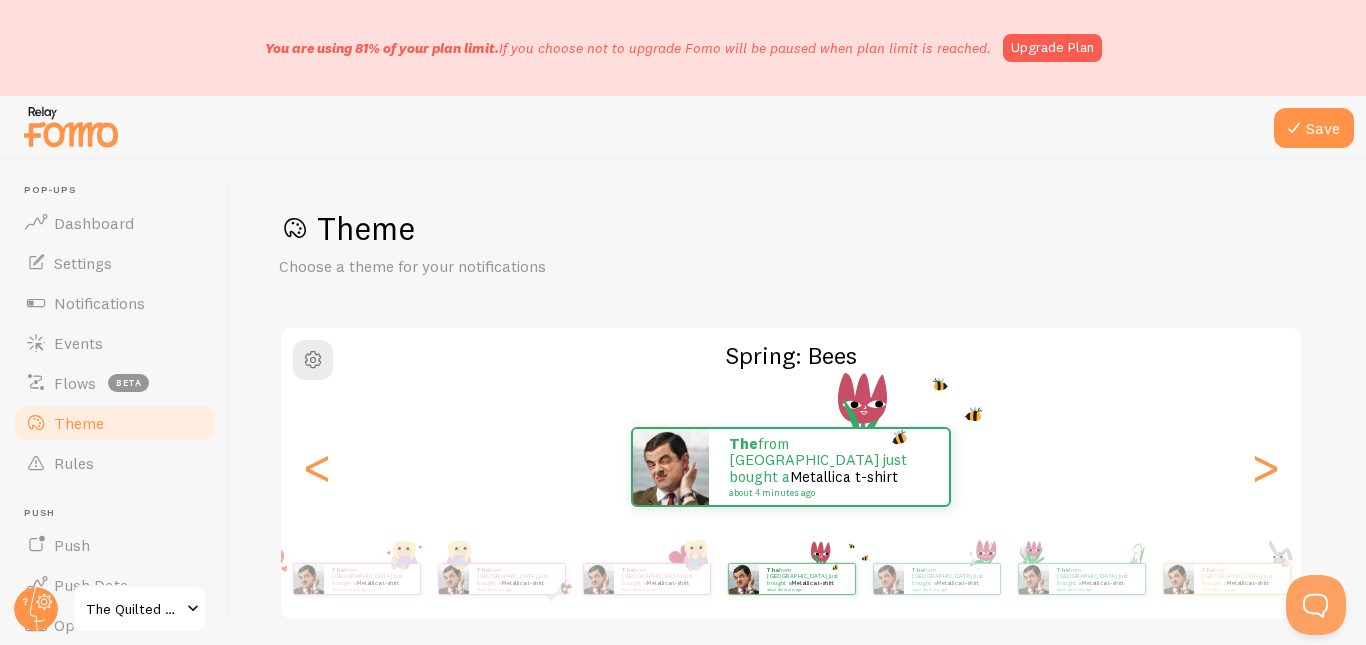 click on "about 4 minutes ago" at bounding box center (951, 589) 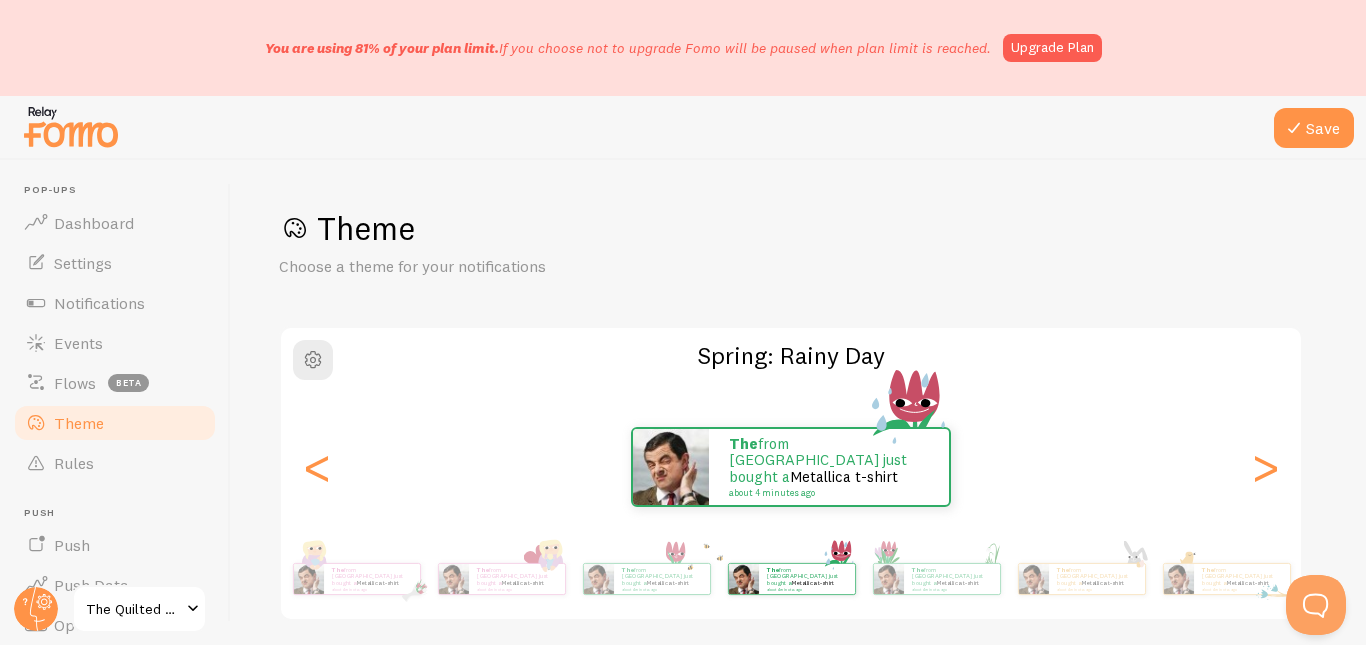 click on "about 4 minutes ago" at bounding box center (951, 589) 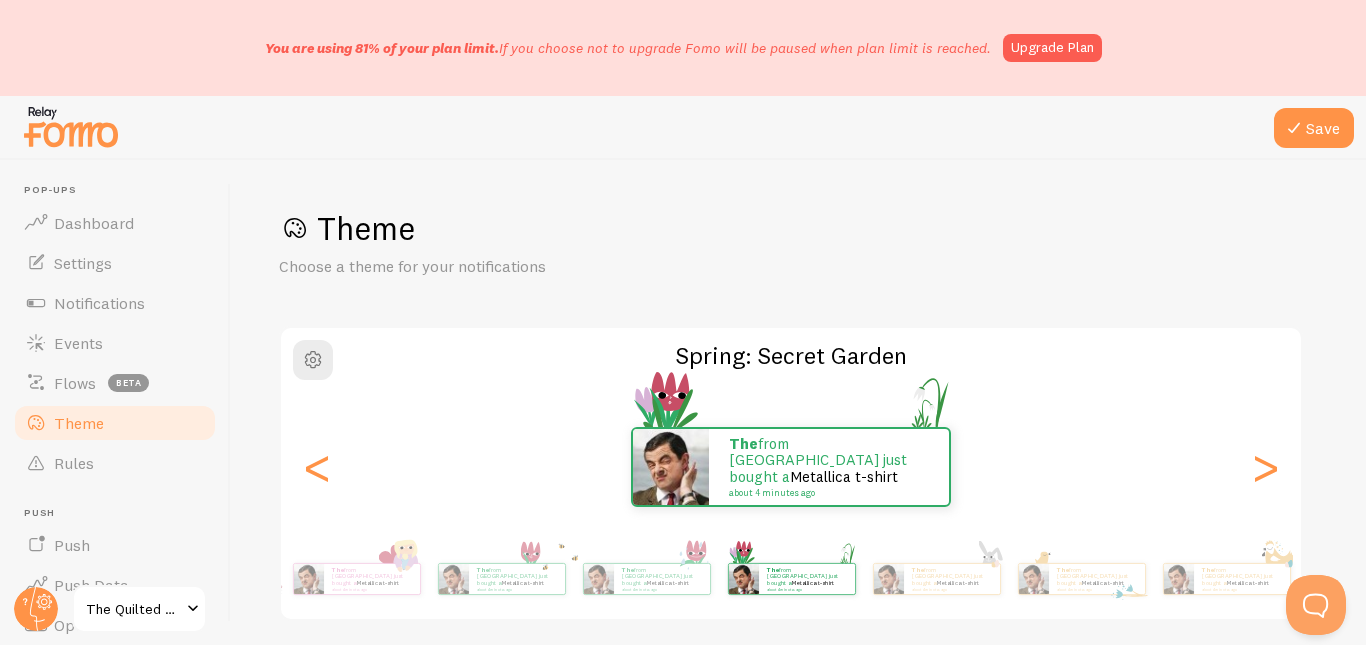 click on "about 4 minutes ago" at bounding box center (951, 589) 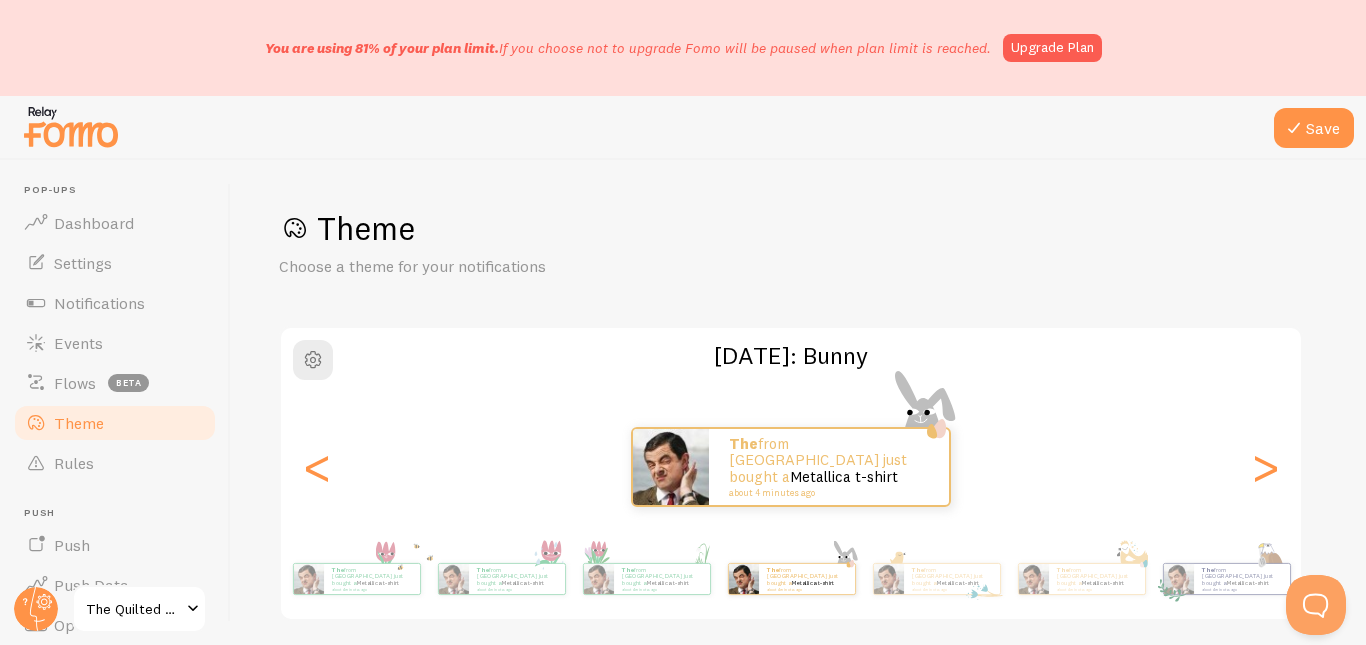 click on "about 4 minutes ago" at bounding box center [951, 589] 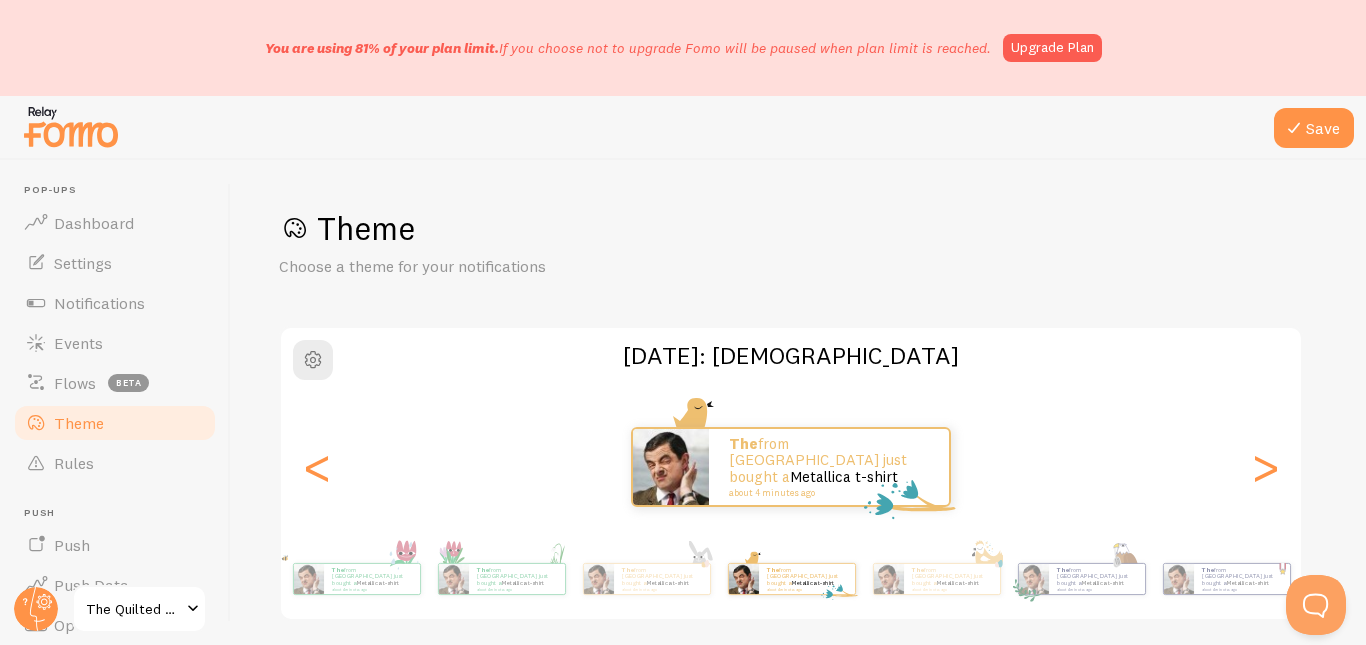 click on "about 4 minutes ago" at bounding box center (951, 589) 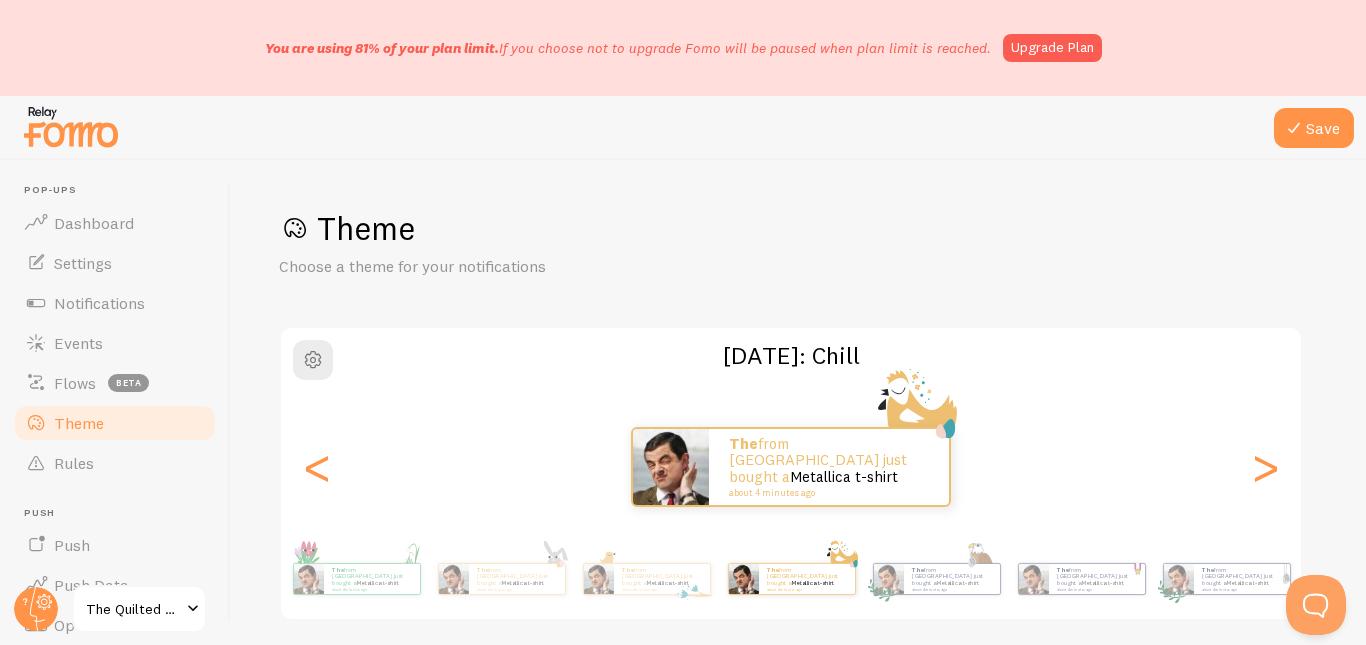 click on "about 4 minutes ago" at bounding box center [951, 589] 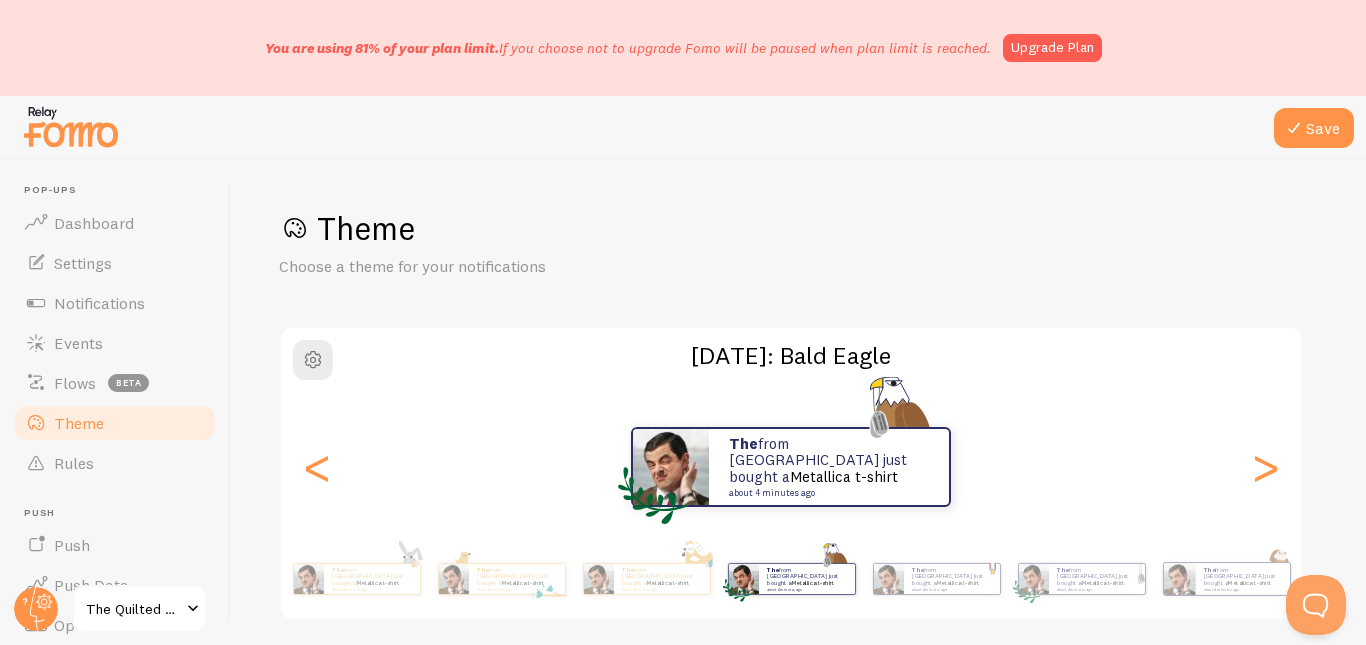 click on "about 4 minutes ago" at bounding box center (951, 589) 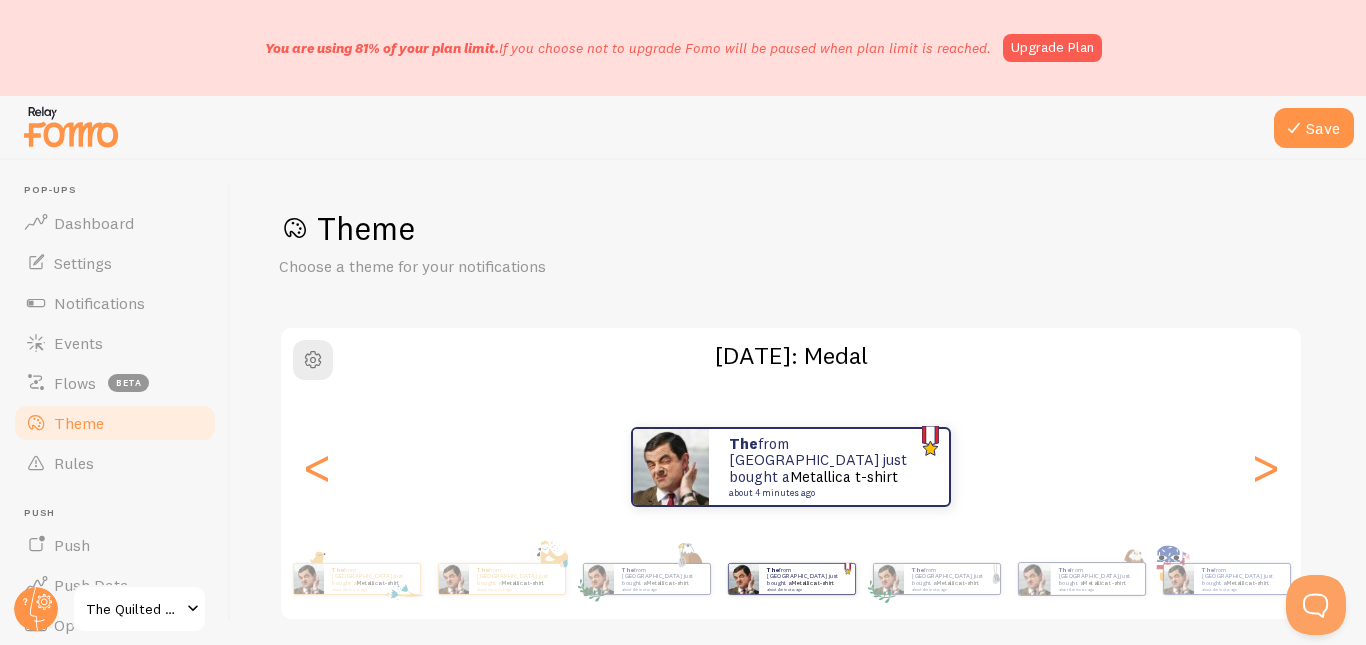 click on "about 4 minutes ago" at bounding box center [951, 589] 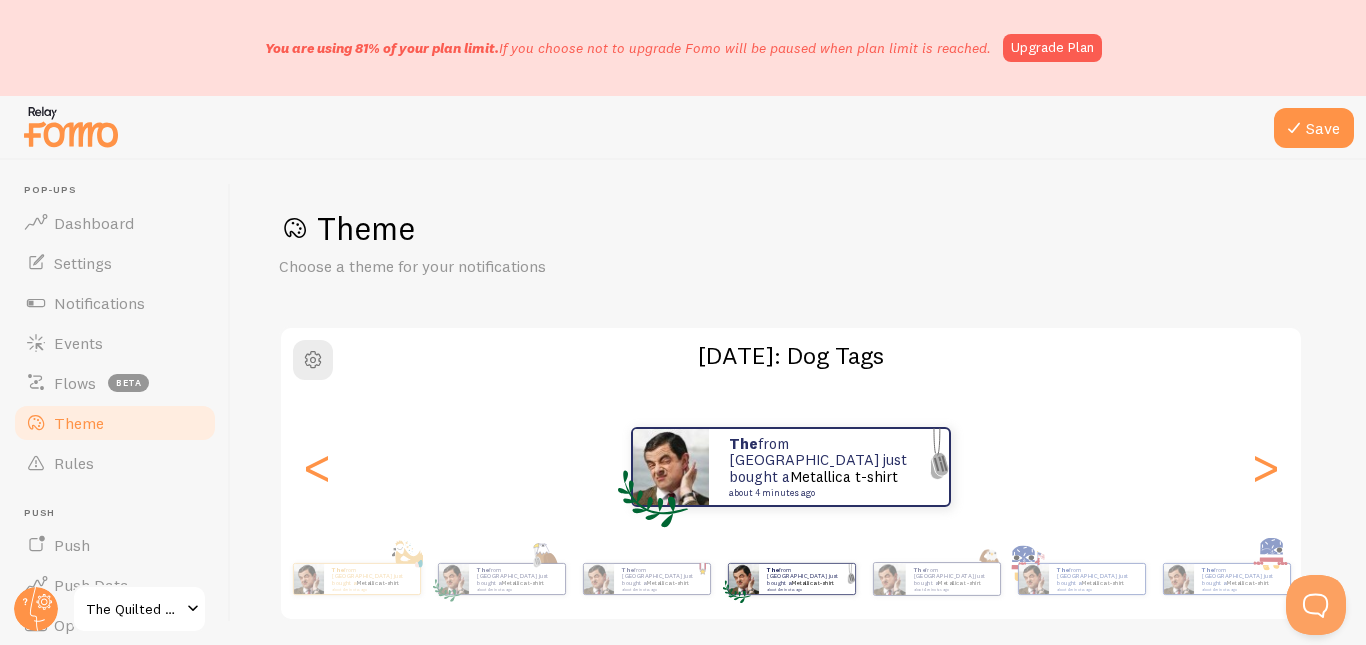 click on "about 4 minutes ago" at bounding box center (951, 589) 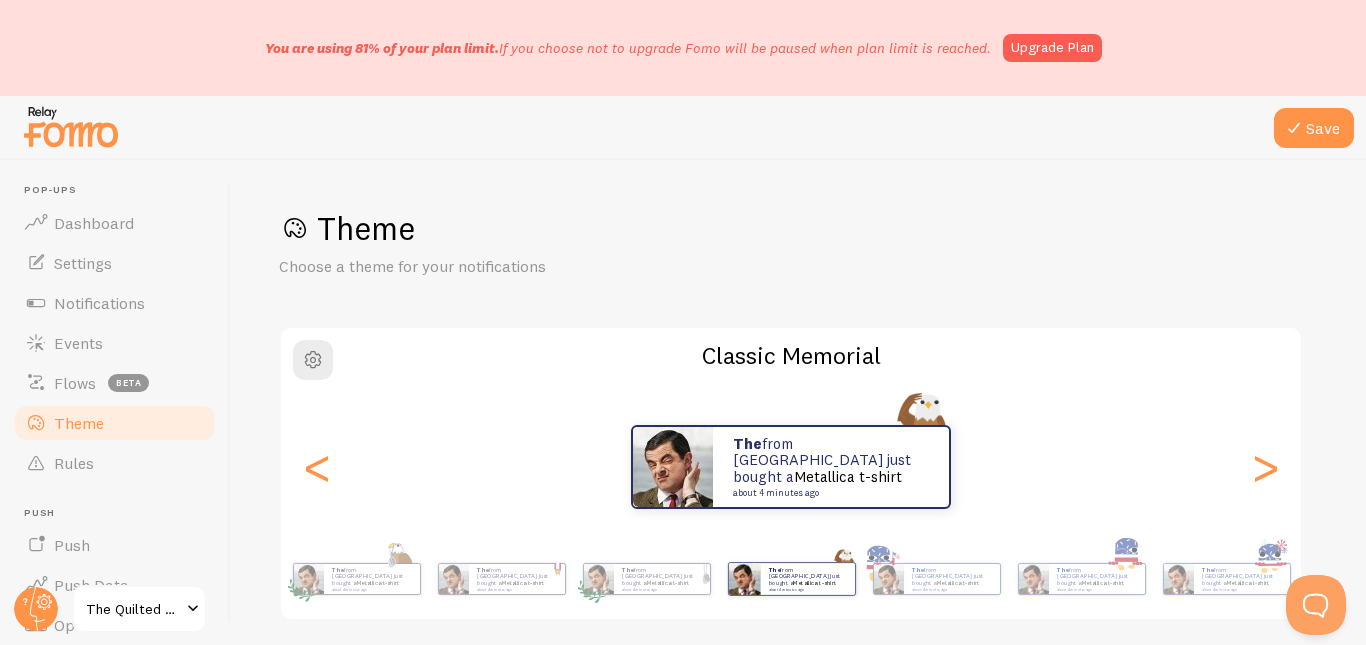 click on "about 4 minutes ago" at bounding box center (951, 589) 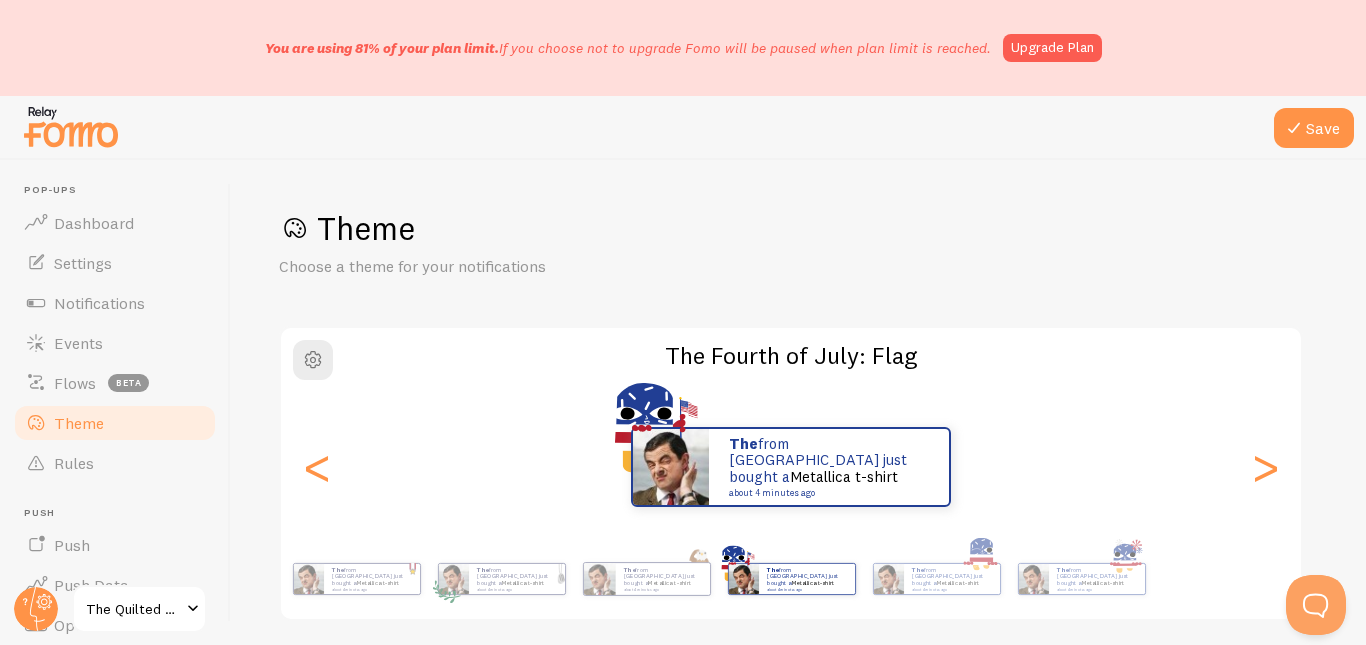 click on "about 4 minutes ago" at bounding box center (951, 589) 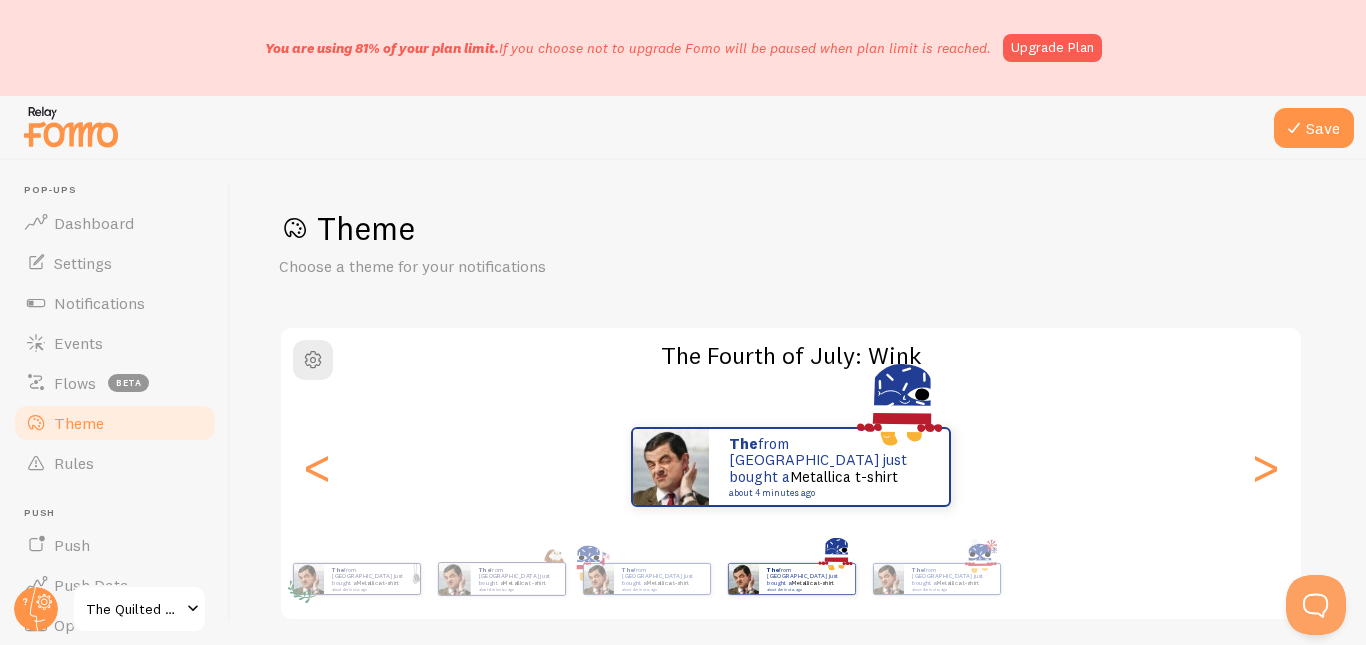 click on "about 4 minutes ago" at bounding box center [951, 589] 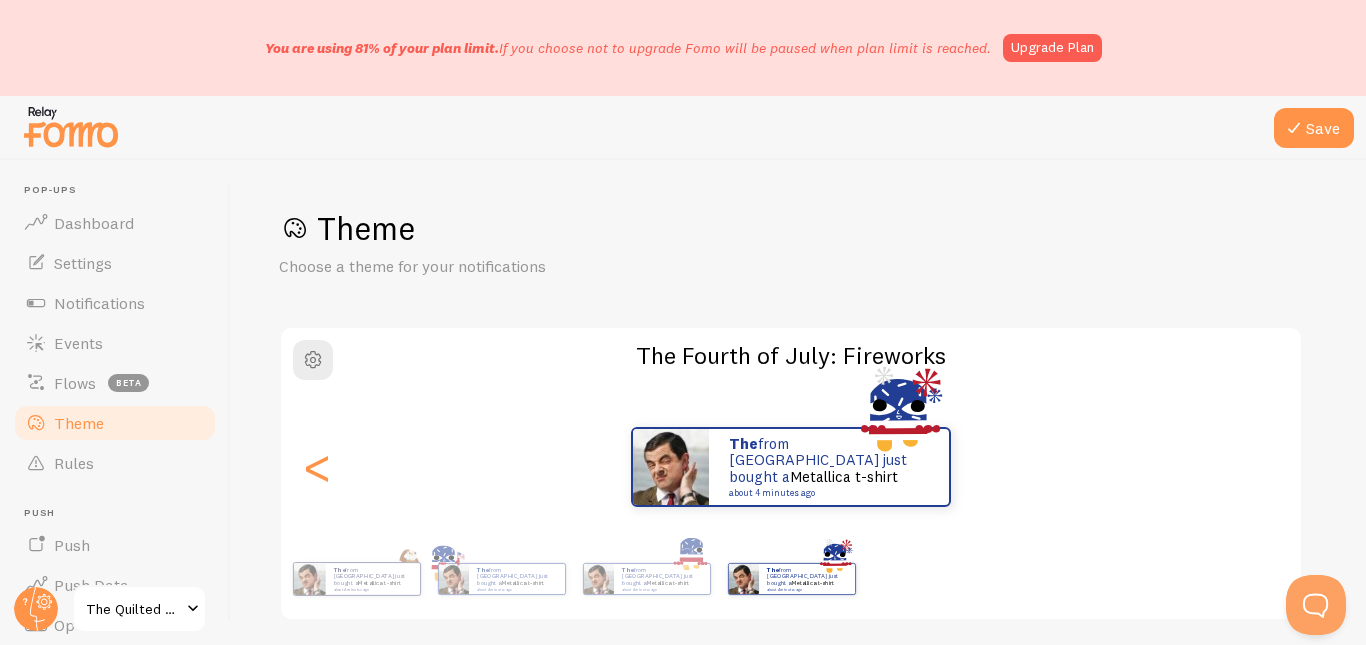 click on "The  from Canada just bought a  Metallica t-shirt   about 4 minutes ago The  from Canada just bought a  Metallica t-shirt   about 4 minutes ago The  from Canada just bought a  Metallica t-shirt   about 4 minutes ago The  from Canada just bought a  Metallica t-shirt   about 4 minutes ago The  from Canada just bought a  Metallica t-shirt   about 4 minutes ago The  from Canada just bought a  Metallica t-shirt   about 4 minutes ago The  from Canada just bought a  Metallica t-shirt   about 4 minutes ago The  from Canada just bought a  Metallica t-shirt   about 4 minutes ago The  from Canada just bought a  Metallica t-shirt   about 4 minutes ago The  from Canada just bought a  Metallica t-shirt   about 4 minutes ago The  from Canada just bought a  Metallica t-shirt   about 4 minutes ago The  from Canada just bought a  Metallica t-shirt   about 4 minutes ago The  from Canada just bought a  Metallica t-shirt   about 4 minutes ago The  from Canada just bought a  Metallica t-shirt   about 4 minutes ago The   The   The" at bounding box center (791, 579) 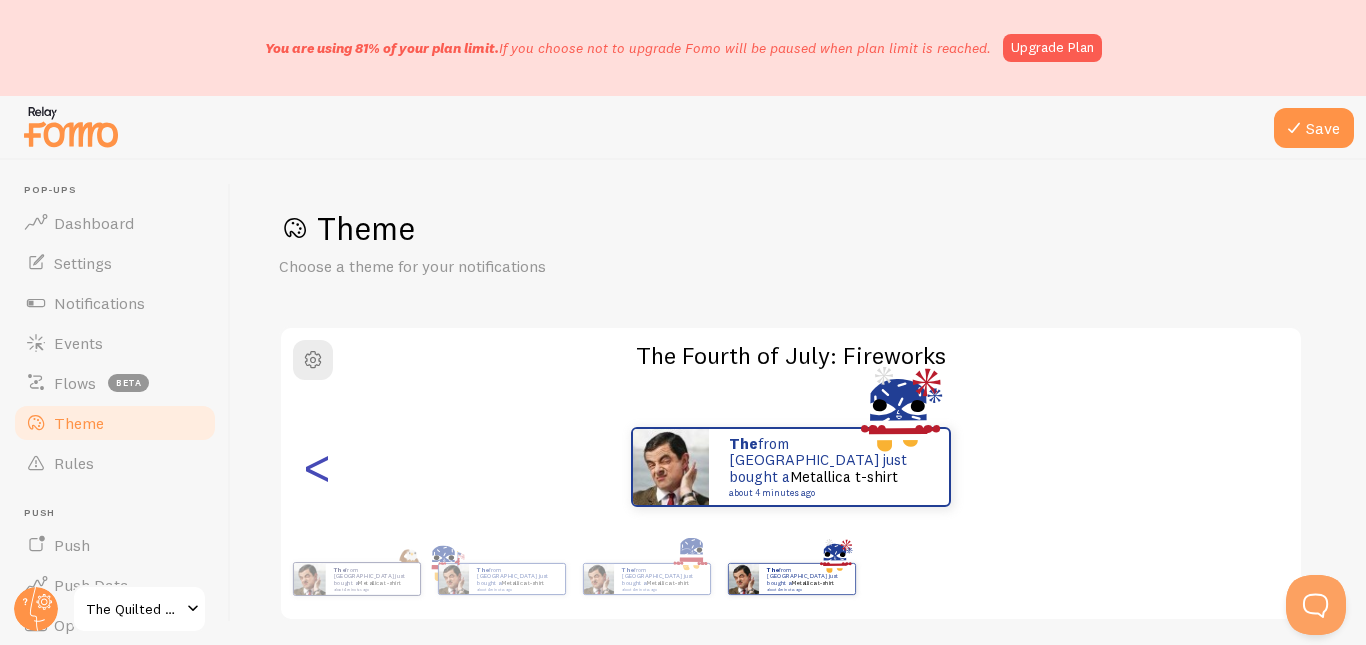 click on "<" at bounding box center (317, 467) 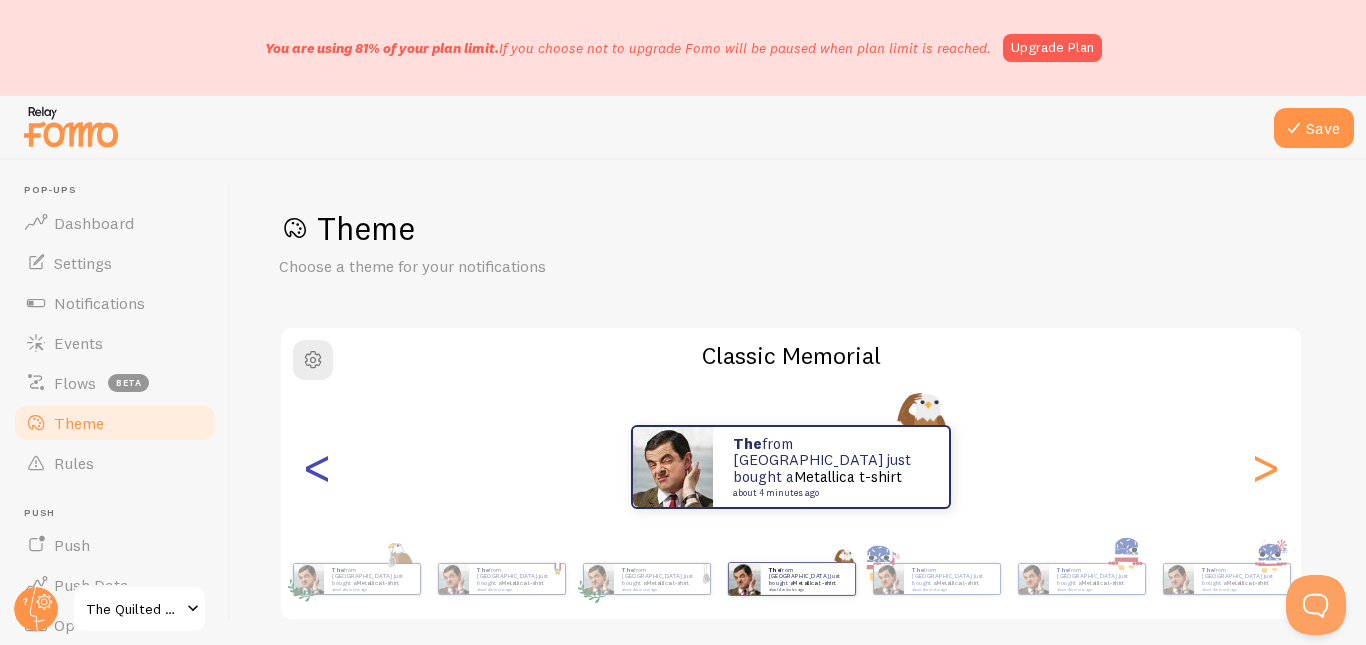 click on "<" at bounding box center (317, 467) 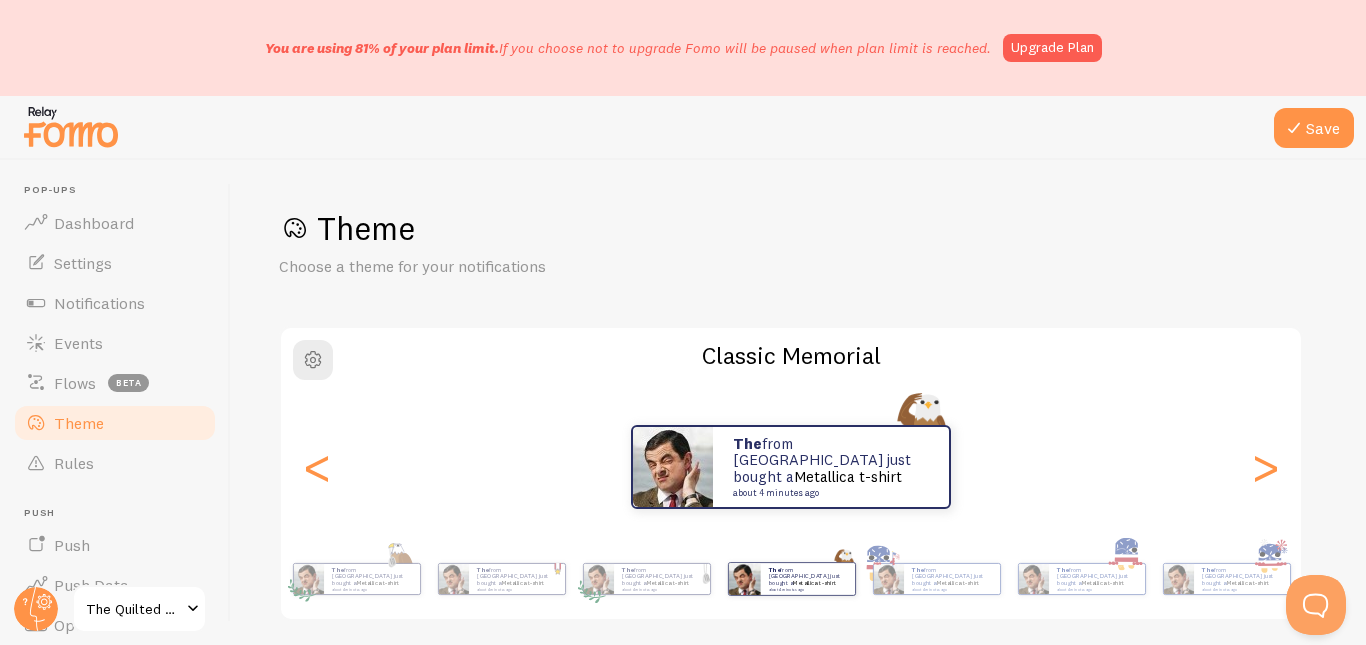 click on "<" at bounding box center [317, 467] 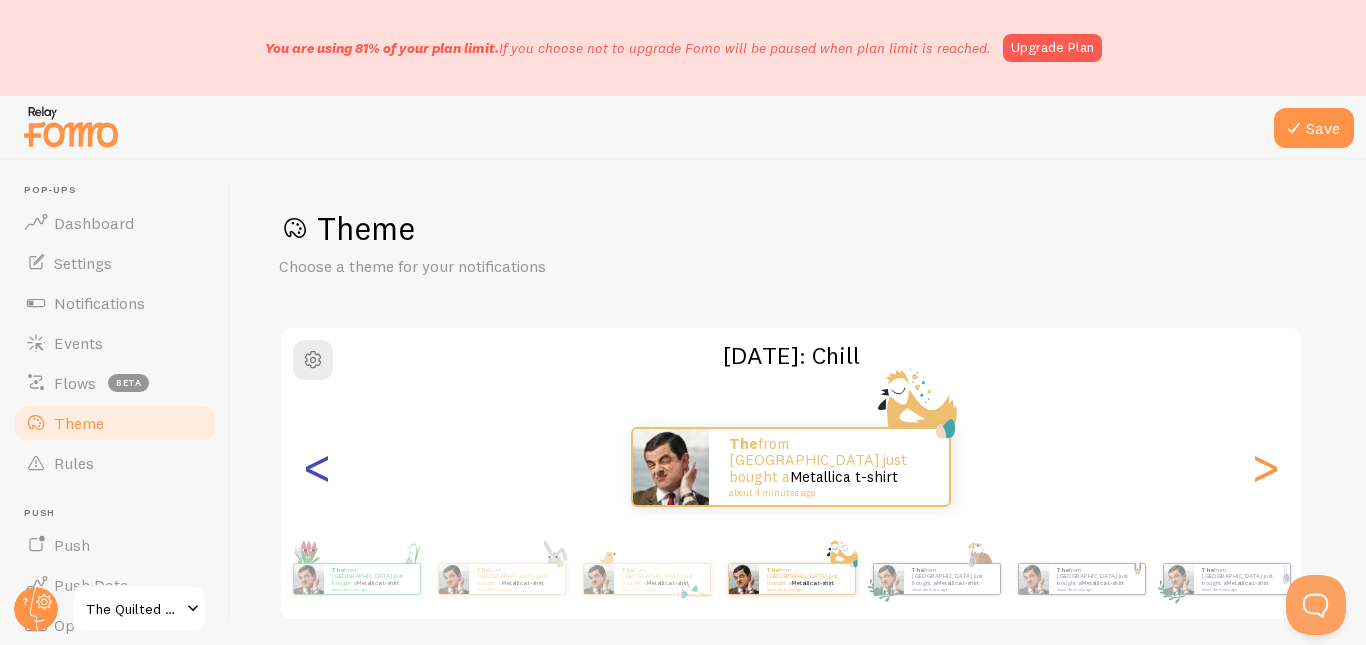 click on "<" at bounding box center [317, 467] 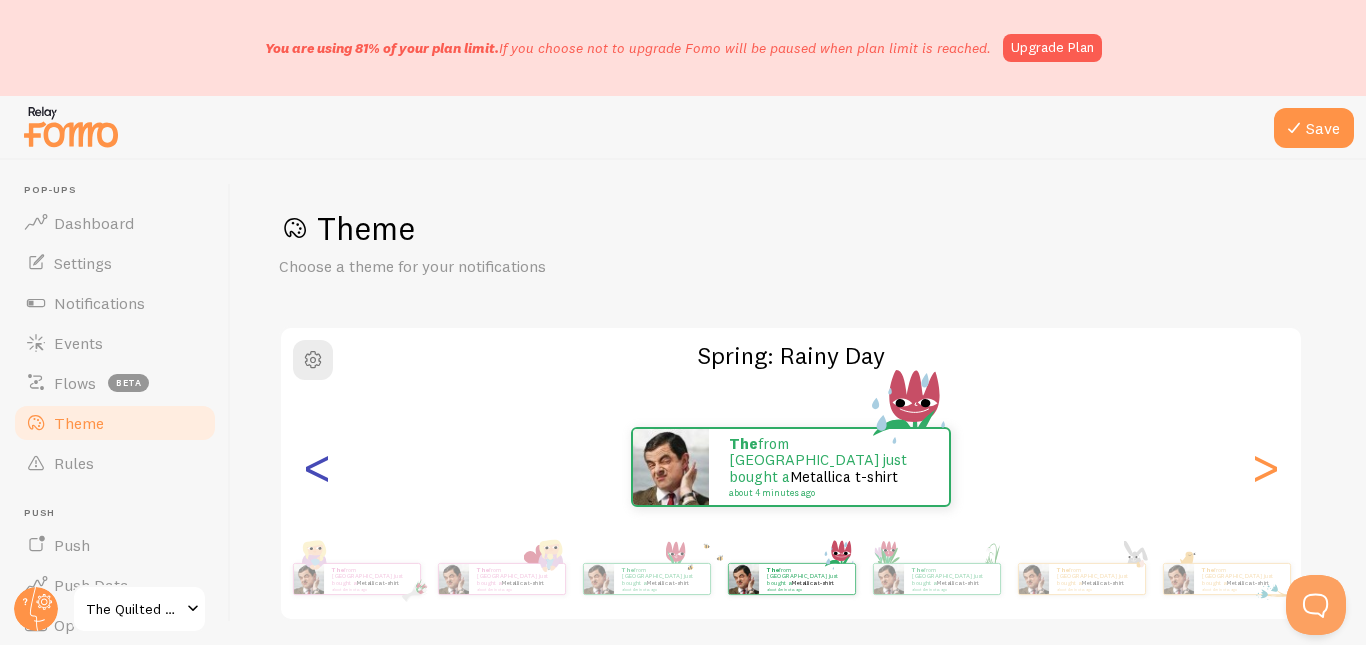 click on "<" at bounding box center (317, 467) 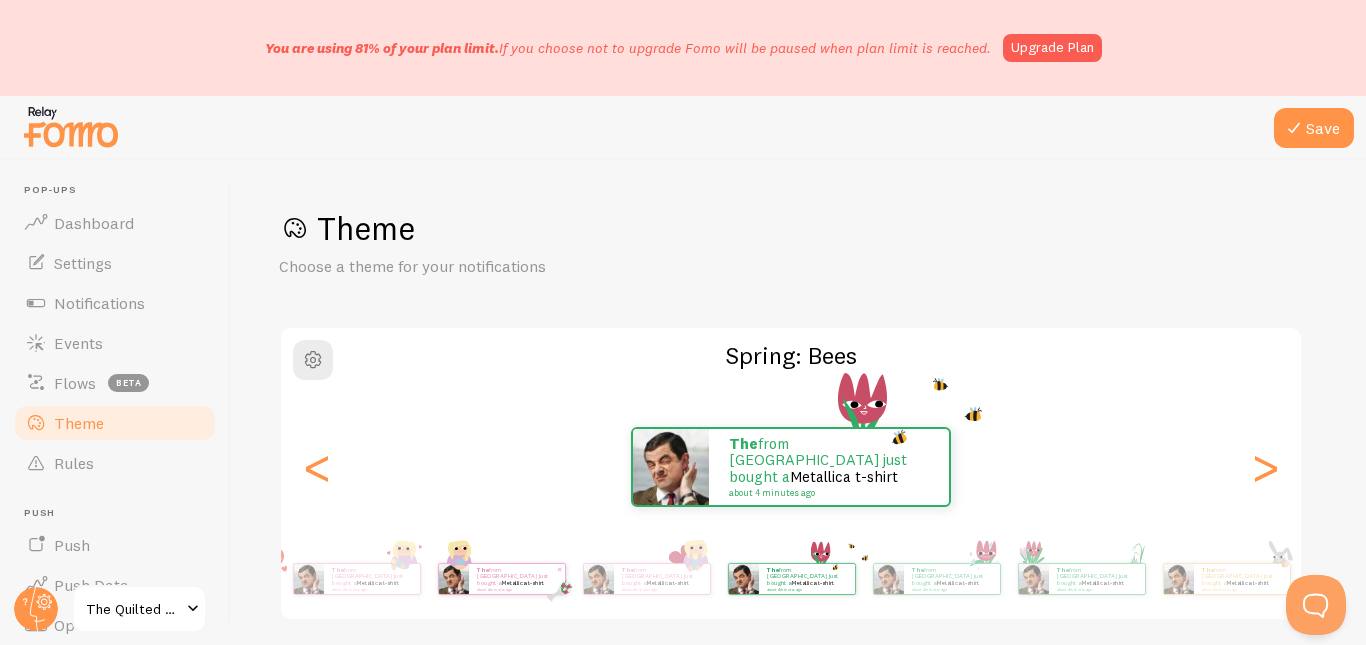 click on "about 4 minutes ago" at bounding box center [516, 589] 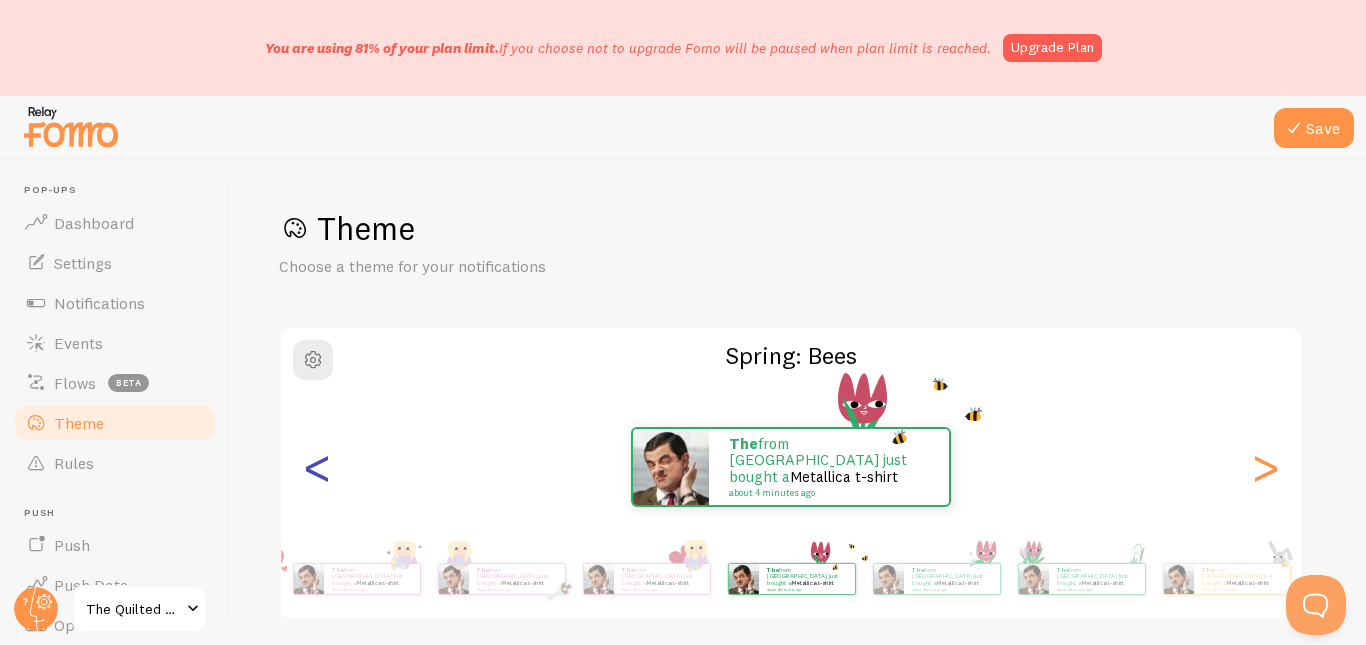 click on "<" at bounding box center [317, 467] 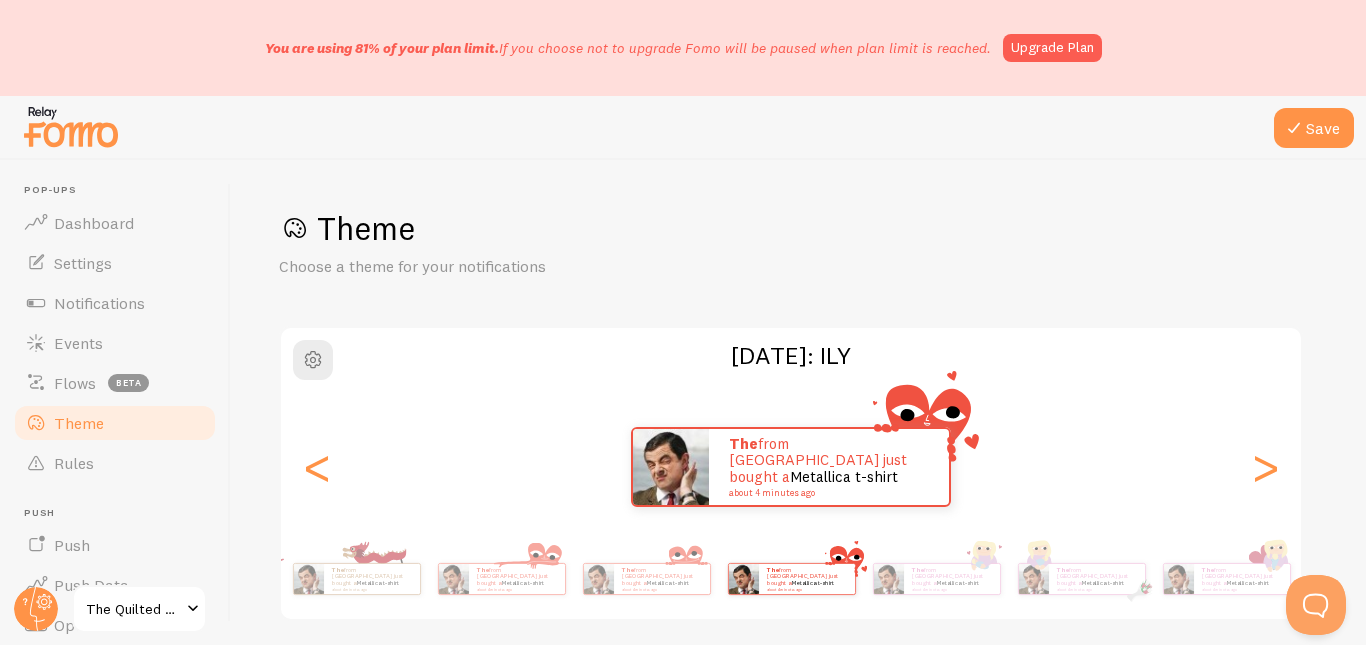click on "Metallica t-shirt" at bounding box center (522, 583) 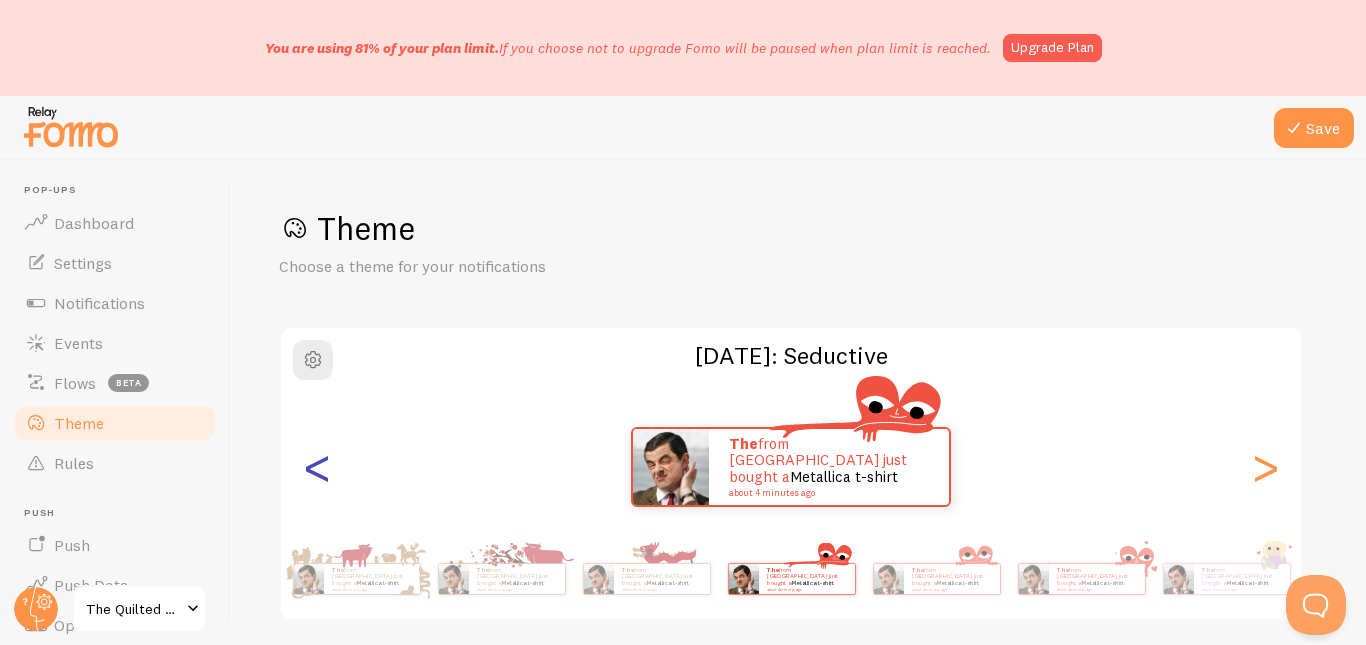click on "<" at bounding box center (317, 467) 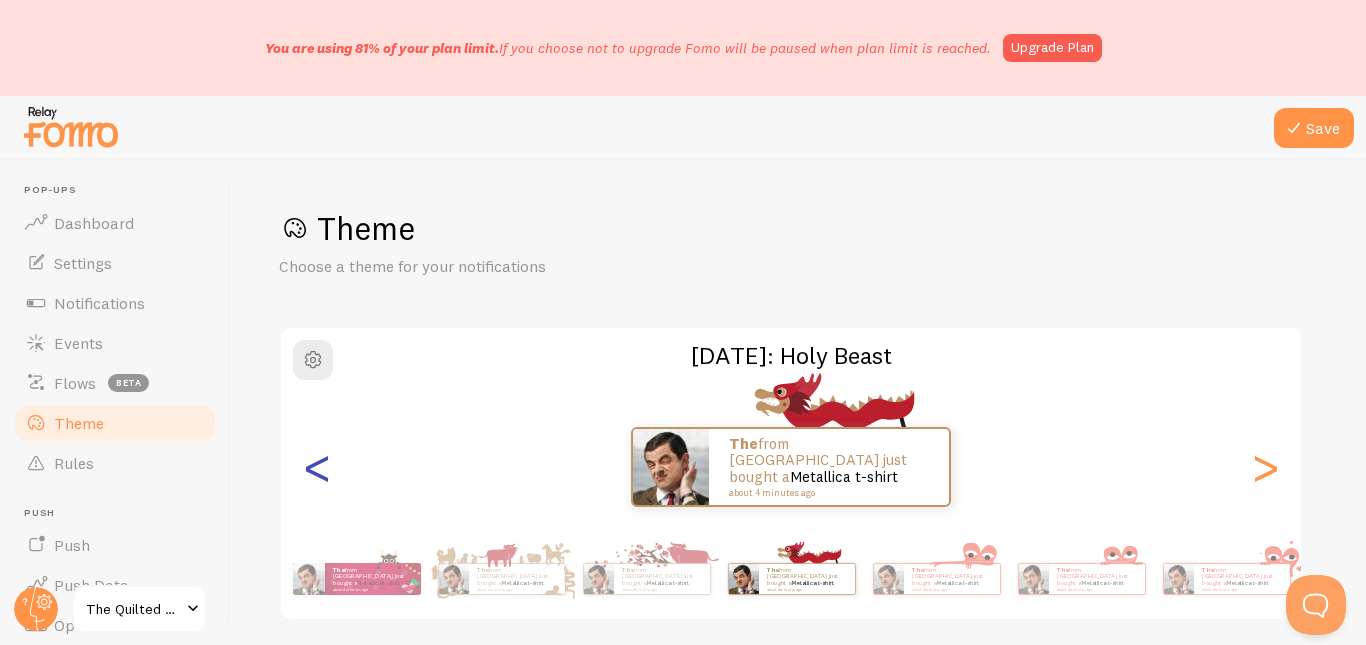 click on "<" at bounding box center [317, 467] 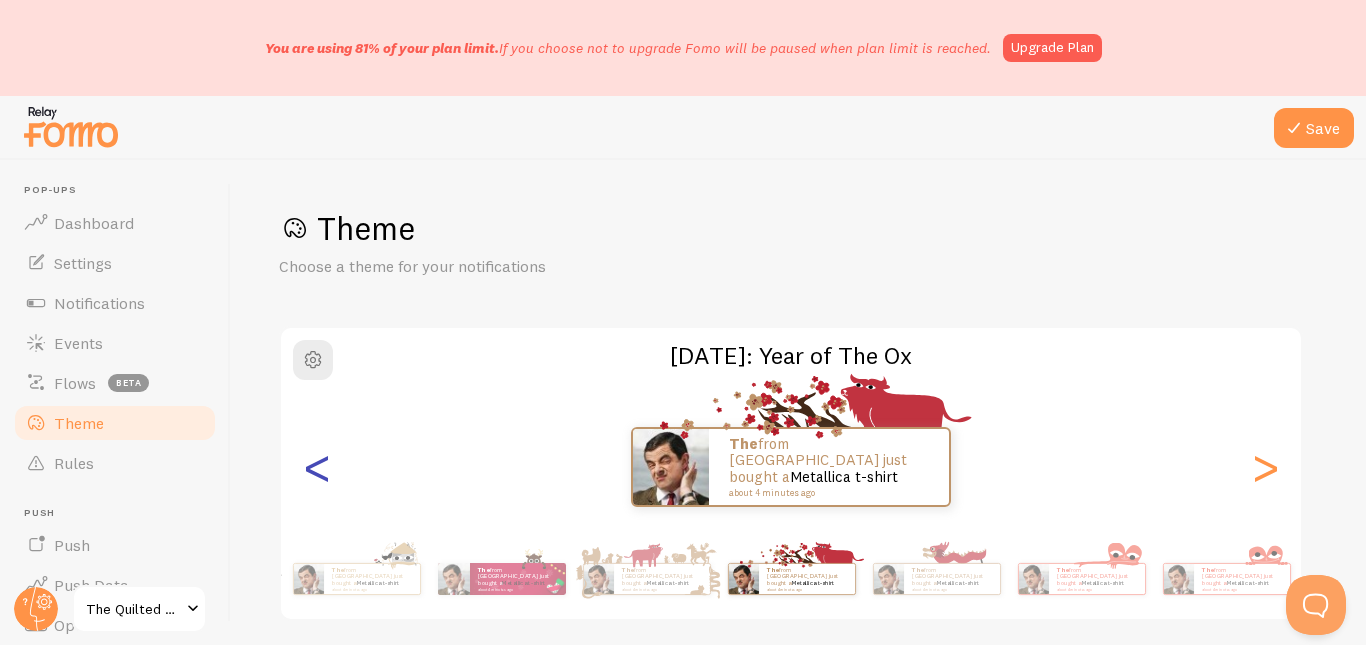 click on "<" at bounding box center (317, 467) 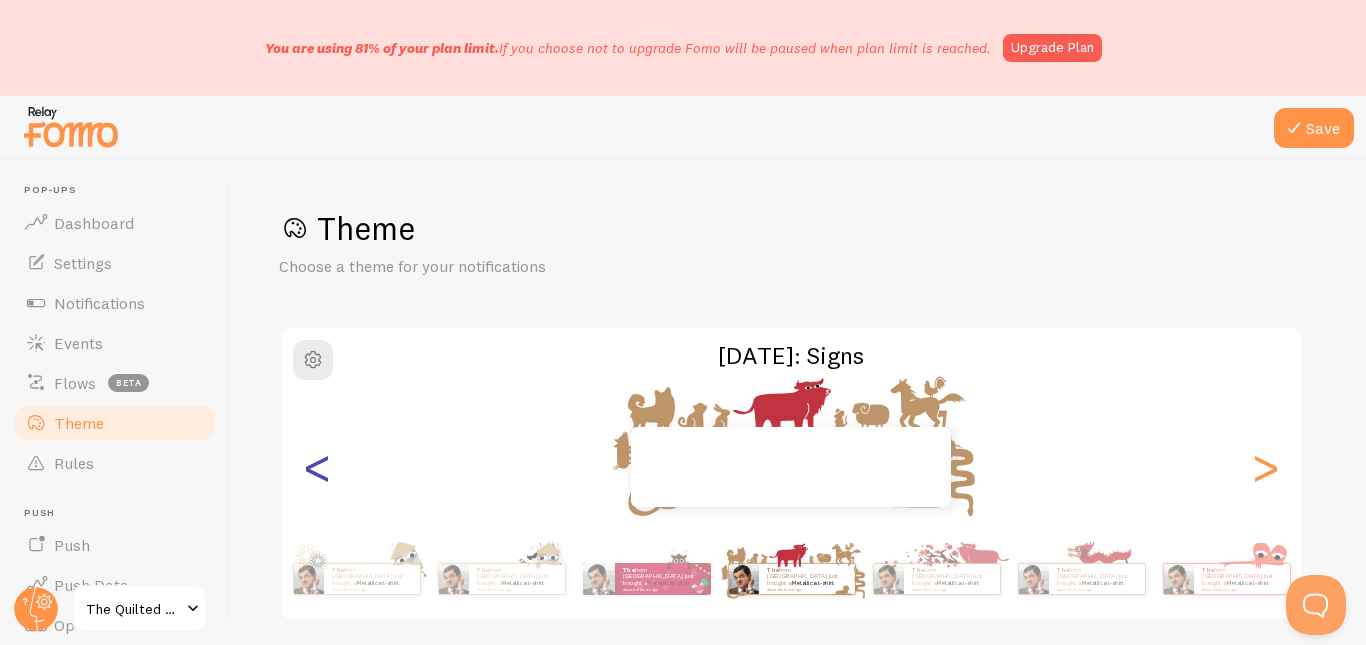click on "<" at bounding box center [317, 467] 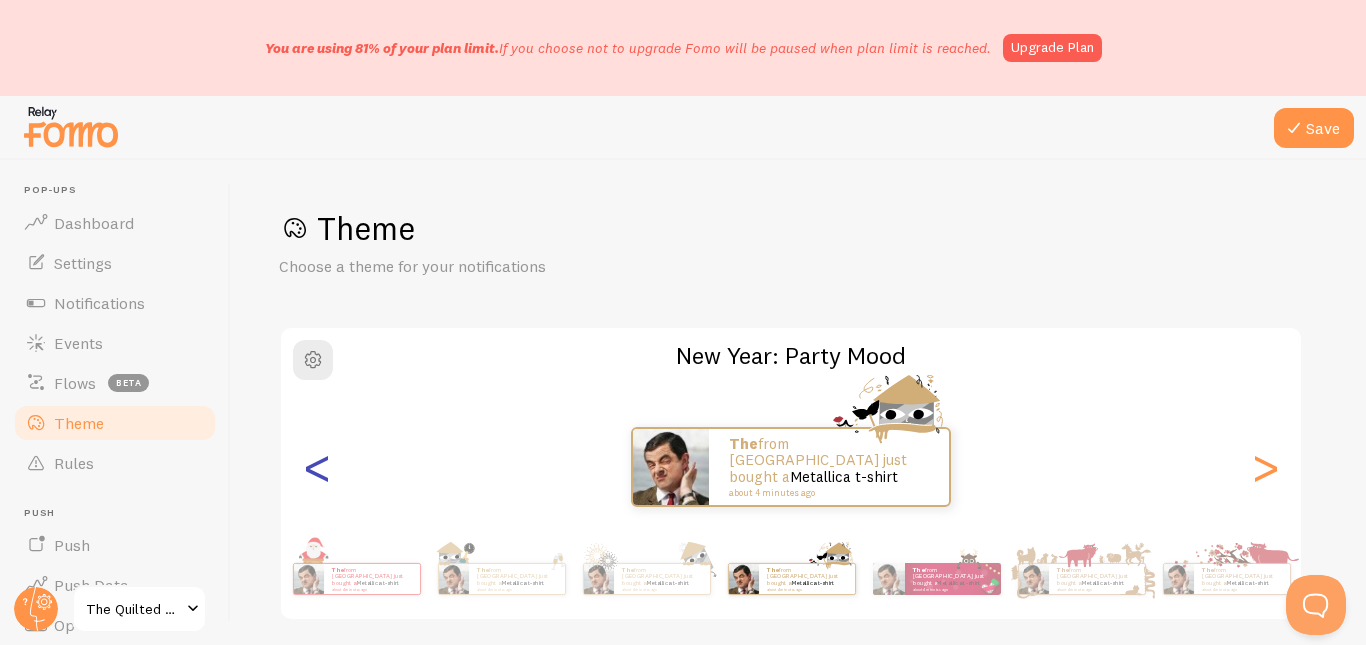 click on "<" at bounding box center (317, 467) 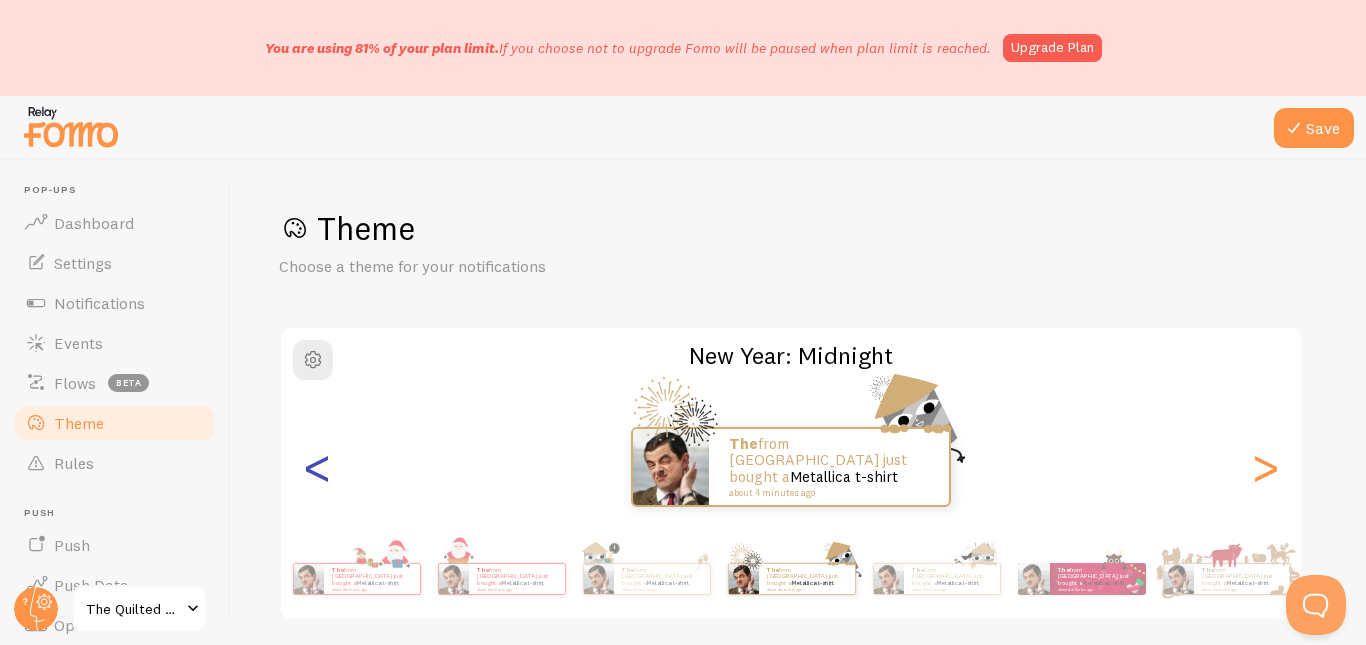 click on "<" at bounding box center (317, 467) 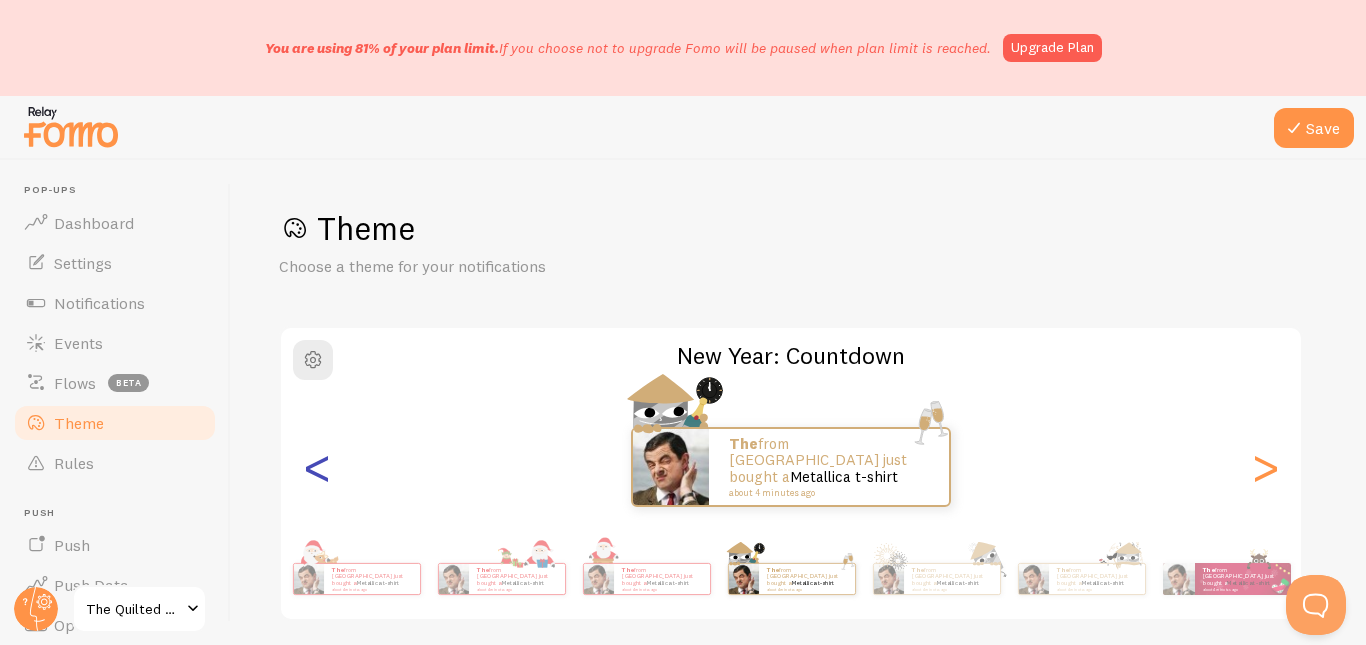 click on "<" at bounding box center (317, 467) 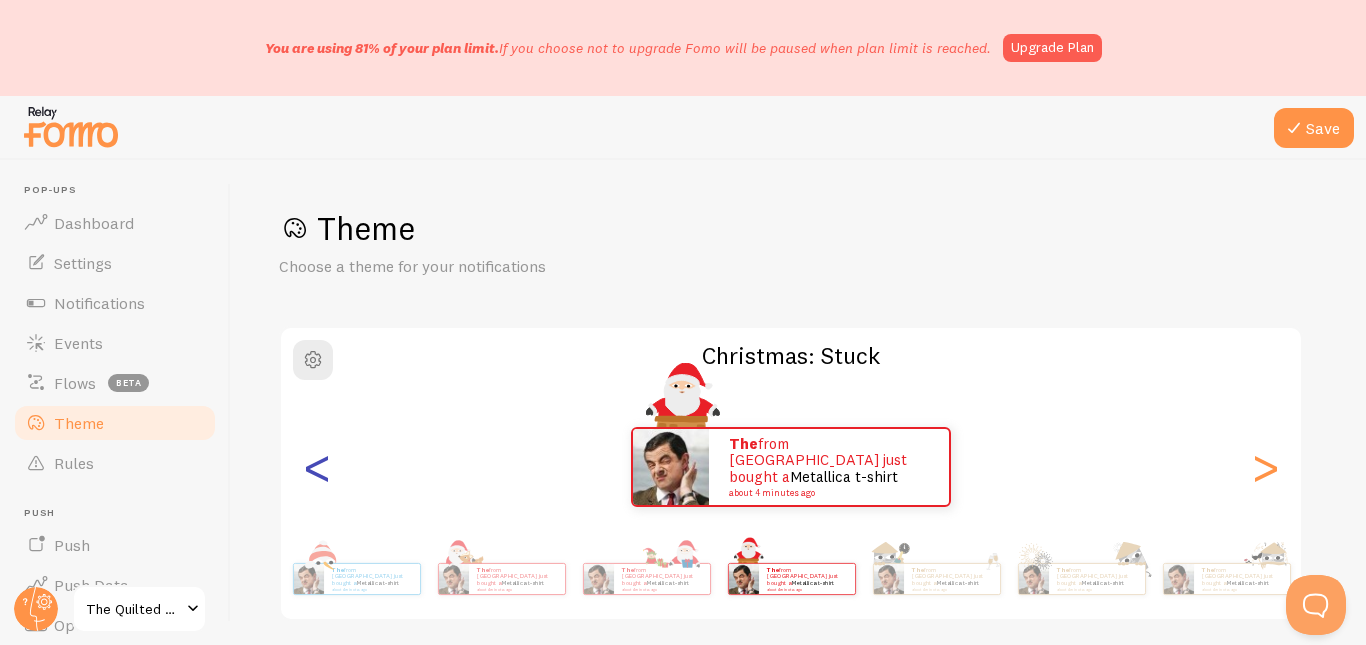 click on "<" at bounding box center (317, 467) 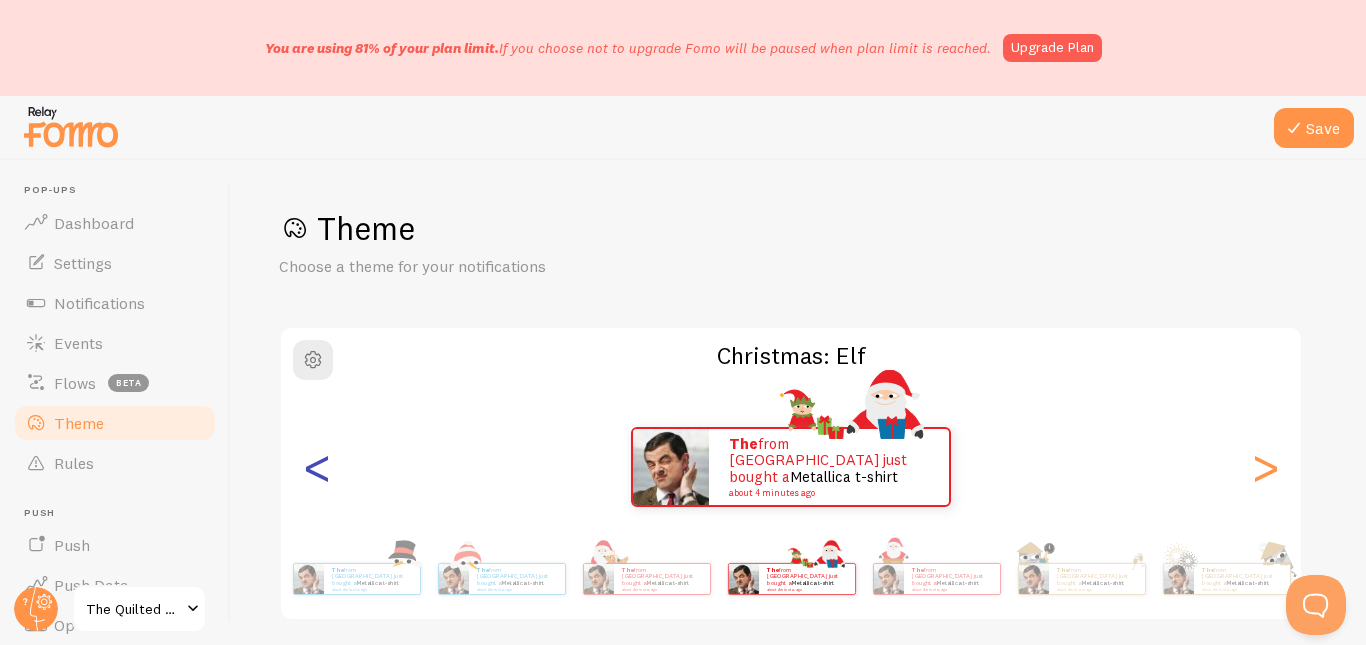 click on "<" at bounding box center (317, 467) 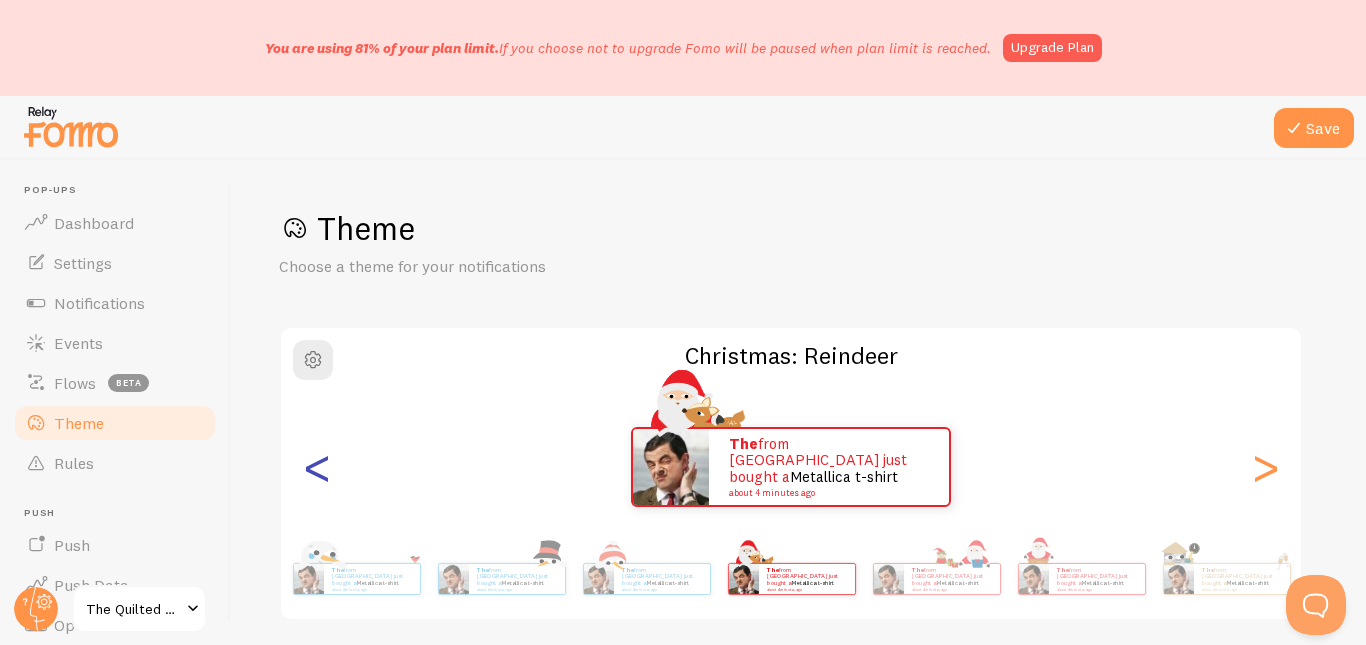 click on "<" at bounding box center [317, 467] 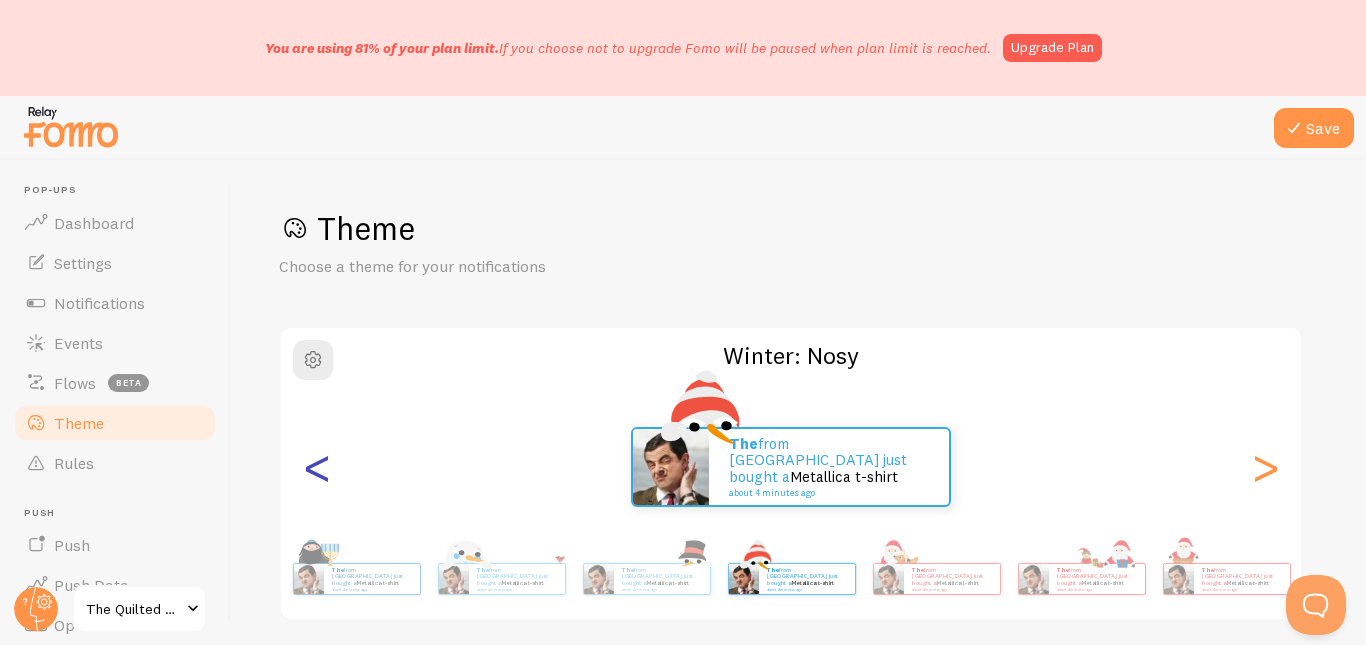 click on "<" at bounding box center (317, 467) 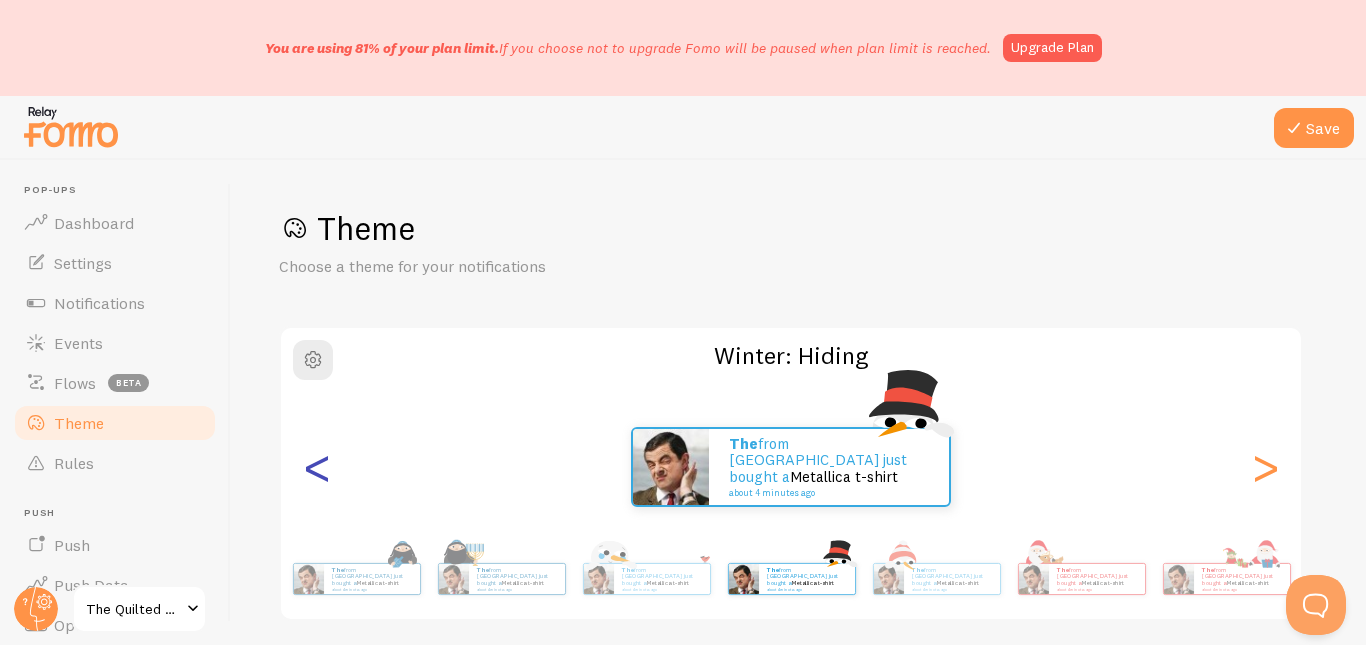 click on "<" at bounding box center (317, 467) 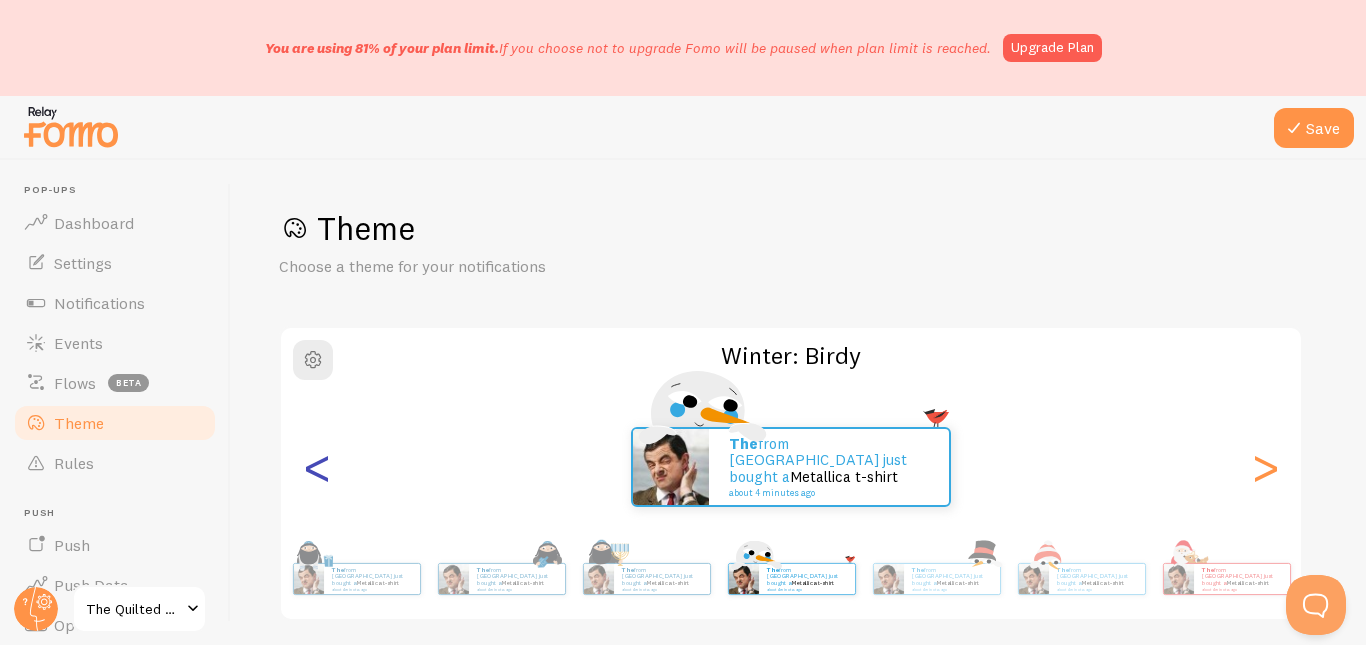click on "<" at bounding box center (317, 467) 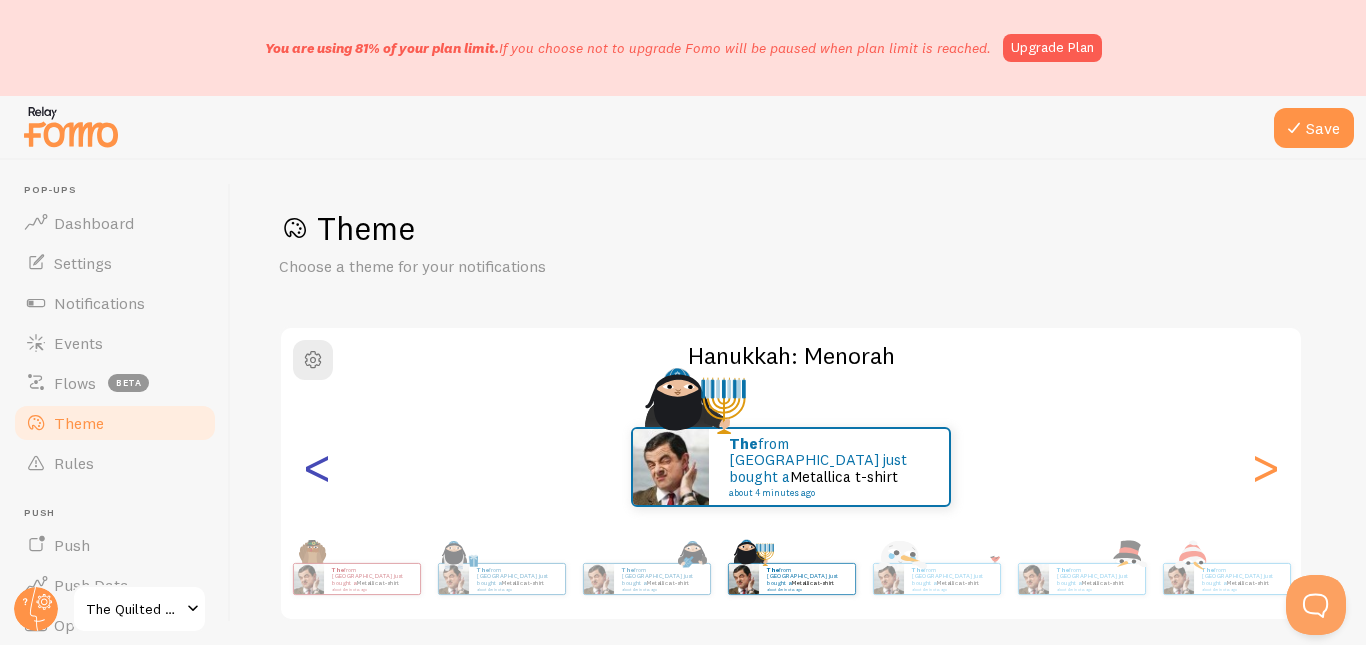 click on "<" at bounding box center (317, 467) 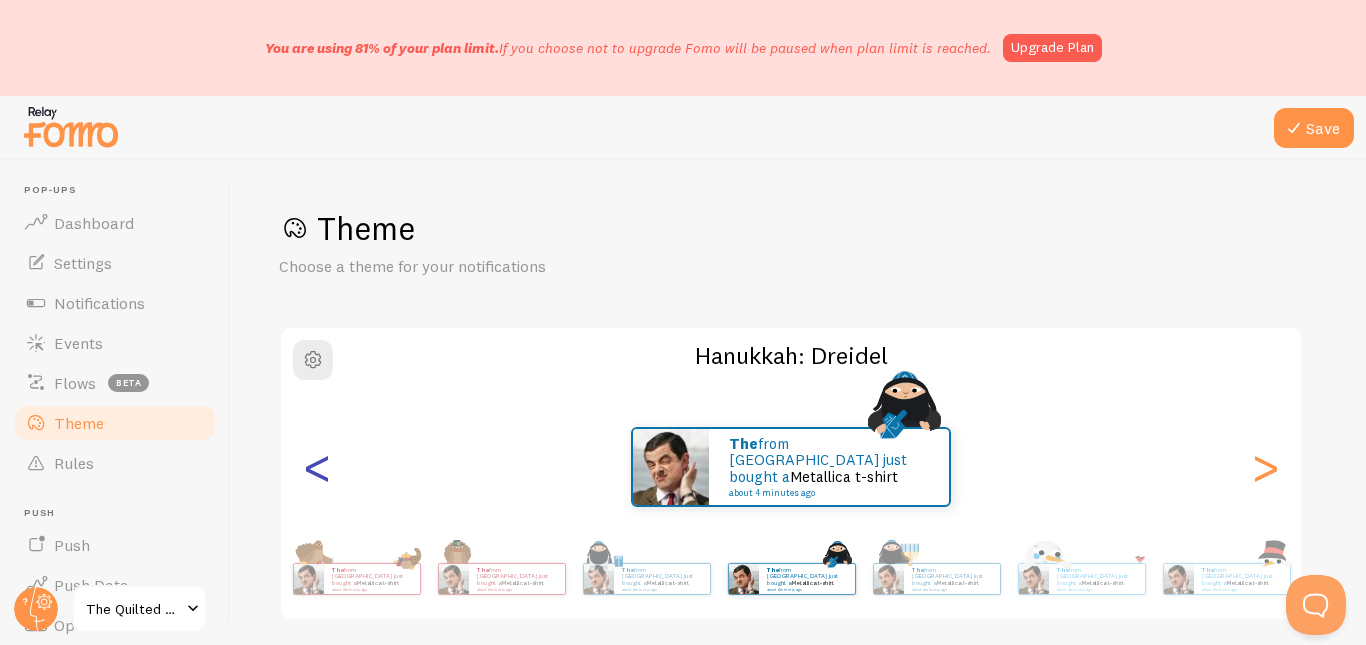 click on "<" at bounding box center [317, 467] 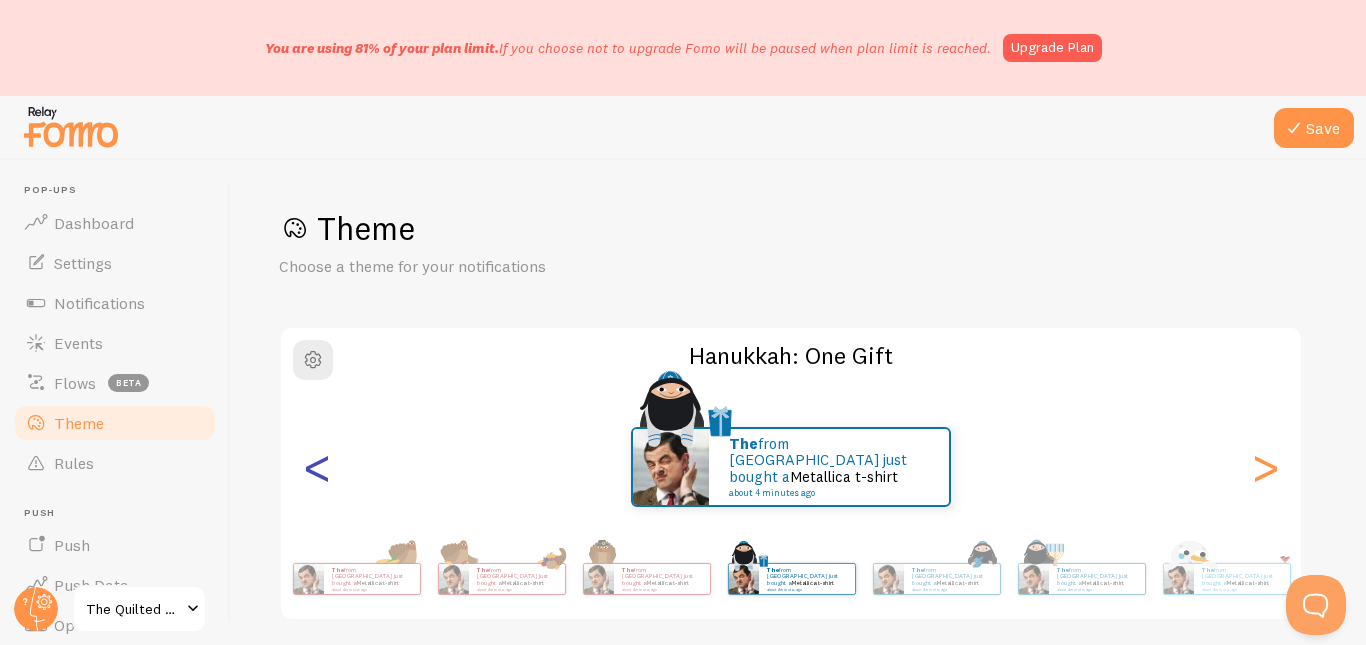click on "<" at bounding box center (317, 467) 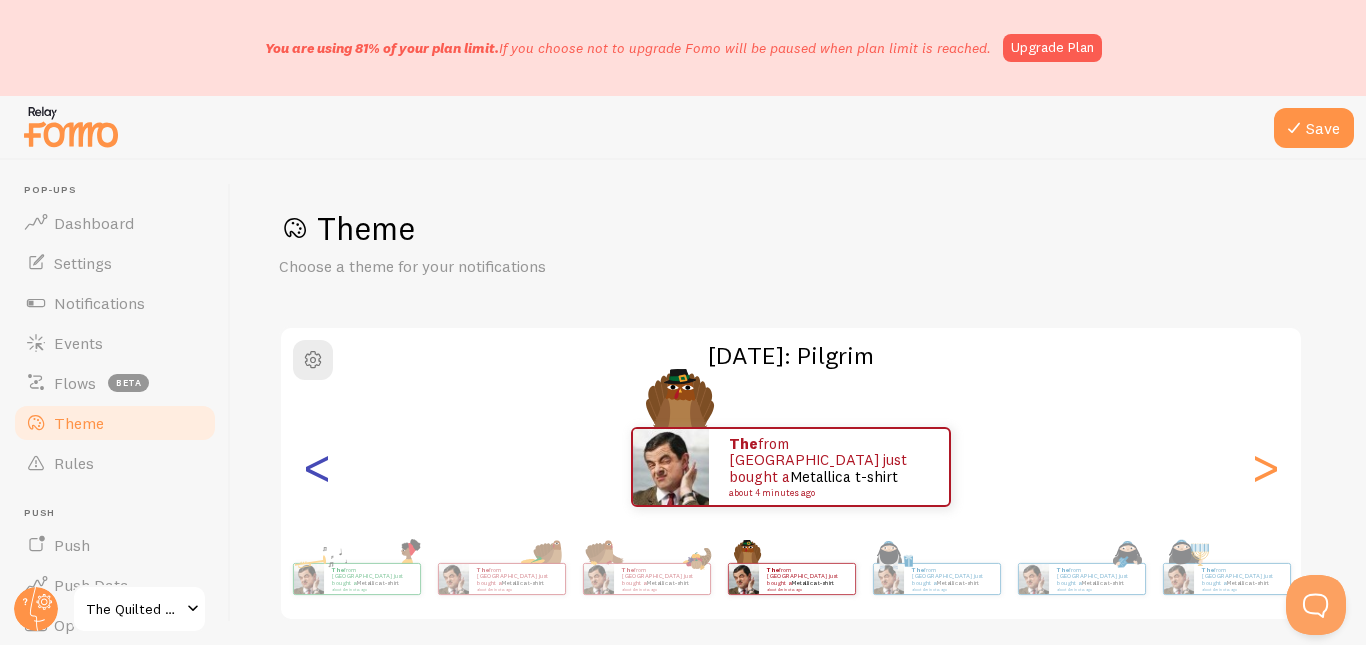 click on "<" at bounding box center (317, 467) 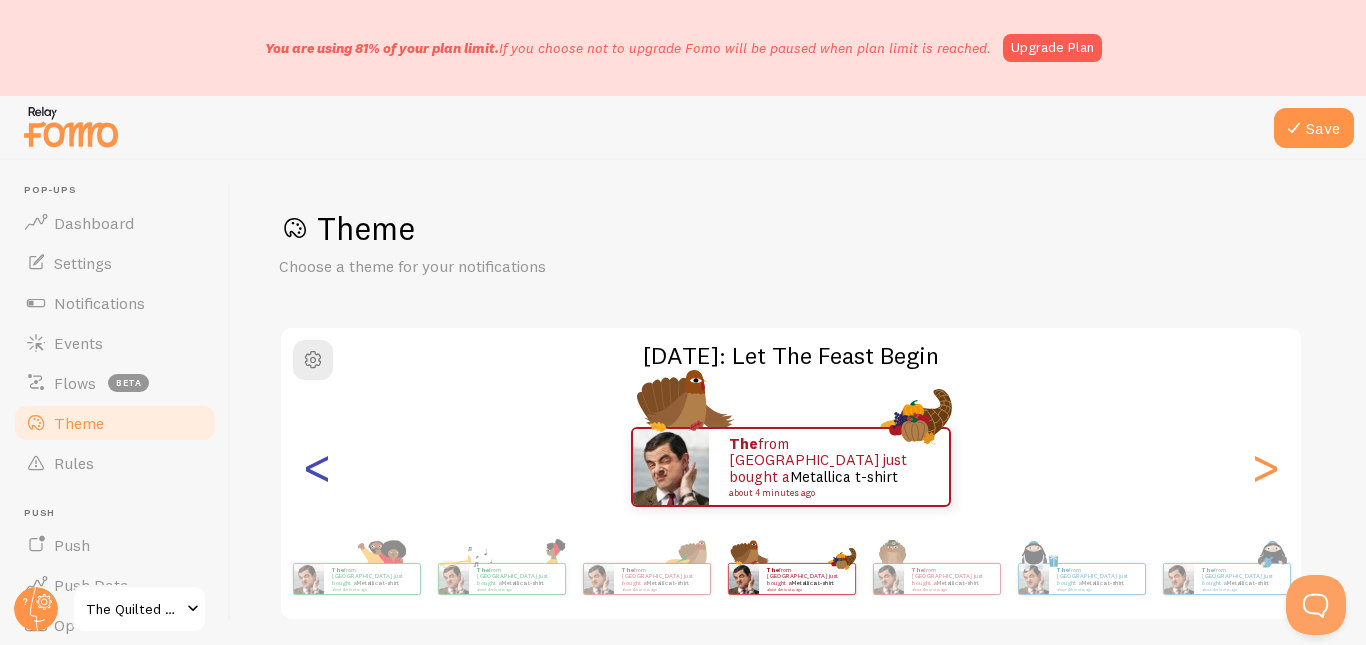 click on "<" at bounding box center [317, 467] 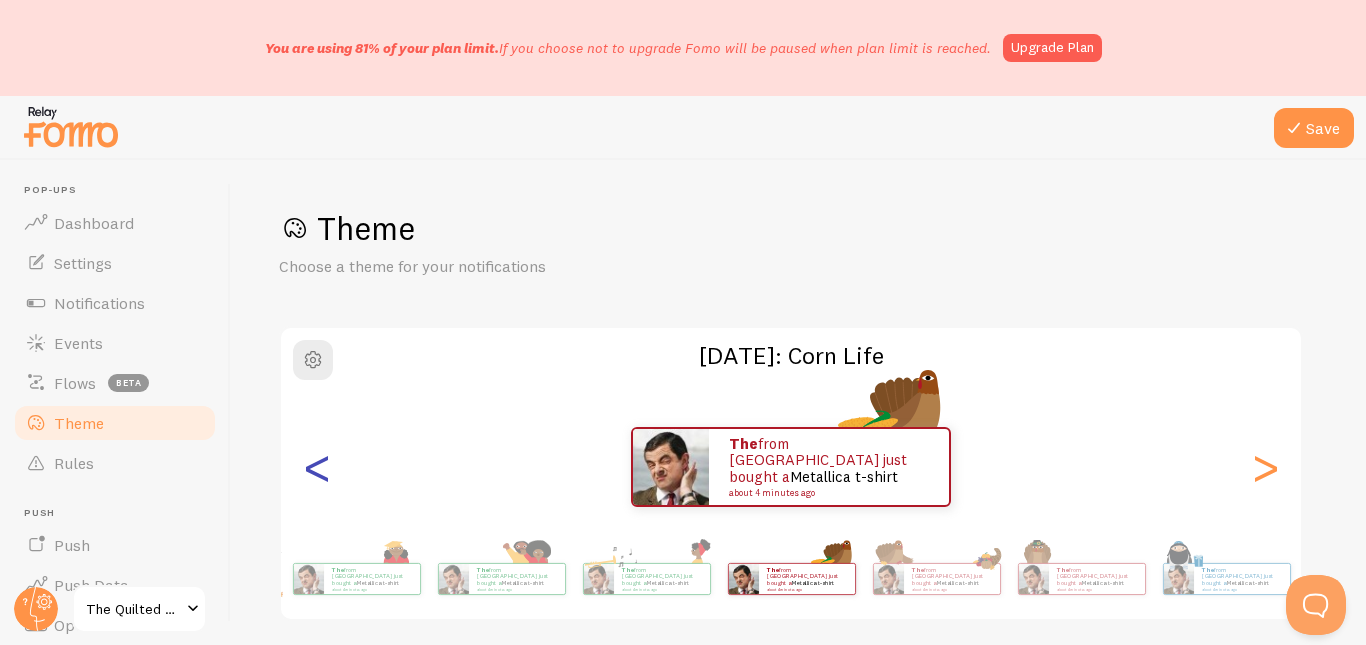 click on "<" at bounding box center (317, 467) 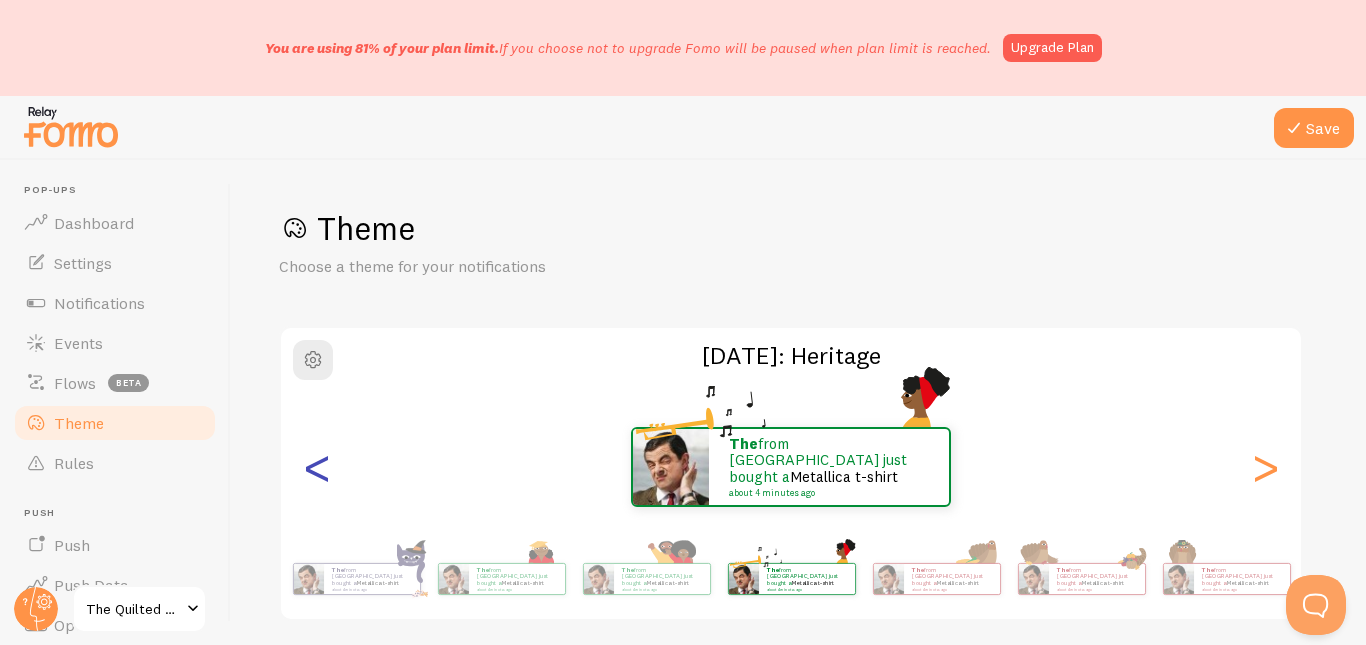 click on "<" at bounding box center (317, 467) 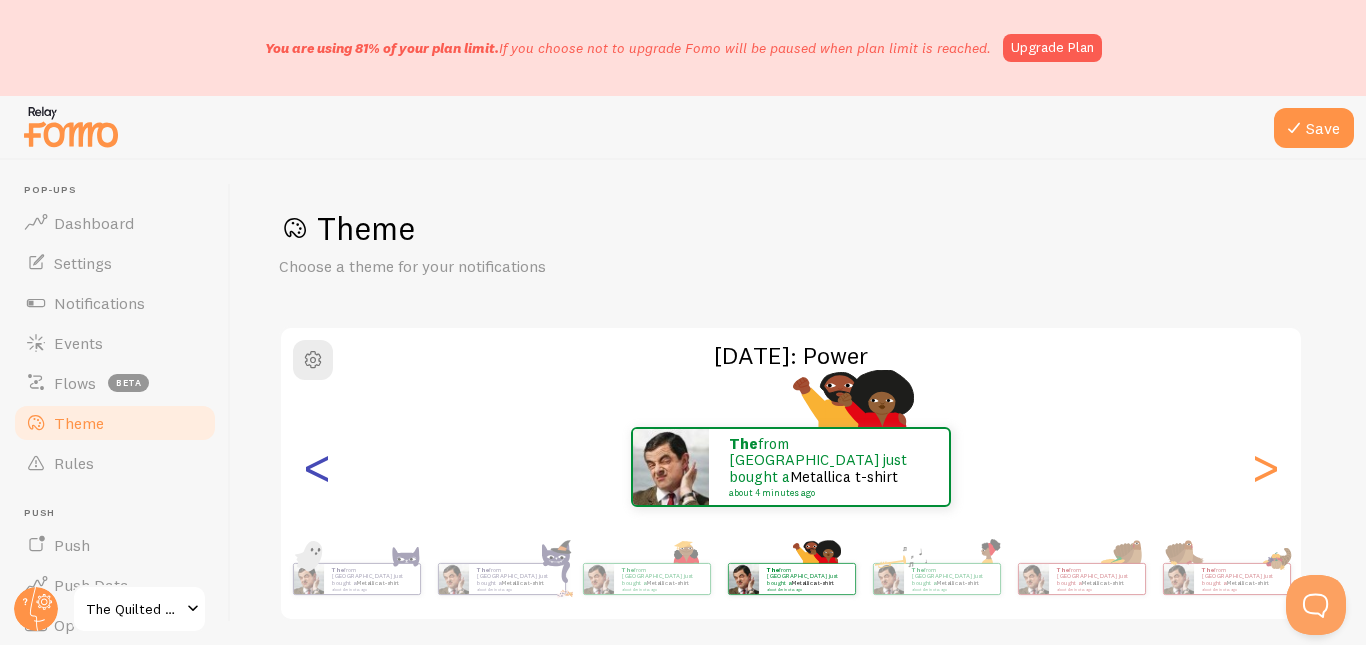 click on "<" at bounding box center (317, 467) 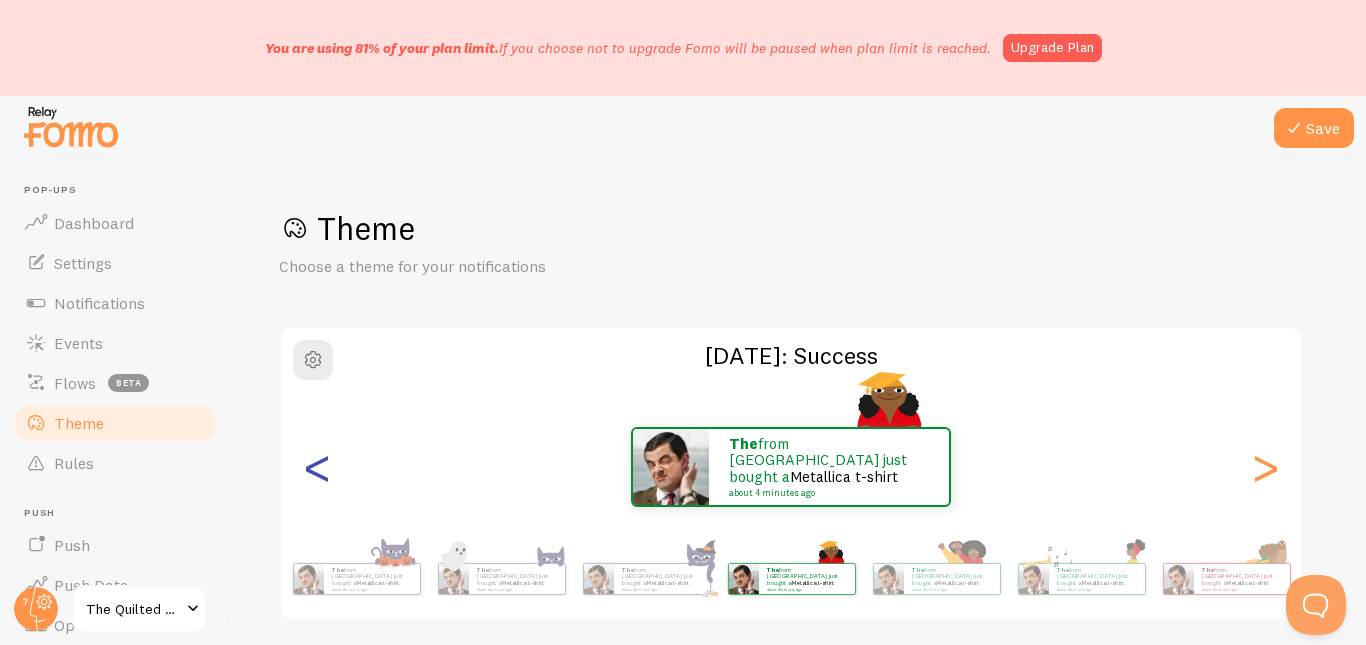 click on "<" at bounding box center (317, 467) 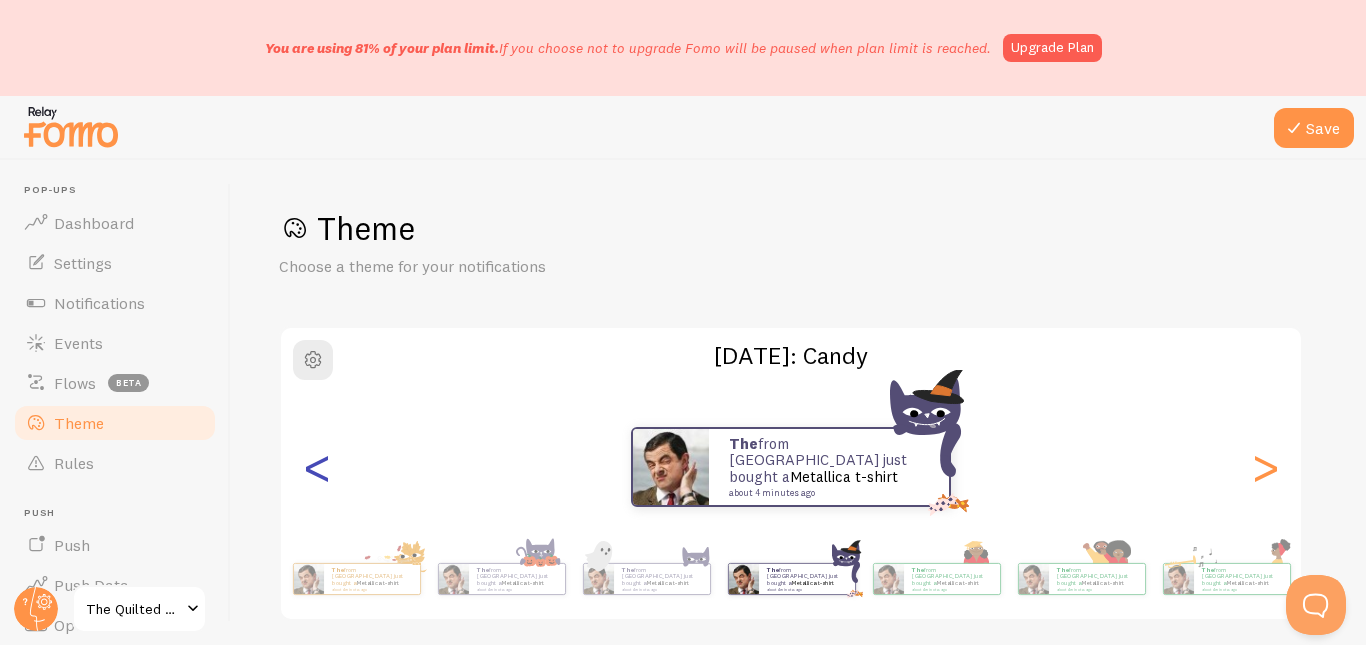 click on "<" at bounding box center [317, 467] 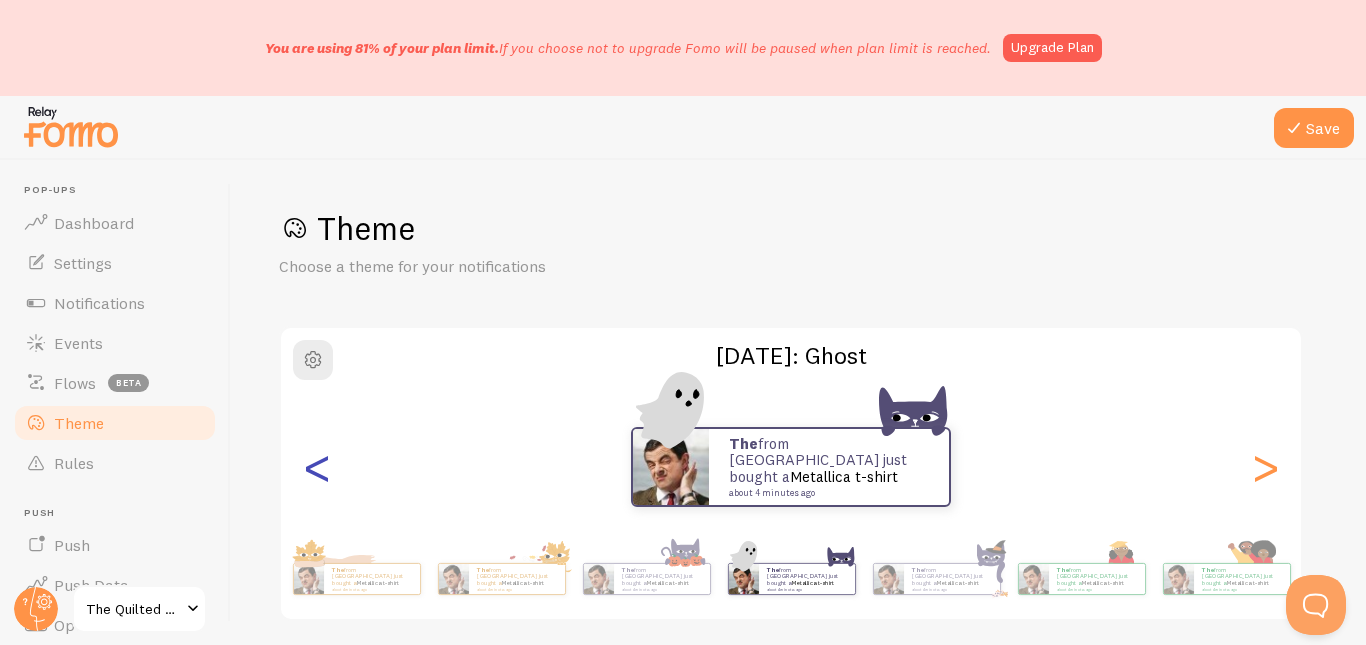 click on "<" at bounding box center (317, 467) 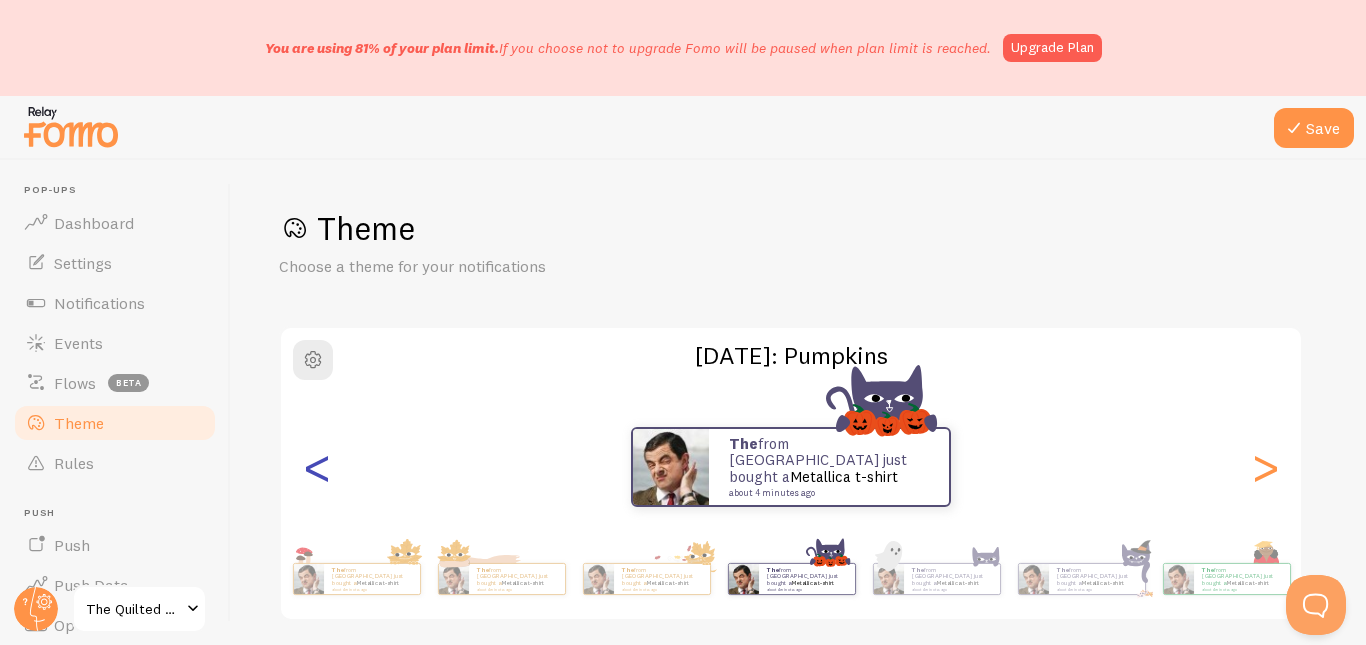click on "<" at bounding box center [317, 467] 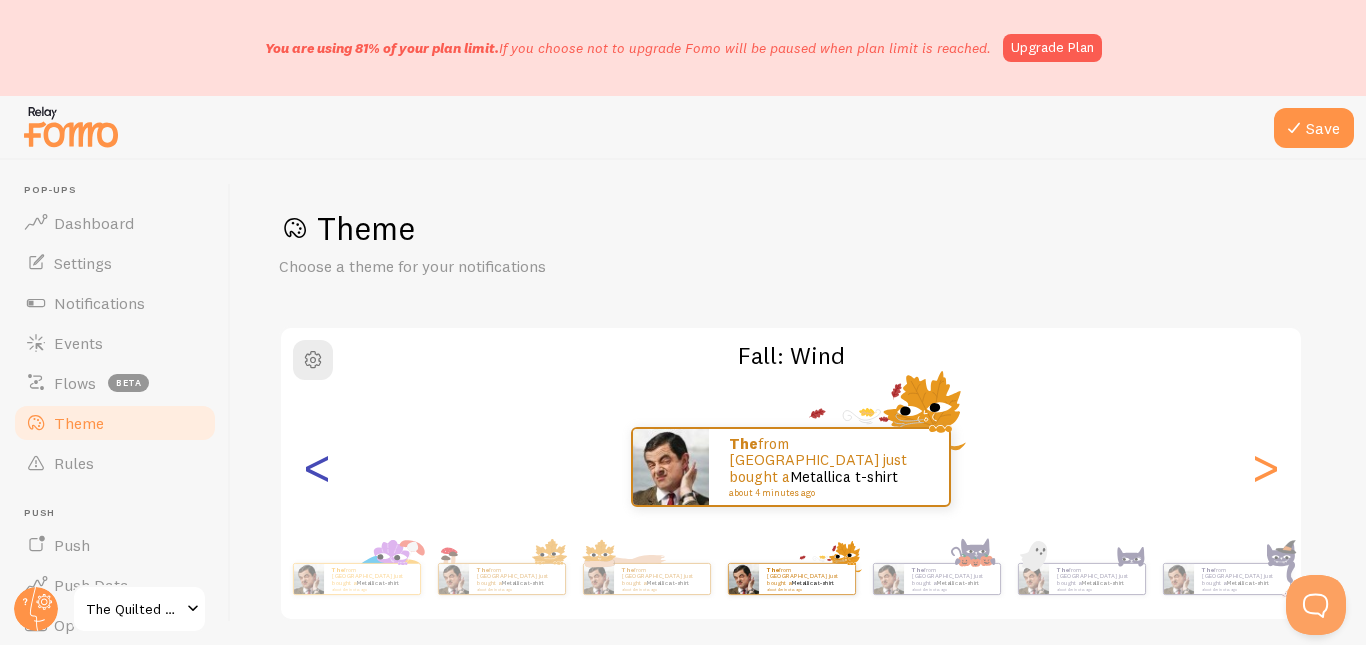 click on "<" at bounding box center [317, 467] 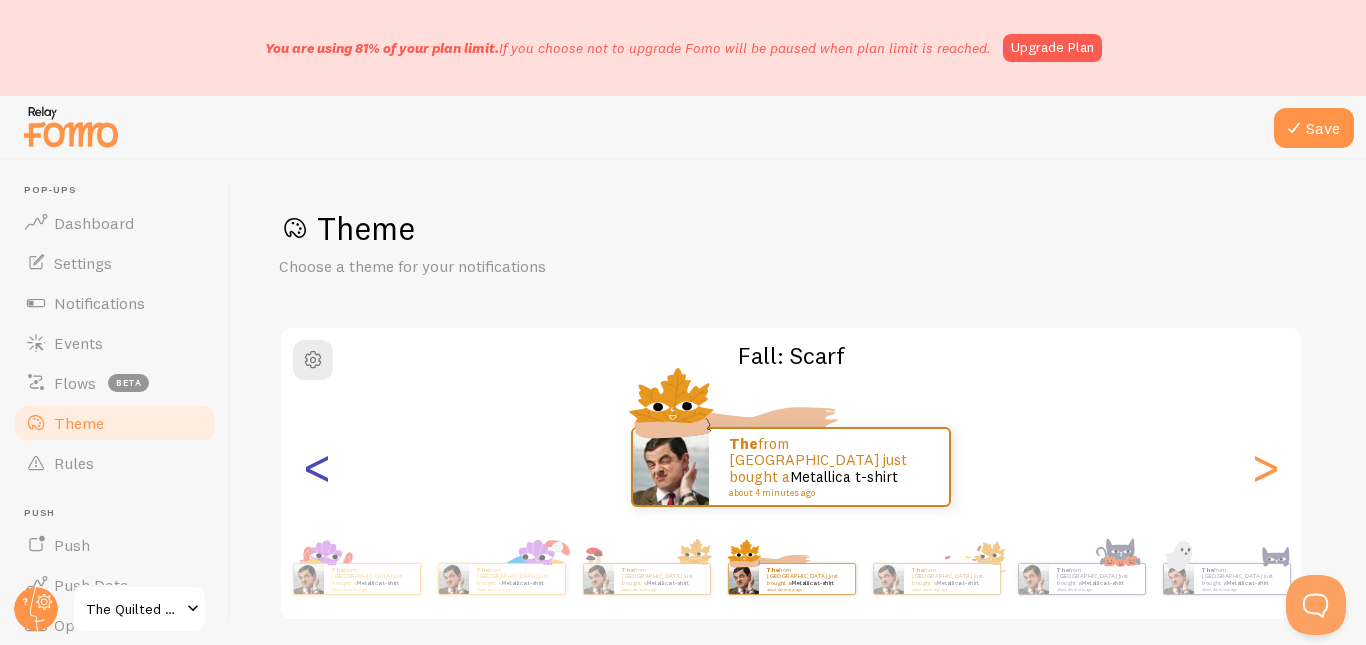 click on "<" at bounding box center [317, 467] 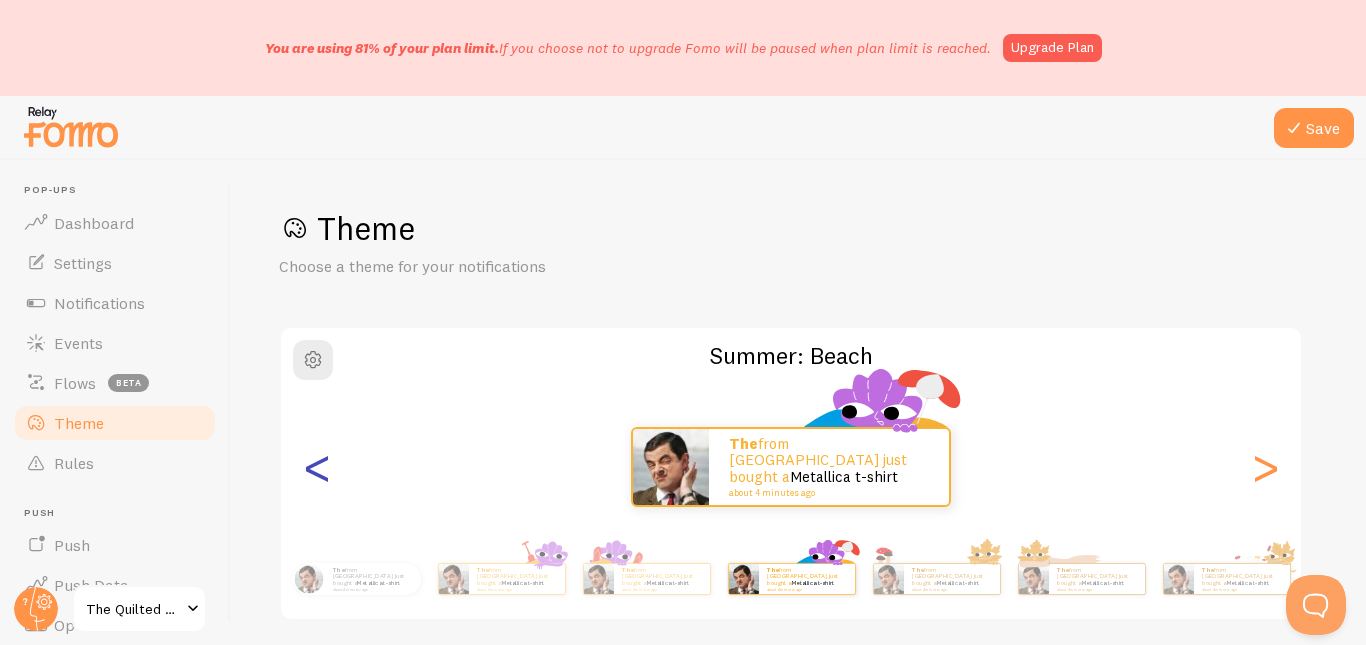 click on "<" at bounding box center (317, 467) 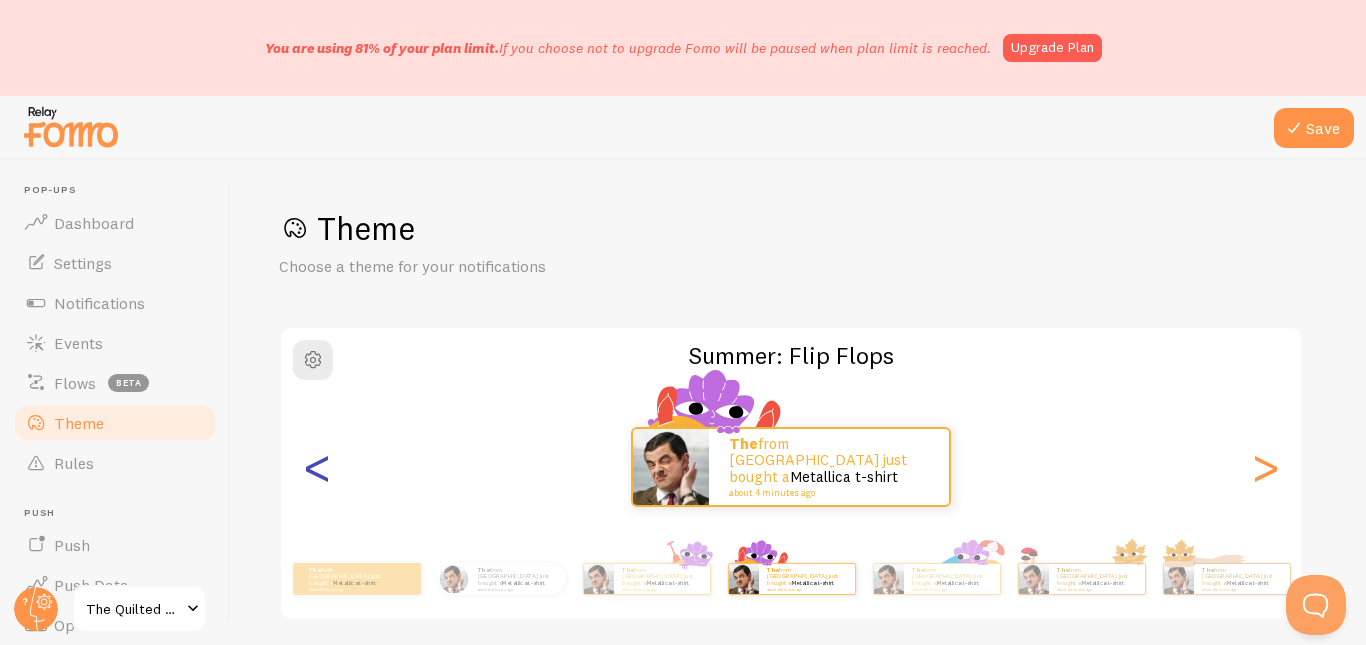 click on "<" at bounding box center [317, 467] 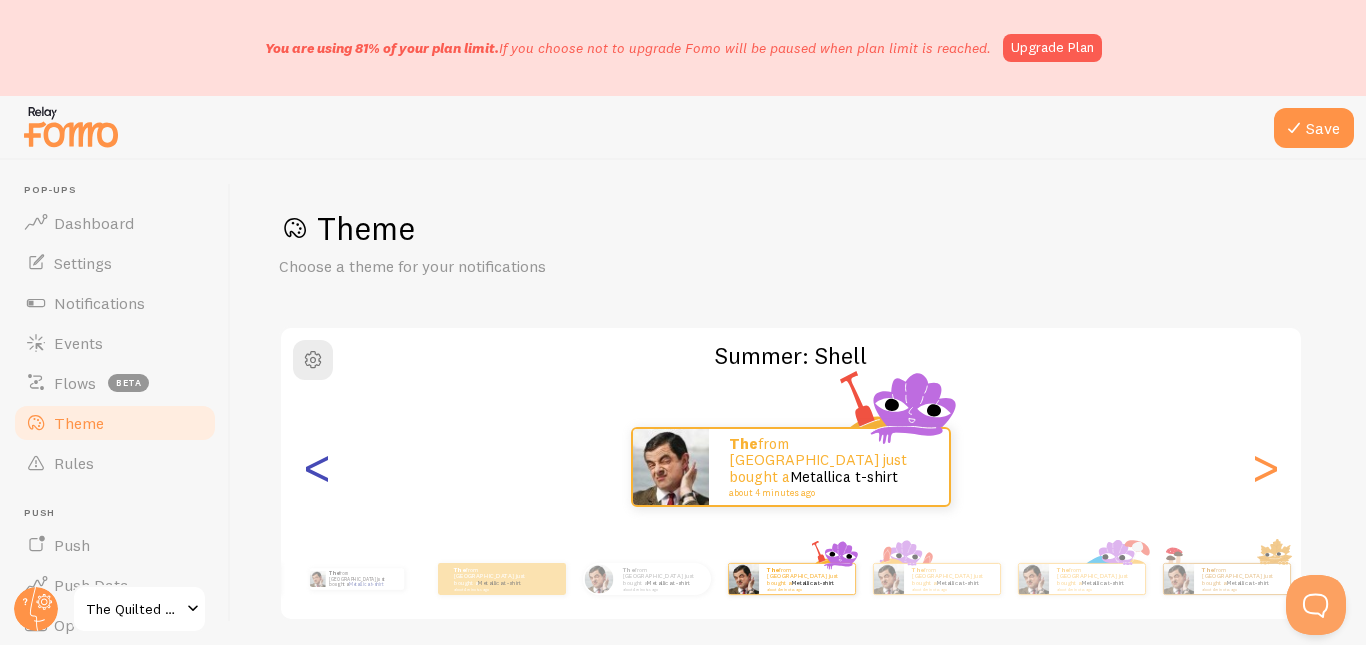 click on "<" at bounding box center [317, 467] 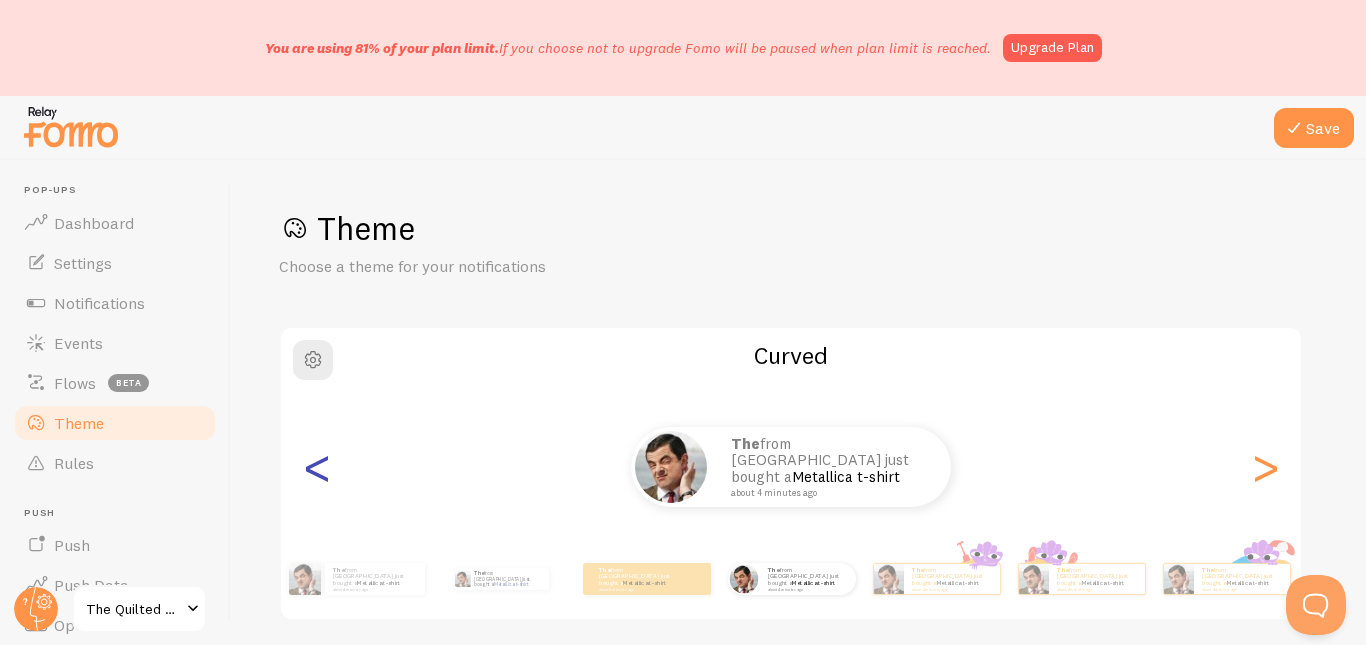 click on "<" at bounding box center (317, 467) 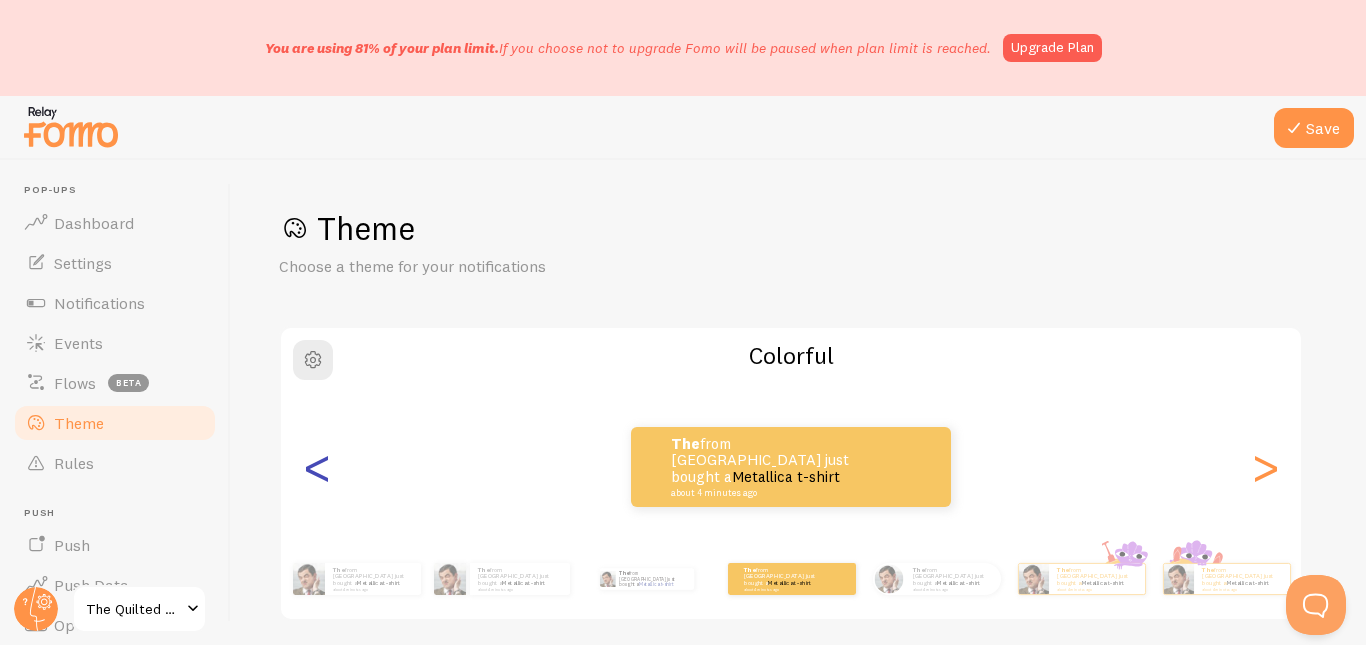click on "<" at bounding box center (317, 467) 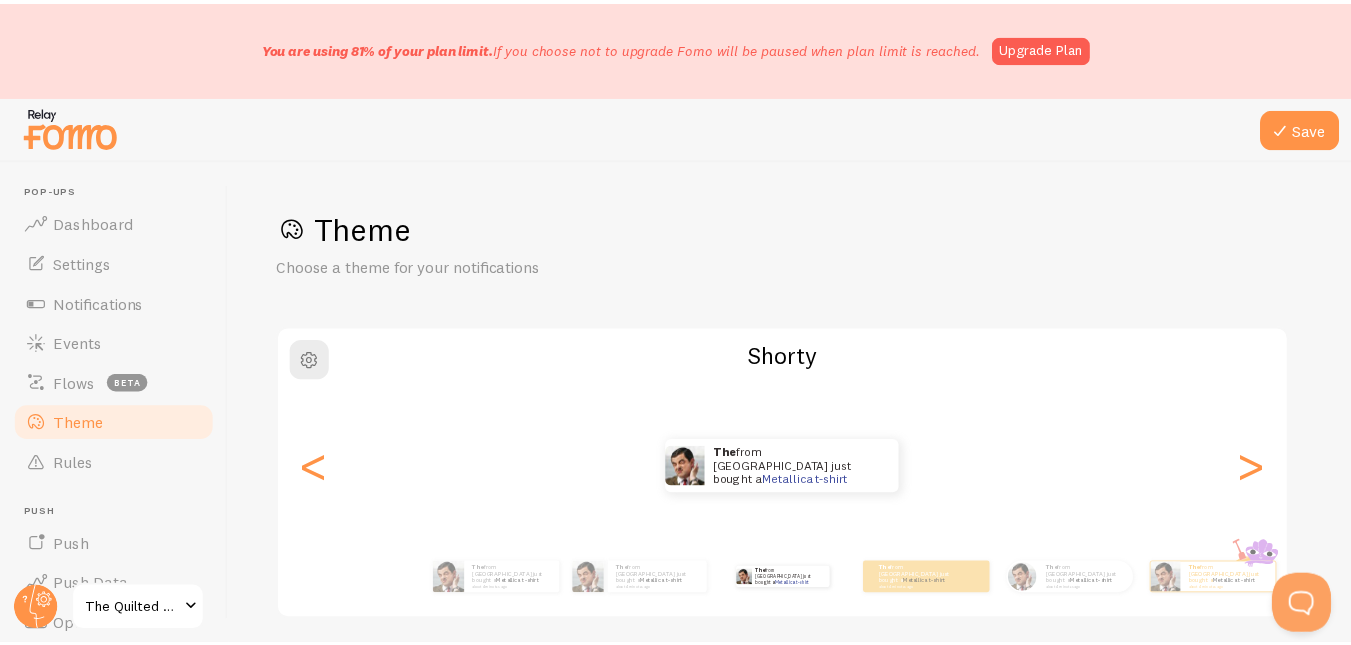 scroll, scrollTop: 400, scrollLeft: 0, axis: vertical 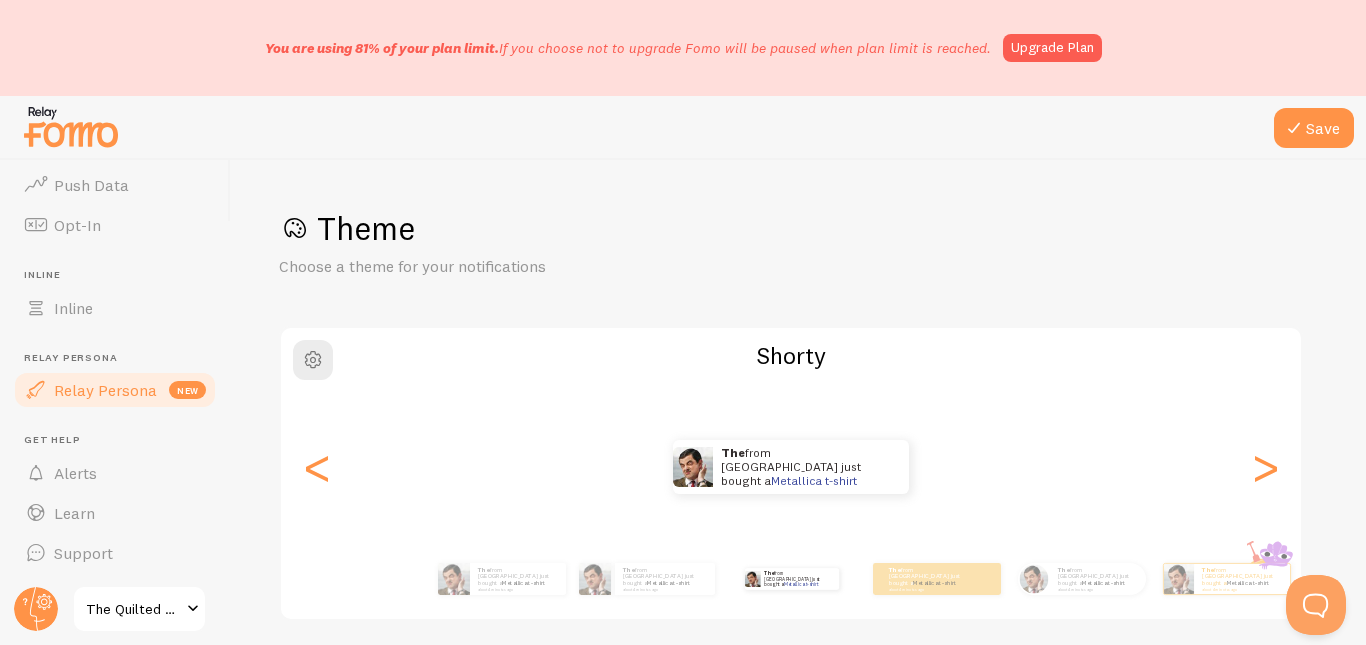 click on "Relay Persona" at bounding box center [105, 390] 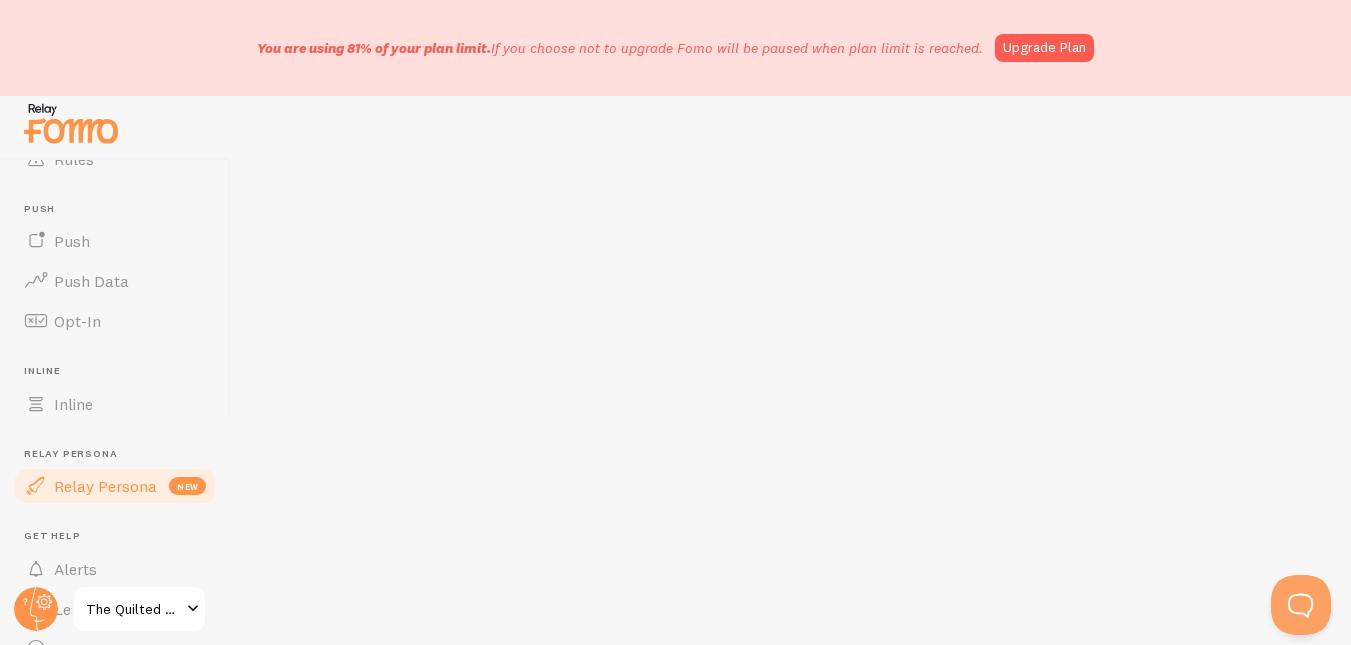 scroll, scrollTop: 304, scrollLeft: 0, axis: vertical 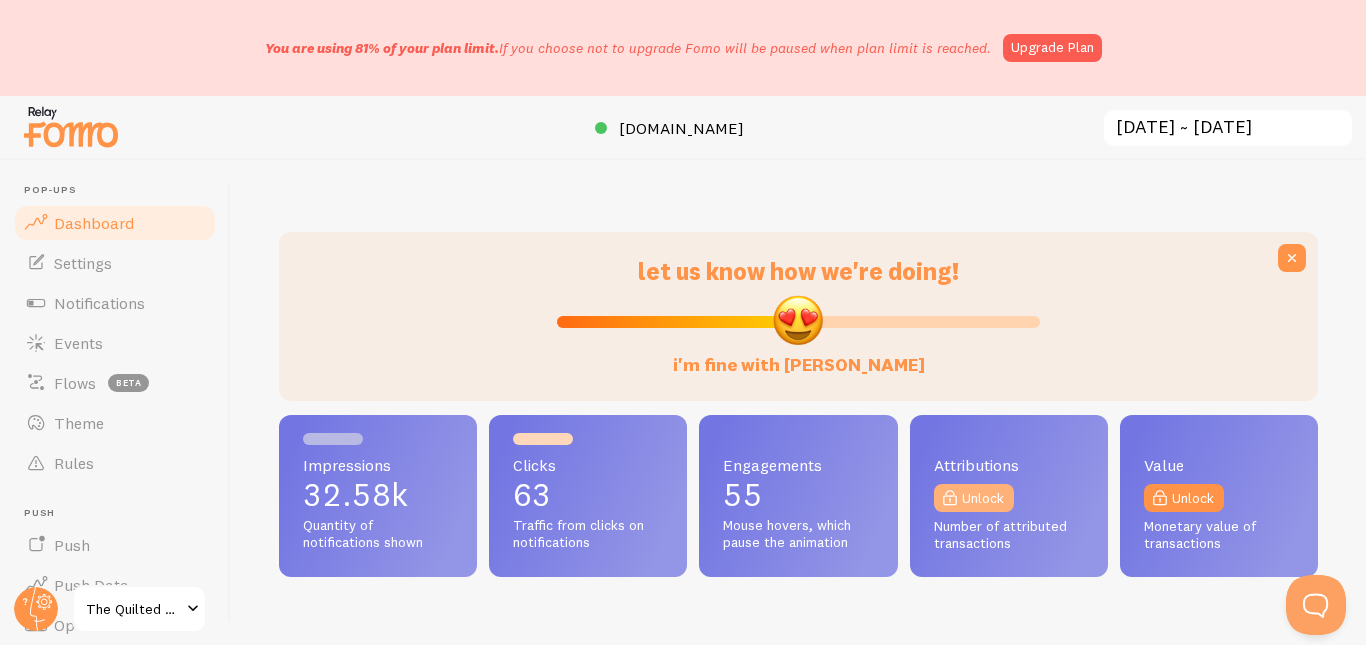 click on "Unlock" at bounding box center (974, 498) 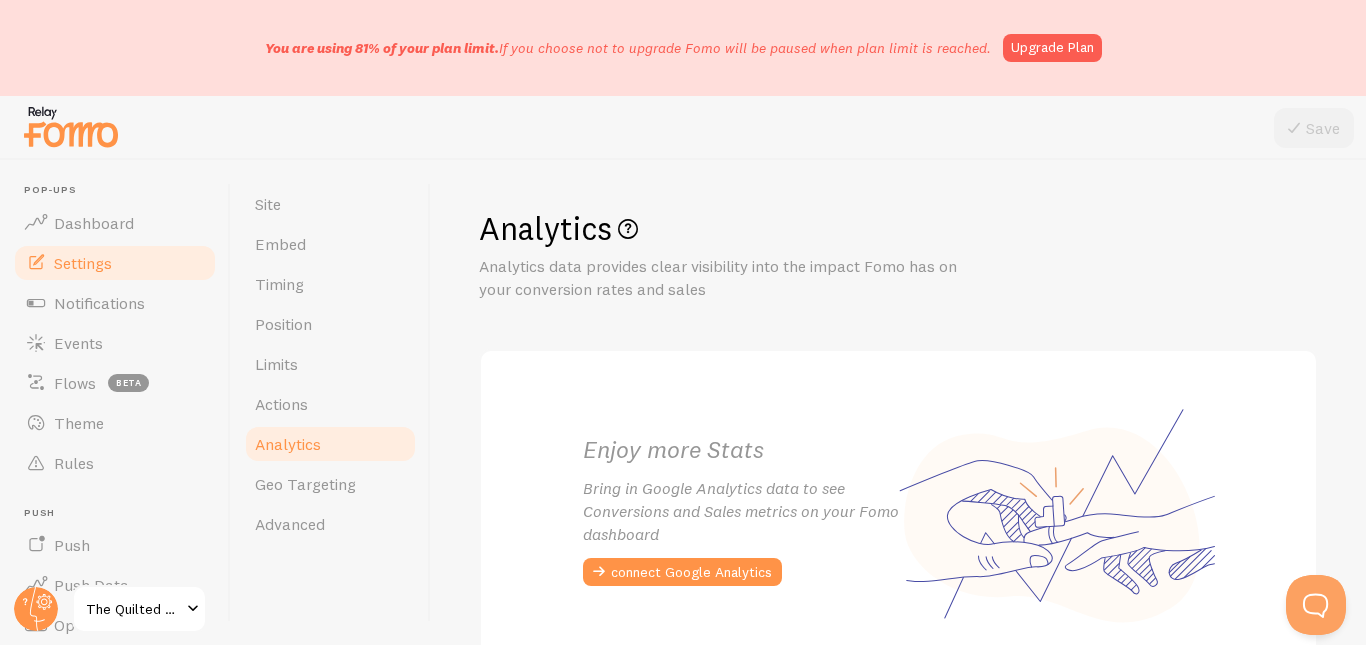 scroll, scrollTop: 134, scrollLeft: 0, axis: vertical 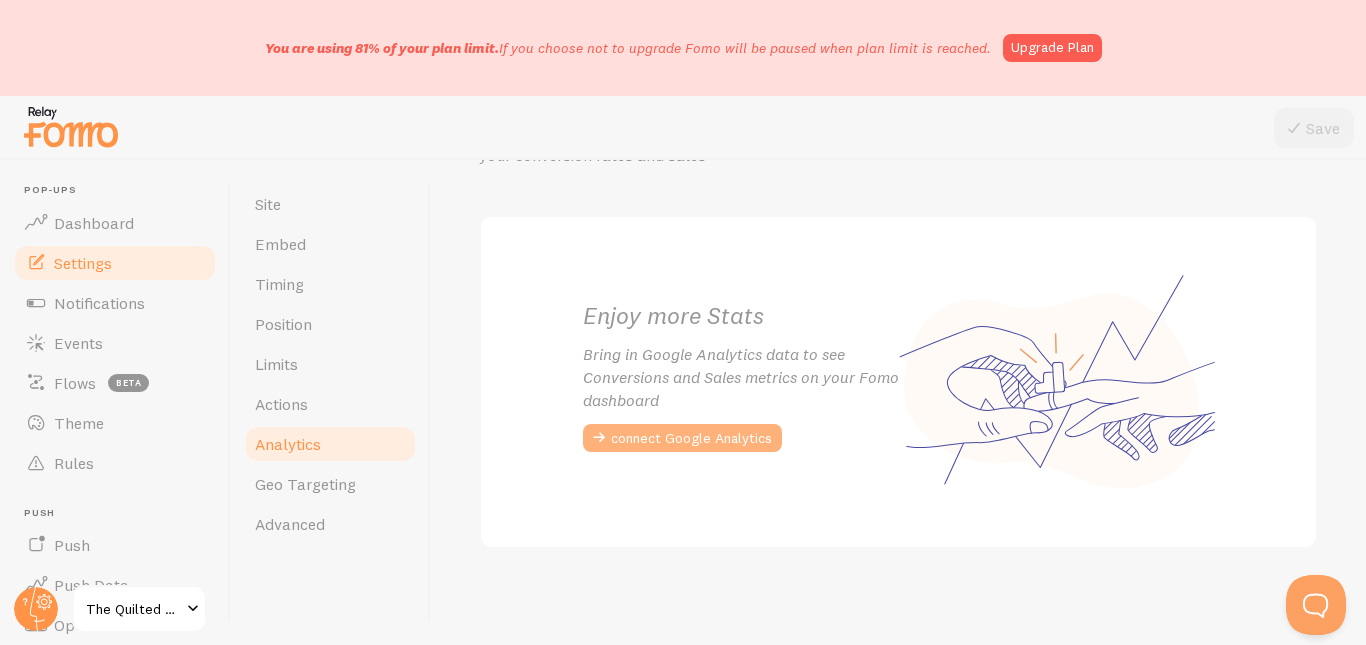 click on "connect Google Analytics" at bounding box center [682, 438] 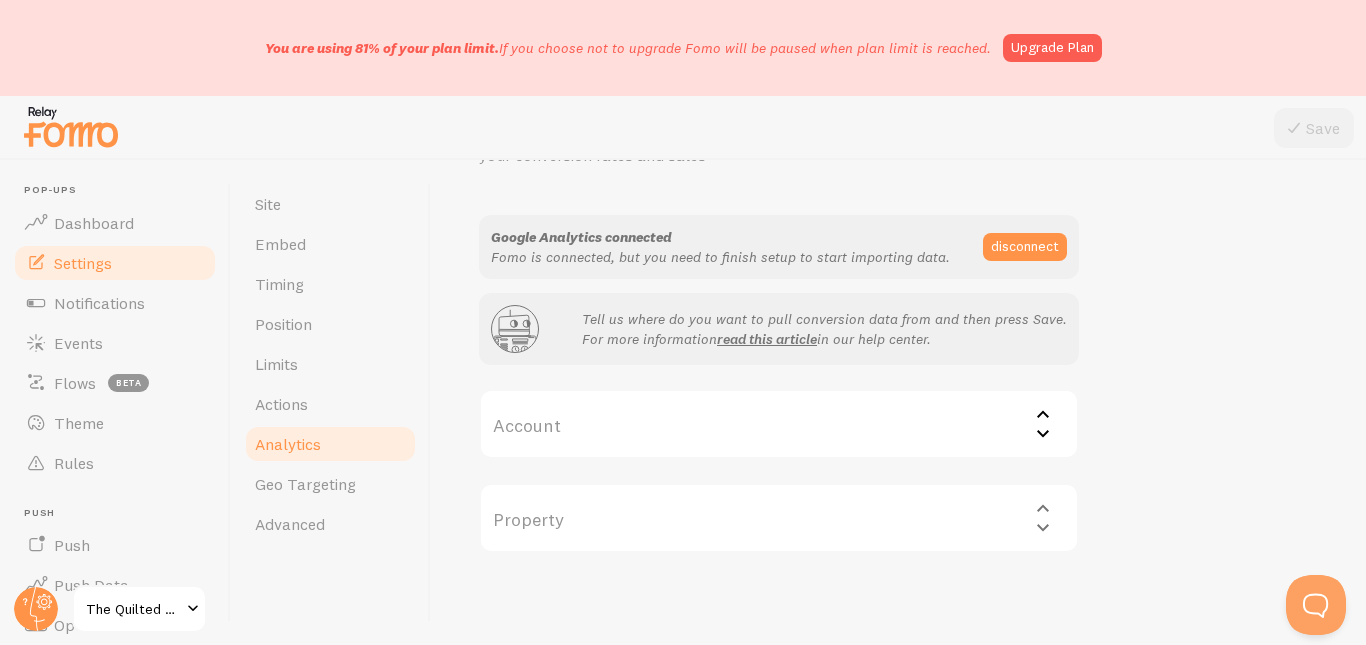 click 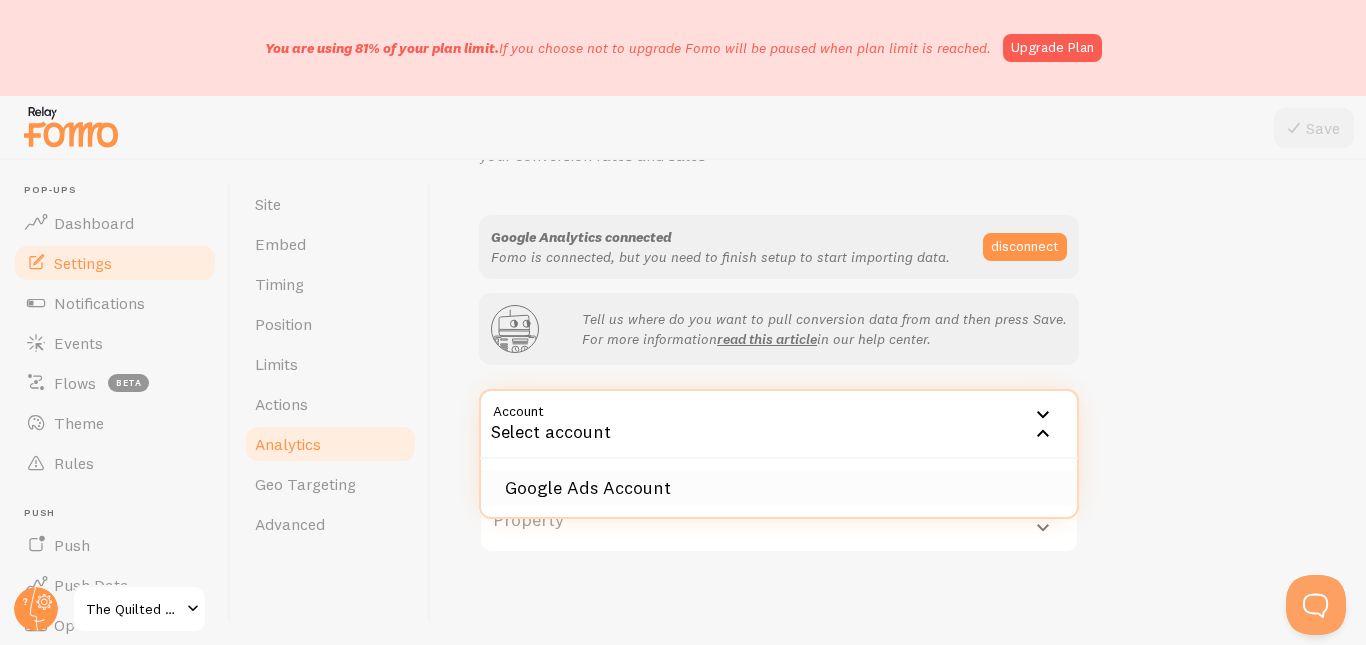 click on "Google Ads Account" at bounding box center [779, 488] 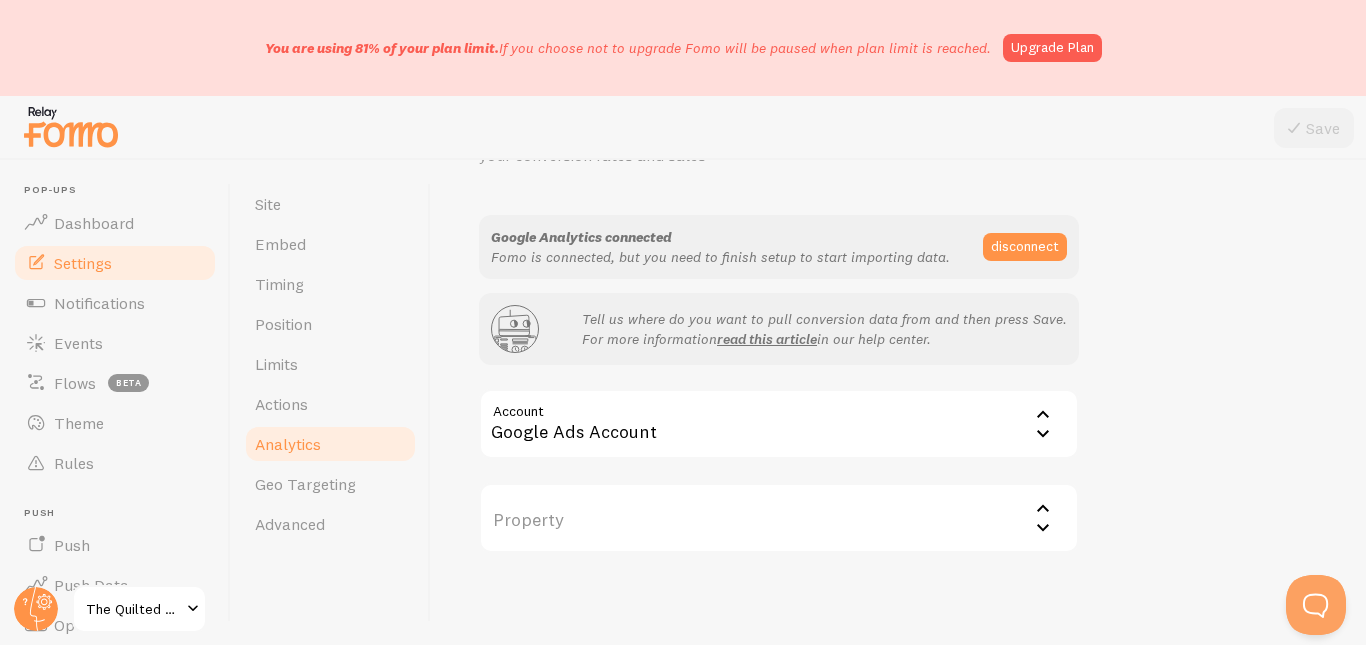 click 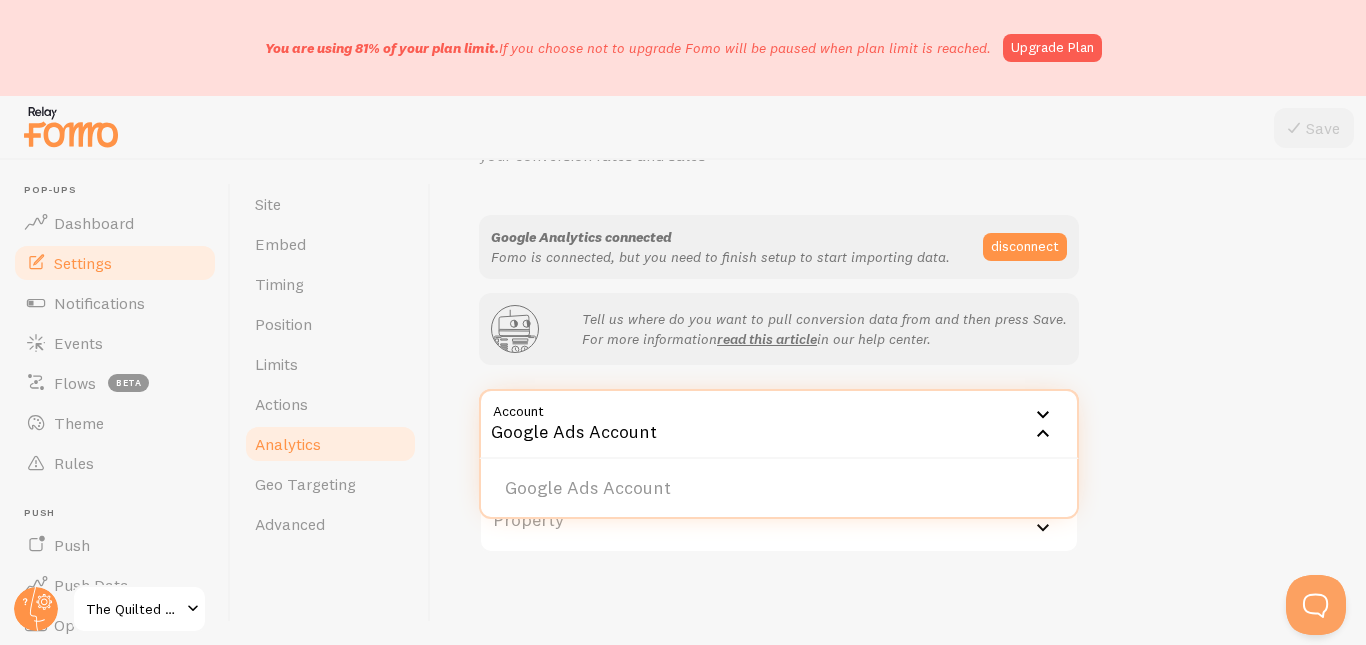 click on "Google Ads Account" at bounding box center [779, 488] 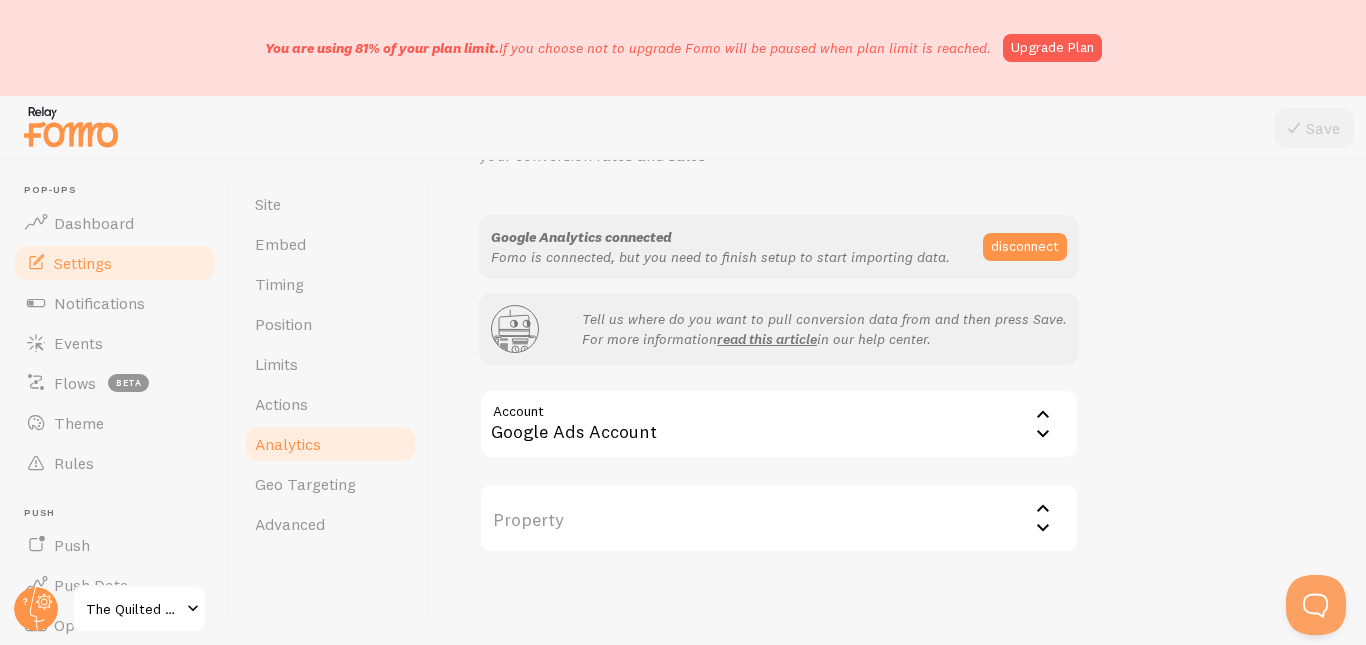 click 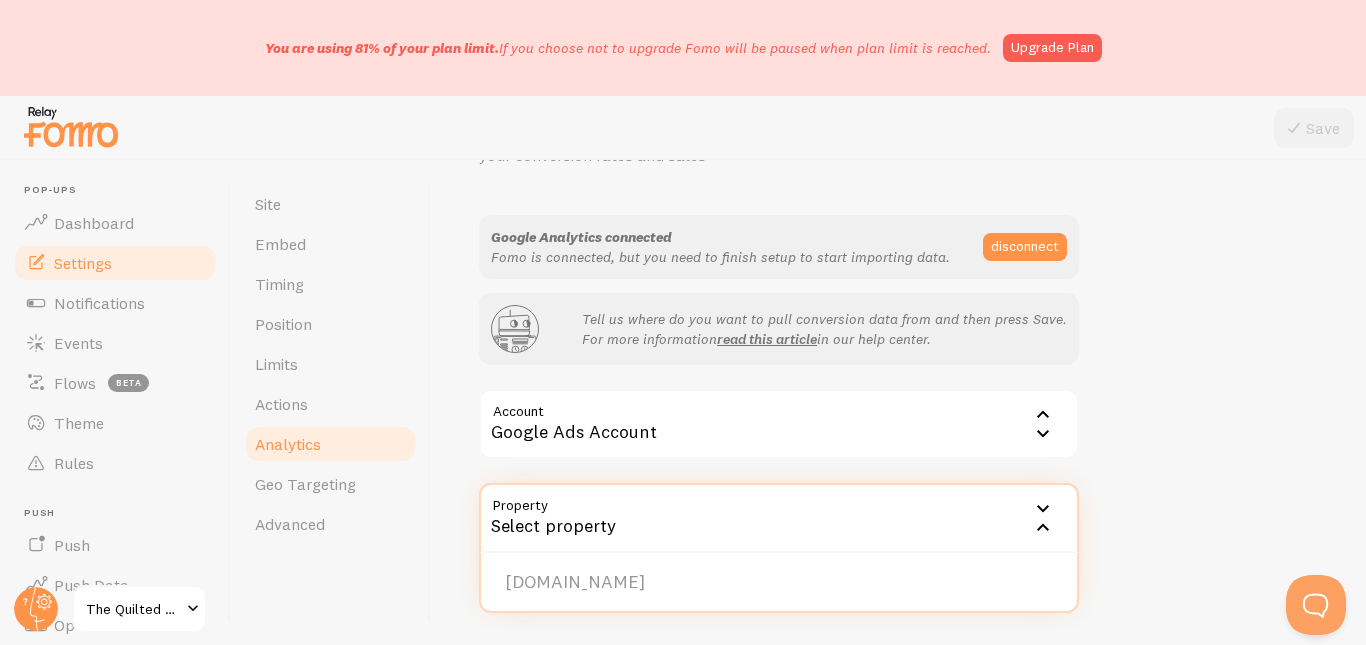 click on "[DOMAIN_NAME]" at bounding box center (779, 582) 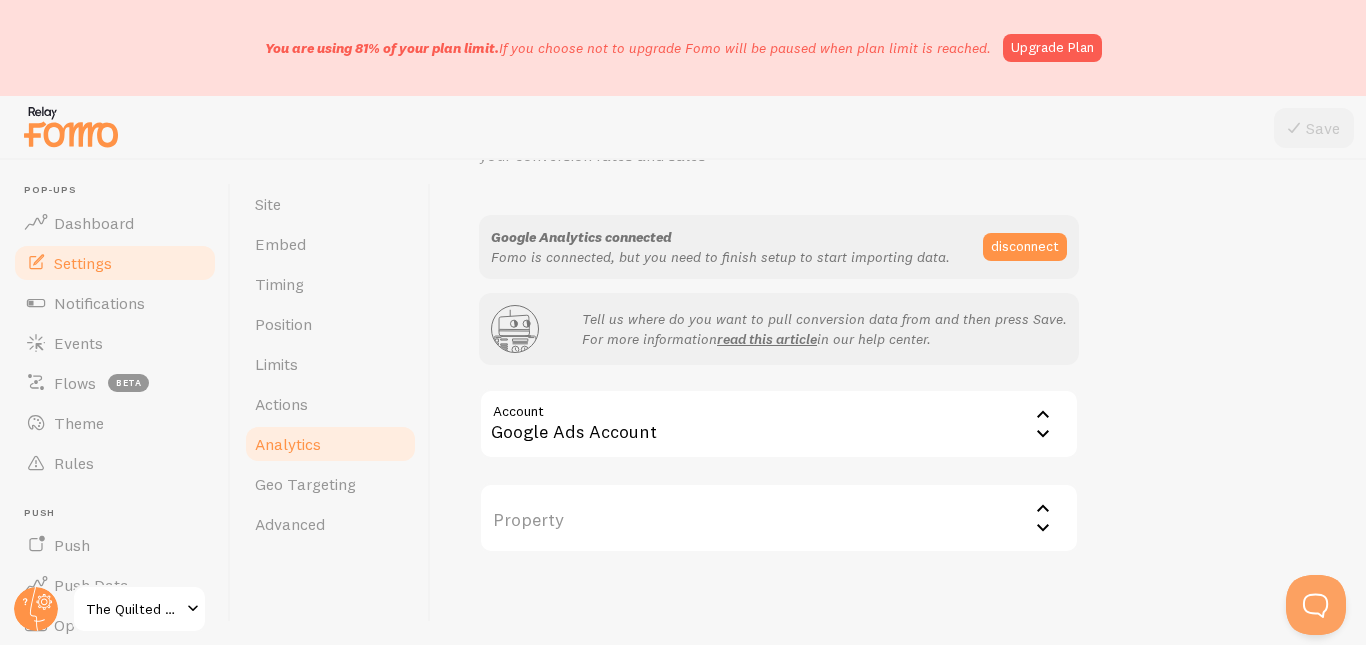 click on "Property" at bounding box center (779, 518) 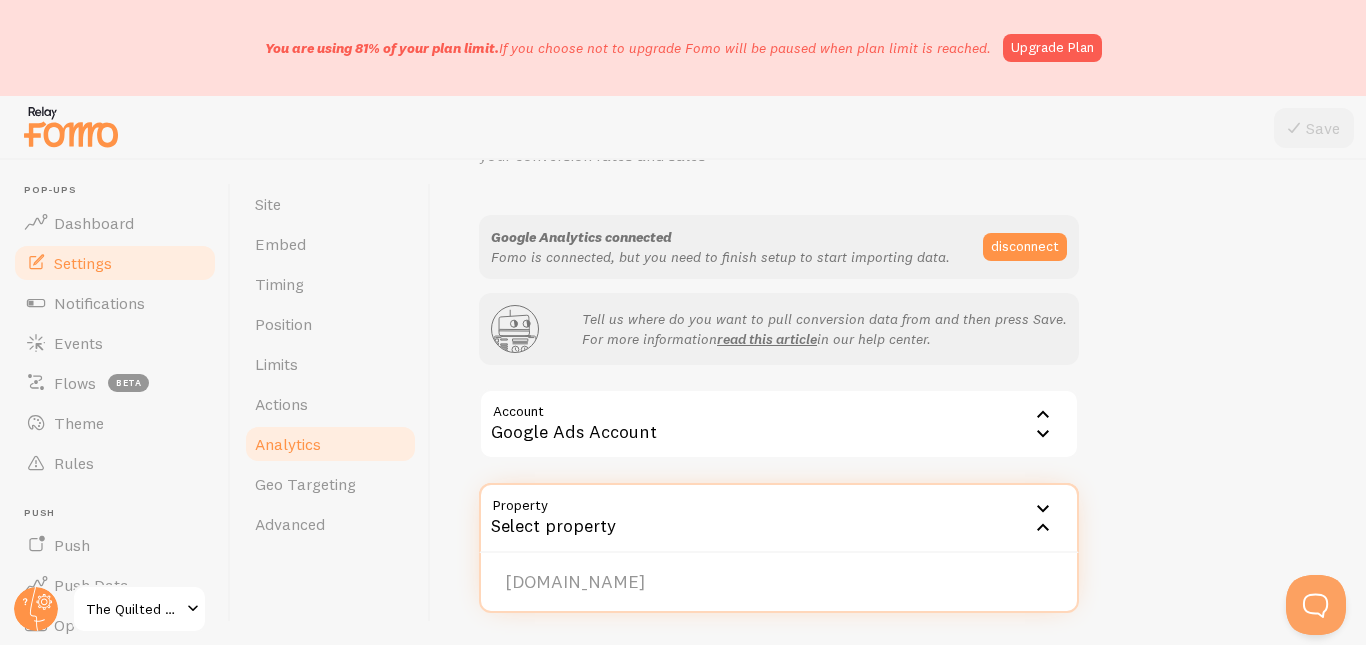 click on "[DOMAIN_NAME]" at bounding box center (779, 582) 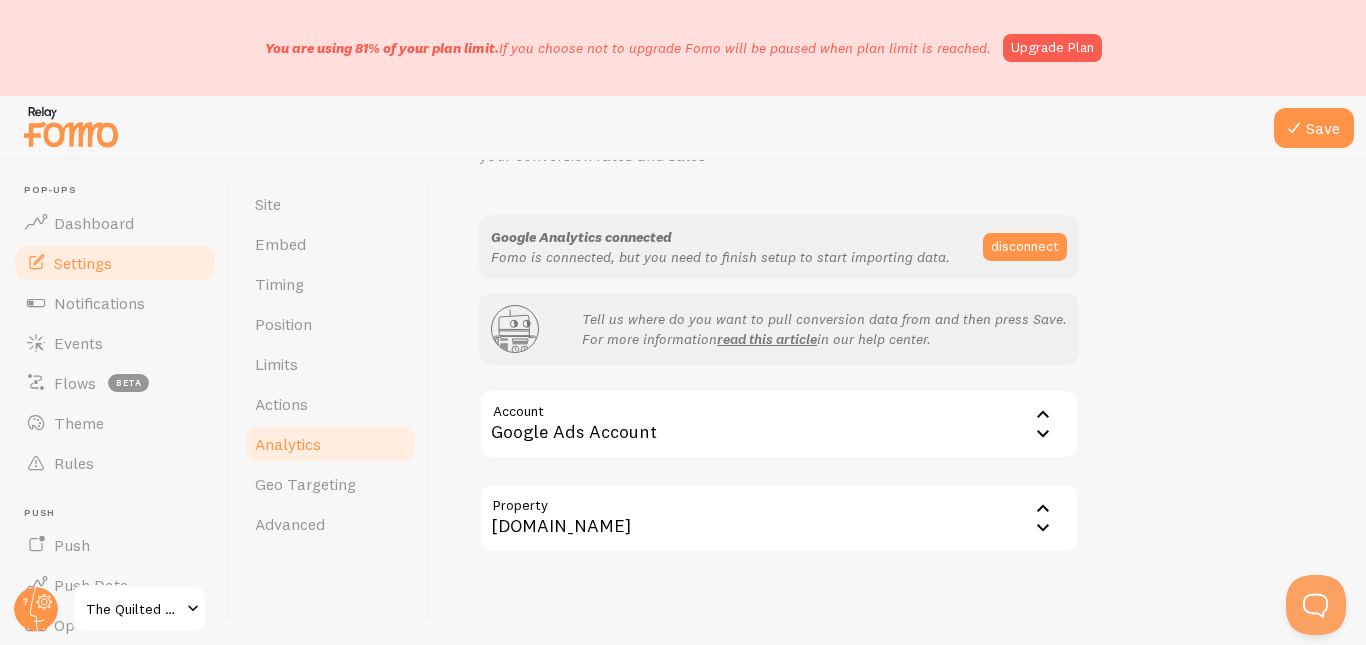 drag, startPoint x: 1314, startPoint y: 134, endPoint x: 1270, endPoint y: 199, distance: 78.492035 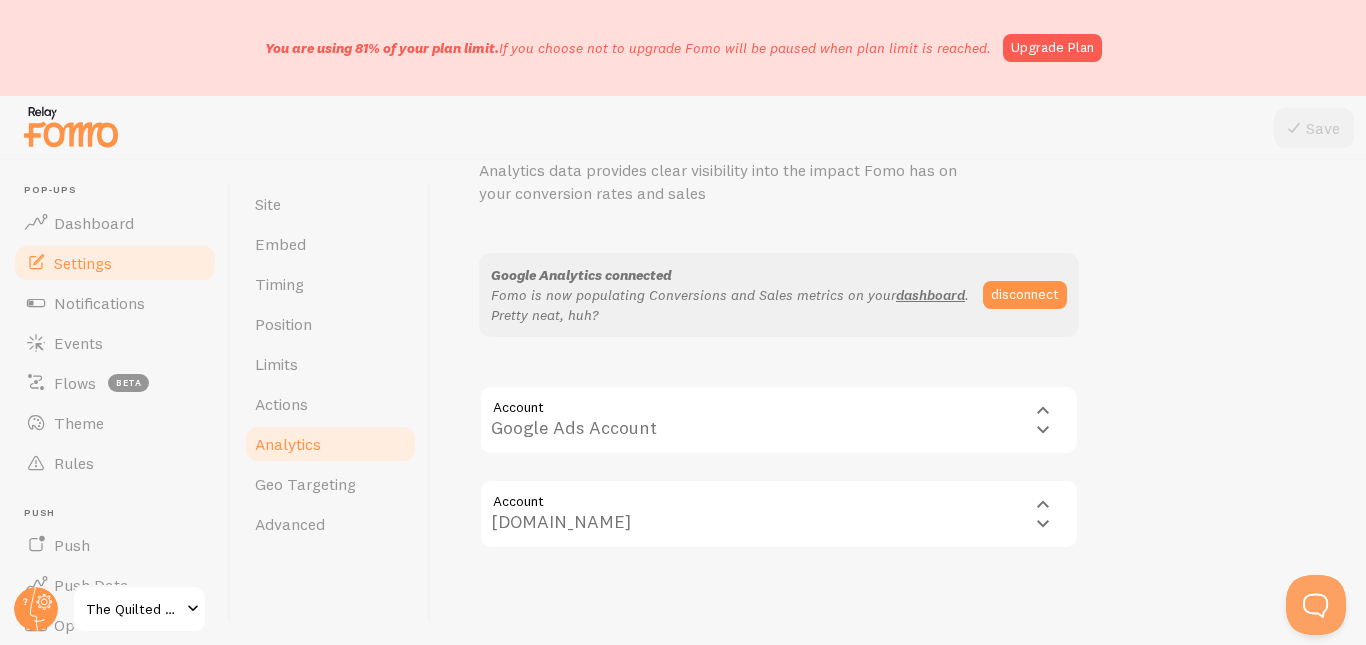 scroll, scrollTop: 96, scrollLeft: 0, axis: vertical 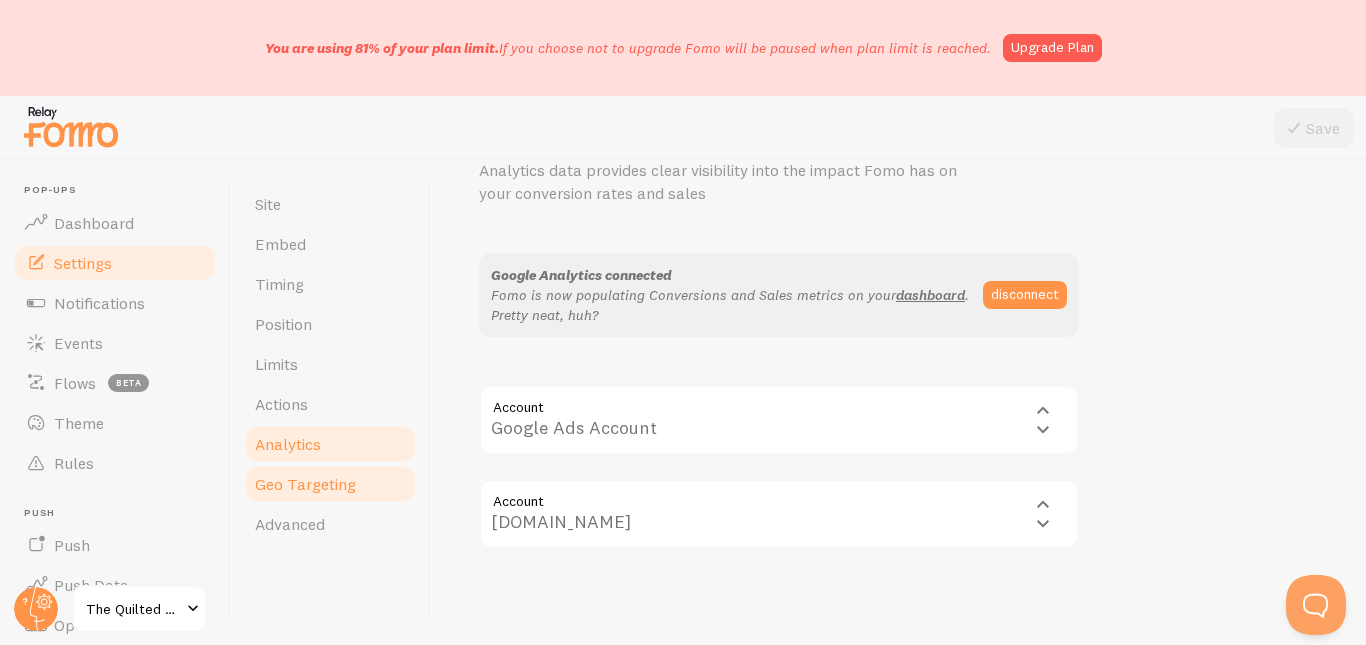 click on "Geo Targeting" at bounding box center [330, 484] 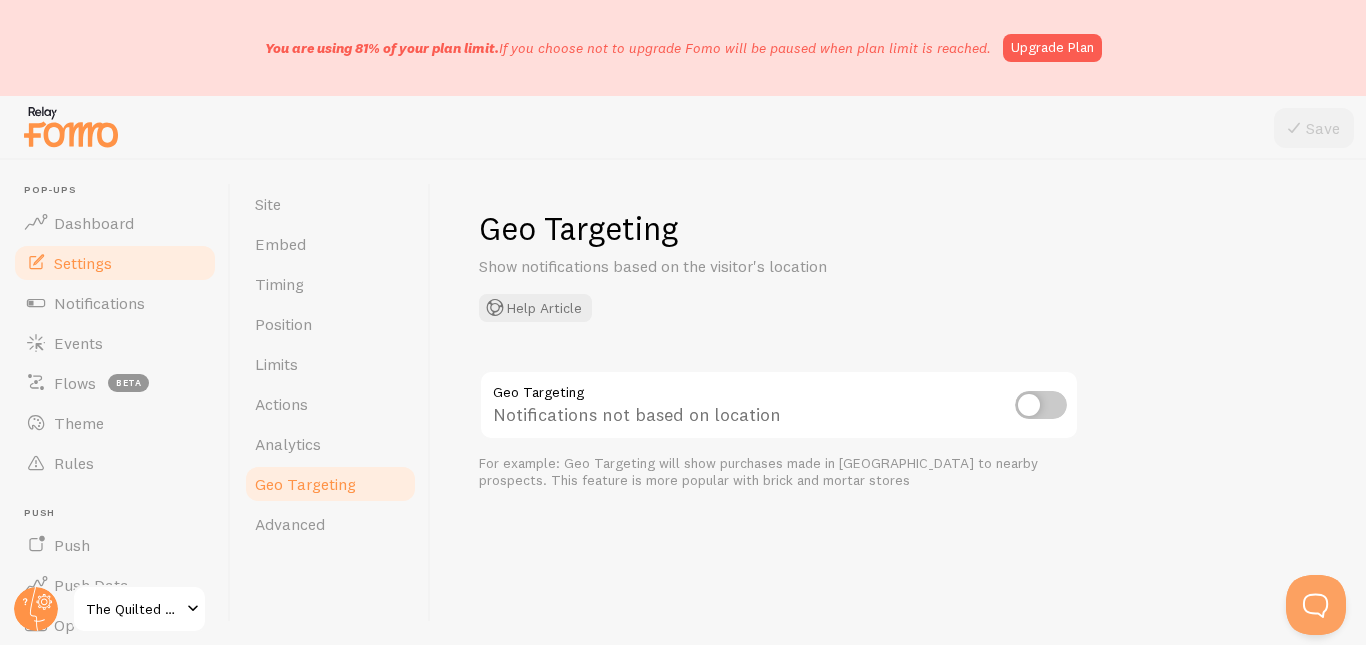 scroll, scrollTop: 0, scrollLeft: 0, axis: both 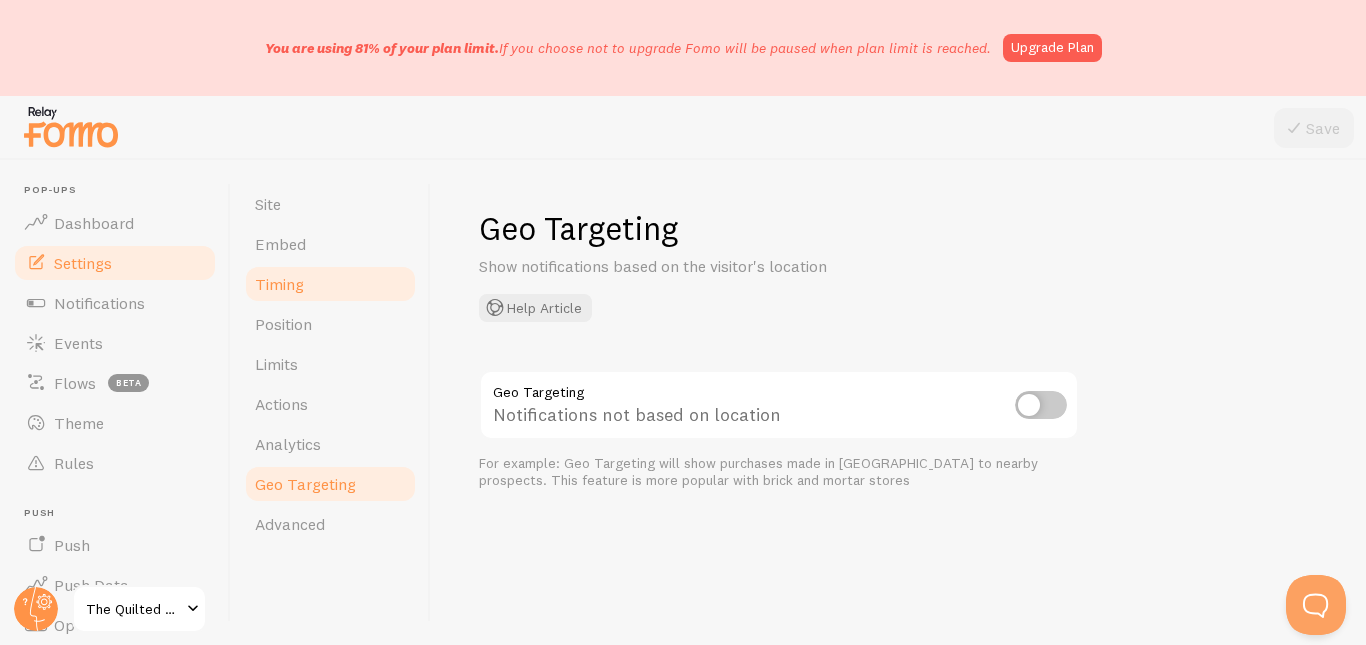 click on "Timing" at bounding box center [279, 284] 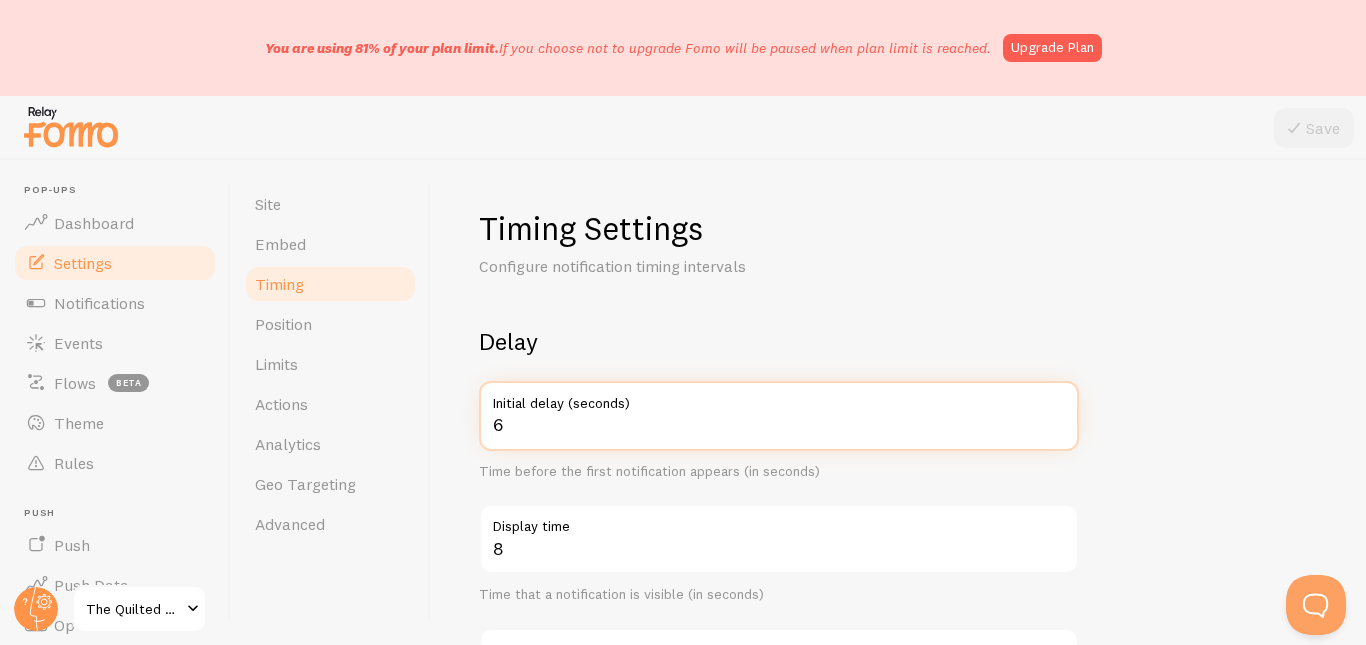 click on "6" at bounding box center (779, 416) 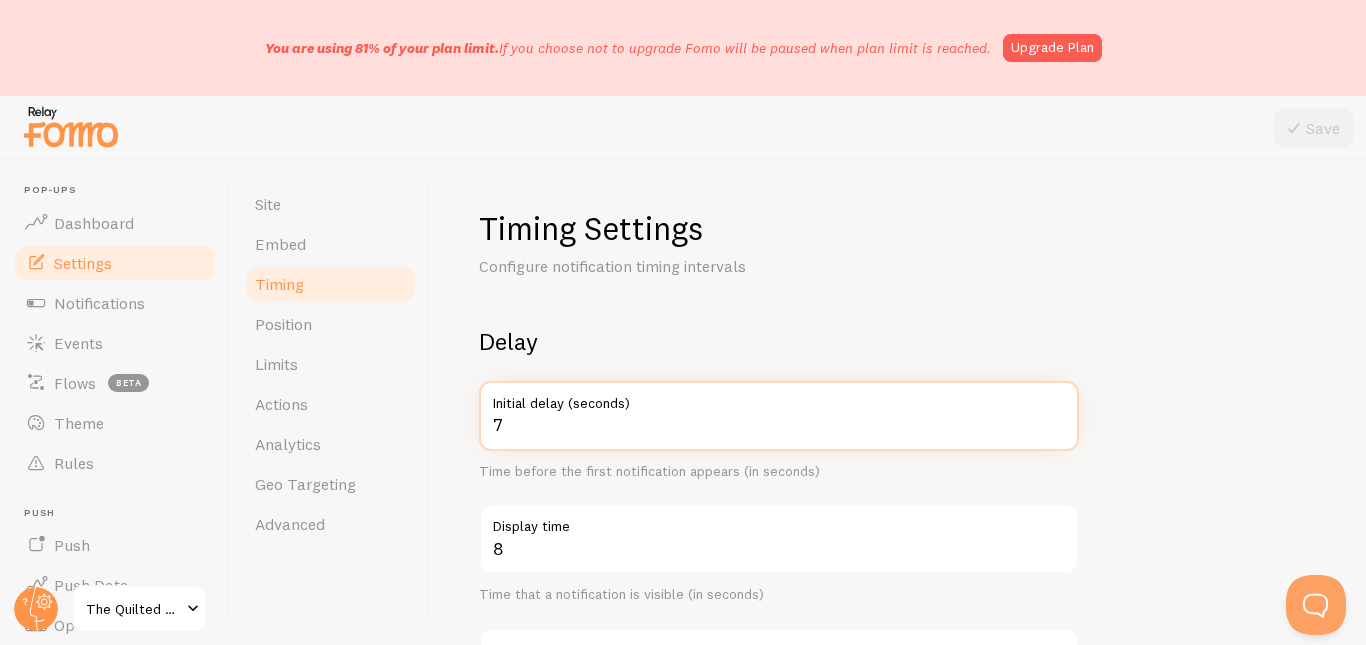 click on "7" at bounding box center [779, 416] 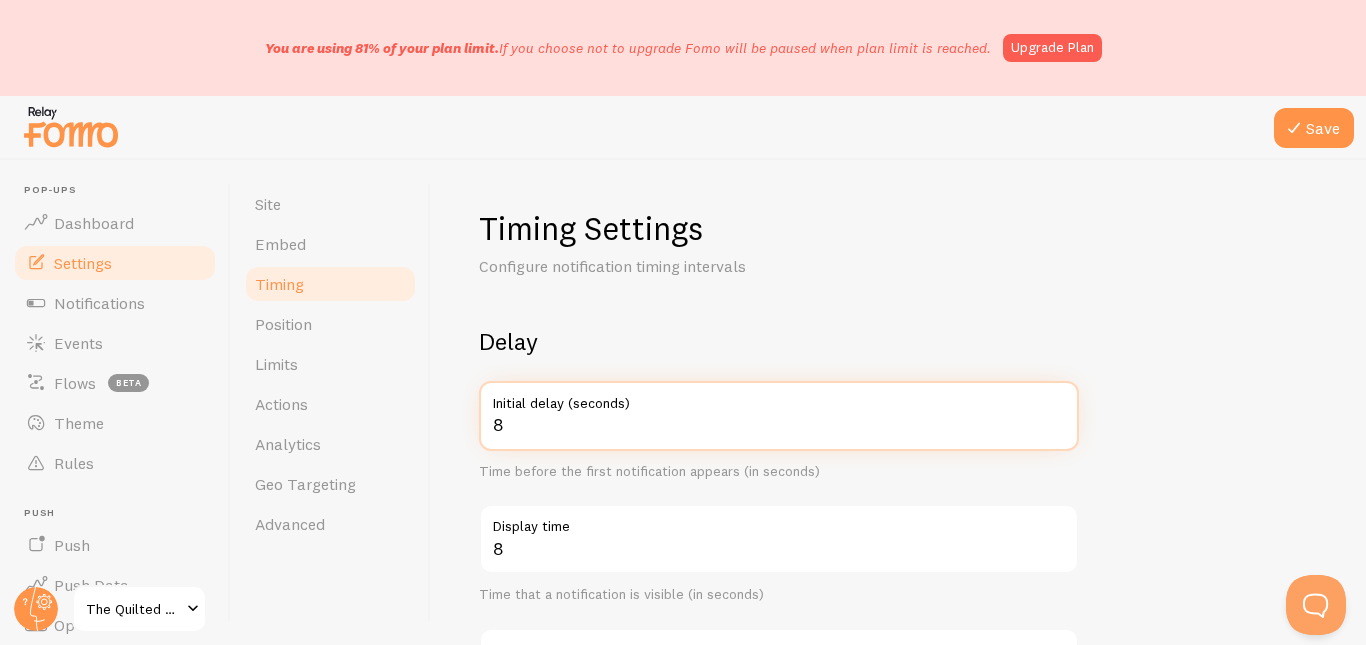 click on "8" at bounding box center [779, 416] 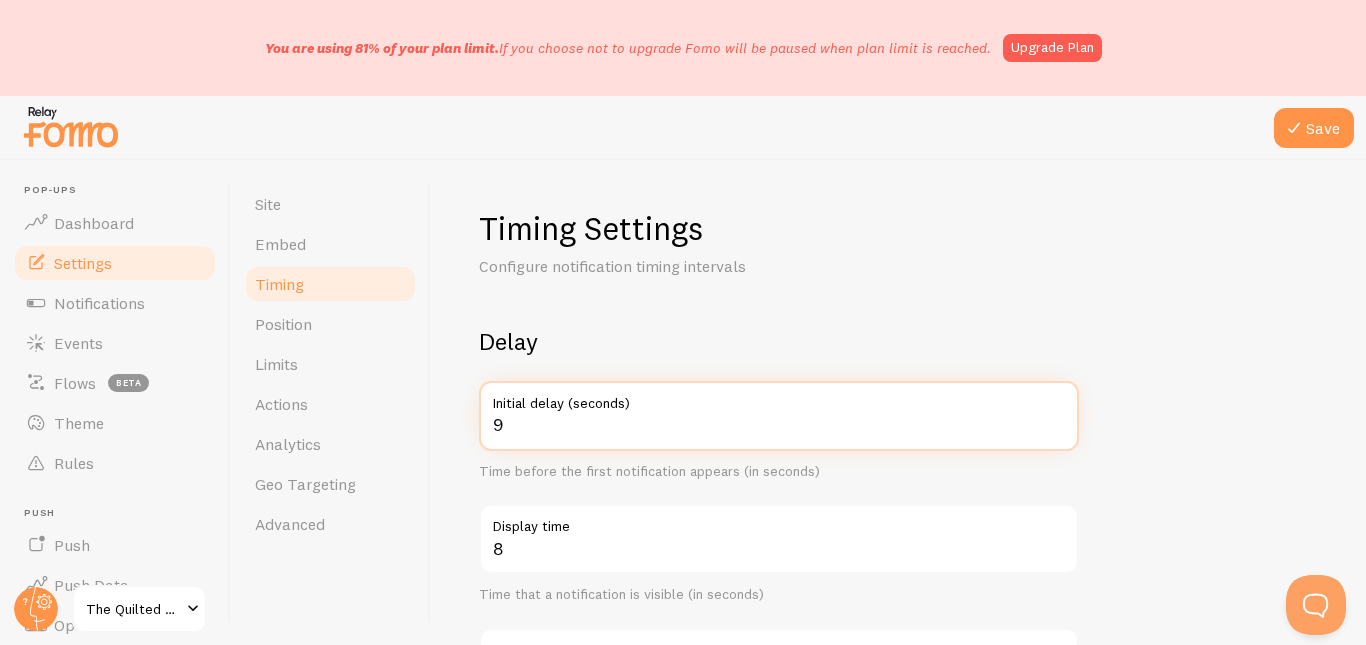 click on "9" at bounding box center [779, 416] 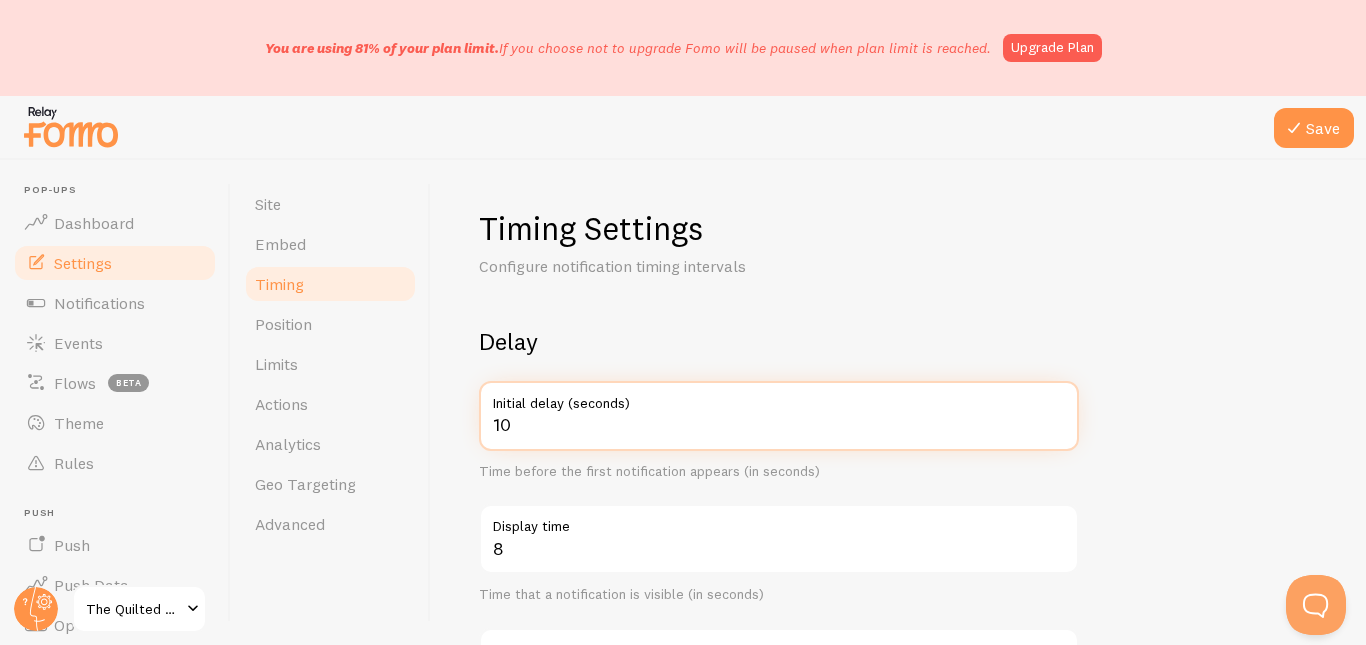 click on "10" at bounding box center (779, 416) 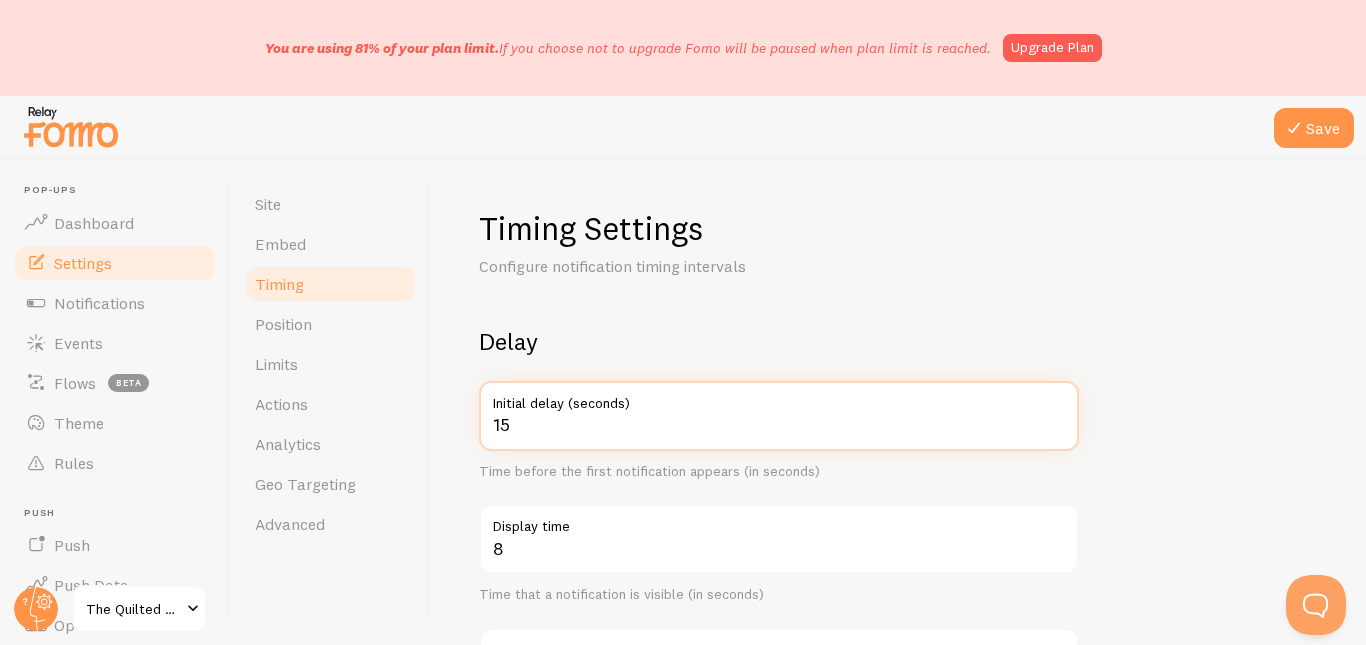 click on "15" at bounding box center (779, 416) 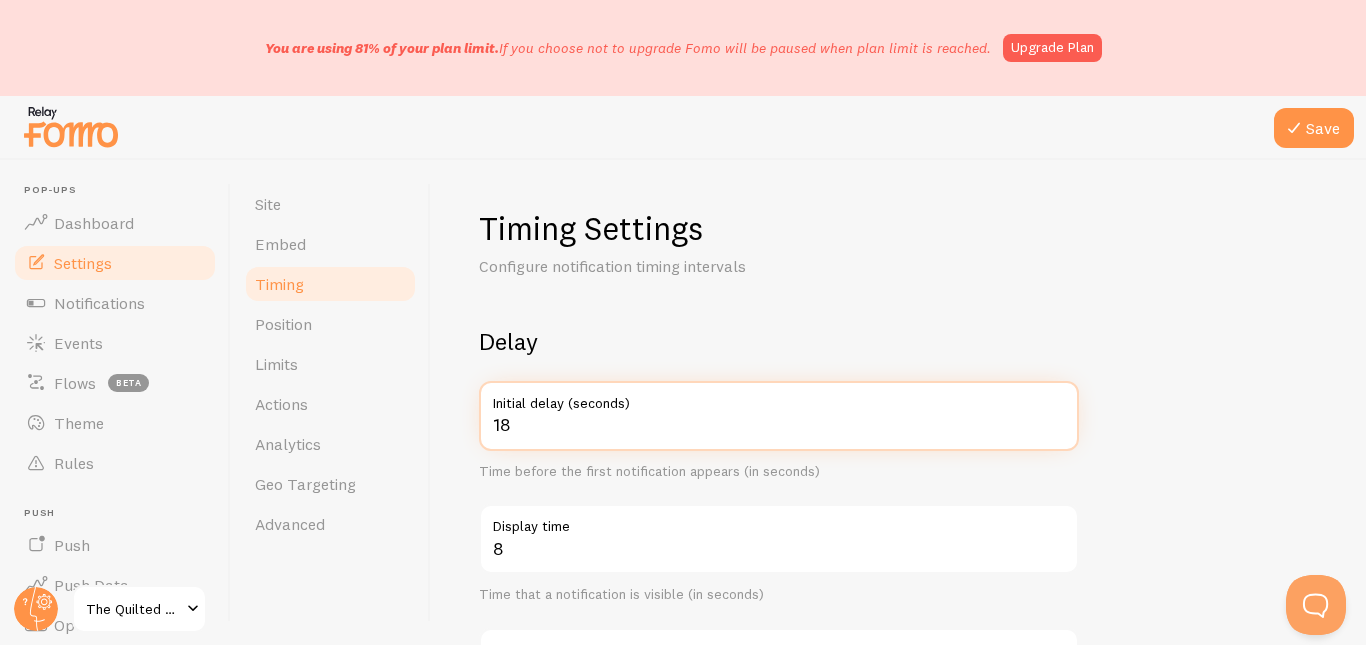 click on "18" at bounding box center (779, 416) 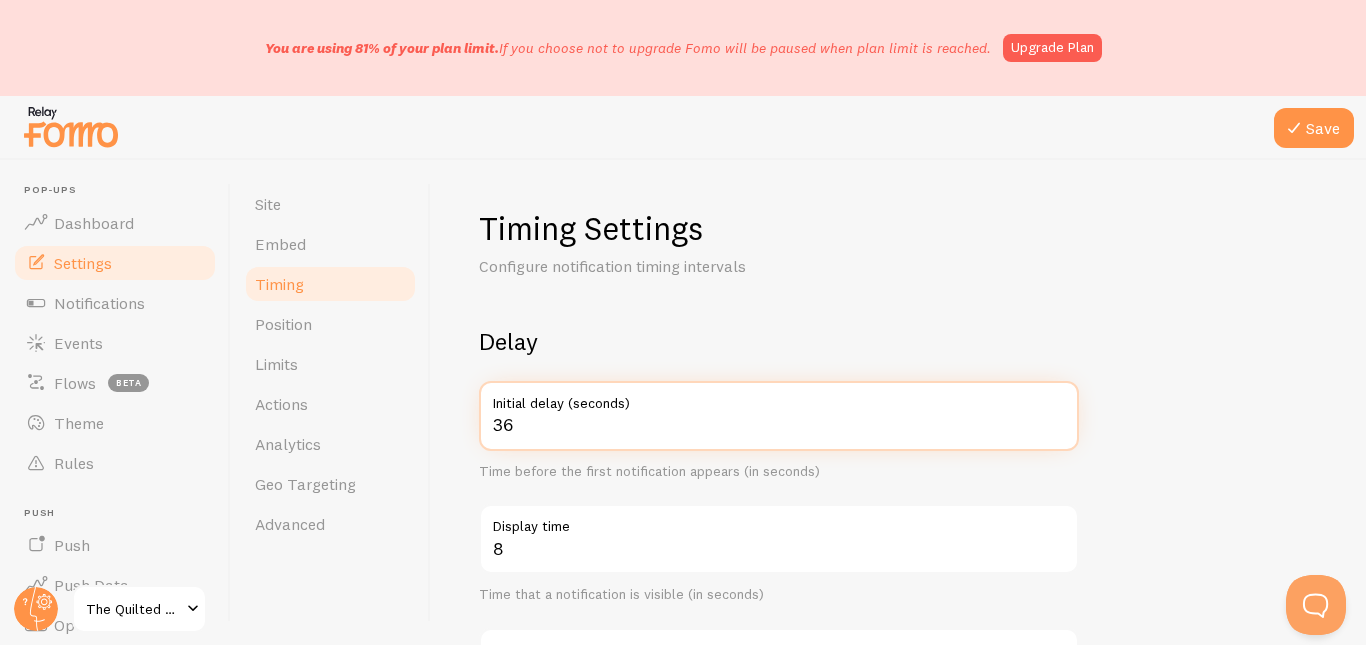 click on "36" at bounding box center [779, 416] 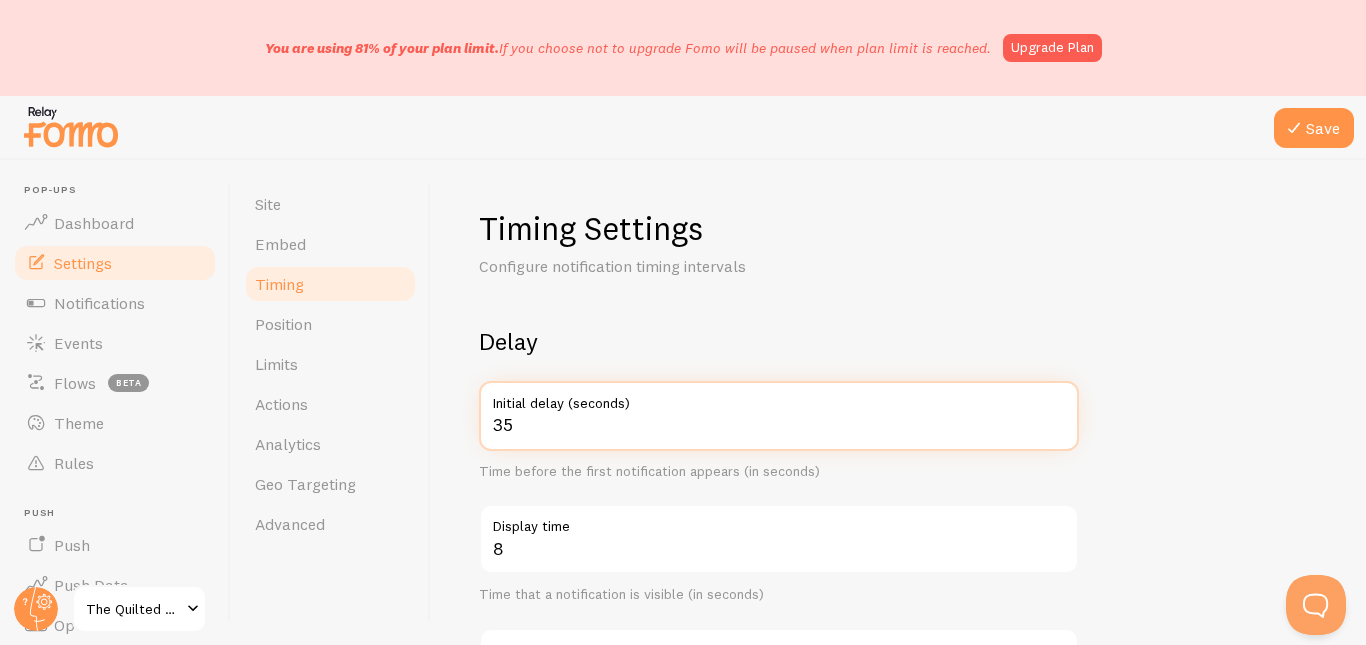 click on "35" at bounding box center (779, 416) 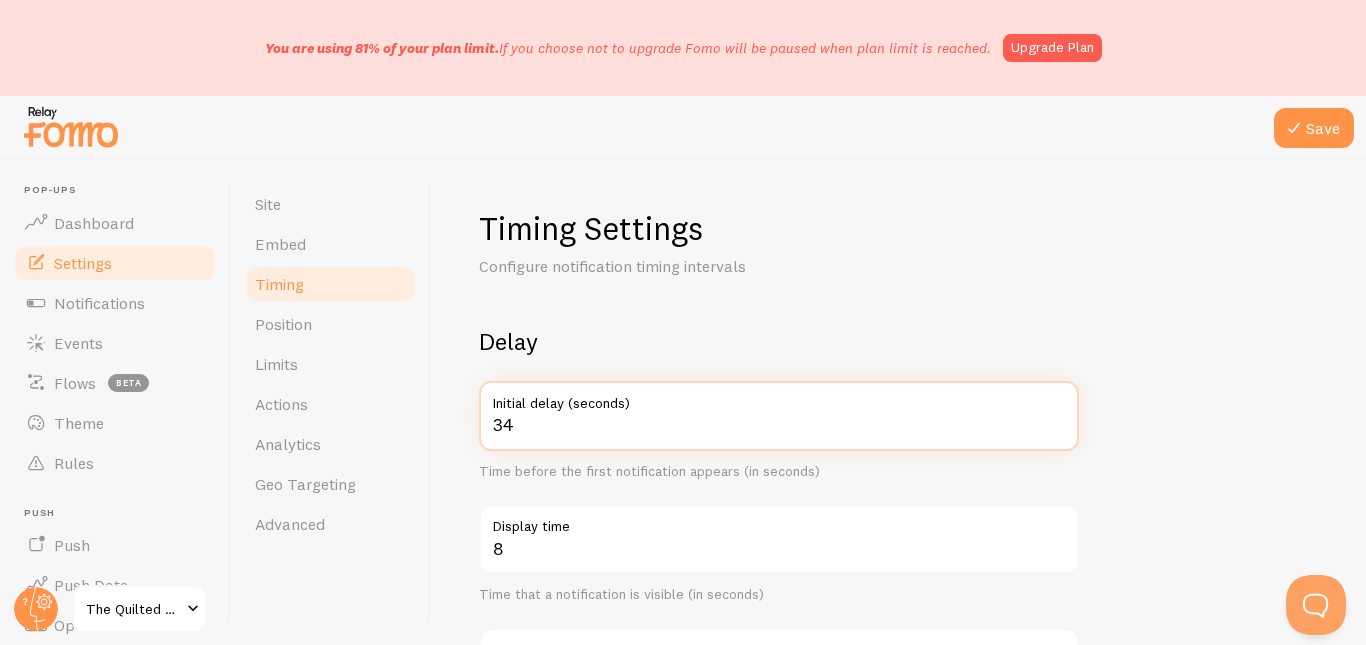 click on "34" at bounding box center [779, 416] 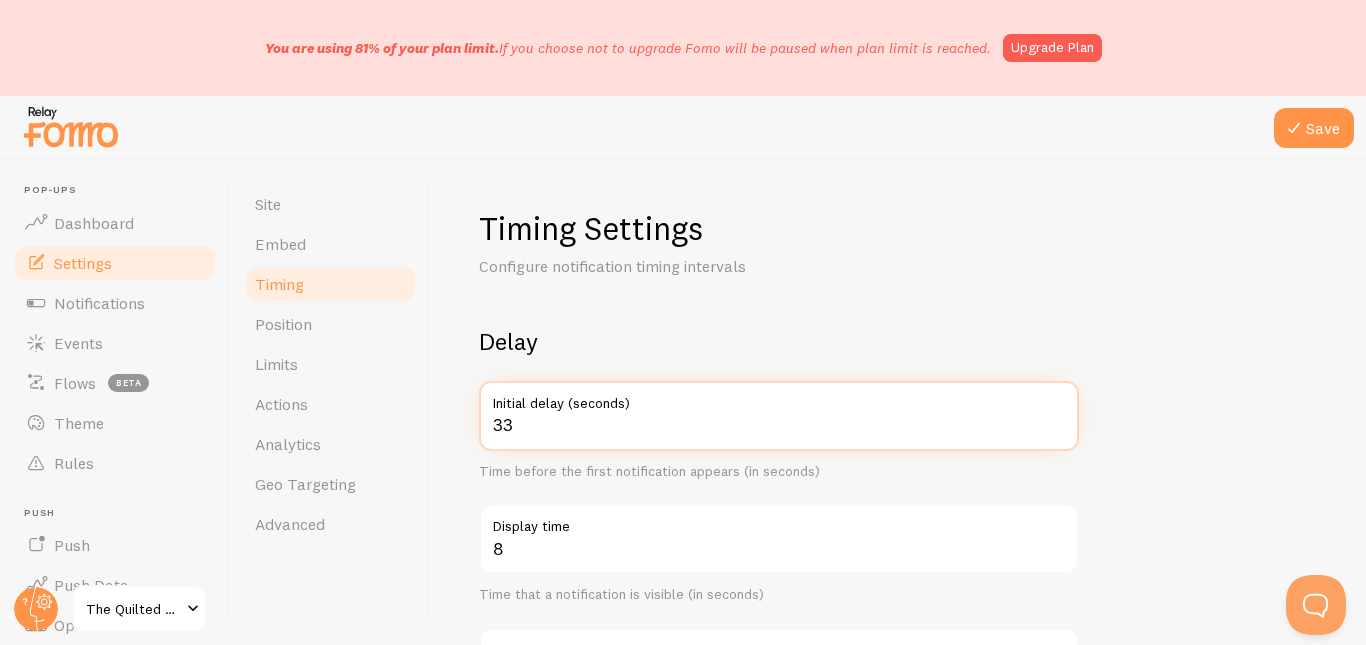 click on "33" at bounding box center (779, 416) 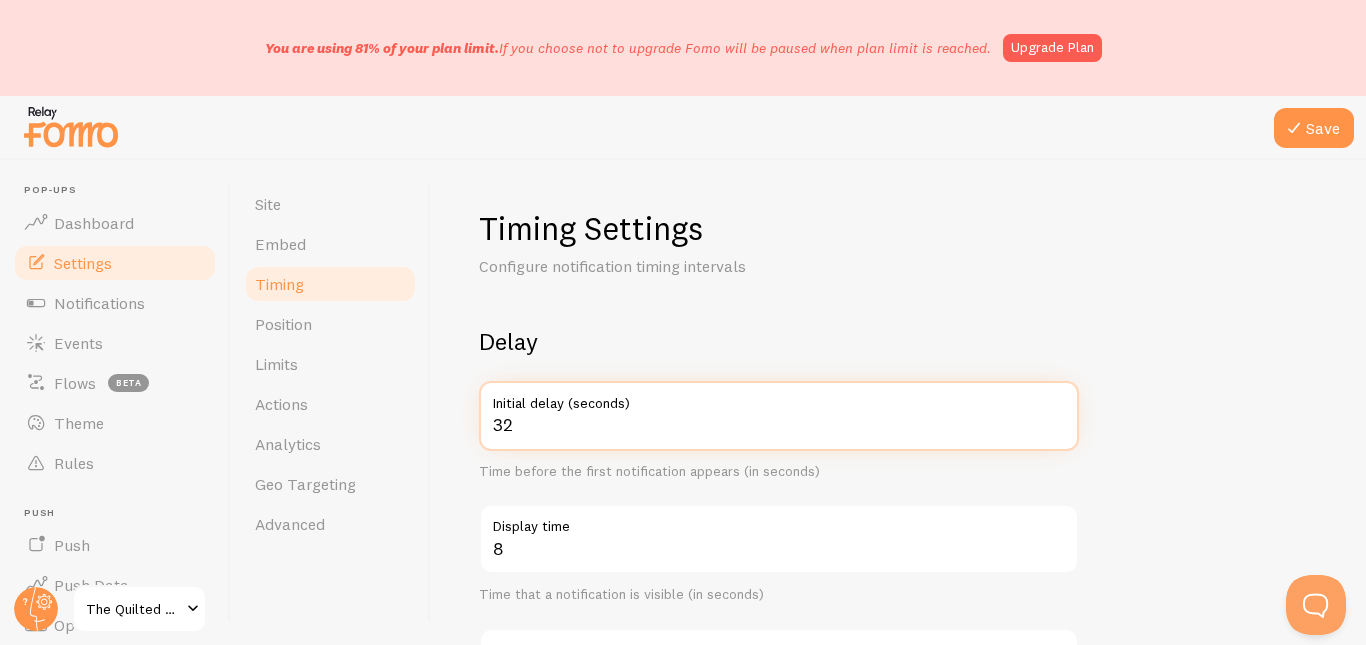 click on "32" at bounding box center (779, 416) 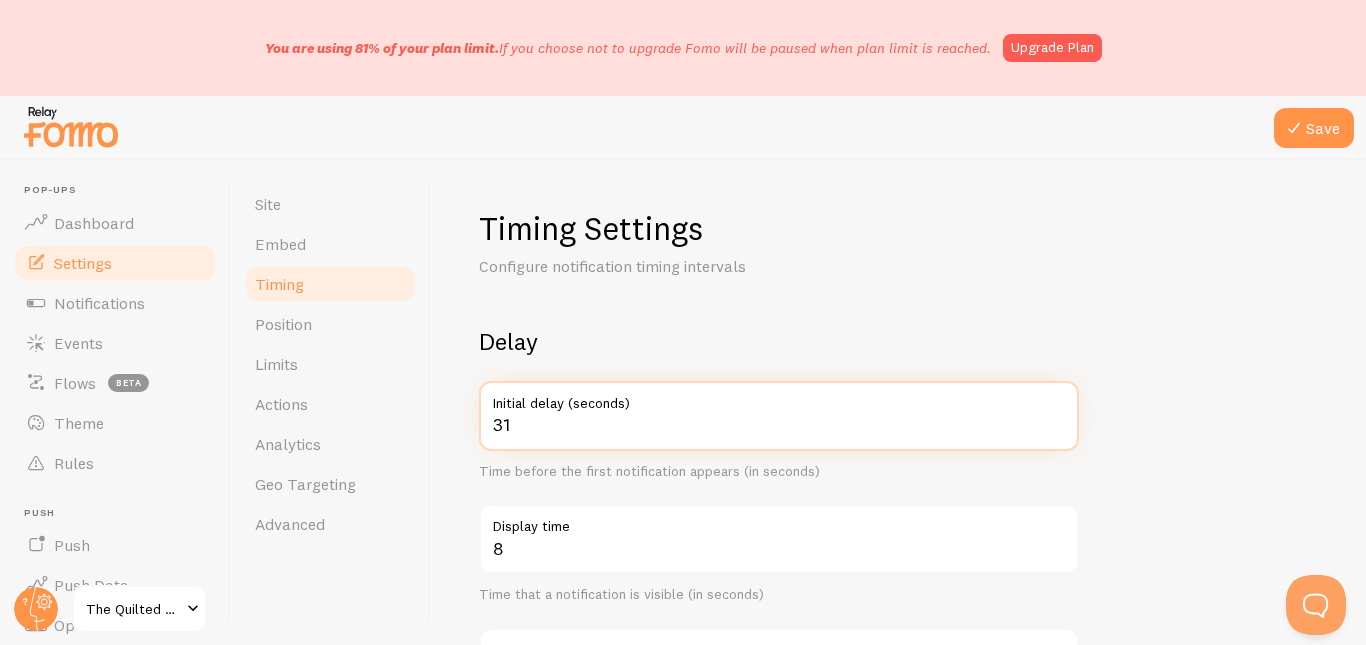 click on "31" at bounding box center (779, 416) 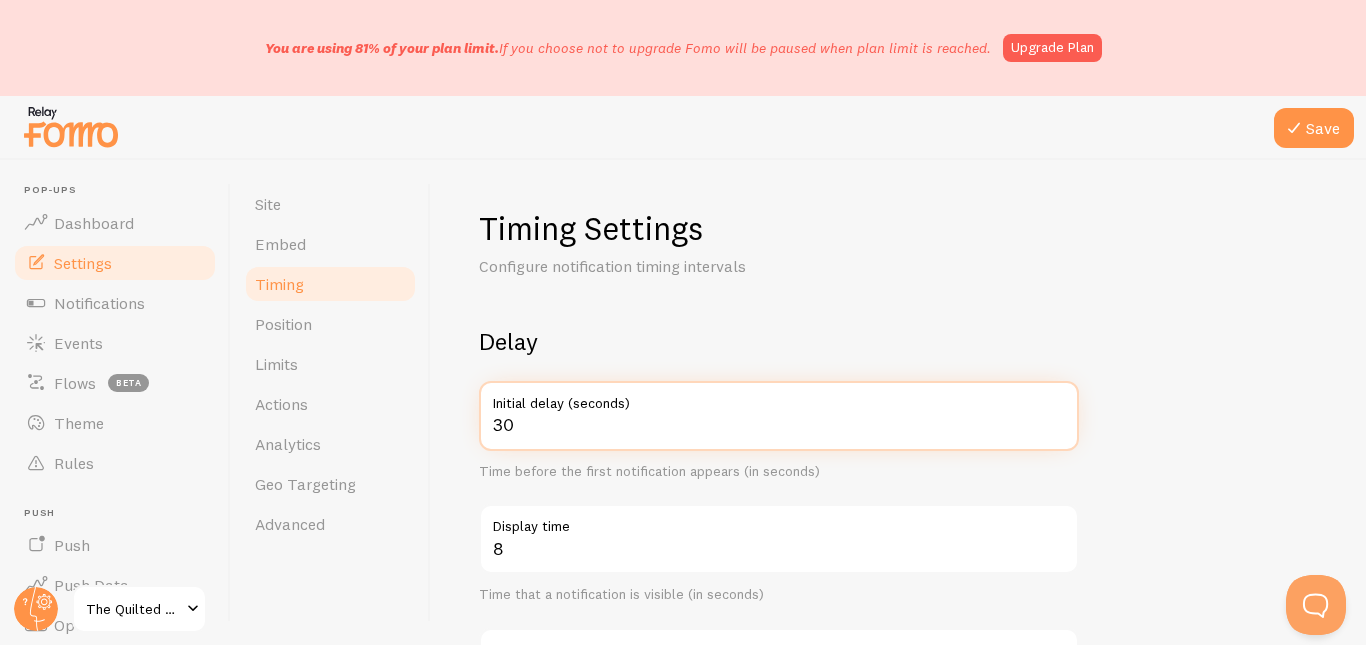 click on "30" at bounding box center (779, 416) 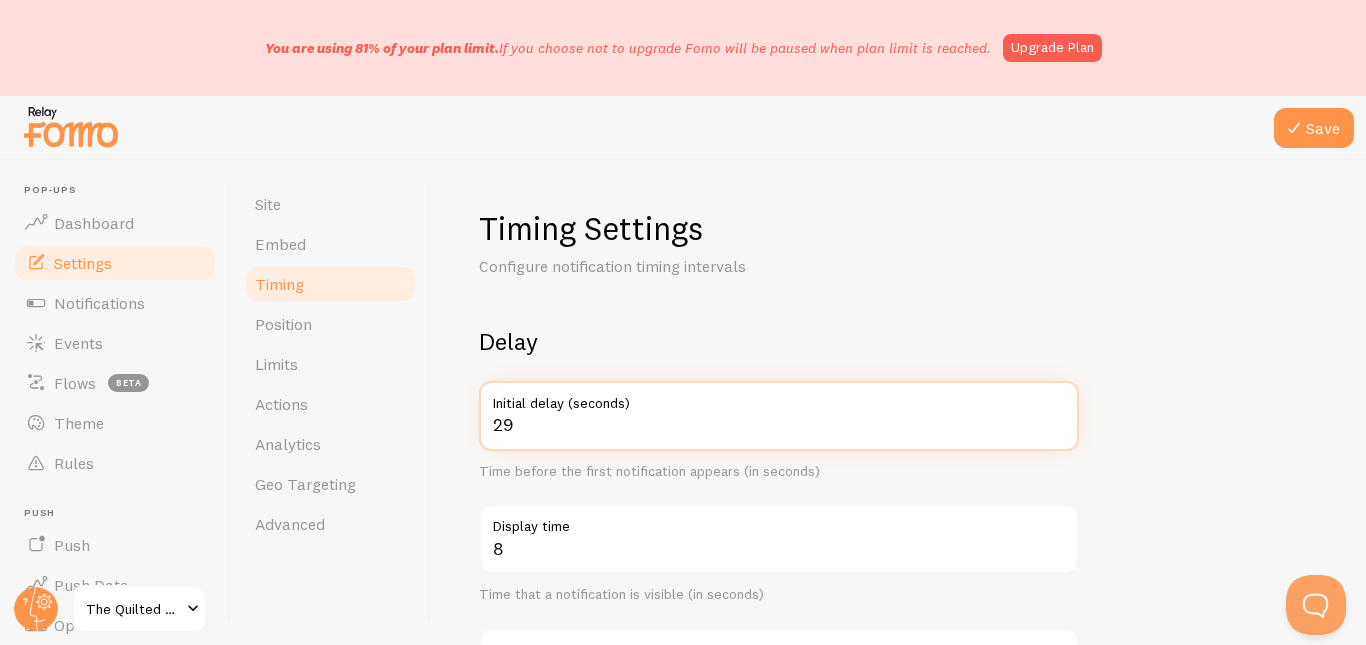 click on "29" at bounding box center (779, 416) 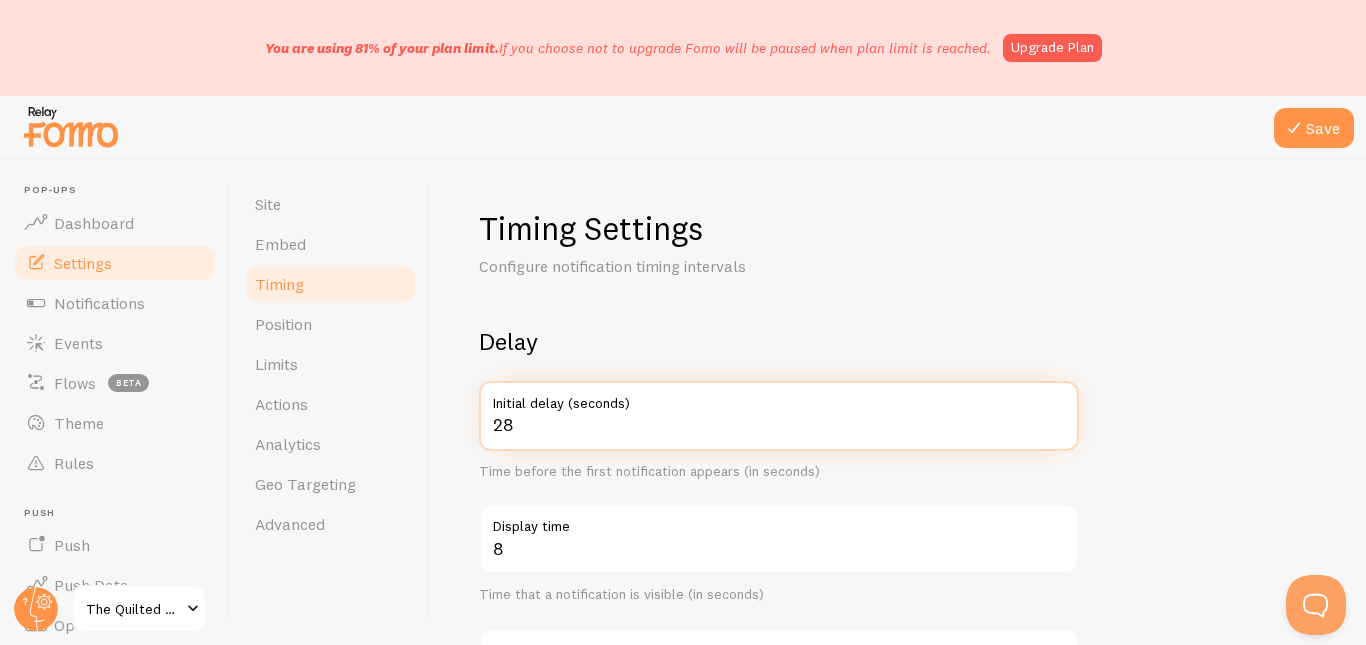 click on "28" at bounding box center (779, 416) 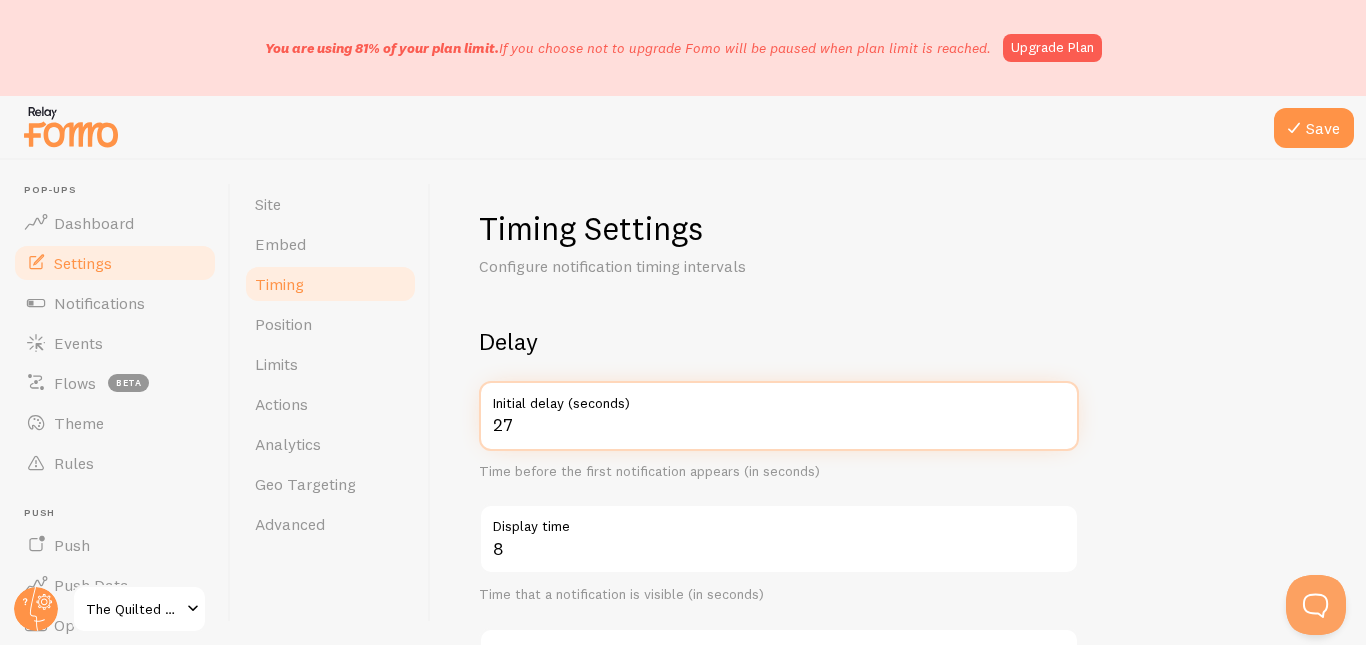 click on "27" at bounding box center [779, 416] 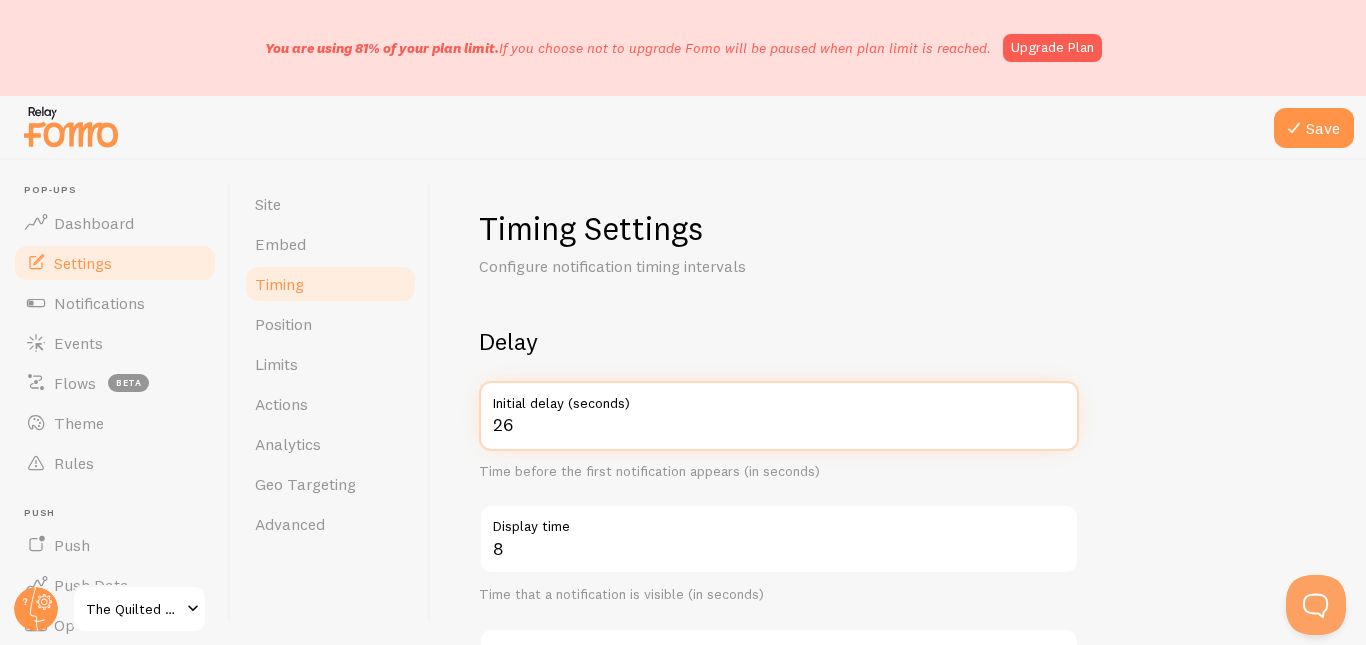 click on "26" at bounding box center (779, 416) 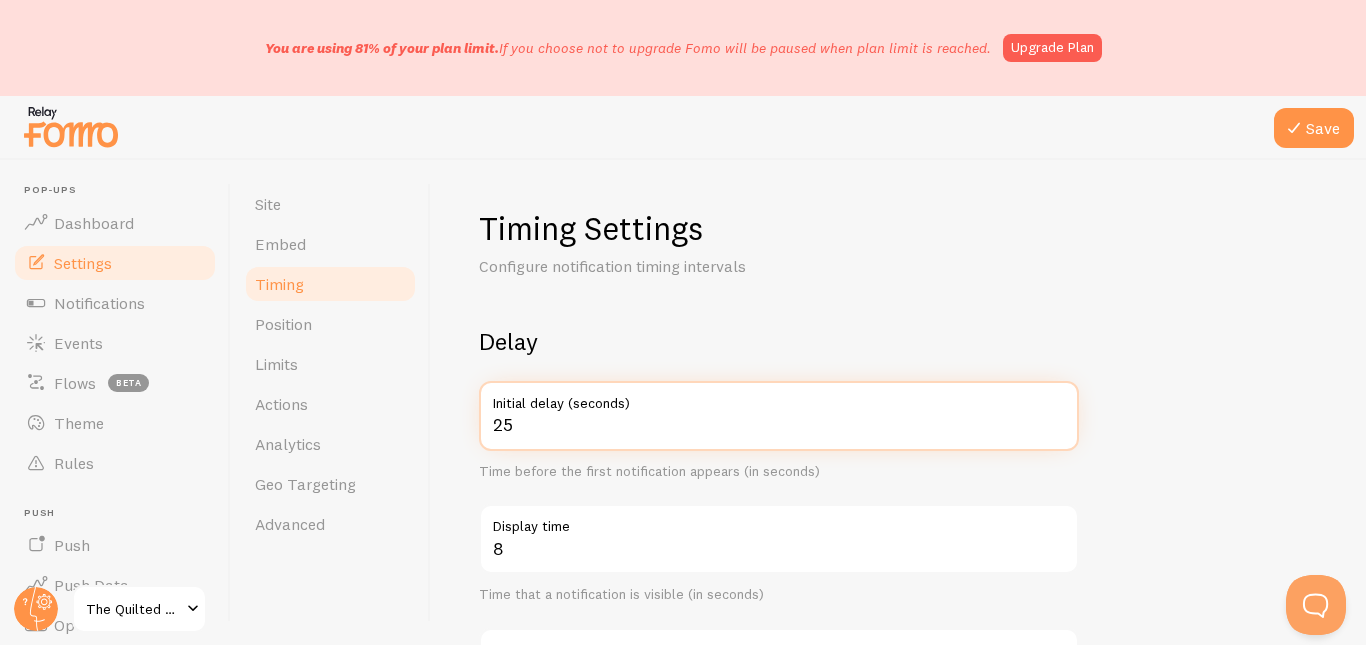 click on "25" at bounding box center (779, 416) 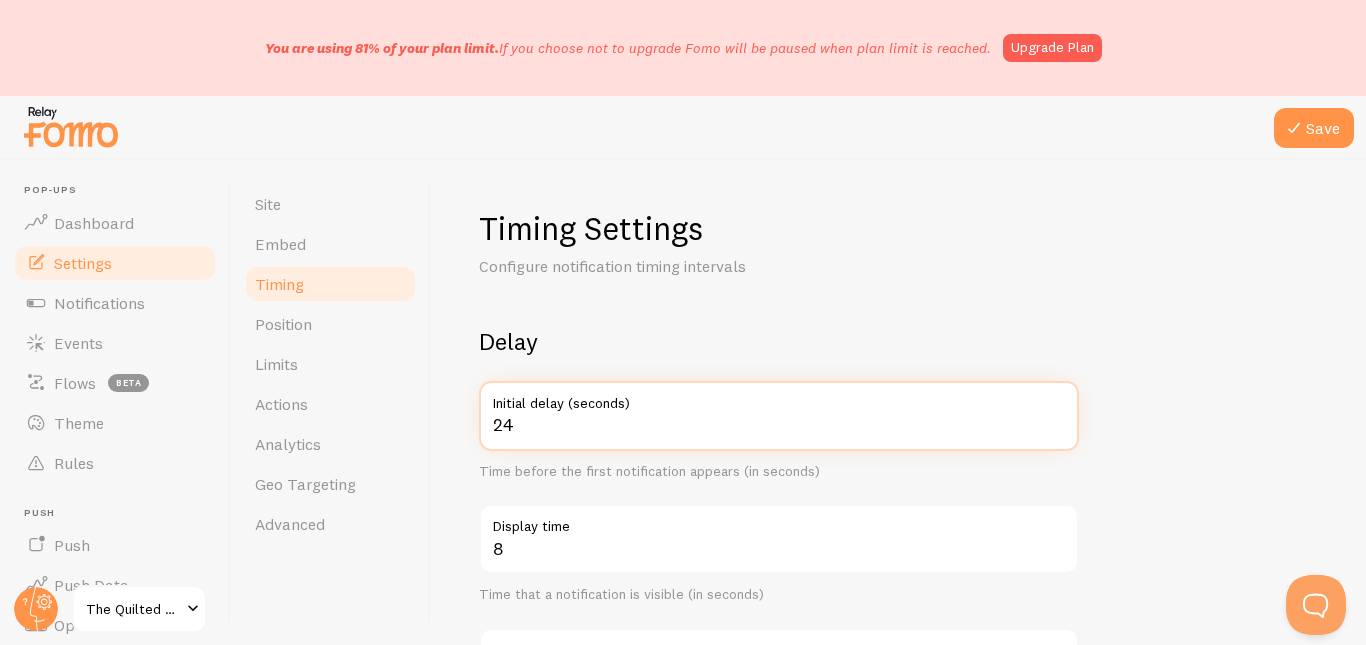 click on "24" at bounding box center [779, 416] 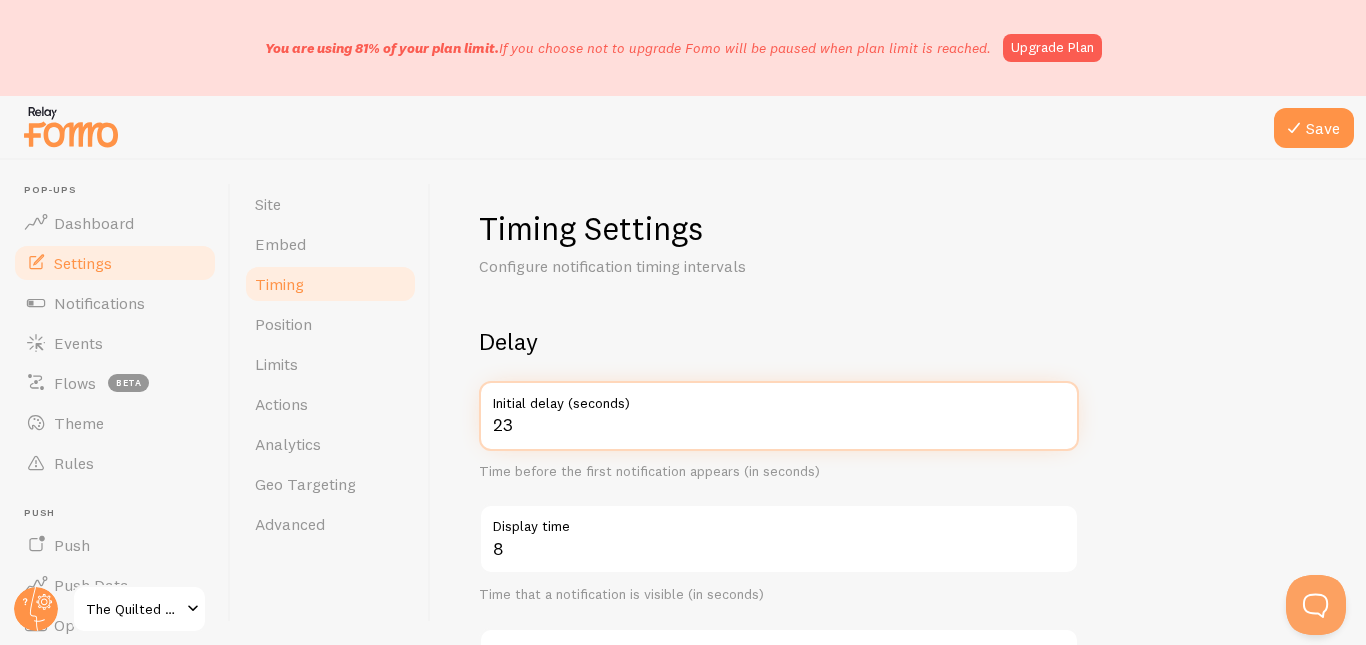 click on "23" at bounding box center (779, 416) 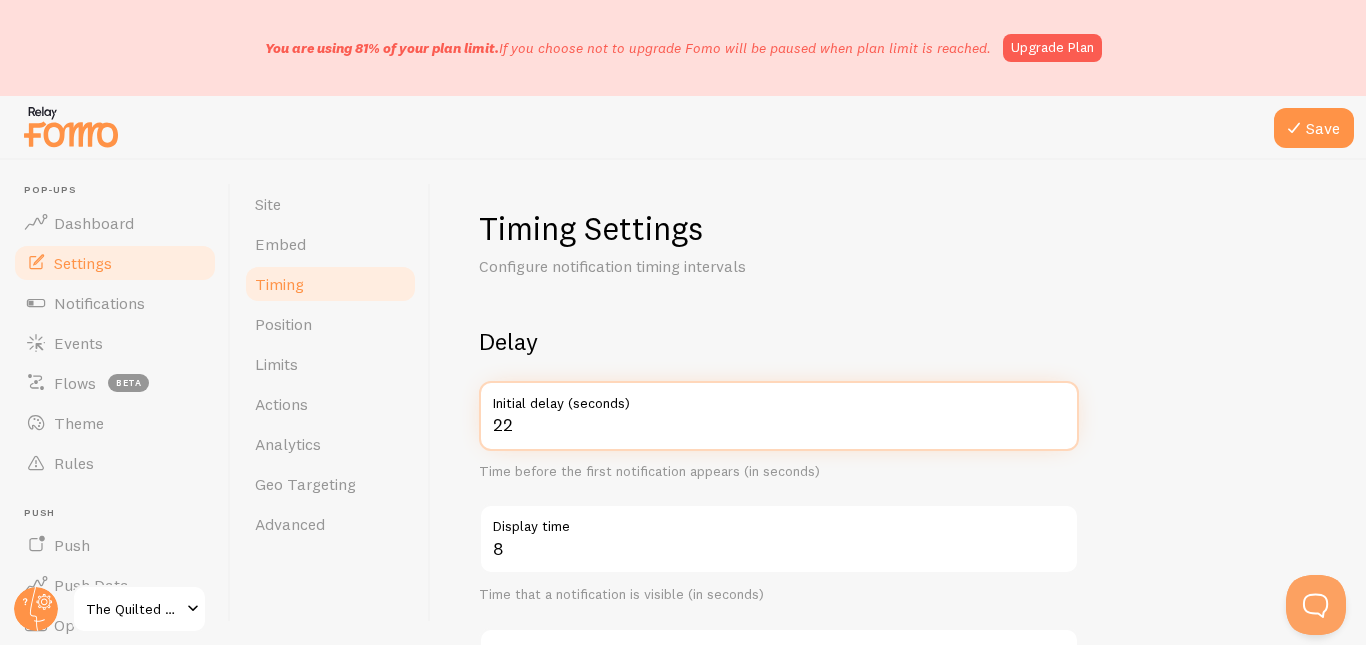 click on "22" at bounding box center [779, 416] 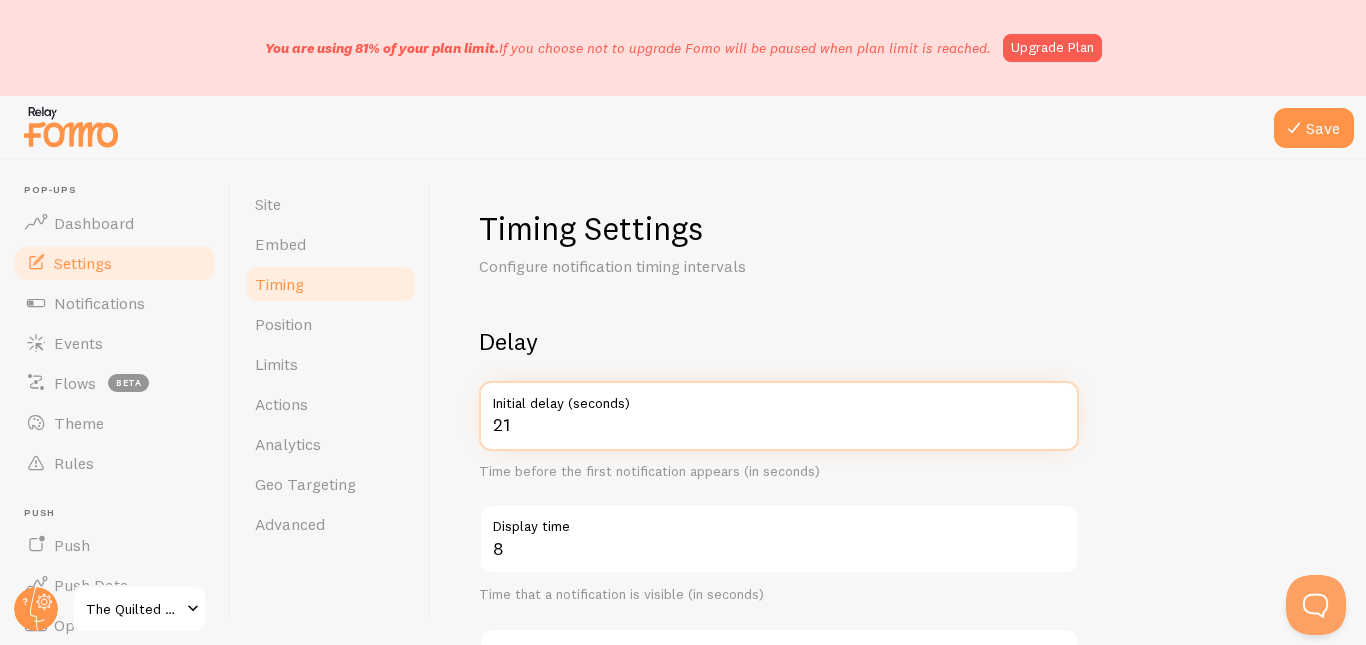 click on "21" at bounding box center (779, 416) 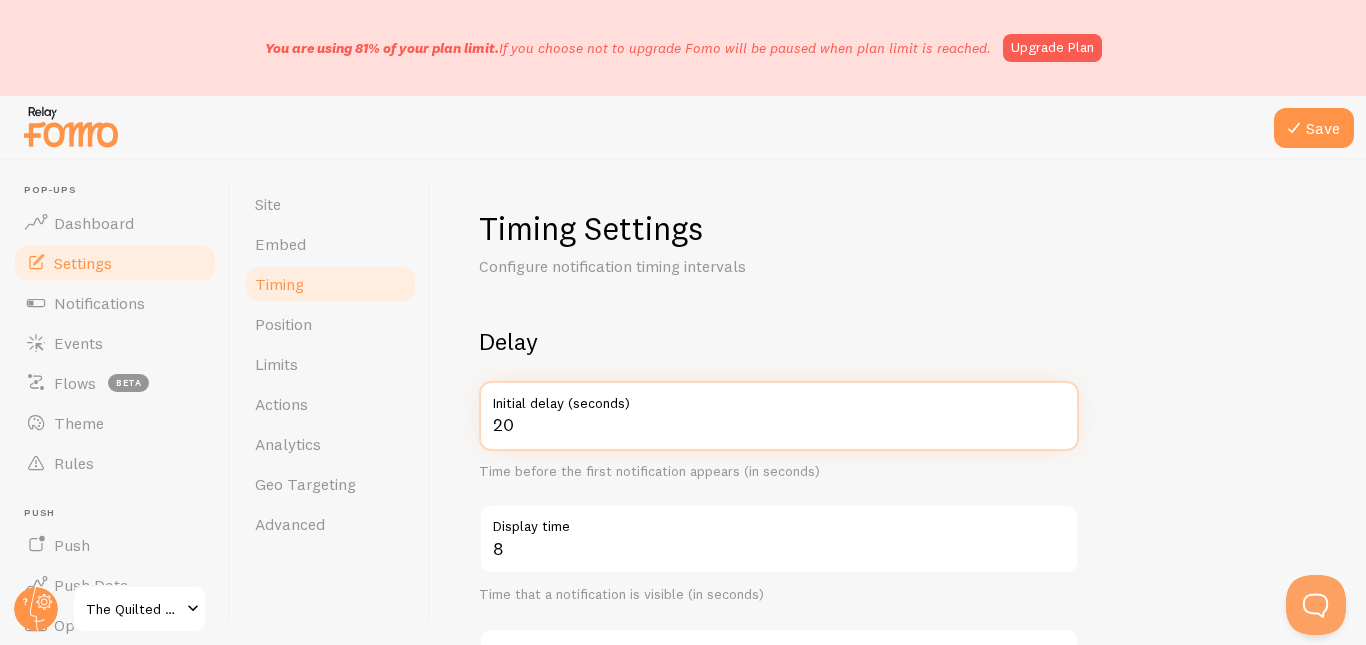 click on "20" at bounding box center (779, 416) 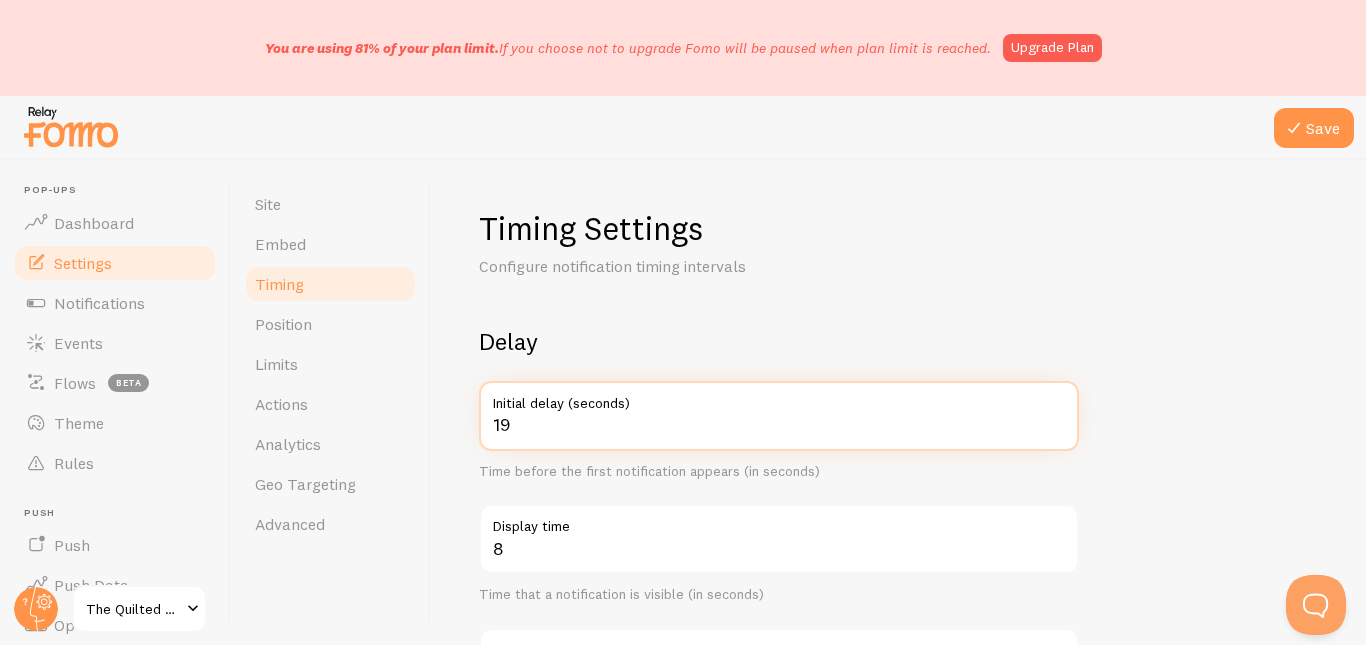 click on "19" at bounding box center [779, 416] 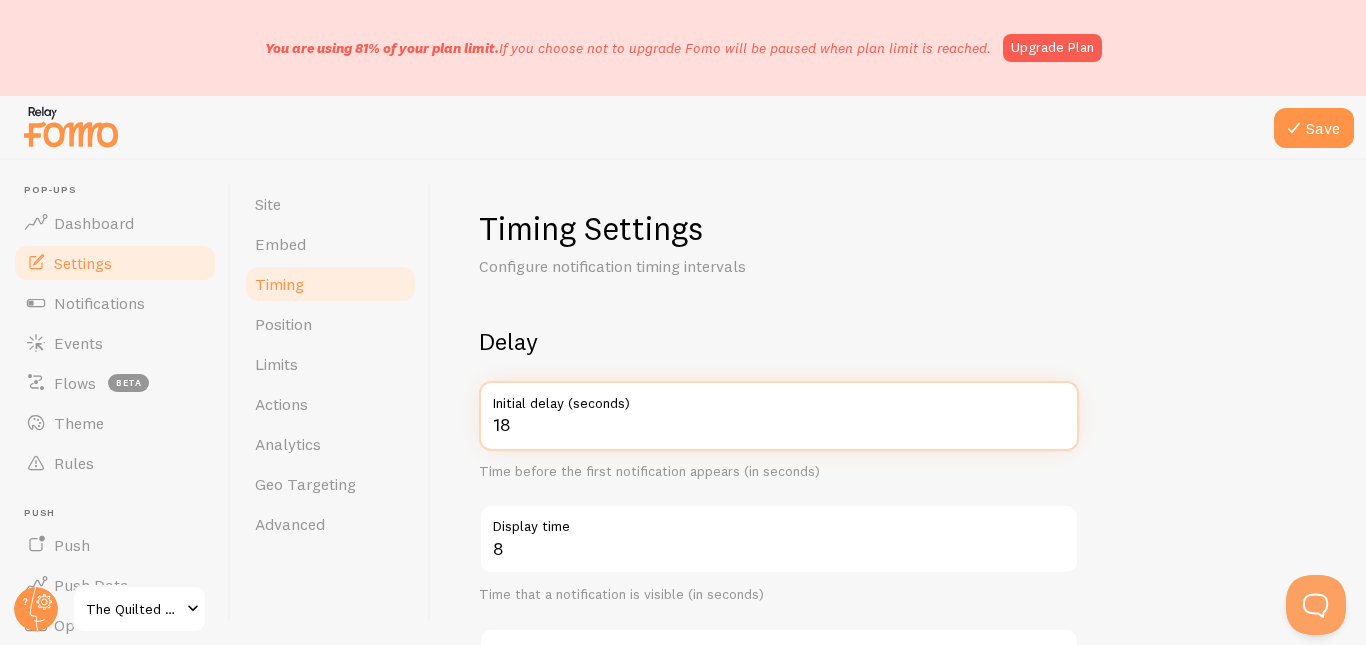 click on "18" at bounding box center (779, 416) 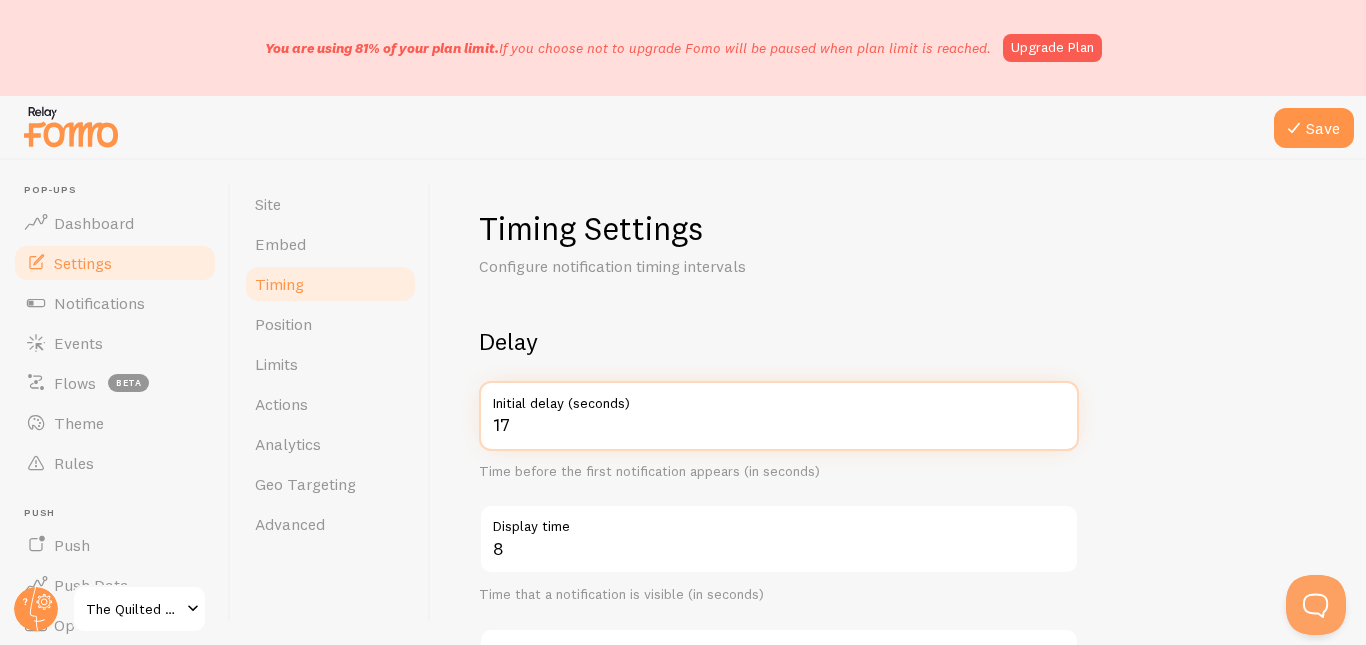 click on "17" at bounding box center (779, 416) 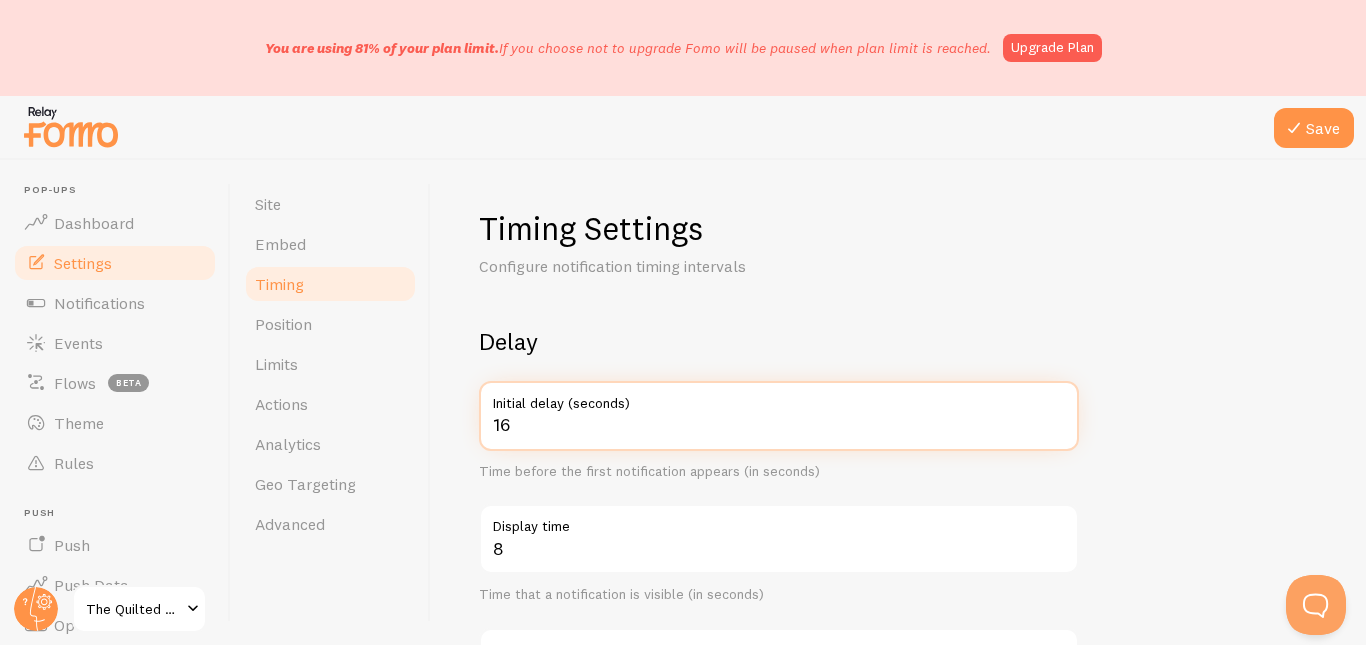 click on "16" at bounding box center [779, 416] 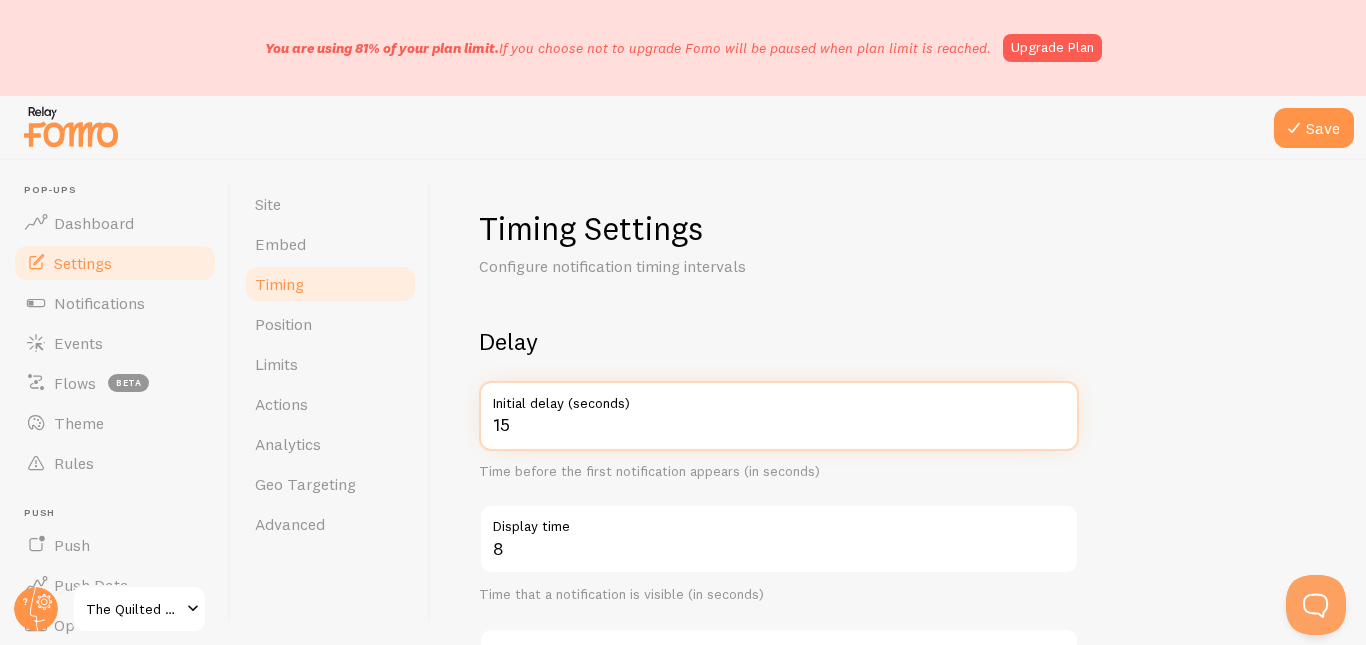 click on "15" at bounding box center (779, 416) 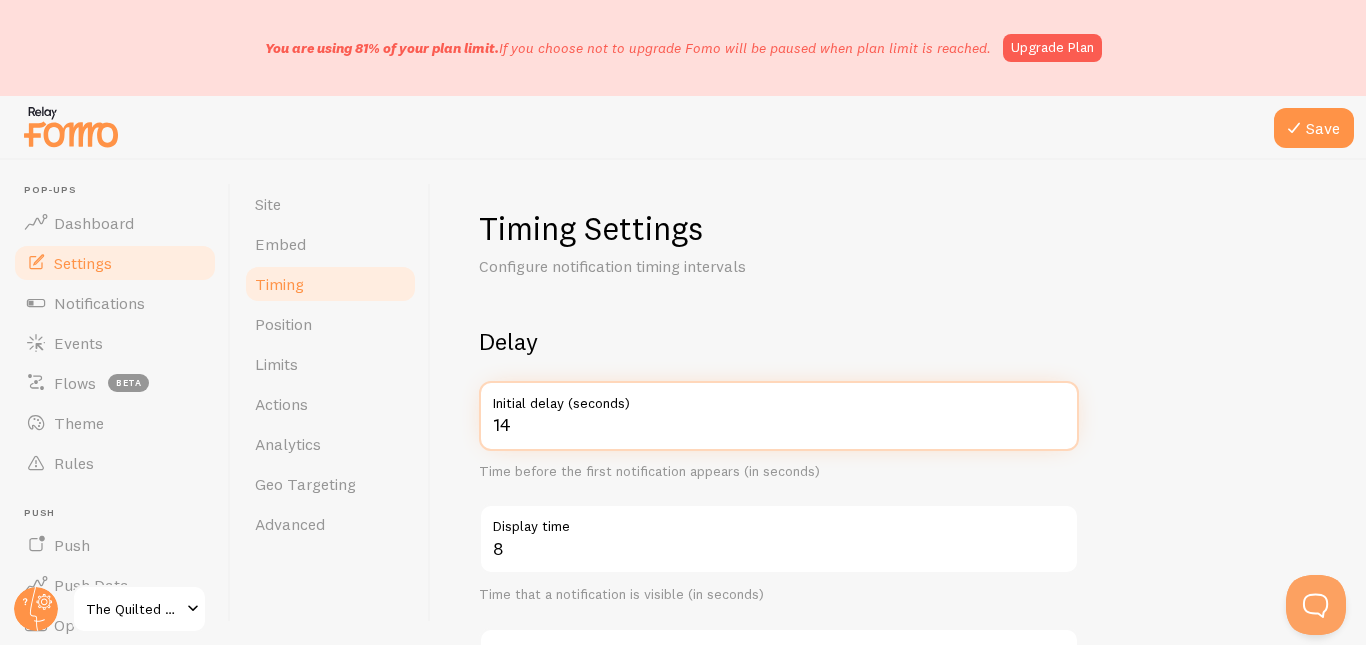 click on "14" at bounding box center [779, 416] 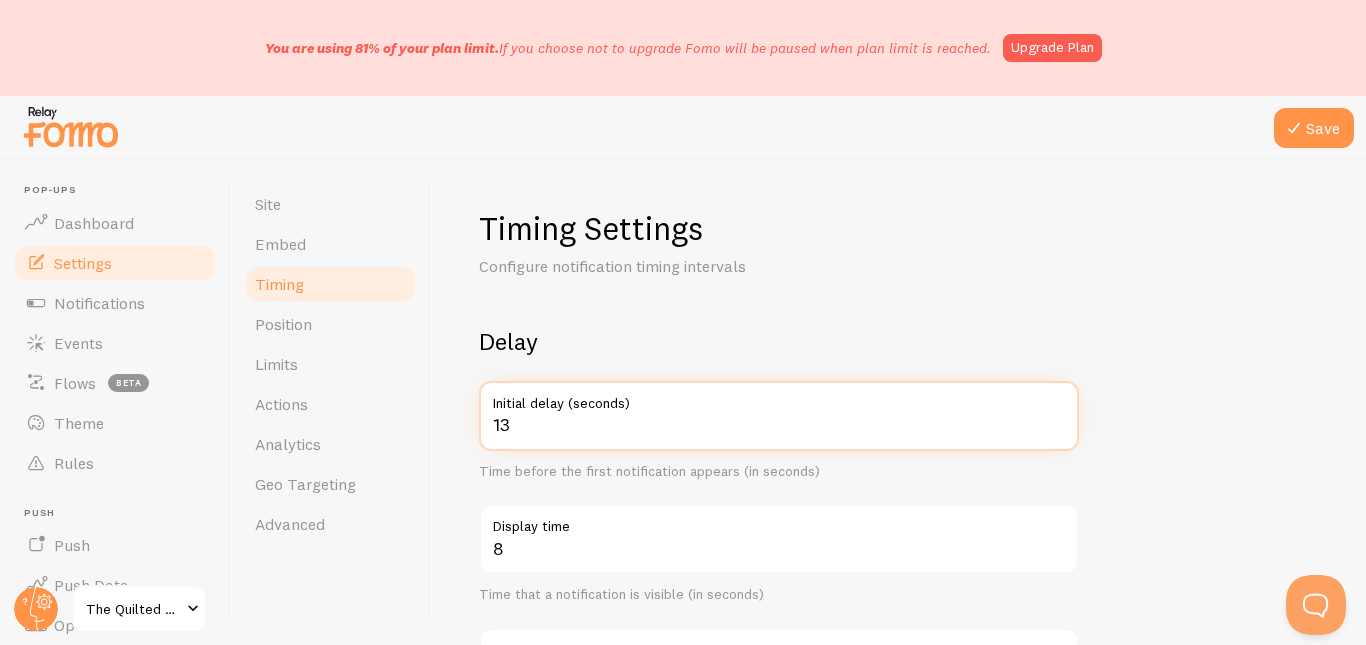 click on "13" at bounding box center [779, 416] 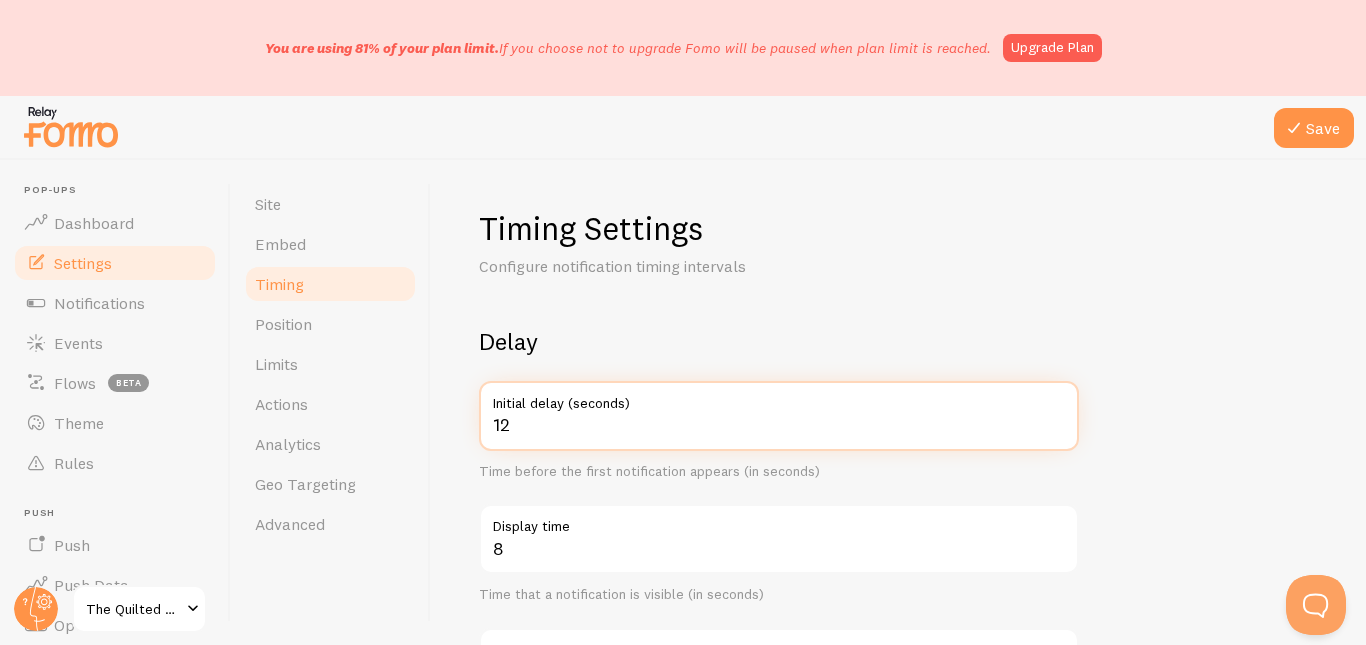 click on "12" at bounding box center [779, 416] 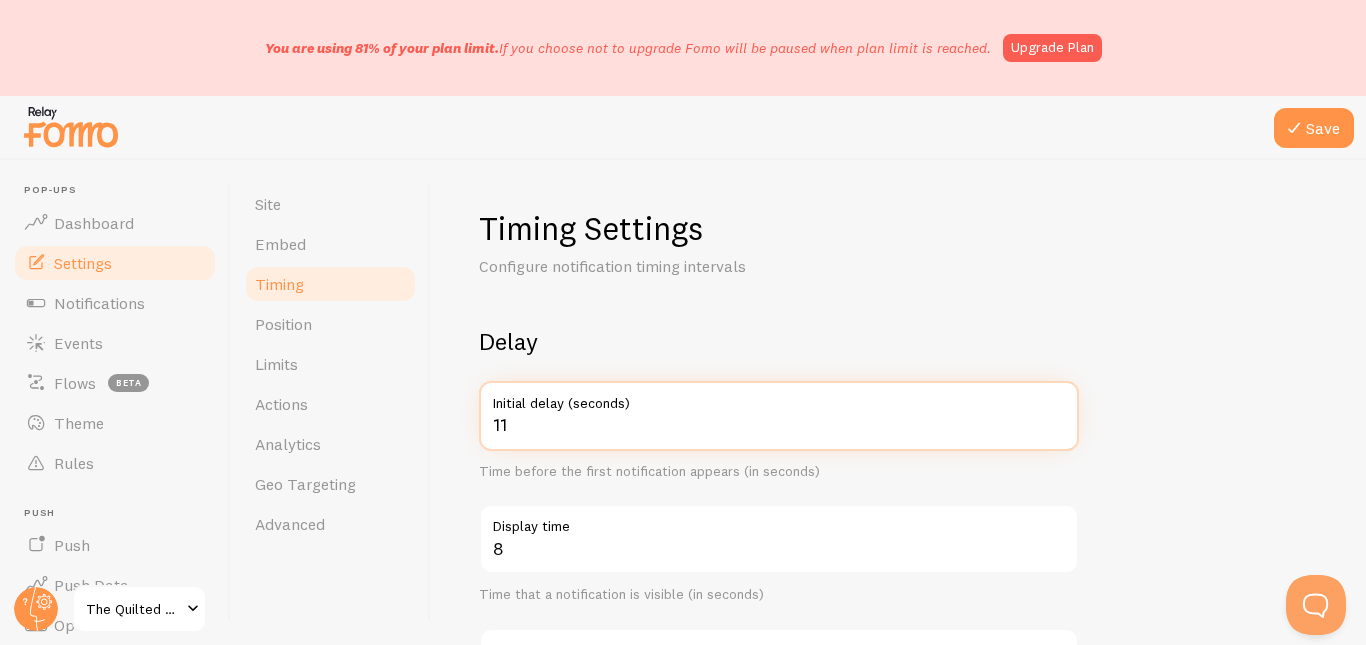 click on "11" at bounding box center [779, 416] 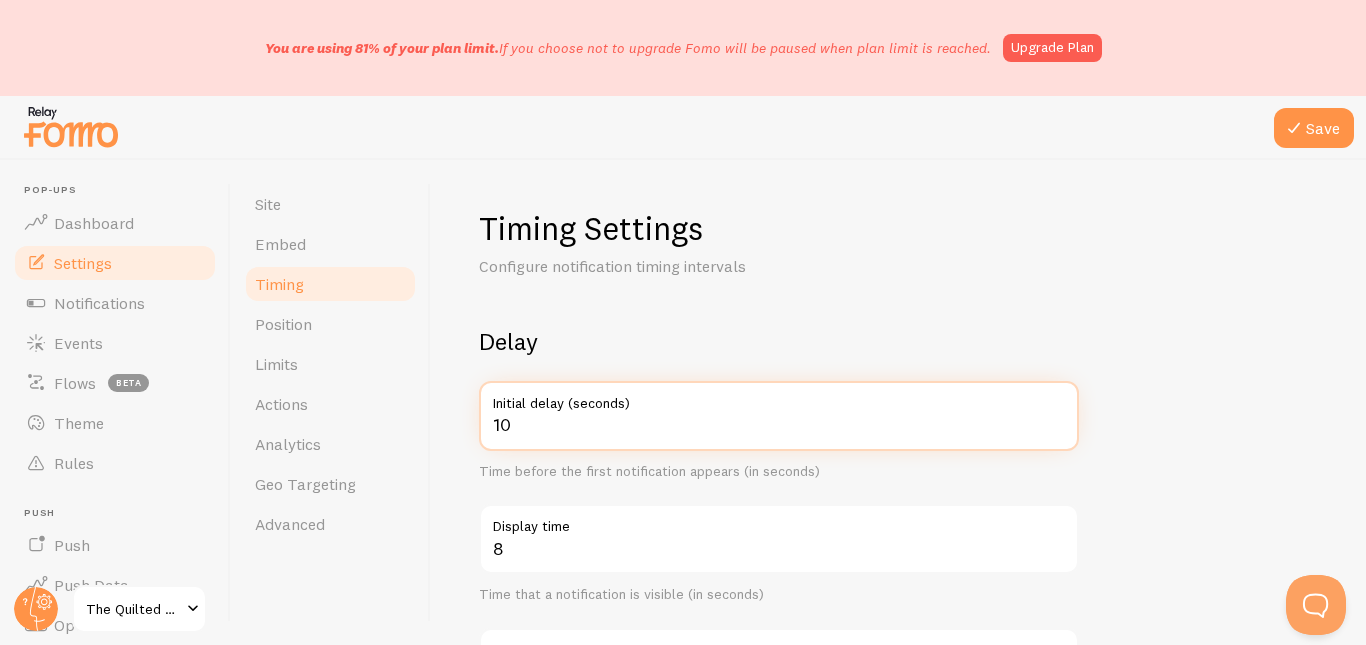 type on "10" 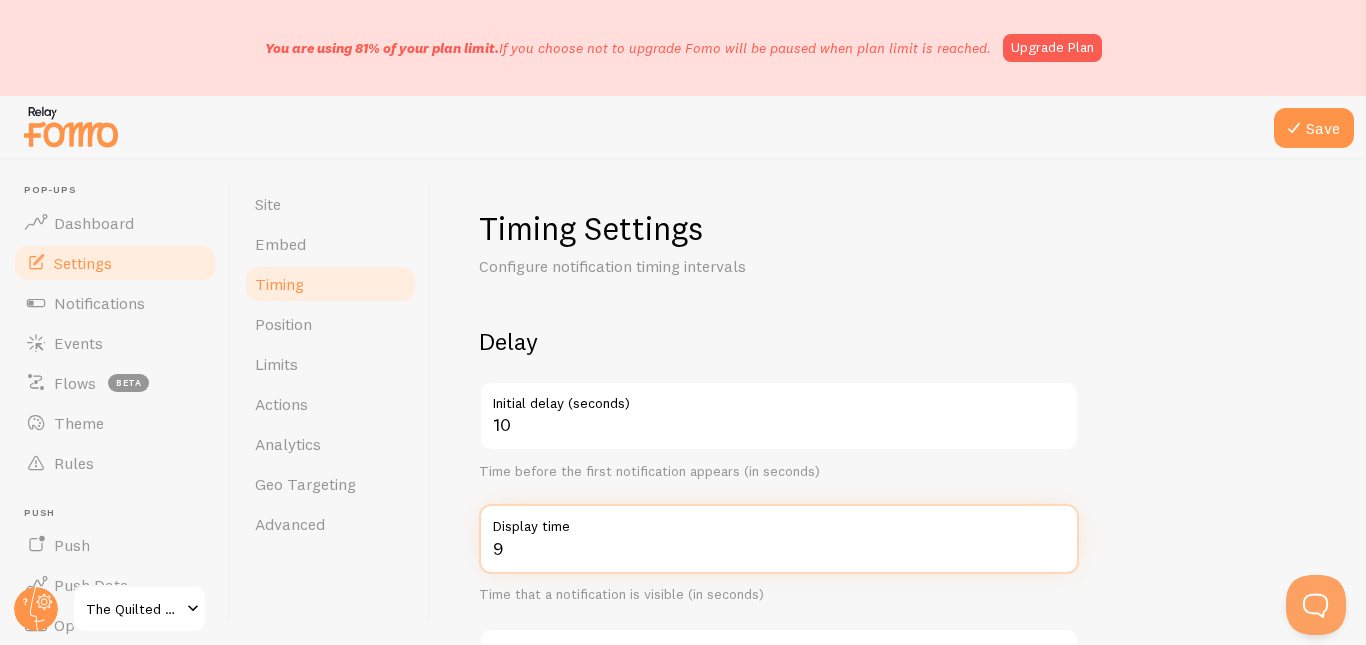 click on "9" at bounding box center (779, 539) 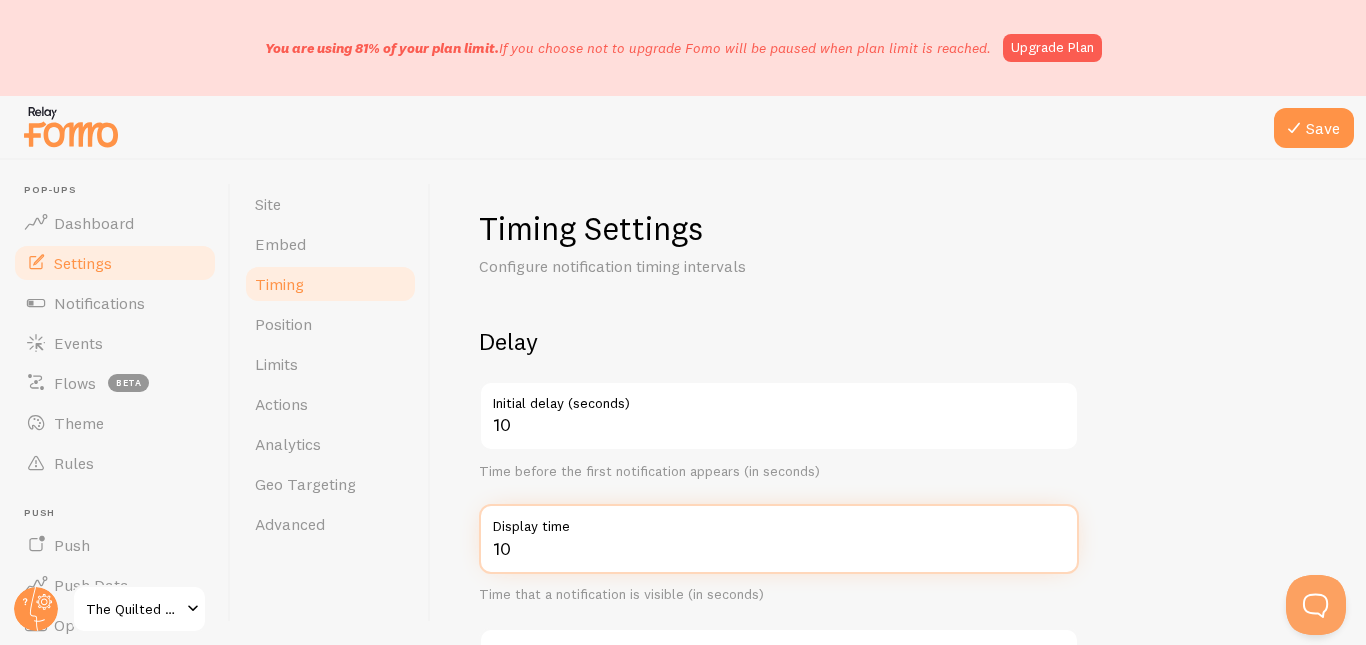 click on "10" at bounding box center (779, 539) 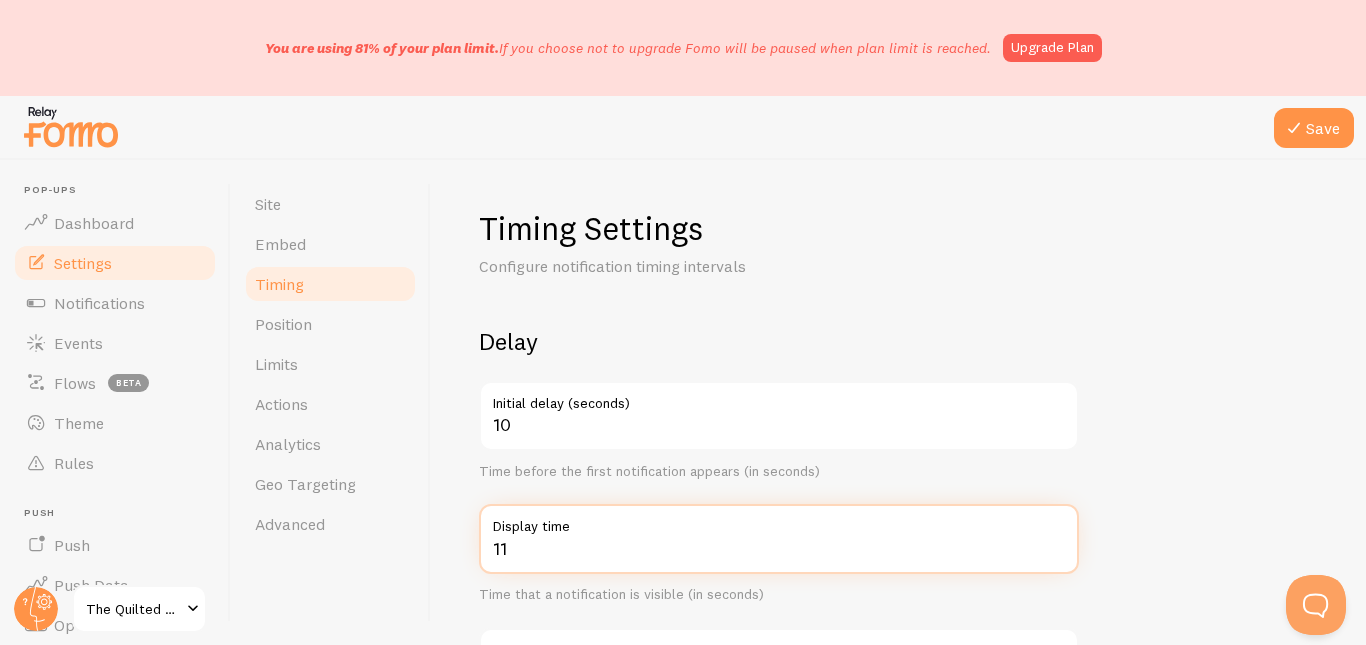 click on "11" at bounding box center (779, 539) 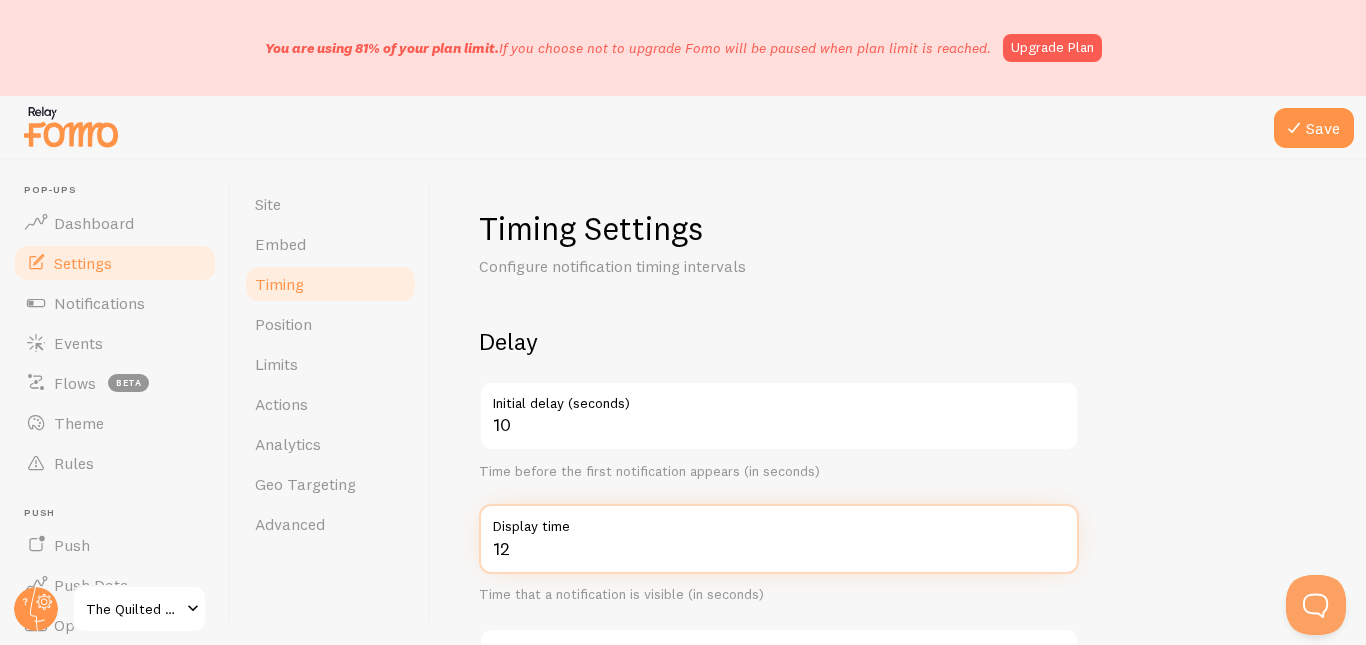click on "12" at bounding box center [779, 539] 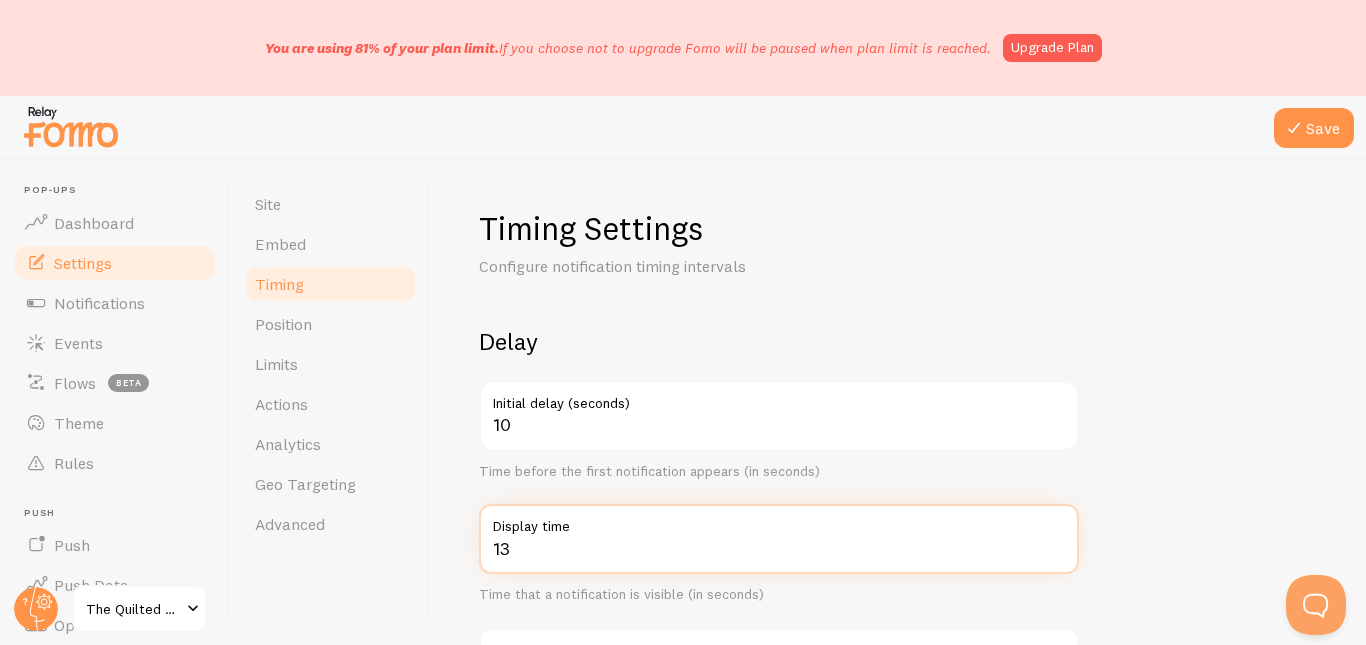 click on "13" at bounding box center [779, 539] 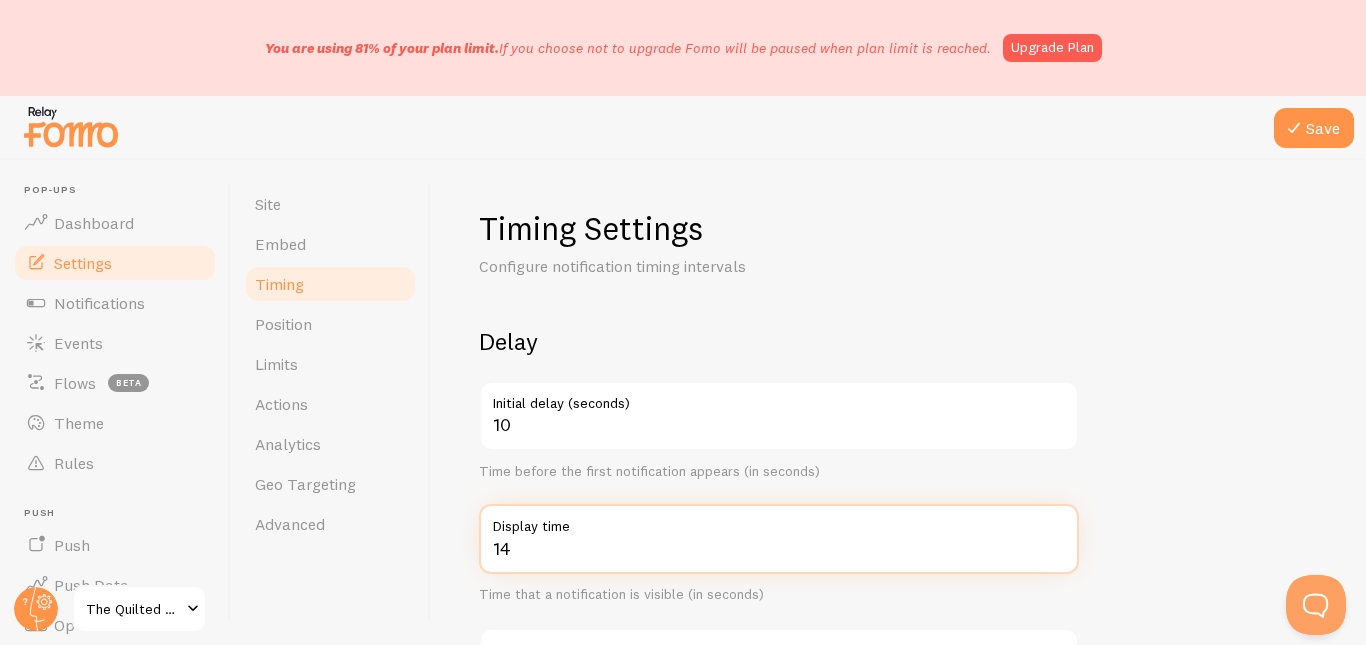 click on "14" at bounding box center [779, 539] 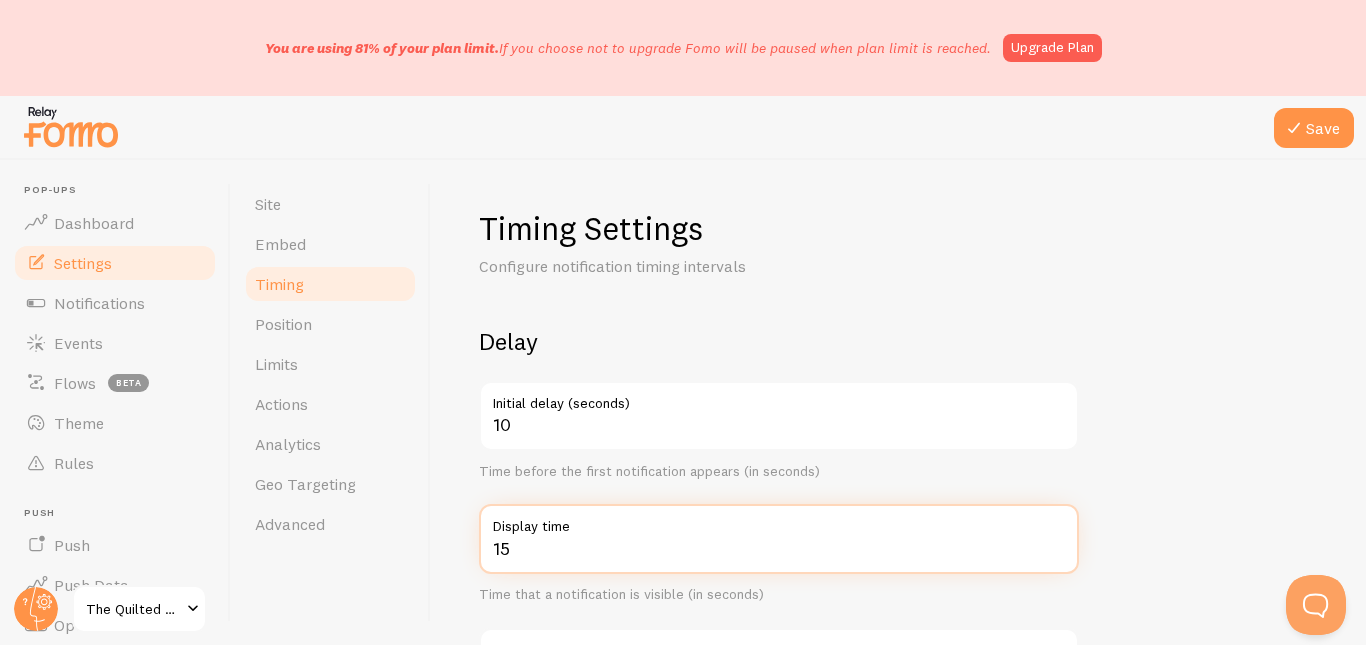 click on "15" at bounding box center [779, 539] 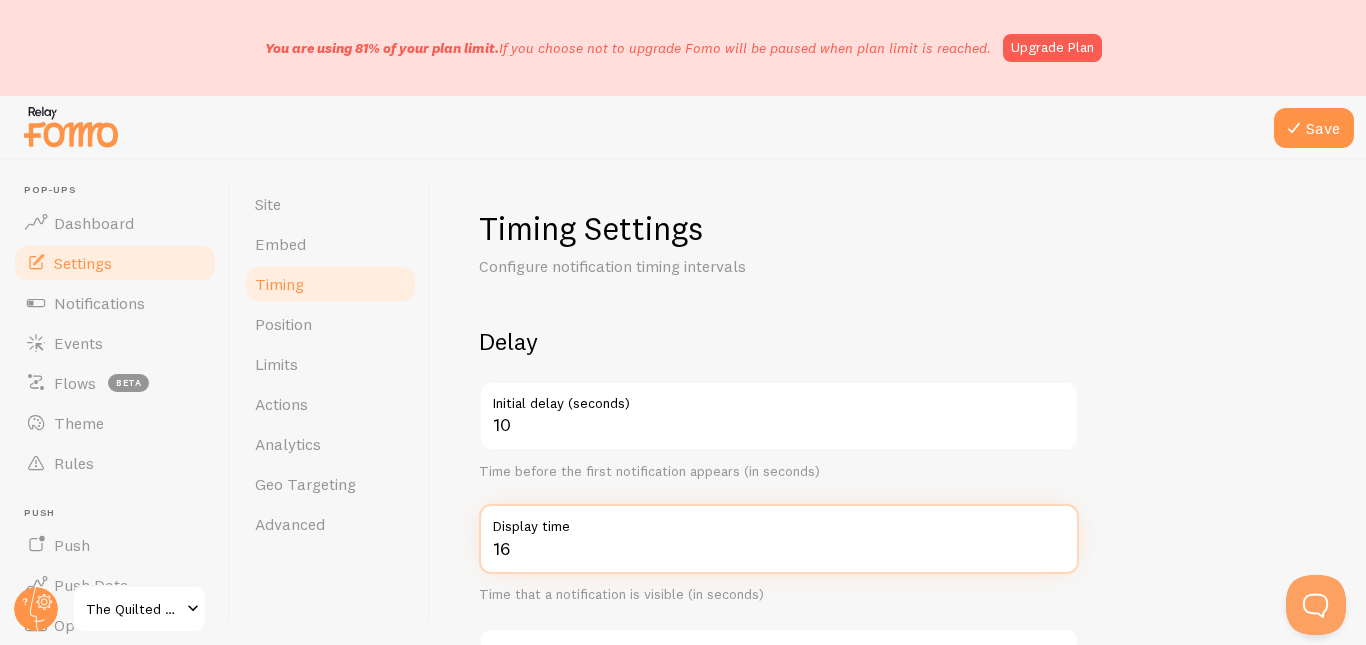 click on "16" at bounding box center (779, 539) 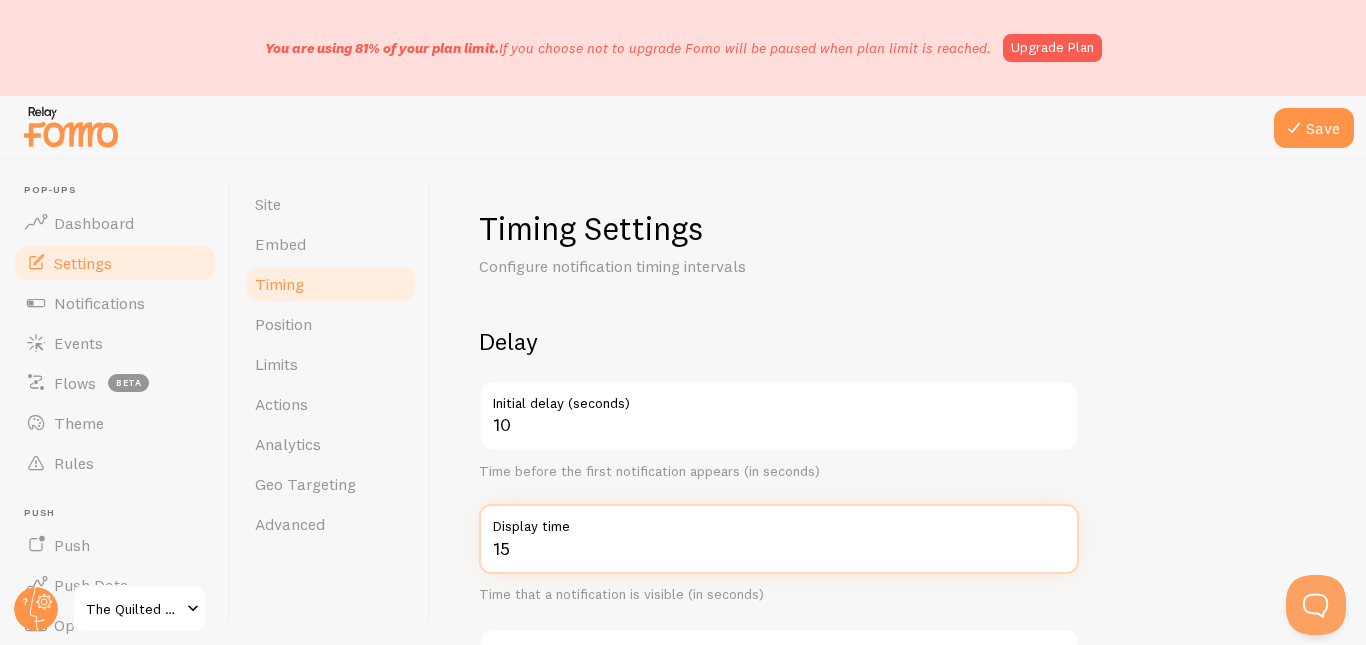 click on "15" at bounding box center (779, 539) 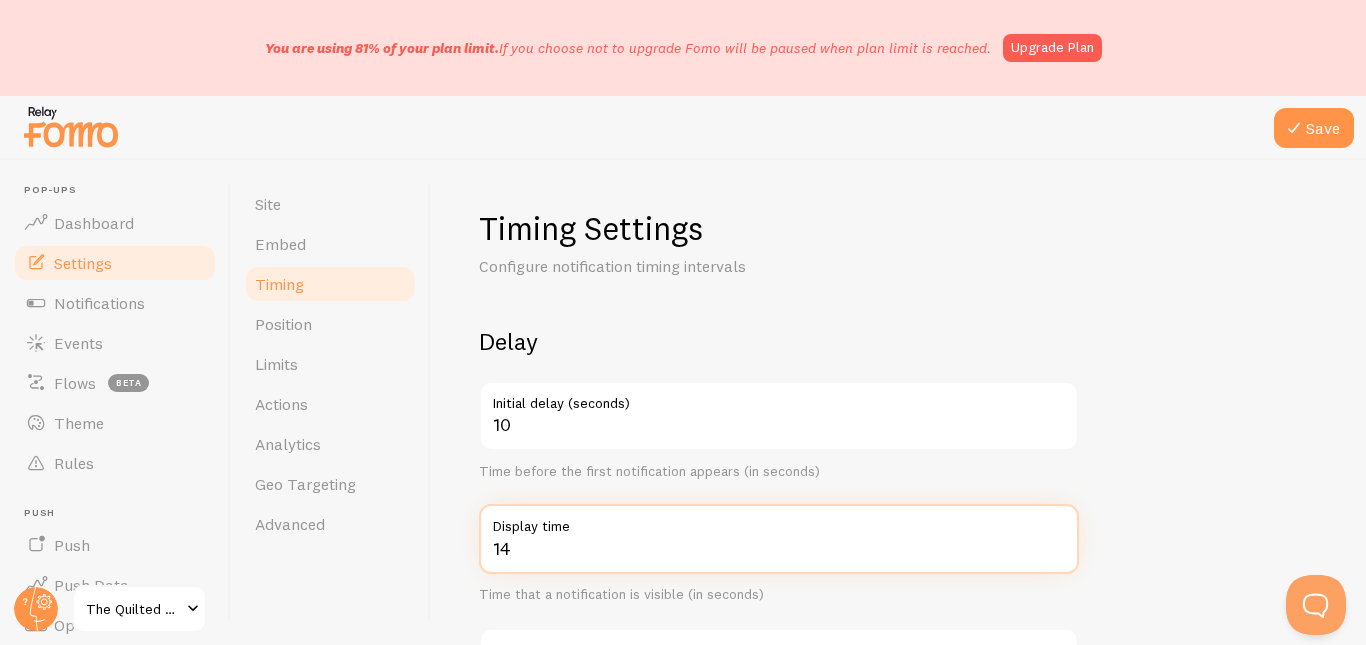 click on "14" at bounding box center (779, 539) 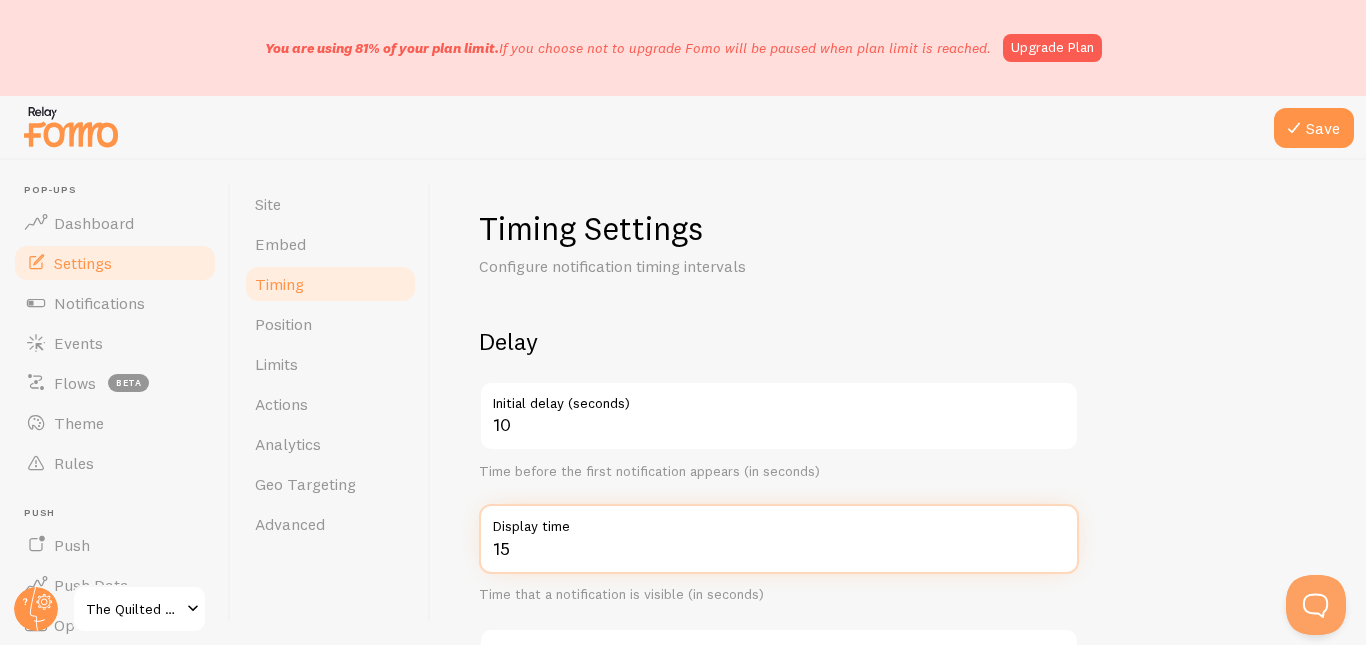 type on "15" 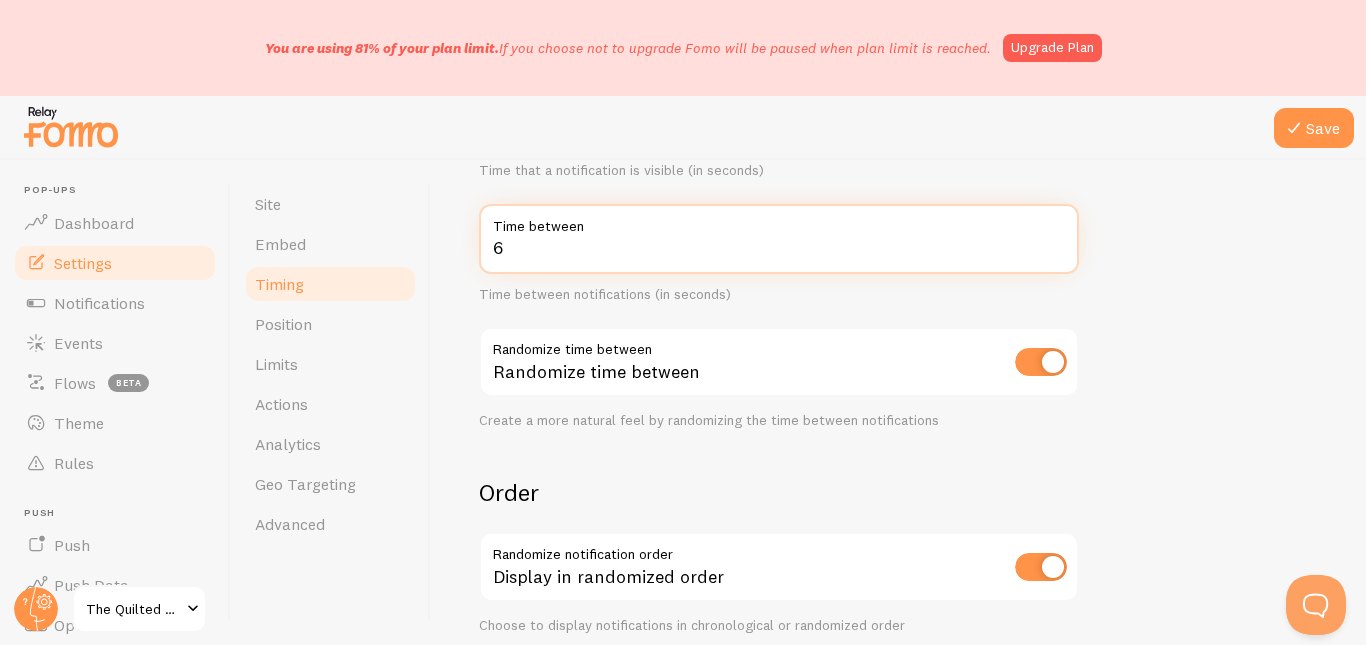 click on "6" at bounding box center [779, 239] 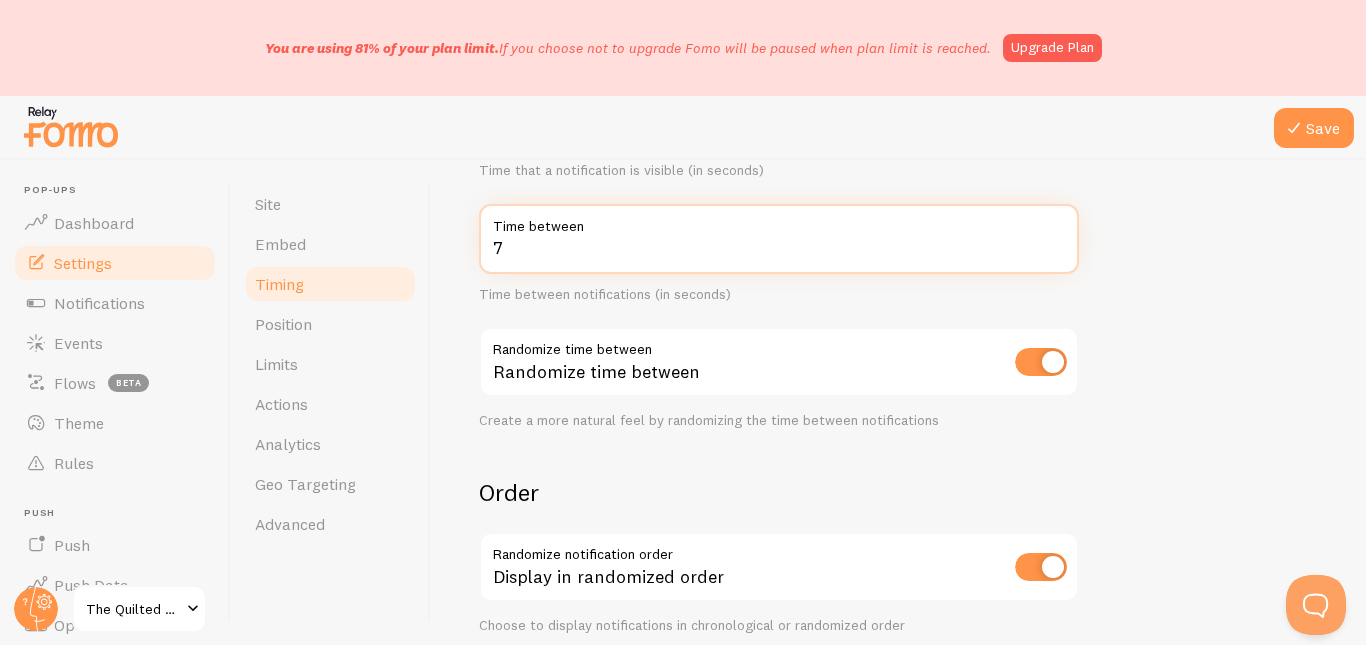 click on "7" at bounding box center (779, 239) 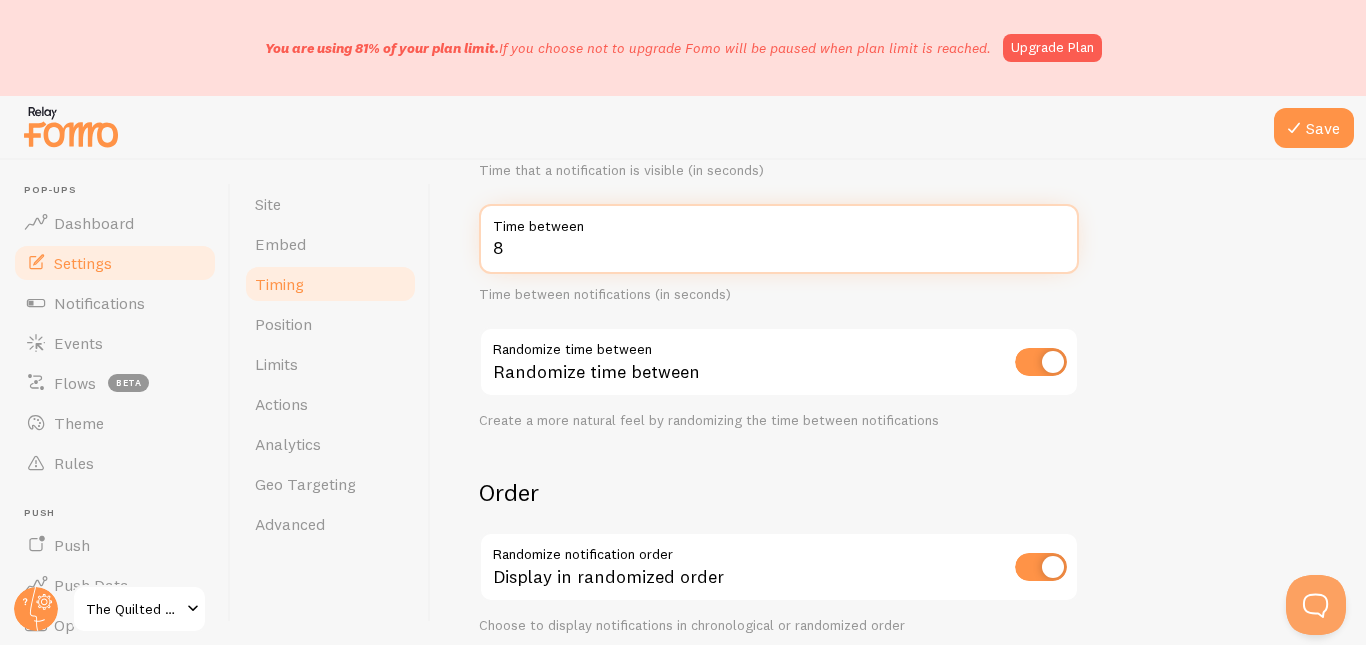 click on "8" at bounding box center [779, 239] 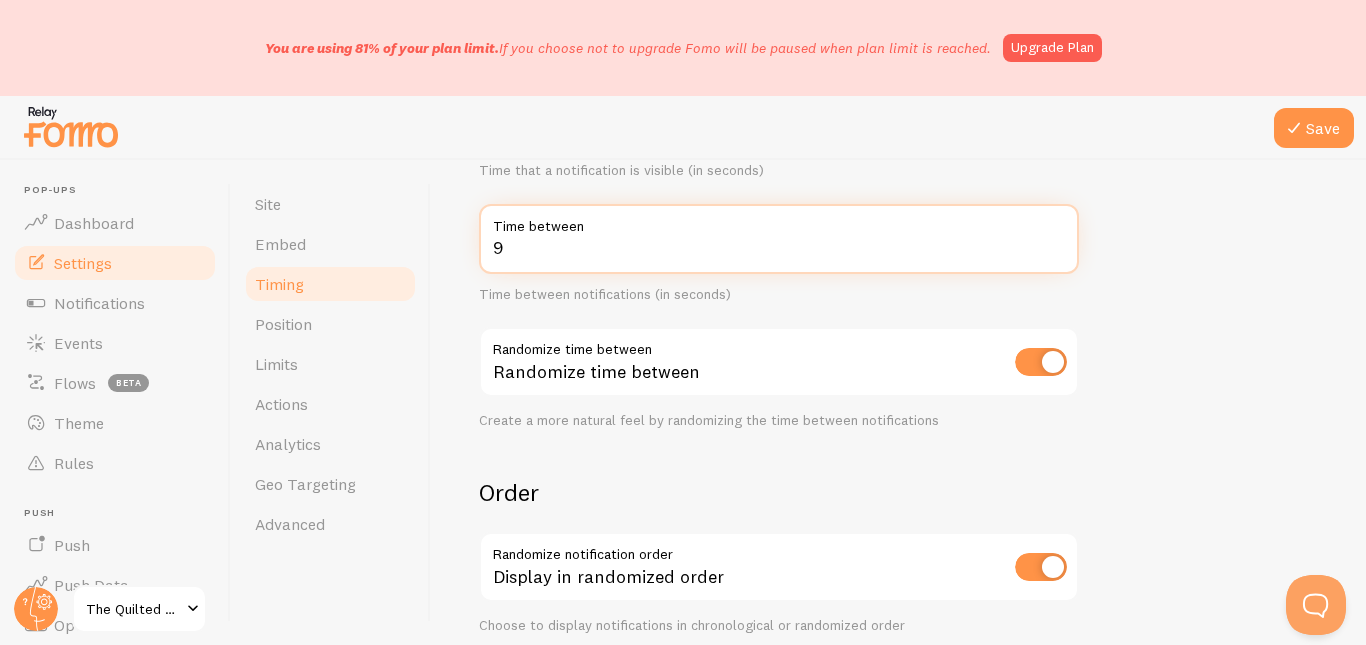 click on "9" at bounding box center (779, 239) 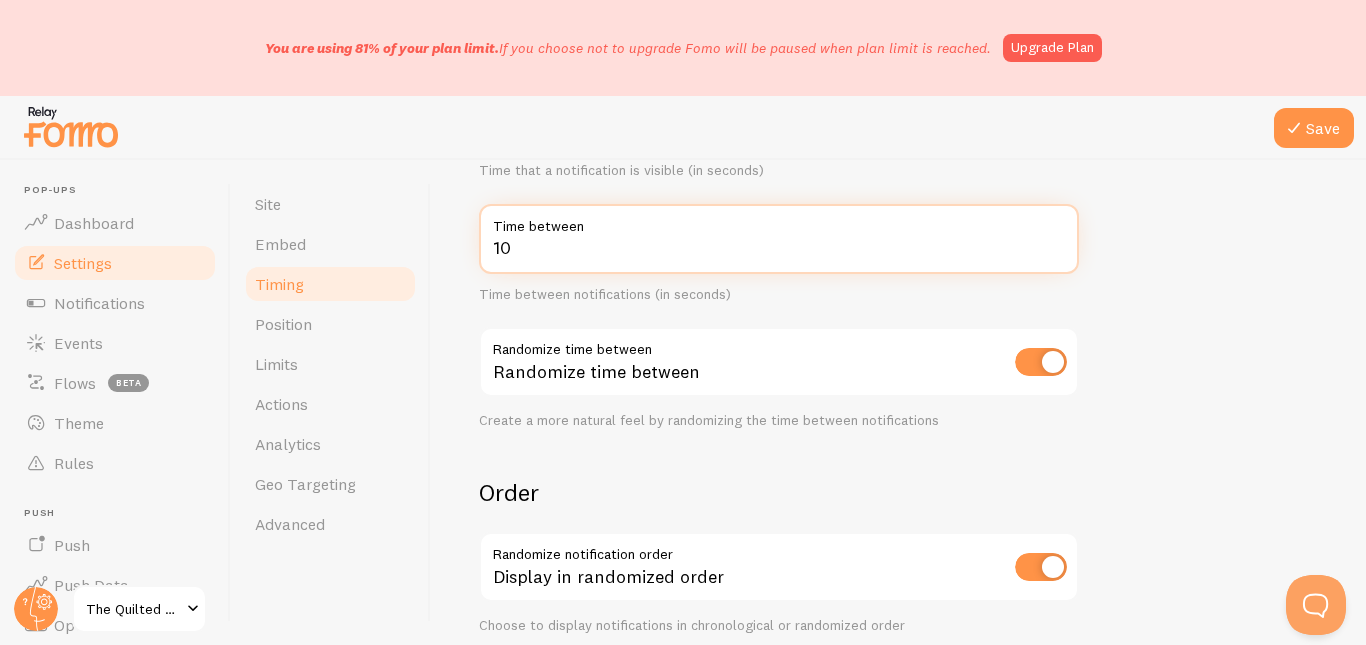 type on "10" 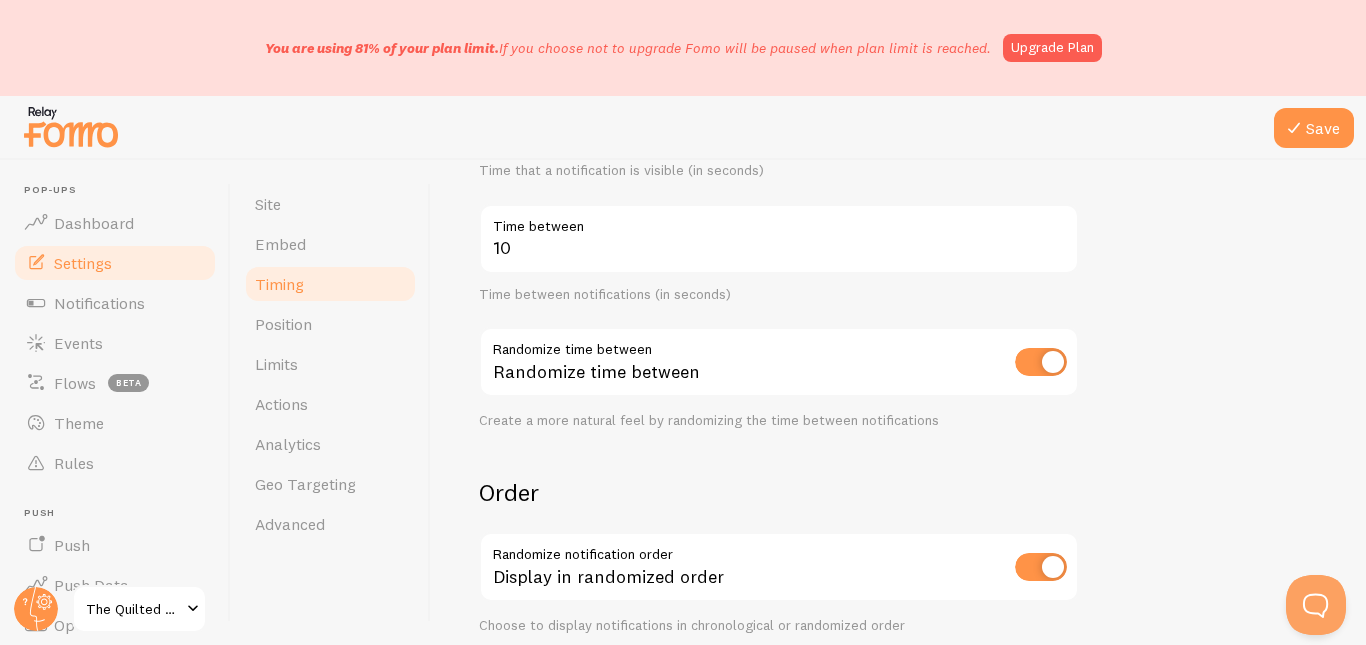 click on "Delay
10   Initial delay (seconds)       Time before the first notification appears (in seconds)       15   Display time       Time that a notification is visible (in seconds)     10   Time between       Time between notifications (in seconds)       Randomize time between   Randomize time between   Create a more natural feel by randomizing the time between notifications
Order
Randomize notification order   Display in randomized order   Choose to display notifications in chronological or randomized order       Loop notifications   Display more than once   Display notifications multiple times when necessary" at bounding box center (898, 331) 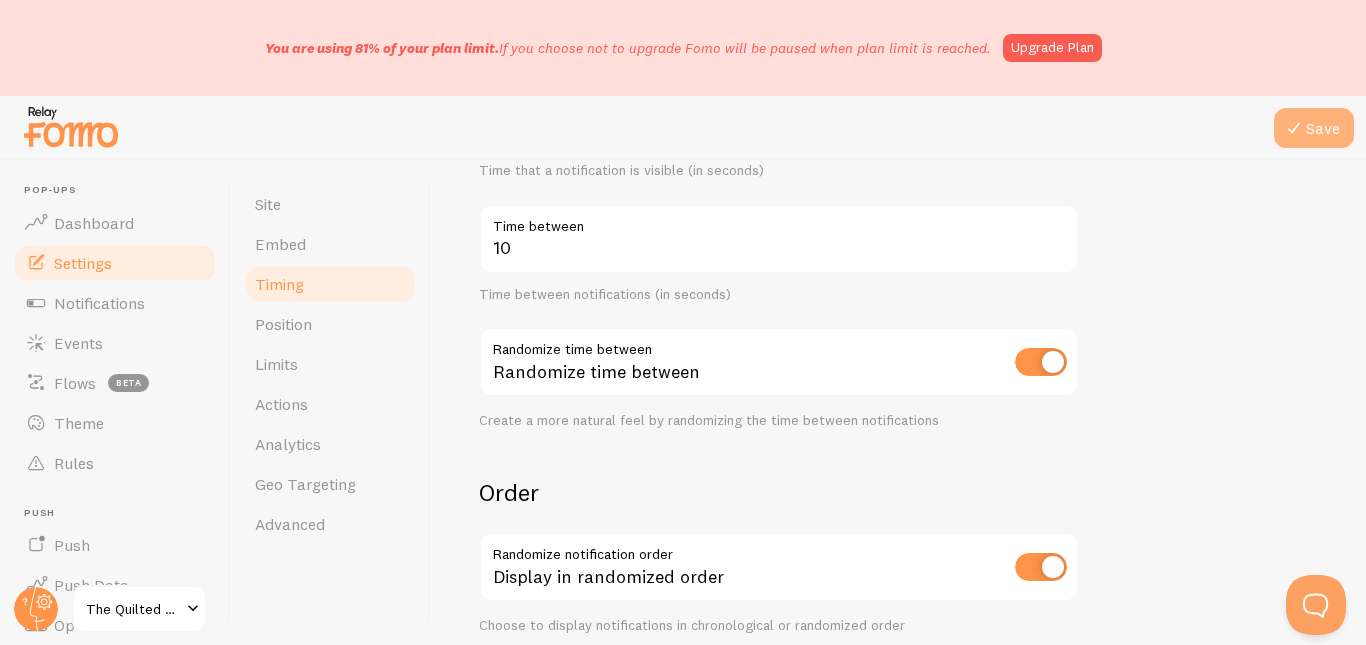 click on "Save" at bounding box center [1314, 128] 